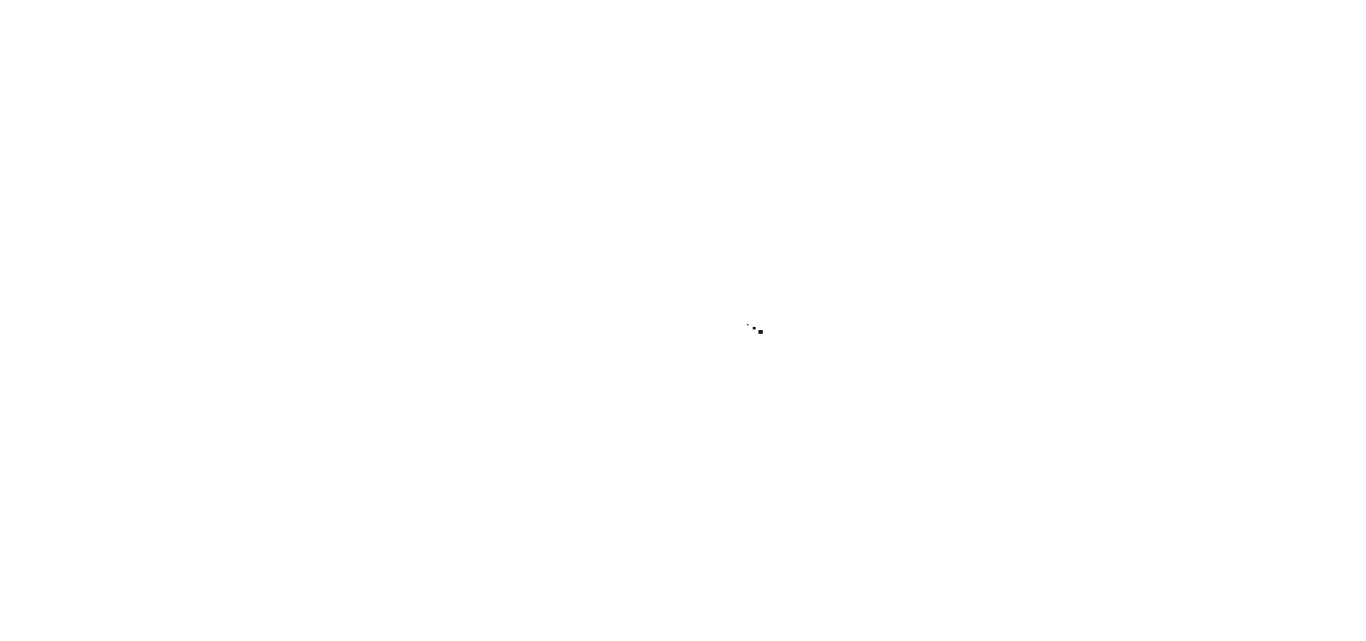 scroll, scrollTop: 0, scrollLeft: 0, axis: both 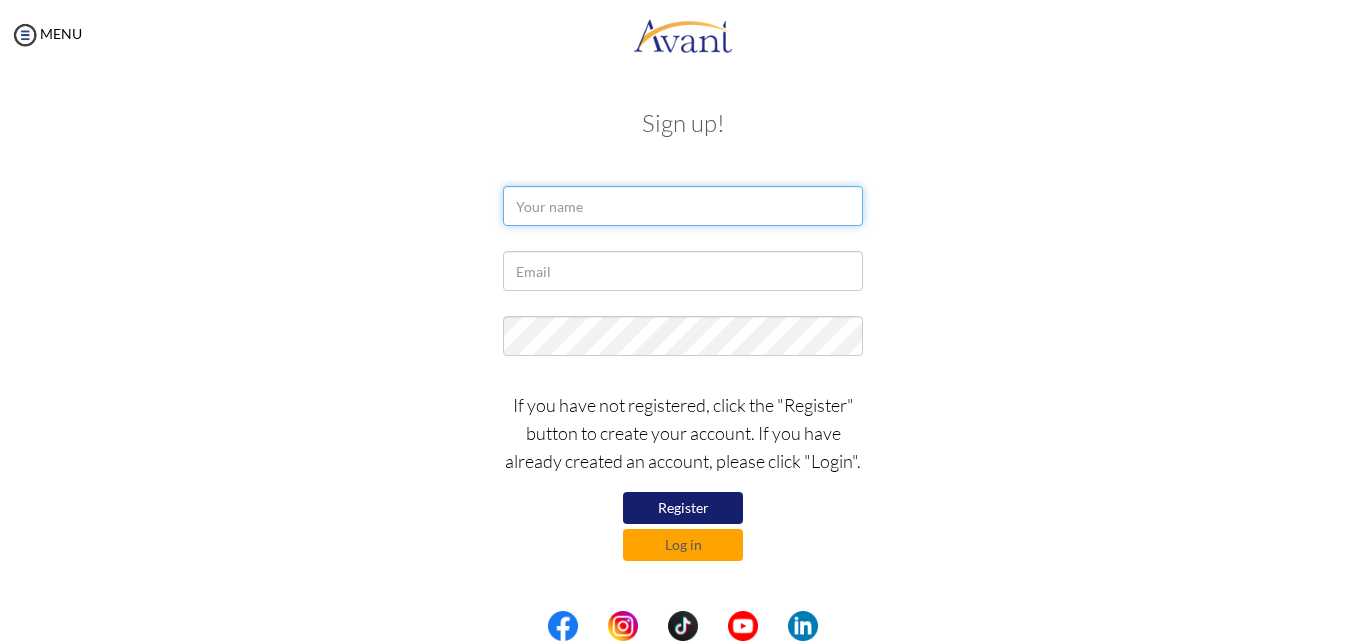 click at bounding box center [683, 206] 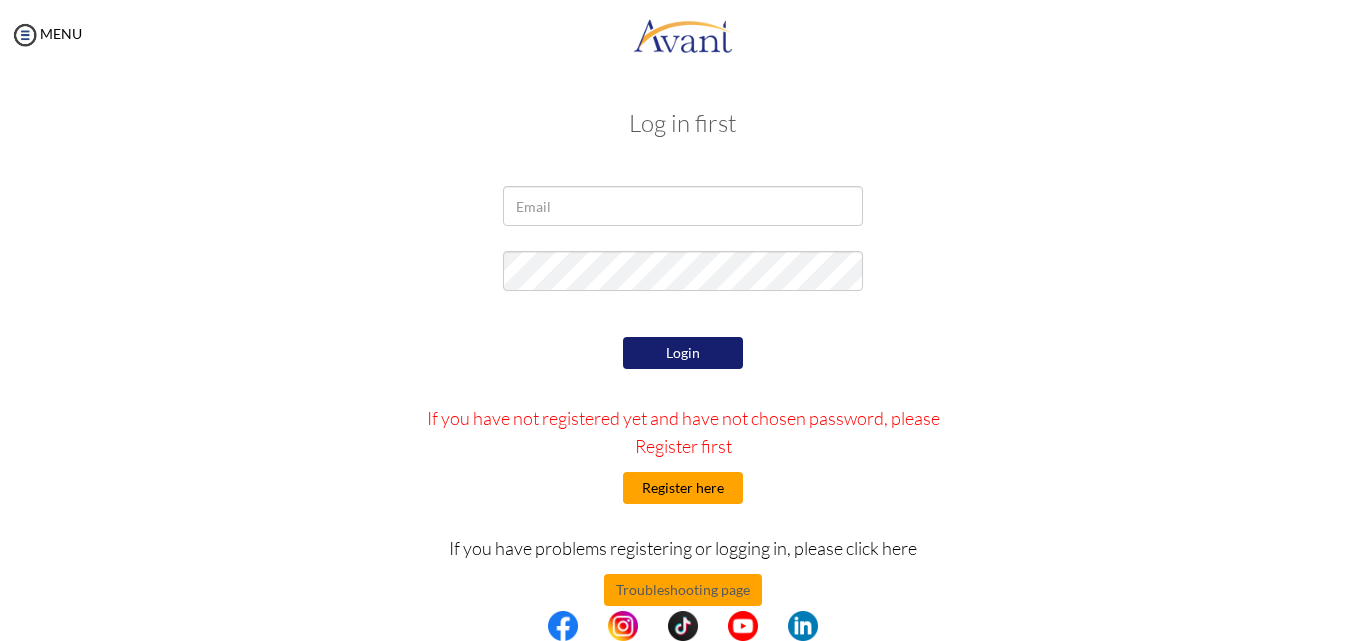 click on "Register here" at bounding box center (683, 488) 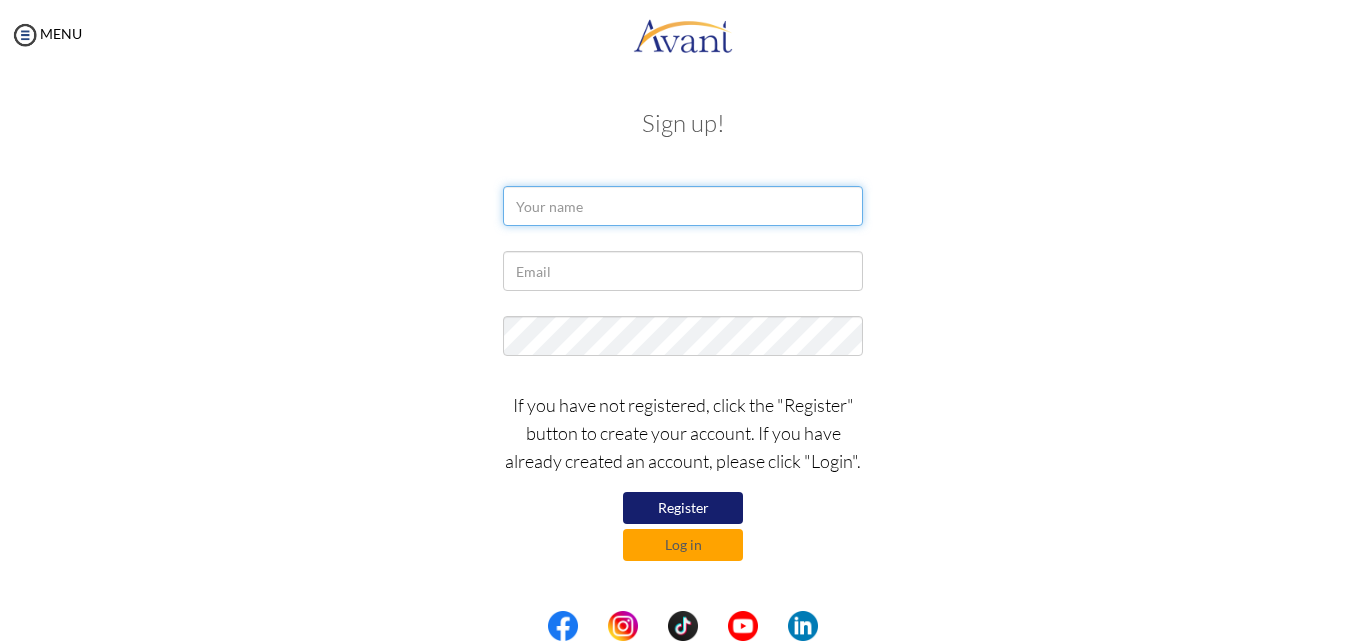 click at bounding box center (683, 206) 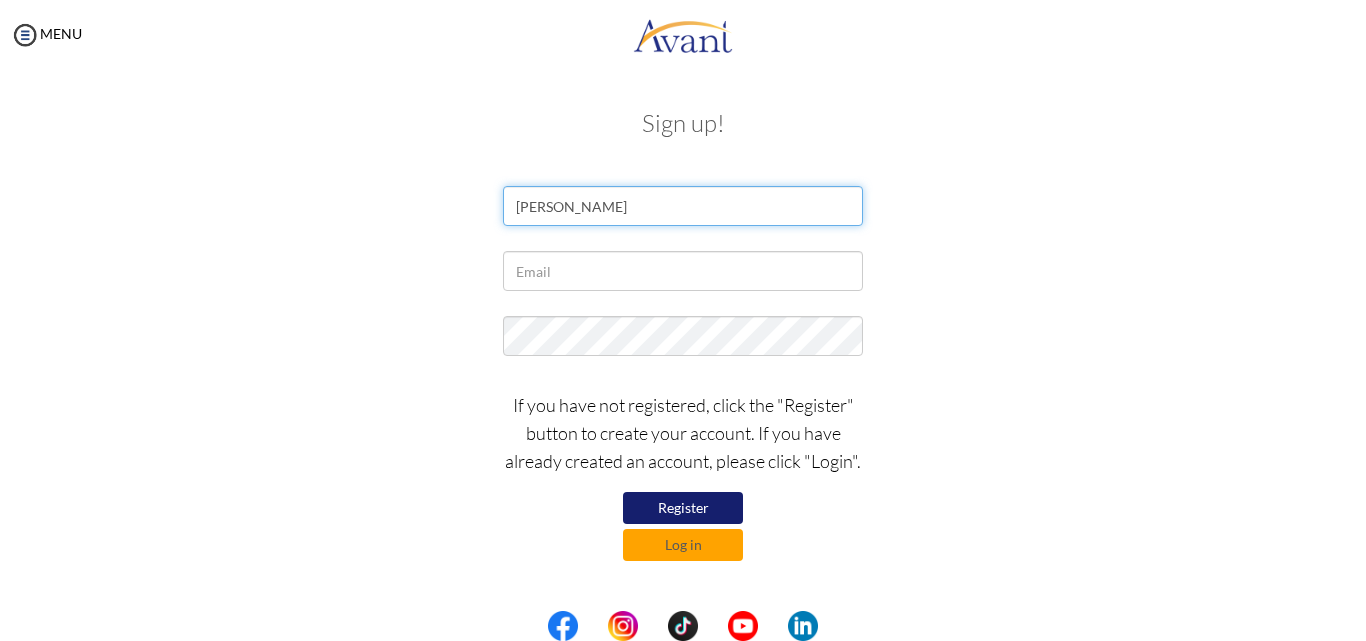 click on "Mercy Cobbinah" at bounding box center (683, 206) 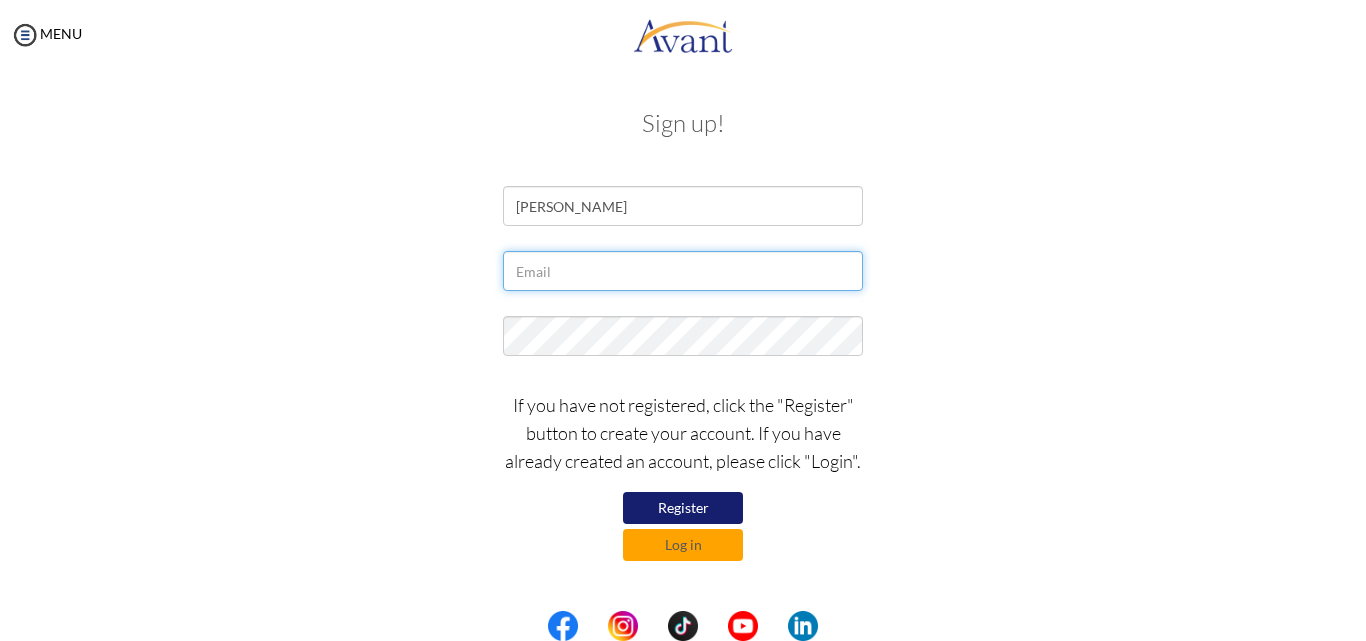 click at bounding box center [683, 271] 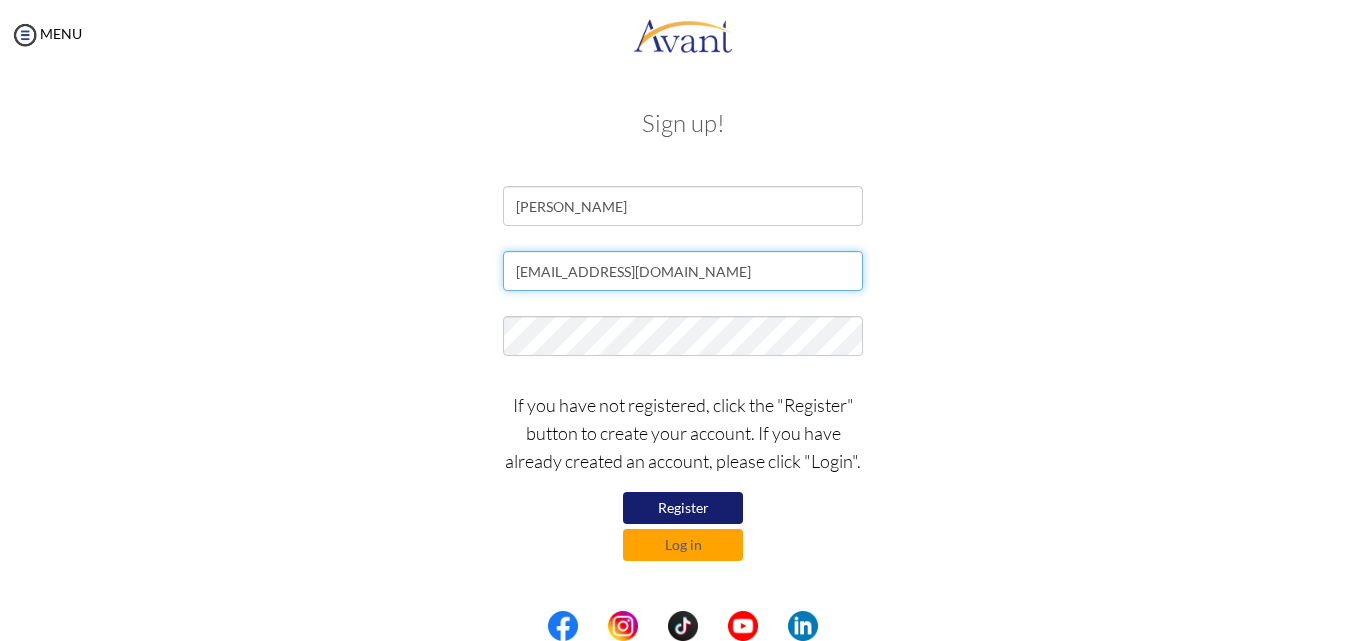 type on "[EMAIL_ADDRESS][DOMAIN_NAME]" 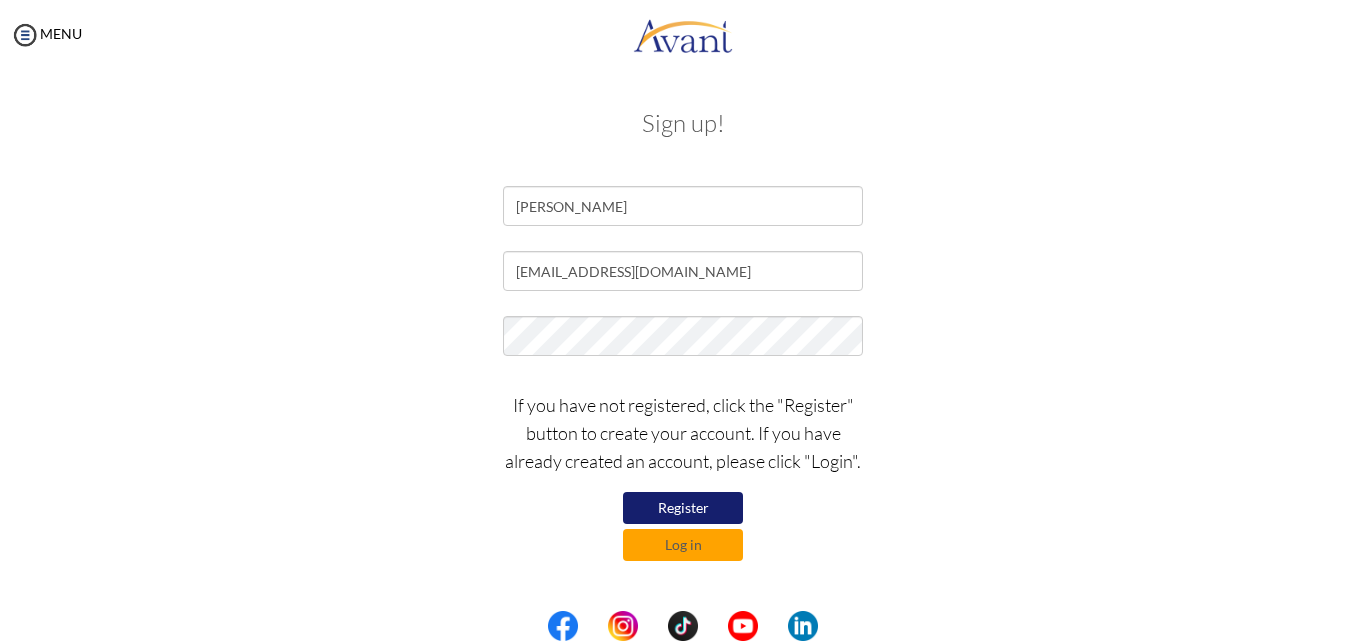 click on "Register" at bounding box center (683, 508) 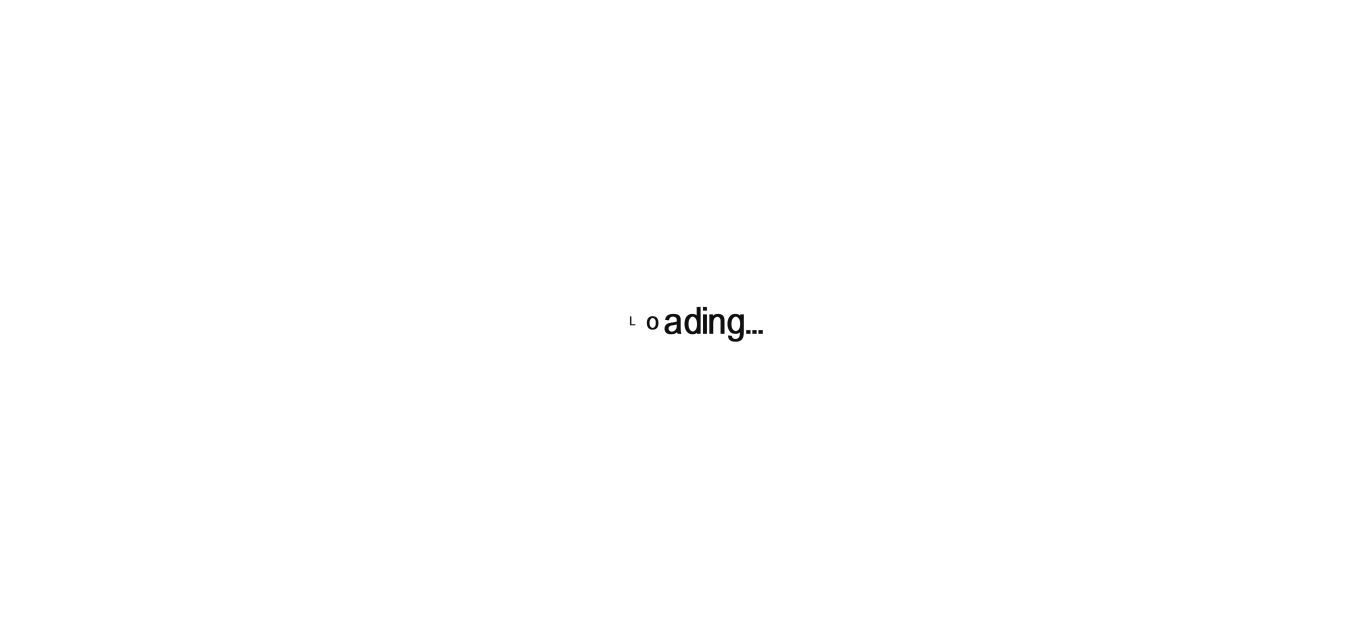 scroll, scrollTop: 0, scrollLeft: 0, axis: both 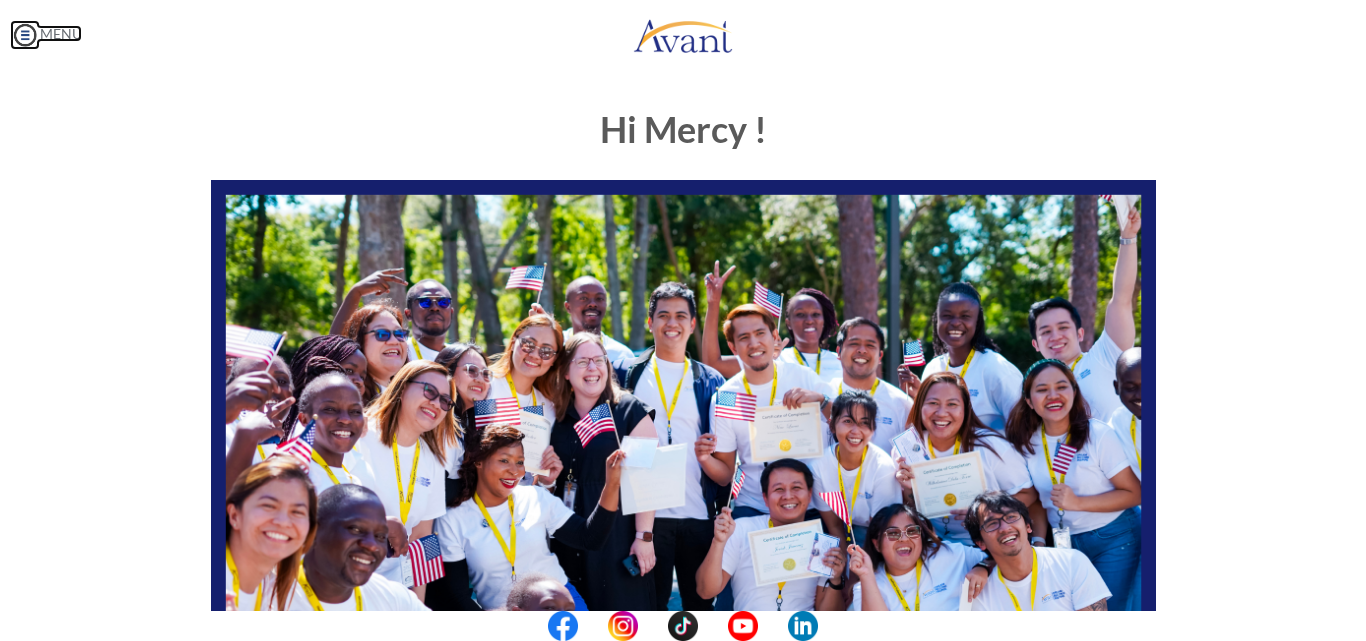 click at bounding box center [25, 35] 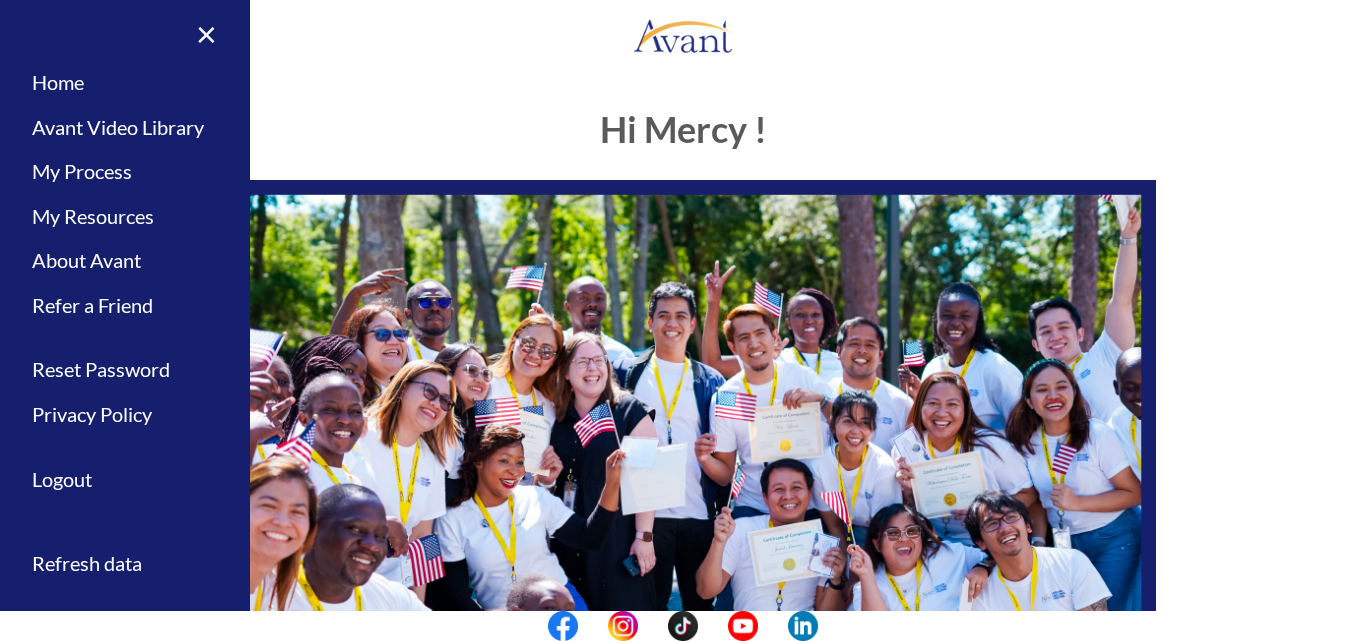 click on "My Status
What is the next step?
We would like you to watch the introductory video Begin with Avant
We would like you to watch the program video Watch Program Video
We would like you to complete English exam Take Language Test
We would like you to complete clinical assessment Take Clinical Test
We would like you to complete qualification survey Take Qualification Survey
We would like you to watch expectations video Watch Expectations Video
You will be contacted by recruiter to schedule a call.
Your application is being reviewed. Please check your email regularly.
Process Overview
Check off each step as you go to track your progress!
Application review
1 Watch the Avant Video Library ▢ Avant Video Library
Interview
1 Complete the Pre-Interview Survey ▢
2 ▢" at bounding box center [683, 390] 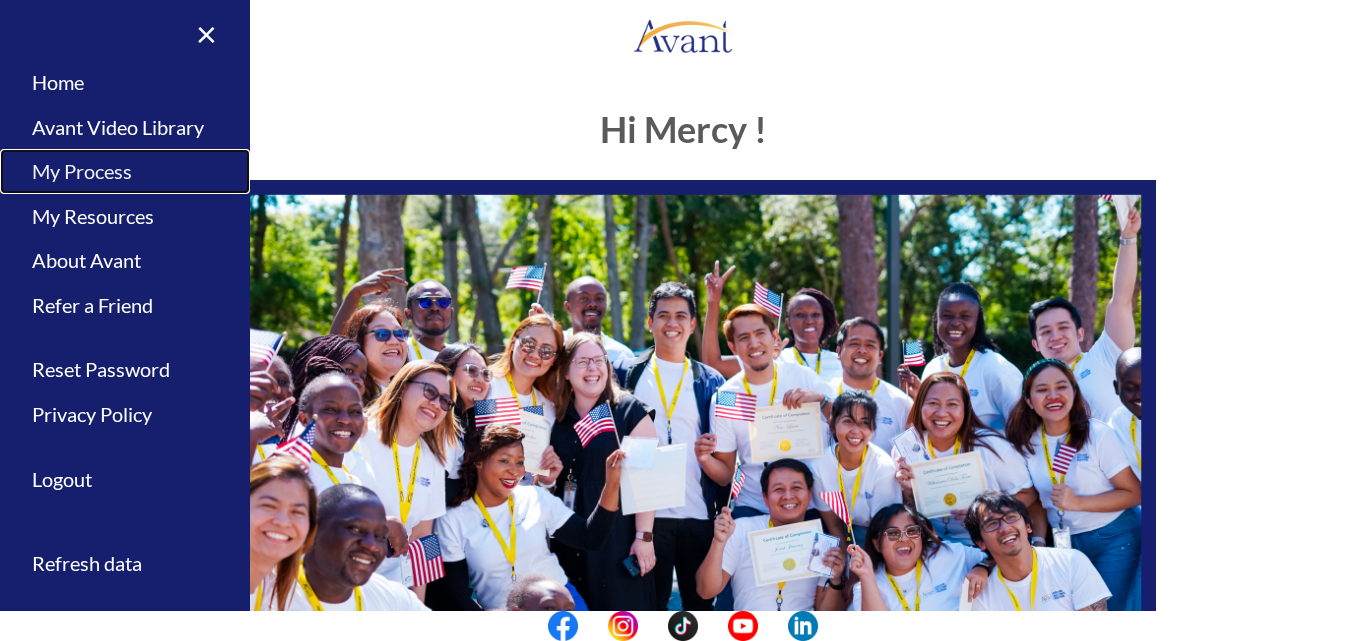 click on "My Process" at bounding box center (125, 171) 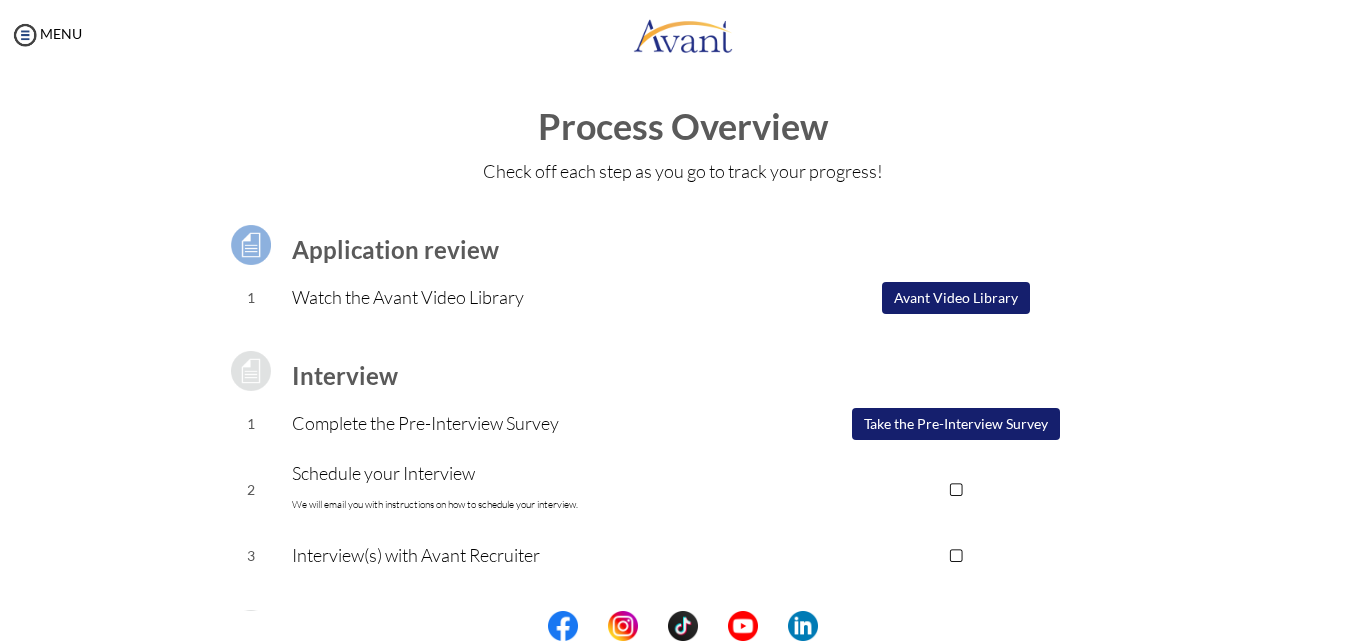 scroll, scrollTop: 0, scrollLeft: 0, axis: both 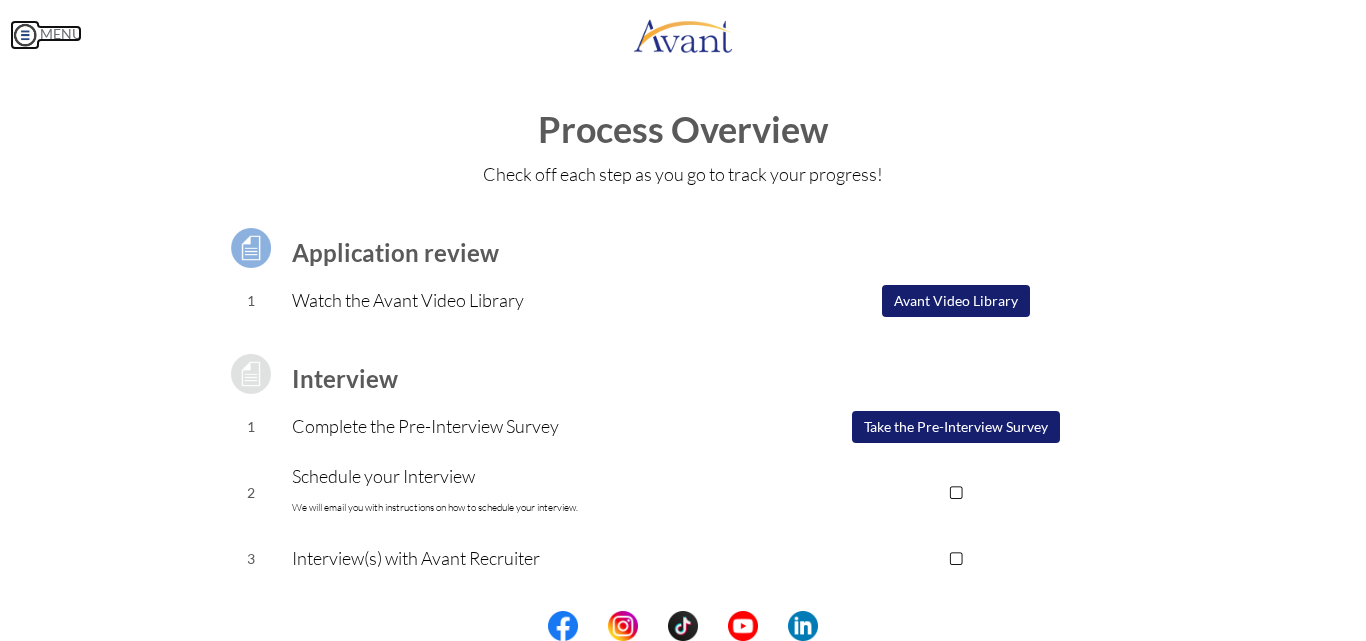 click at bounding box center [25, 35] 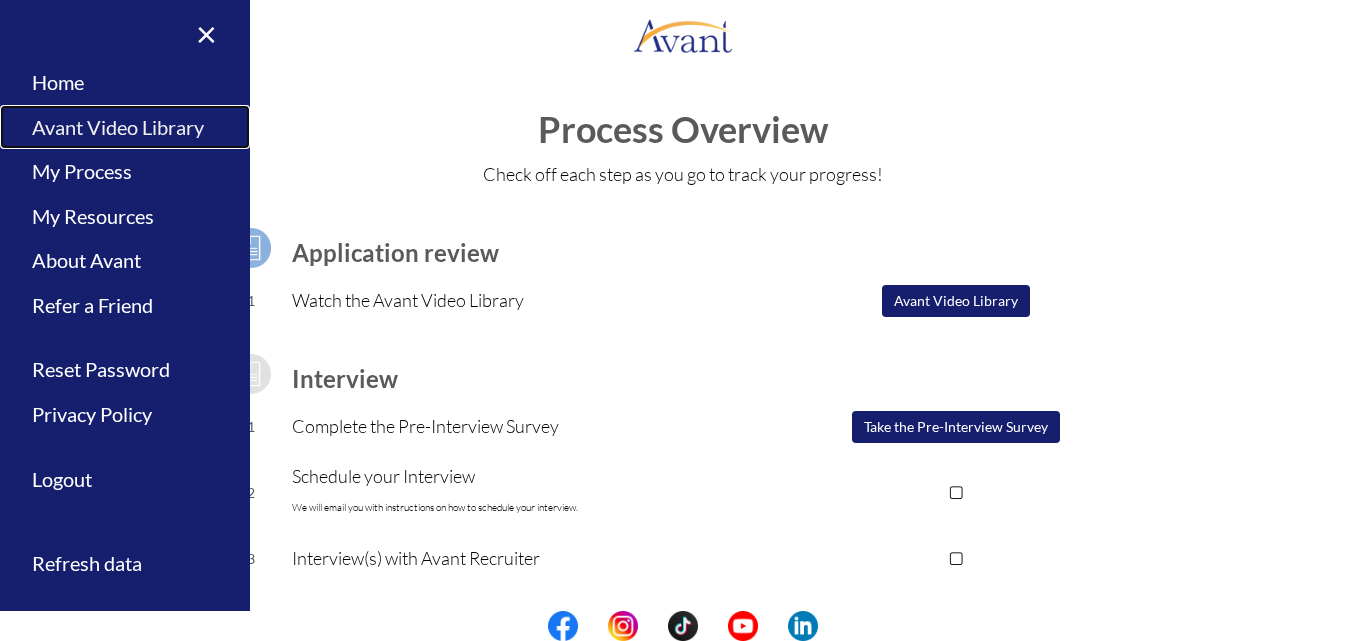 click on "Avant Video Library" at bounding box center (125, 127) 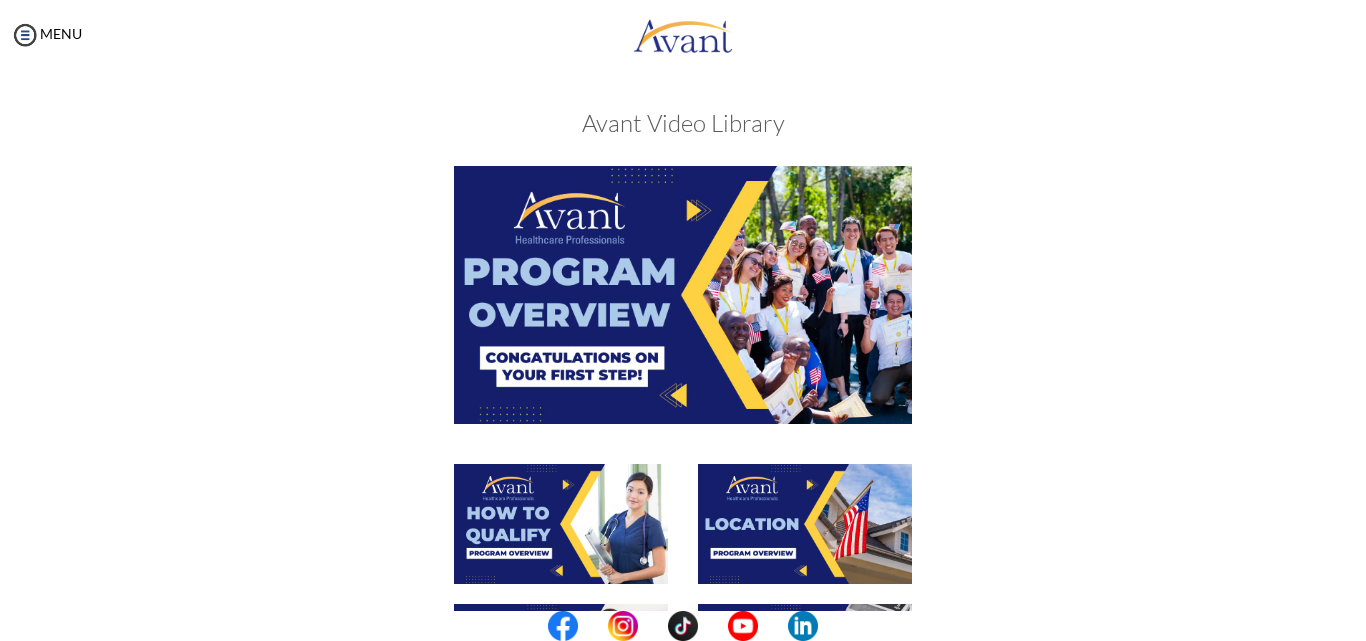 click at bounding box center (683, 294) 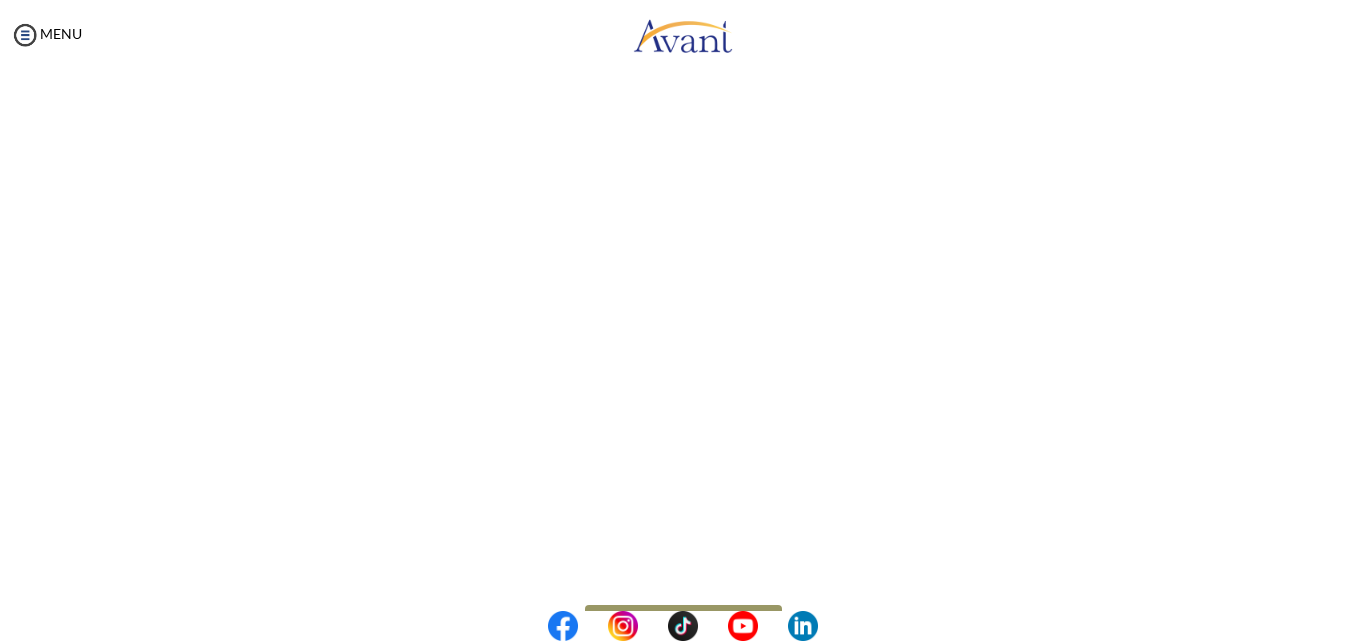 scroll, scrollTop: 343, scrollLeft: 0, axis: vertical 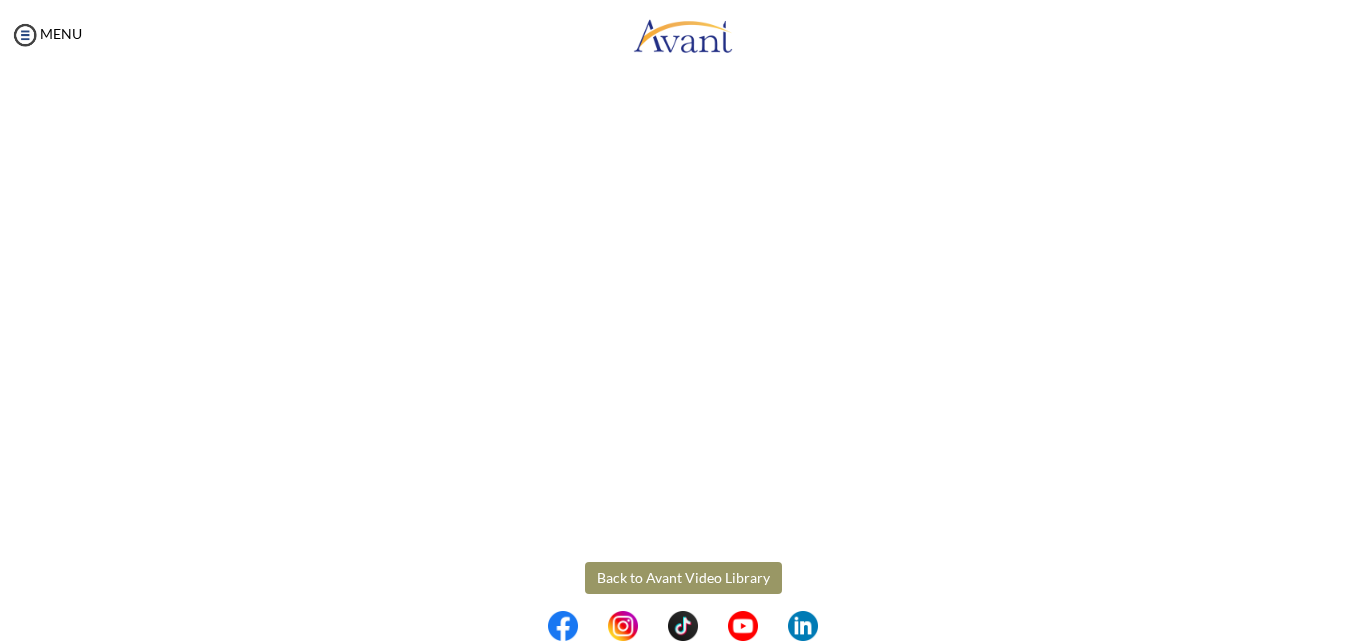 click on "Back to Avant Video Library" at bounding box center [683, 578] 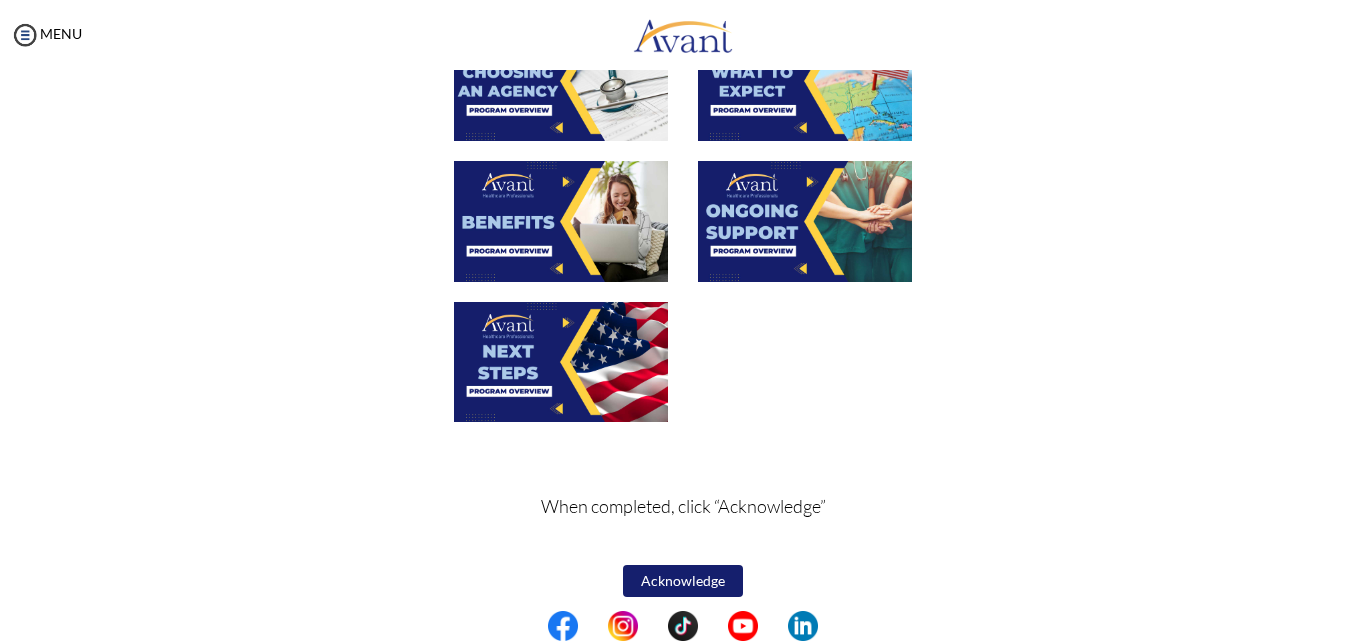 scroll, scrollTop: 734, scrollLeft: 0, axis: vertical 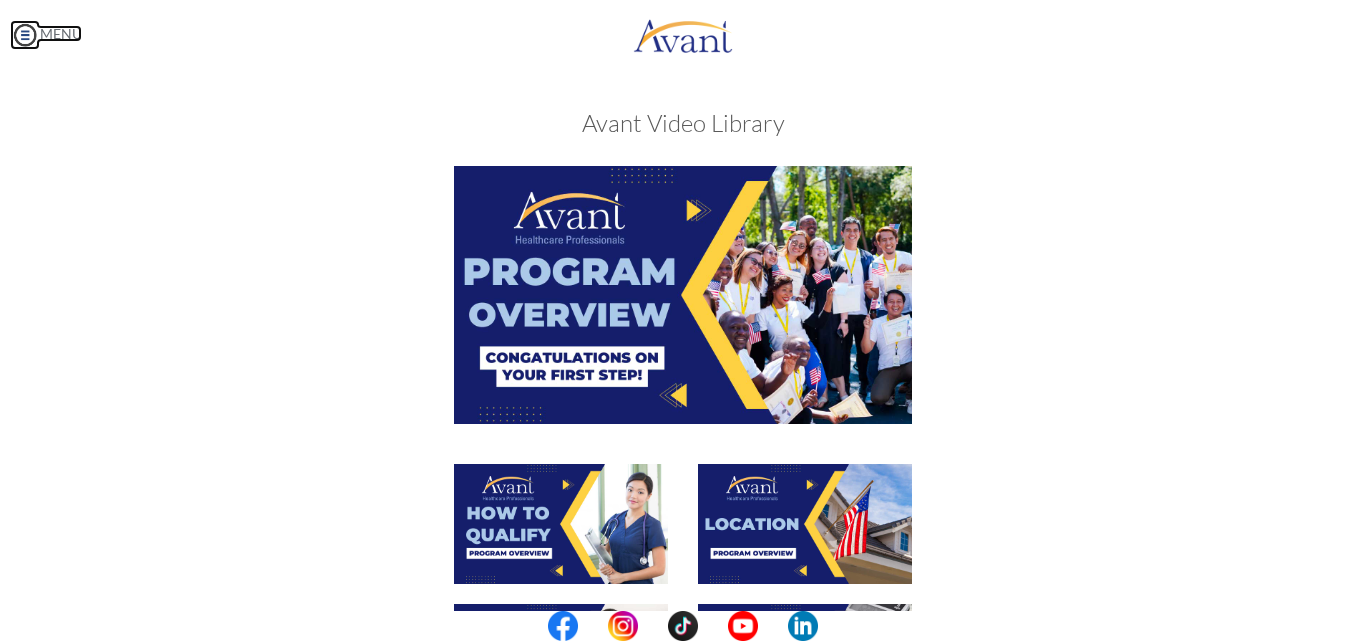 click at bounding box center (25, 35) 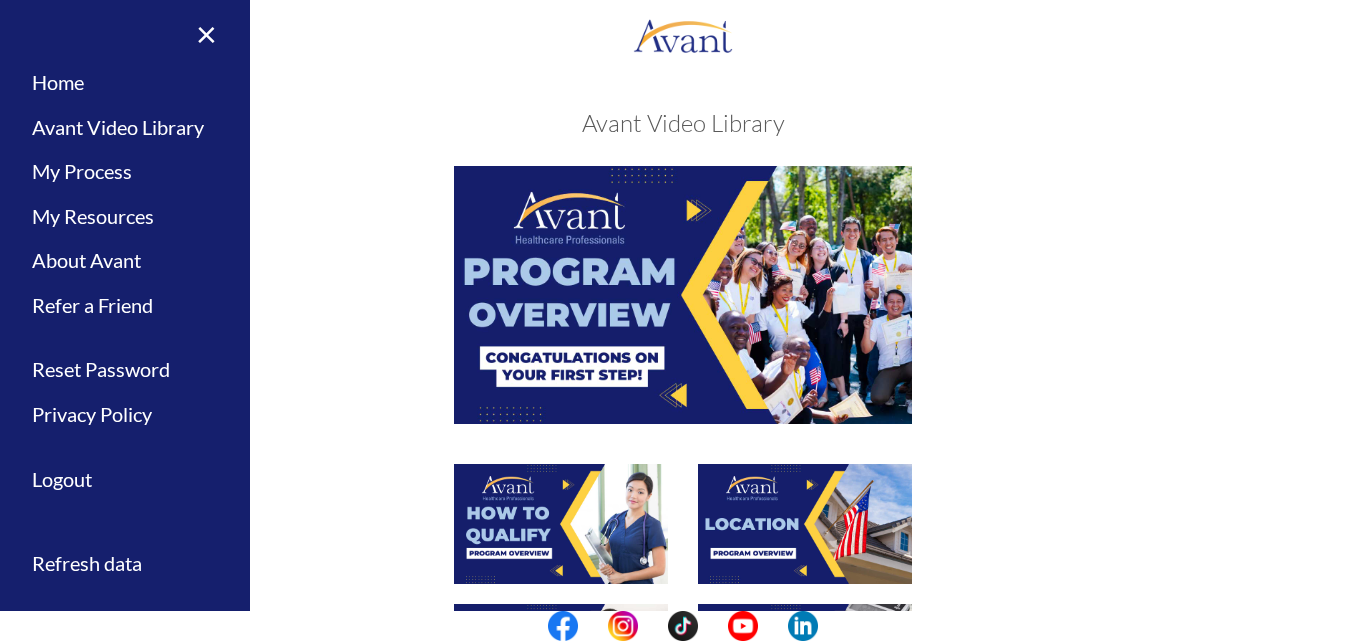 click on "My Status
What is the next step?
We would like you to watch the introductory video Begin with Avant
We would like you to watch the program video Watch Program Video
We would like you to complete English exam Take Language Test
We would like you to complete clinical assessment Take Clinical Test
We would like you to complete qualification survey Take Qualification Survey
We would like you to watch expectations video Watch Expectations Video
You will be contacted by recruiter to schedule a call.
Your application is being reviewed. Please check your email regularly.
Process Overview
Check off each step as you go to track your progress!
Application review
1 Watch the Avant Video Library ▢ Avant Video Library
Interview
1 Complete the Pre-Interview Survey ▢
2 ▢" at bounding box center [683, 390] 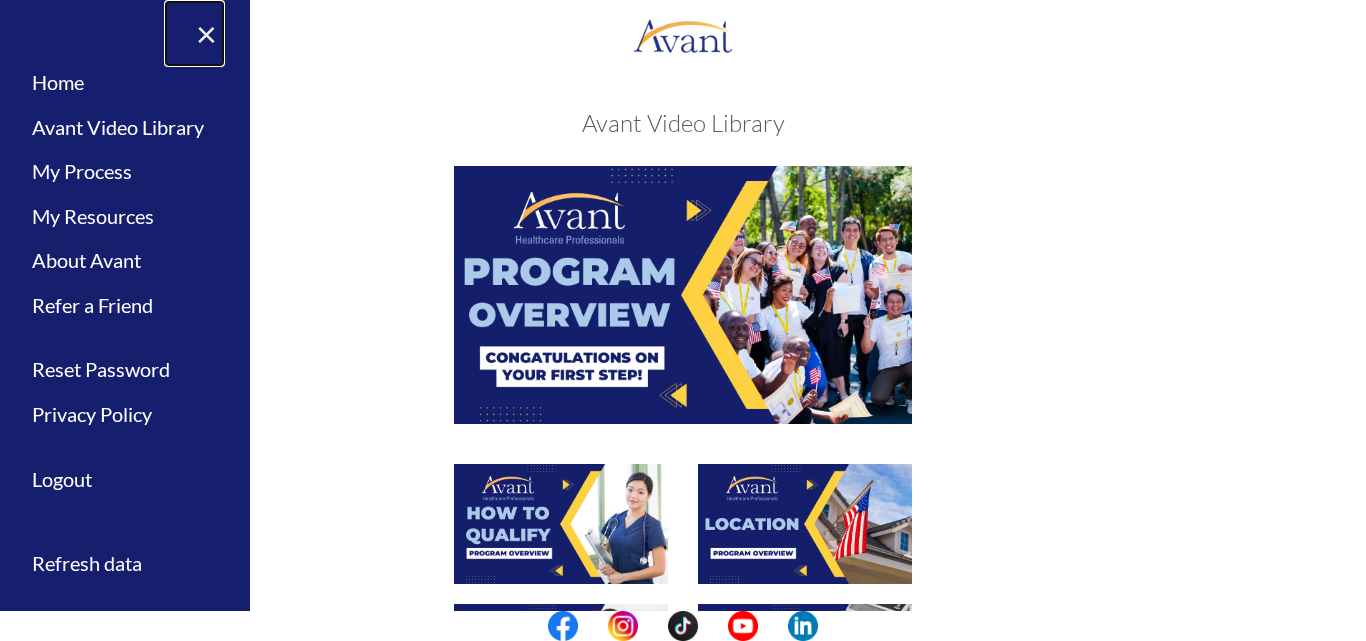 click on "×" at bounding box center [194, 33] 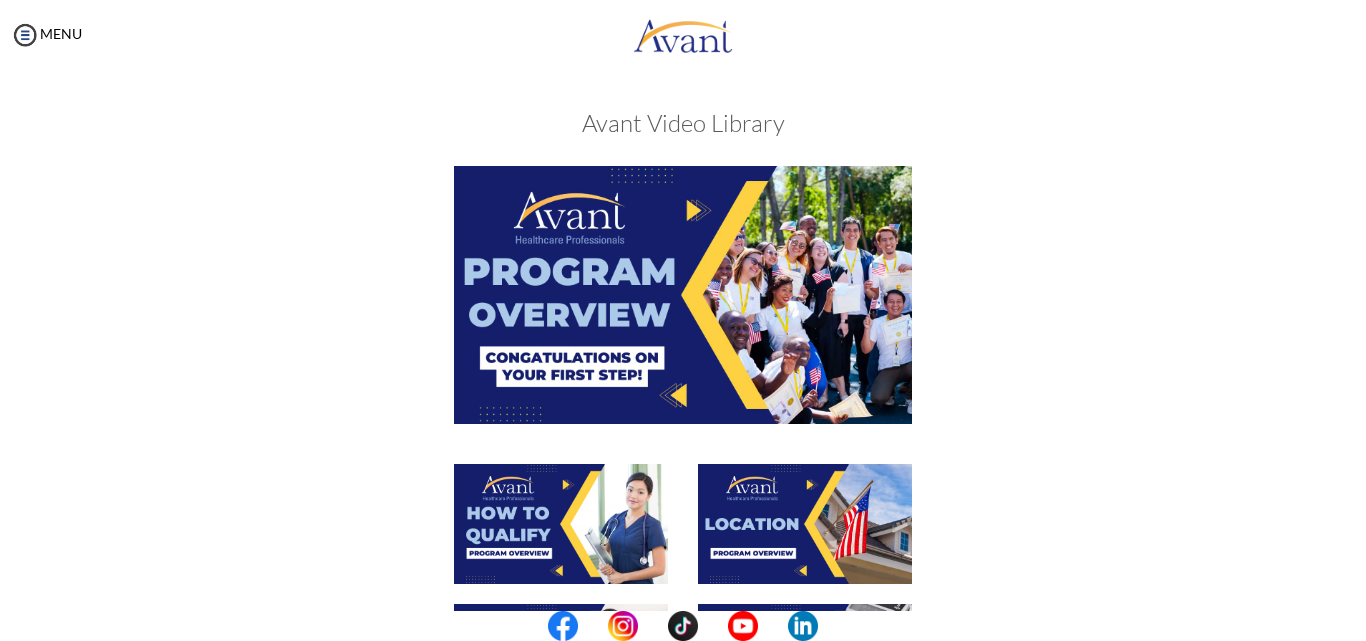 click at bounding box center (683, 294) 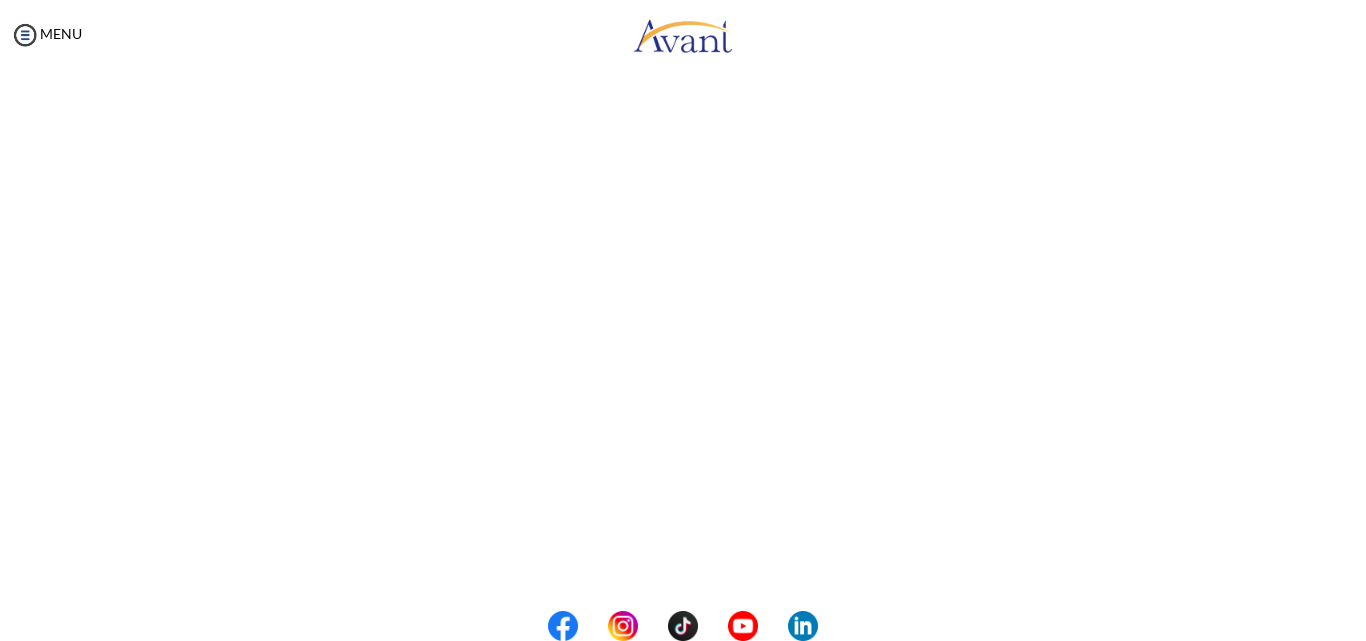 scroll, scrollTop: 276, scrollLeft: 0, axis: vertical 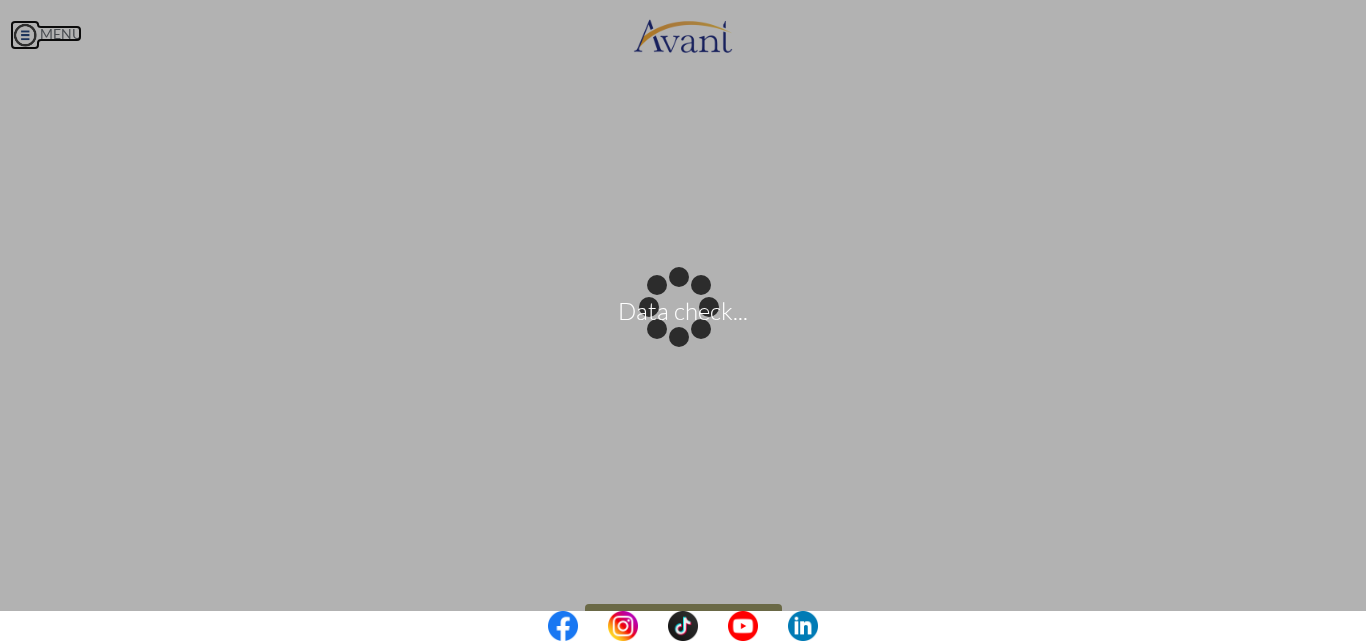 click on "Data check...
Maintenance break. Please come back in 2 hours.
MENU
My Status
What is the next step?
We would like you to watch the introductory video Begin with Avant
We would like you to watch the program video Watch Program Video
We would like you to complete English exam Take Language Test
We would like you to complete clinical assessment Take Clinical Test
We would like you to complete qualification survey Take Qualification Survey
We would like you to watch expectations video Watch Expectations Video
You will be contacted by recruiter to schedule a call.
Your application is being reviewed. Please check your email regularly.
Process Overview
Check off each step as you go to track your progress!" at bounding box center (683, 320) 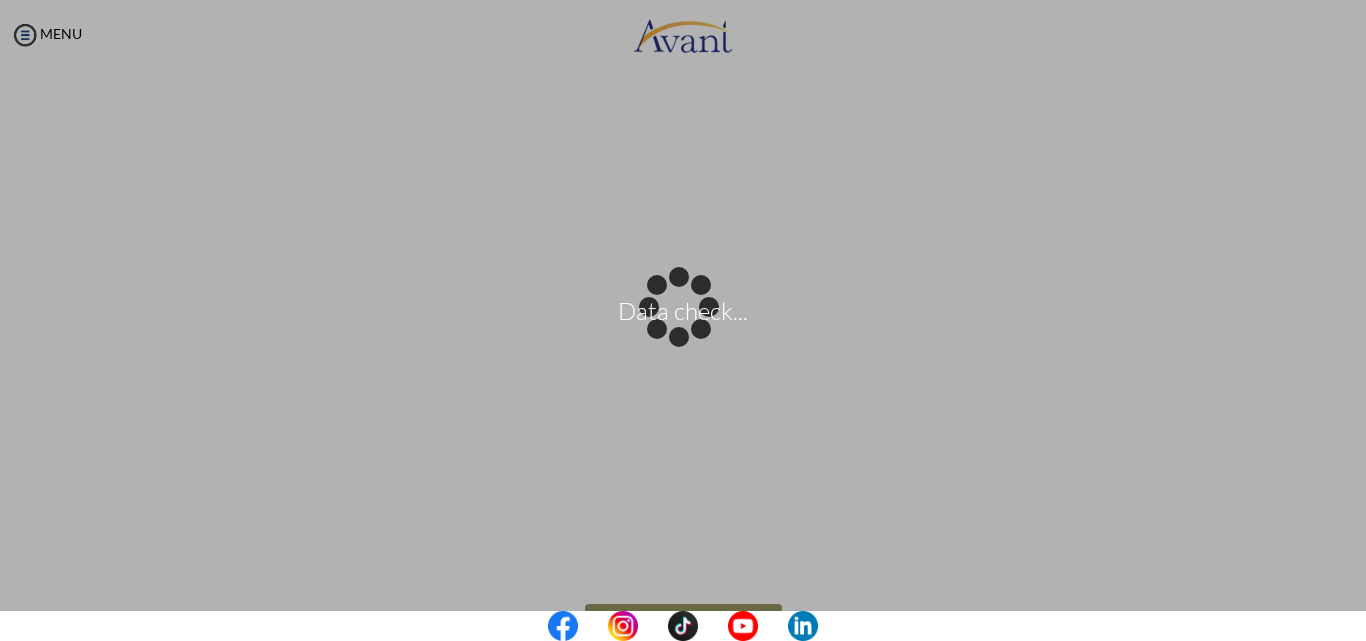 click on "Data check..." at bounding box center [683, 321] 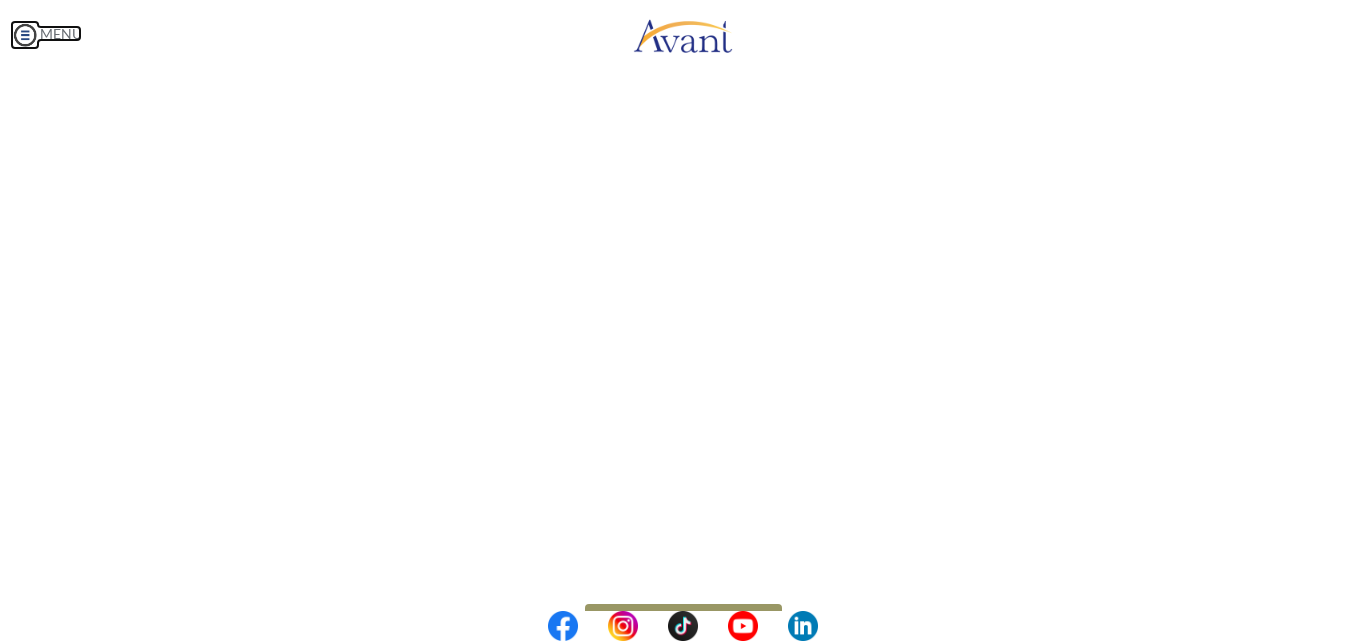click at bounding box center [25, 35] 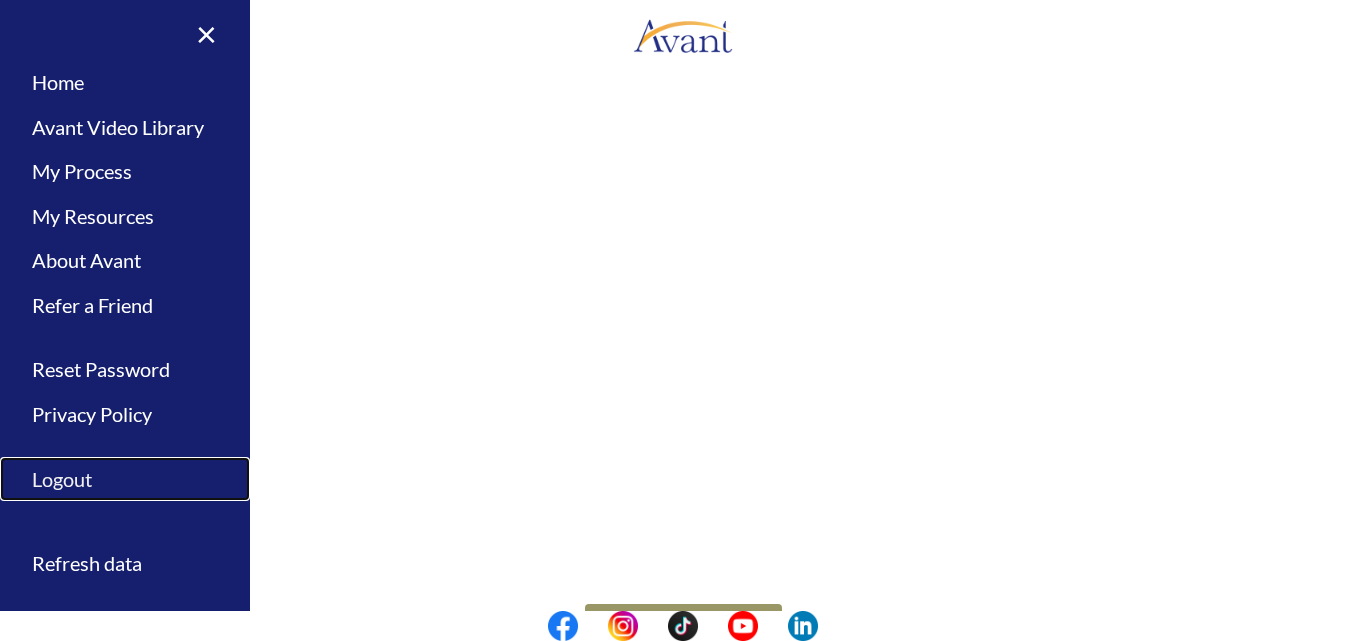 click on "Logout" at bounding box center (125, 479) 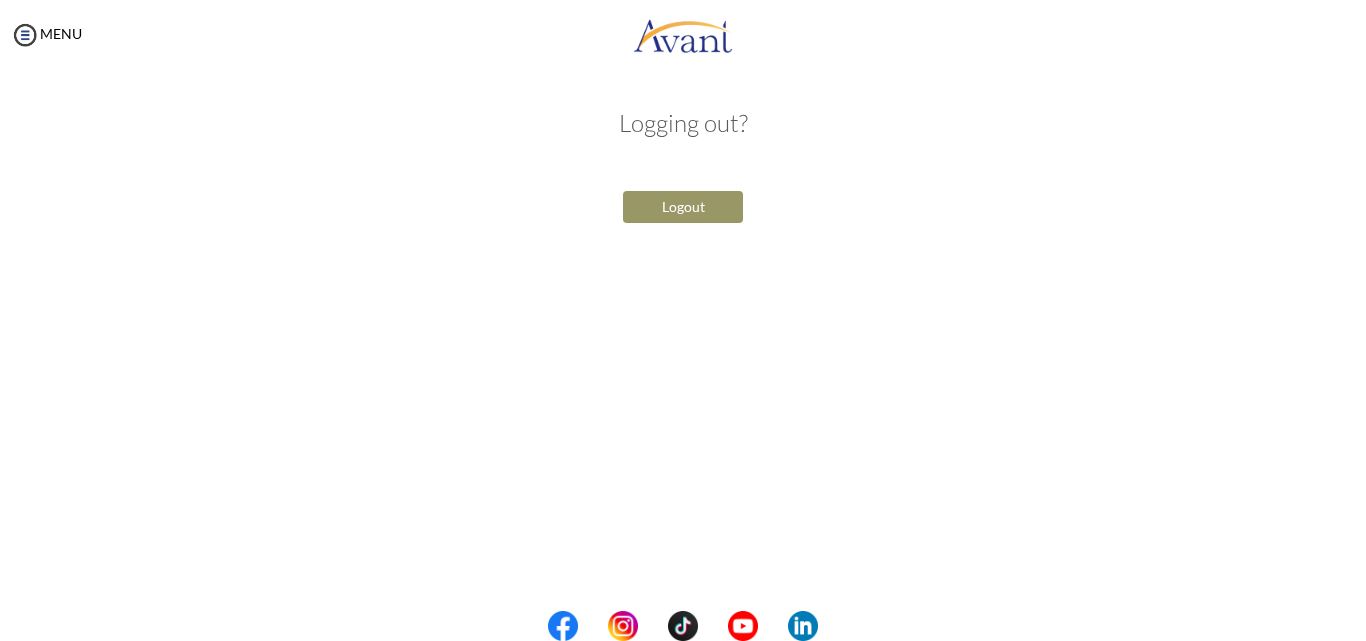 click on "Logout" at bounding box center (683, 207) 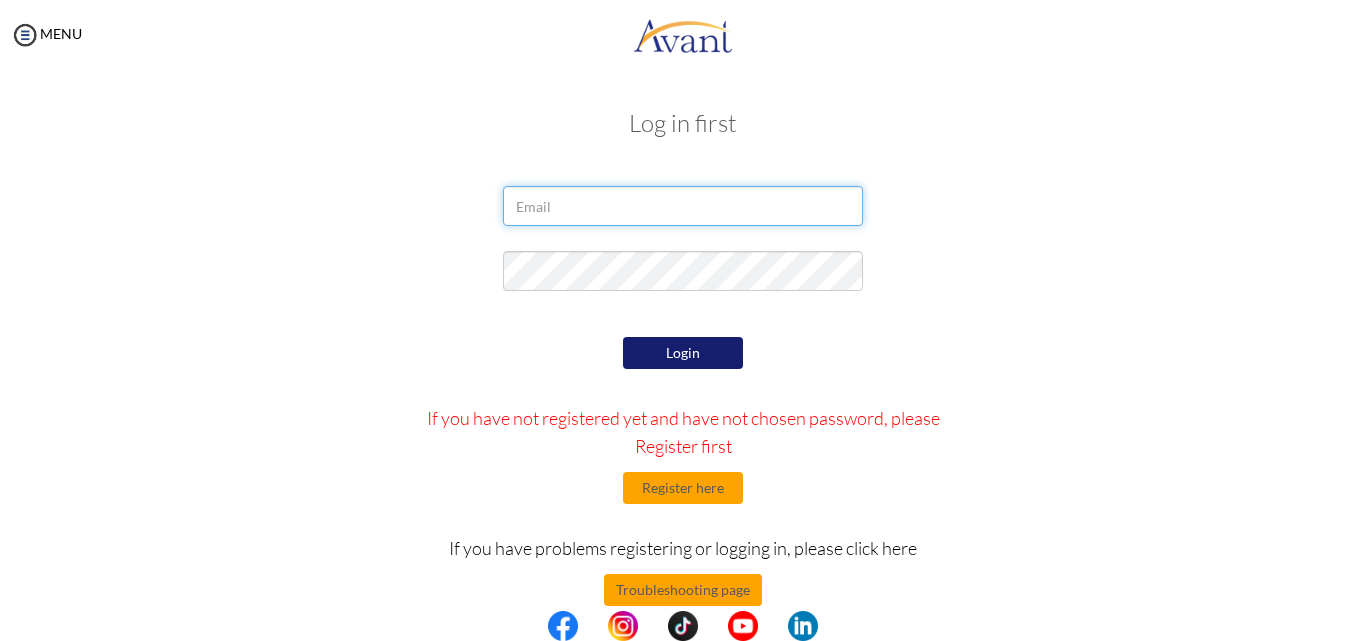 click at bounding box center [683, 206] 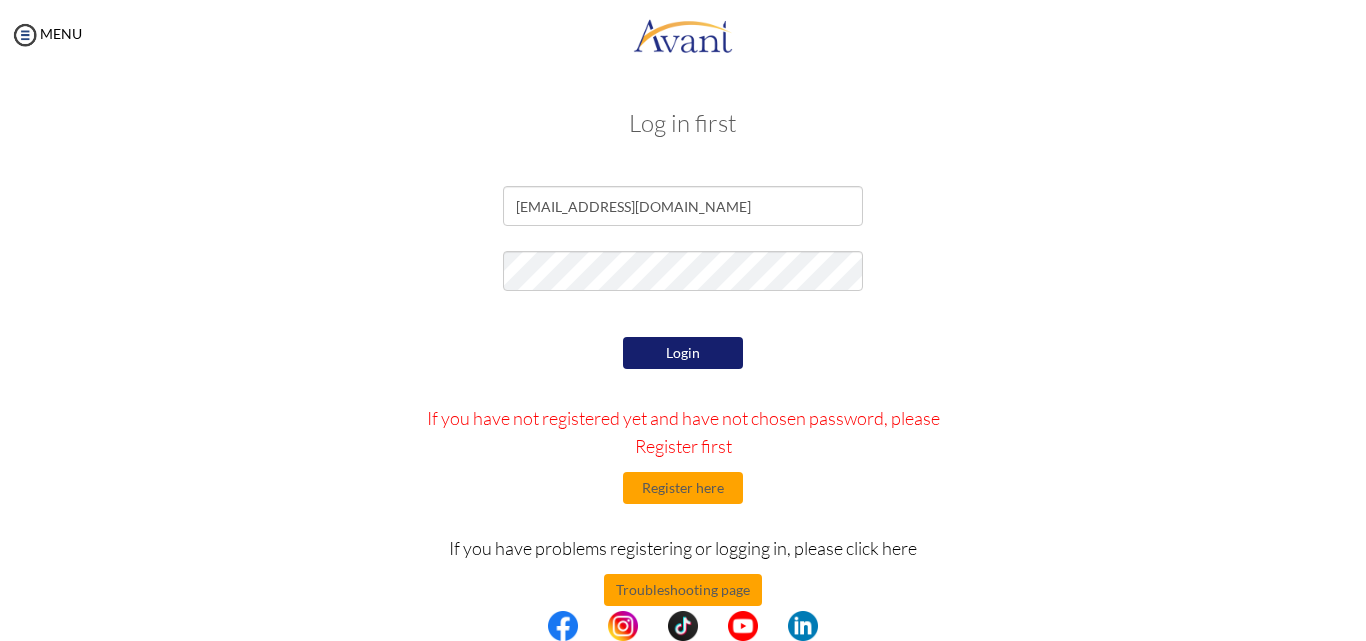 click on "Login" at bounding box center (683, 353) 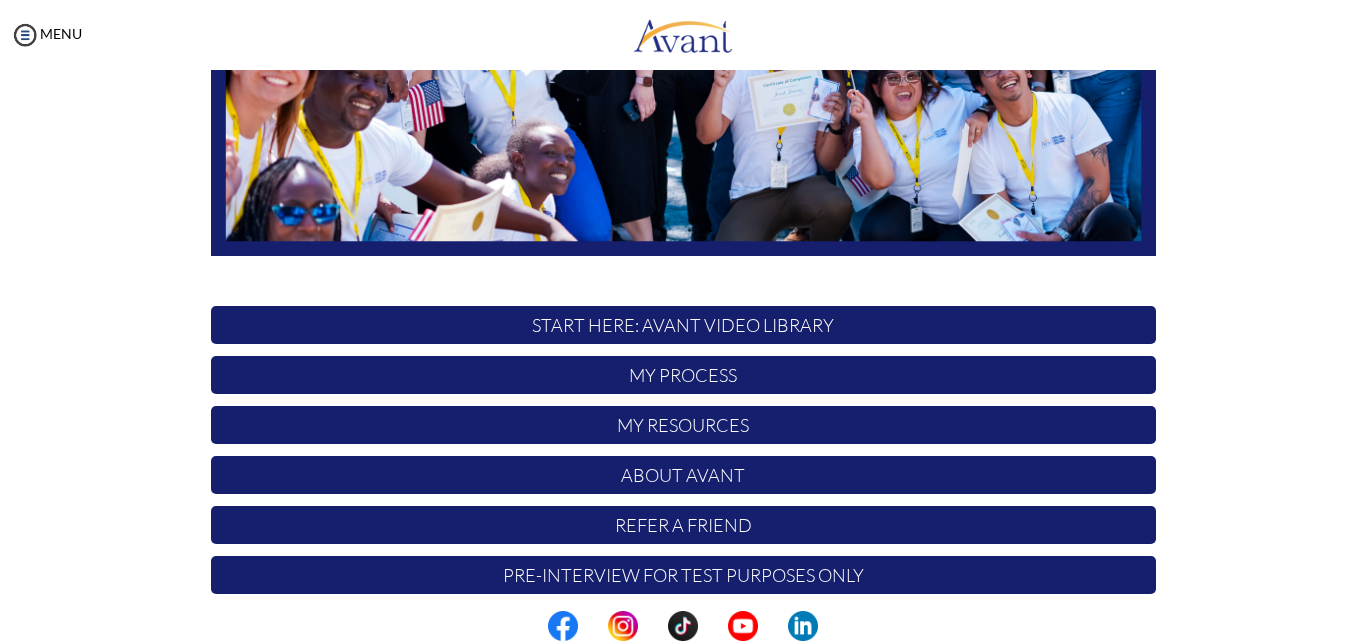 scroll, scrollTop: 470, scrollLeft: 0, axis: vertical 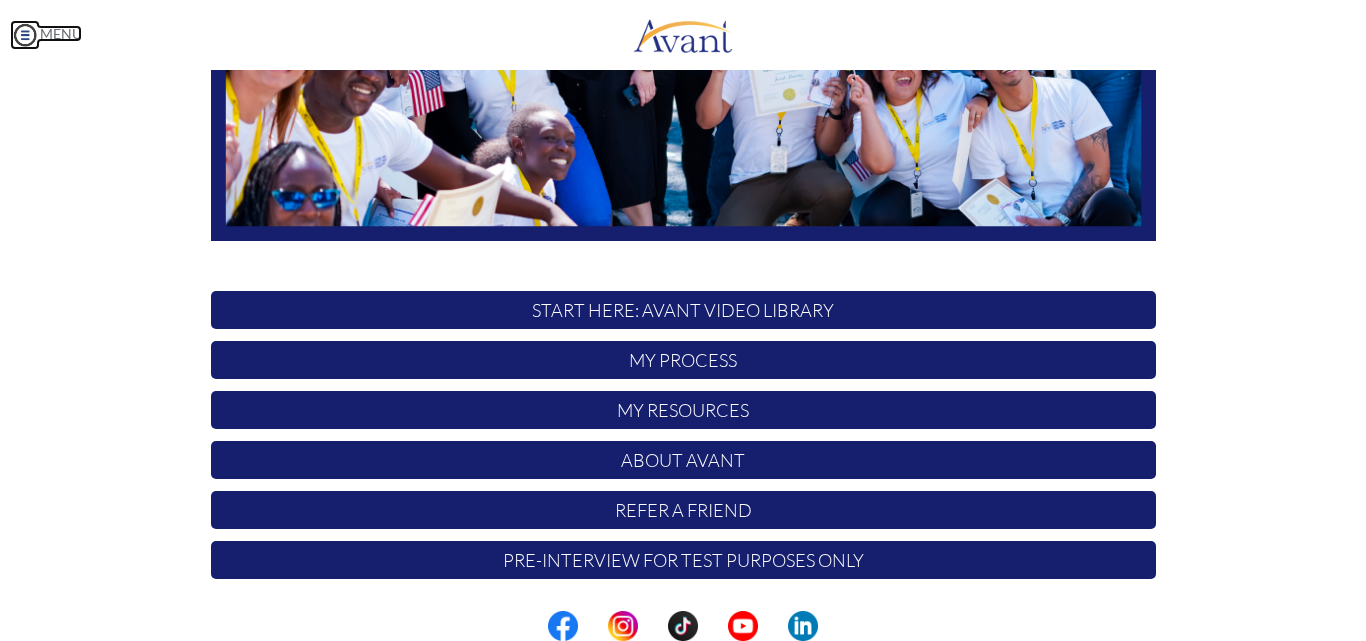 click at bounding box center (25, 35) 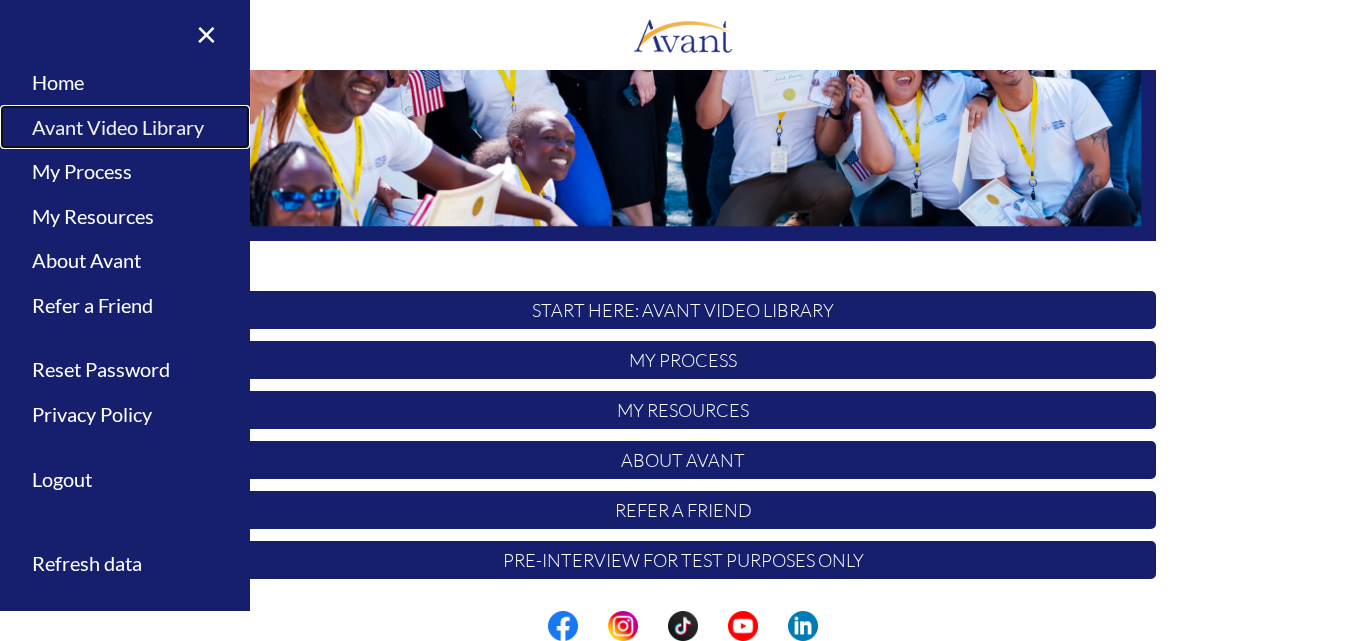 click on "Avant Video Library" at bounding box center [125, 127] 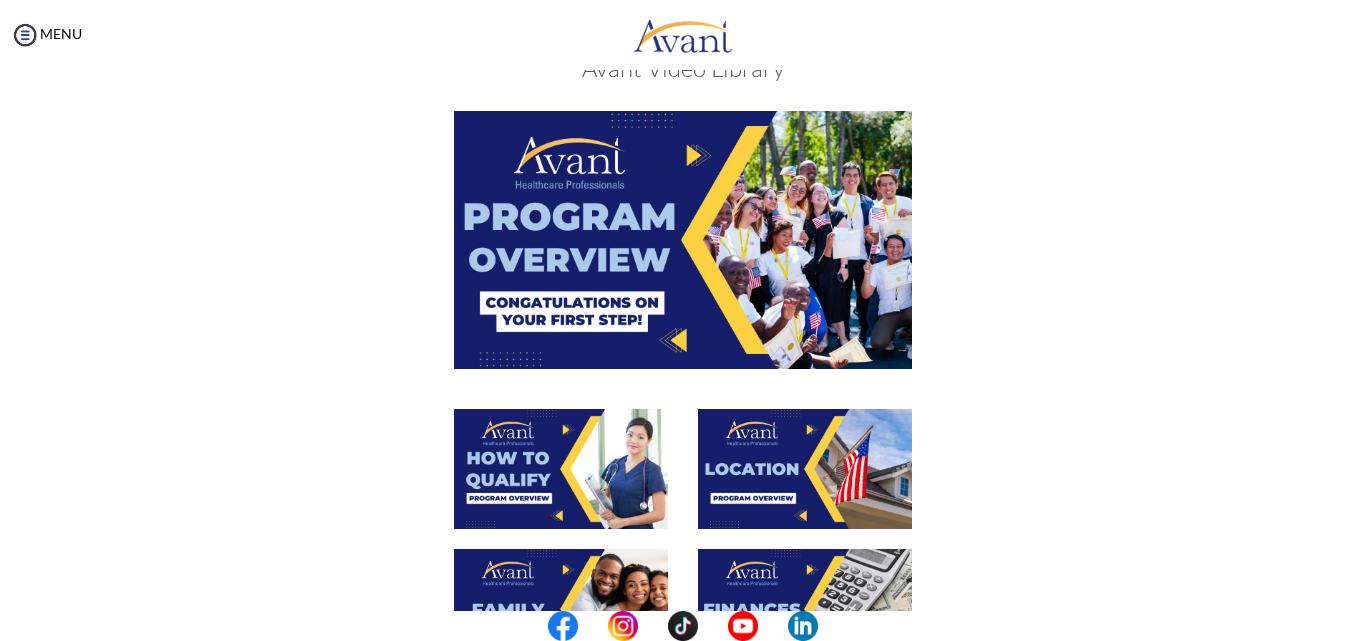 scroll, scrollTop: 50, scrollLeft: 0, axis: vertical 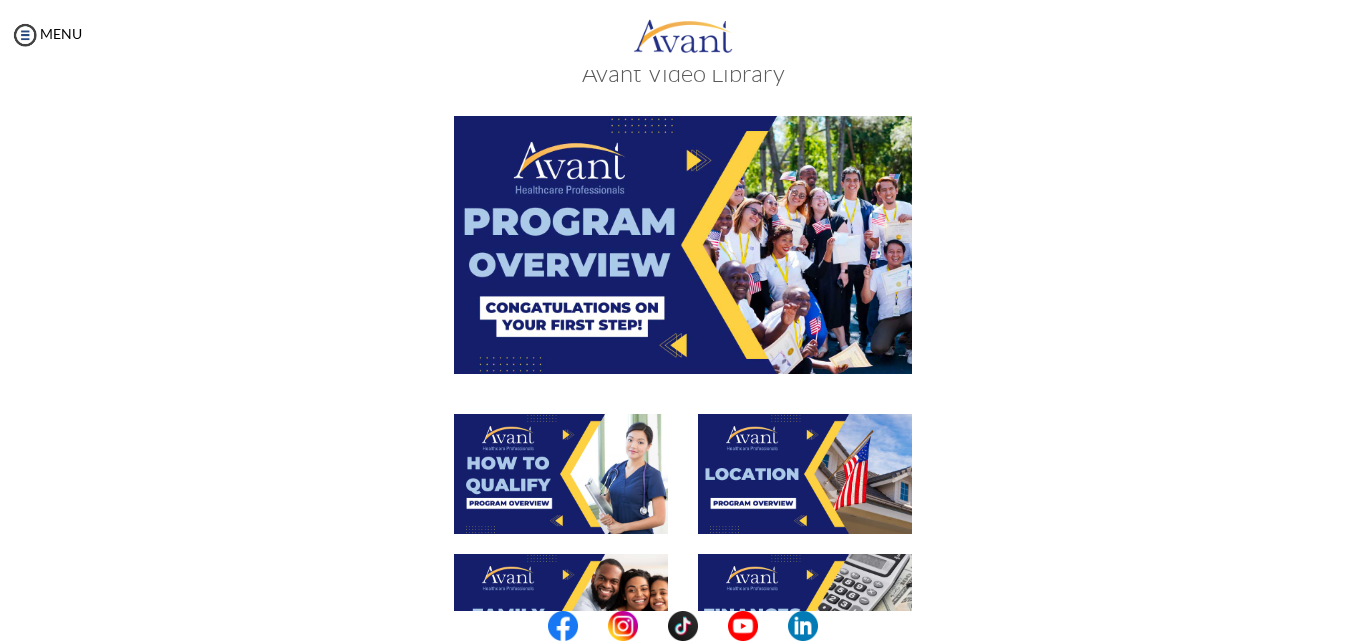 click at bounding box center [683, 244] 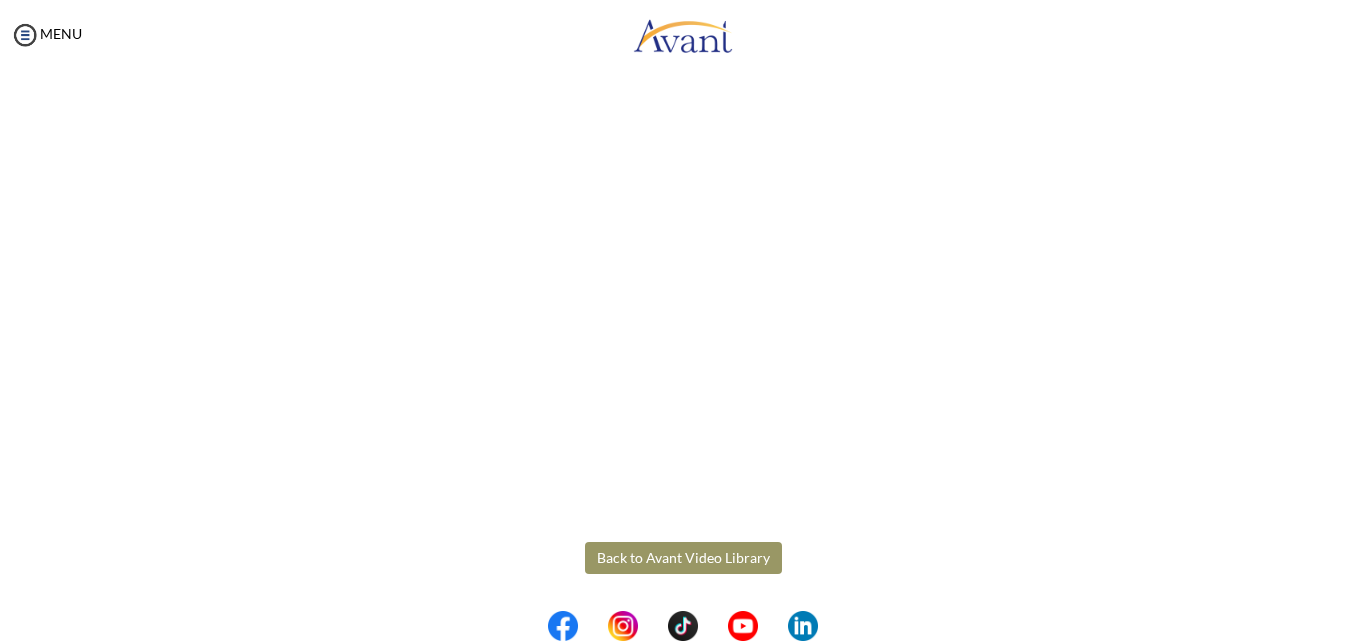 scroll, scrollTop: 288, scrollLeft: 0, axis: vertical 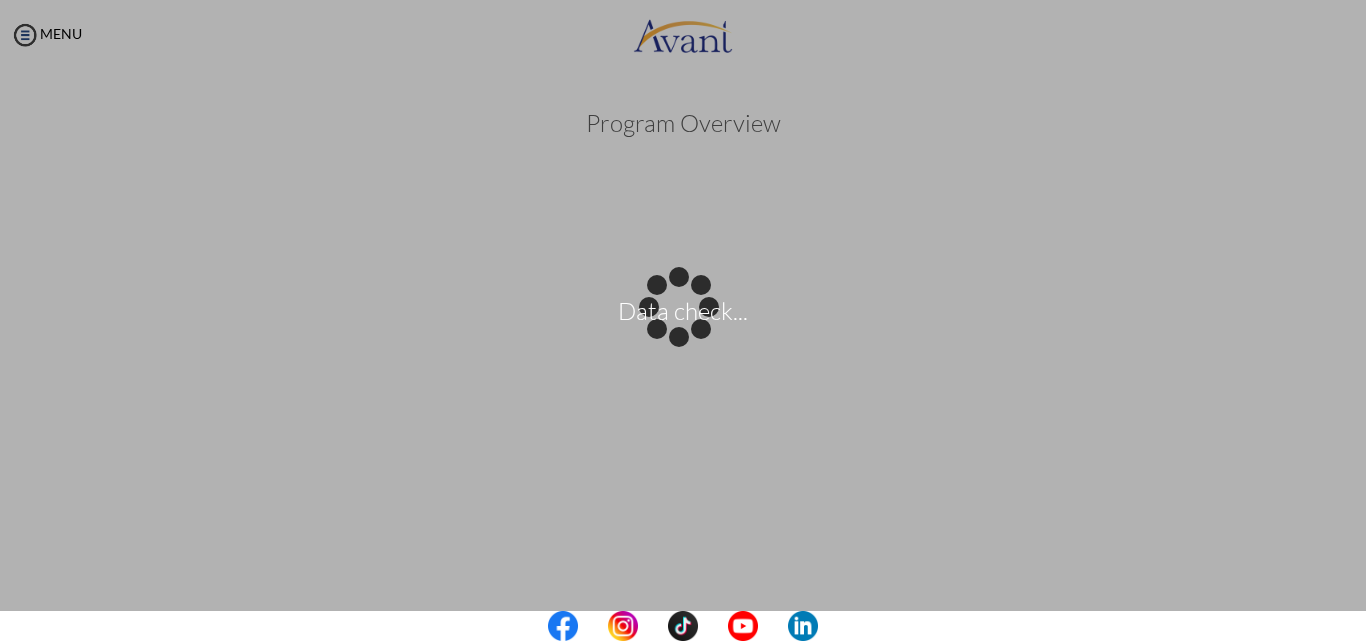 click at bounding box center (683, 626) 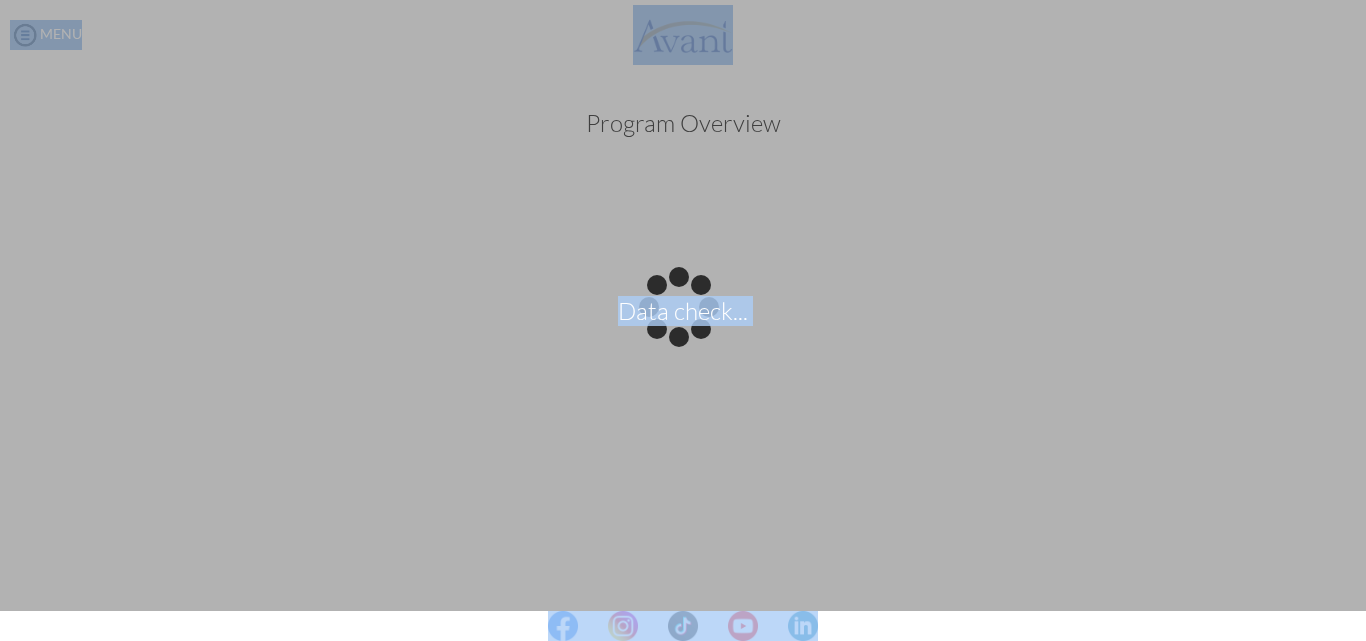 drag, startPoint x: 1285, startPoint y: 637, endPoint x: 1246, endPoint y: 651, distance: 41.4367 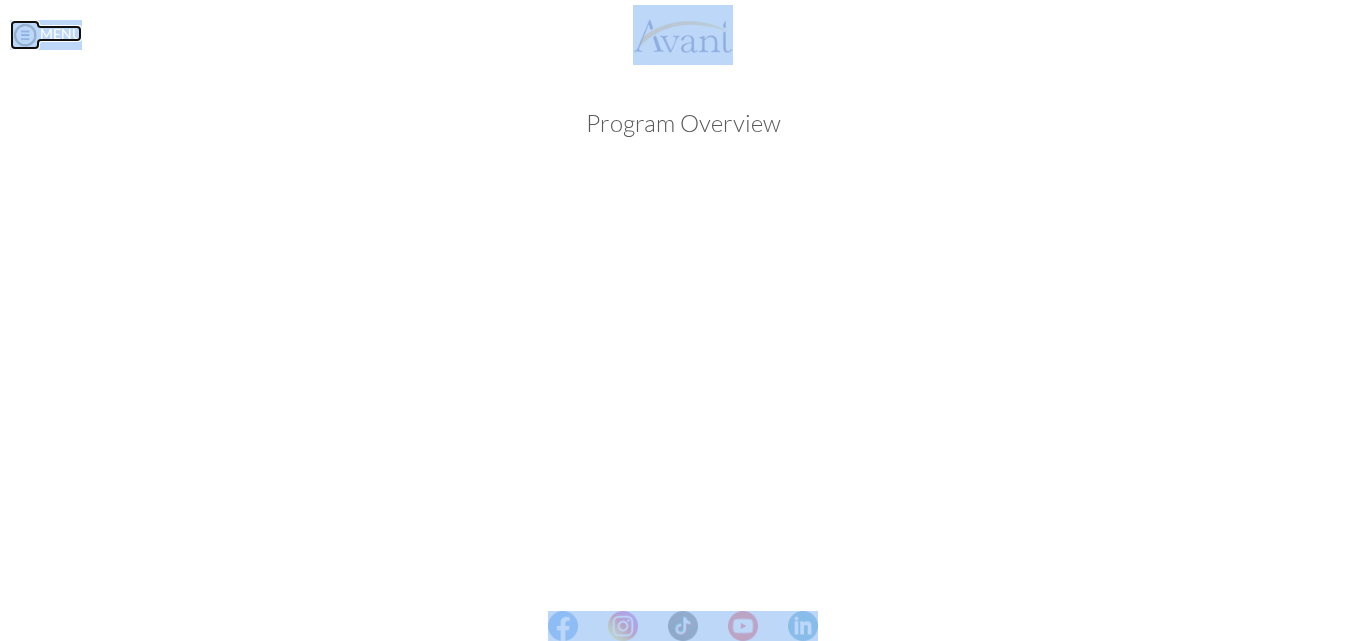 click at bounding box center [25, 35] 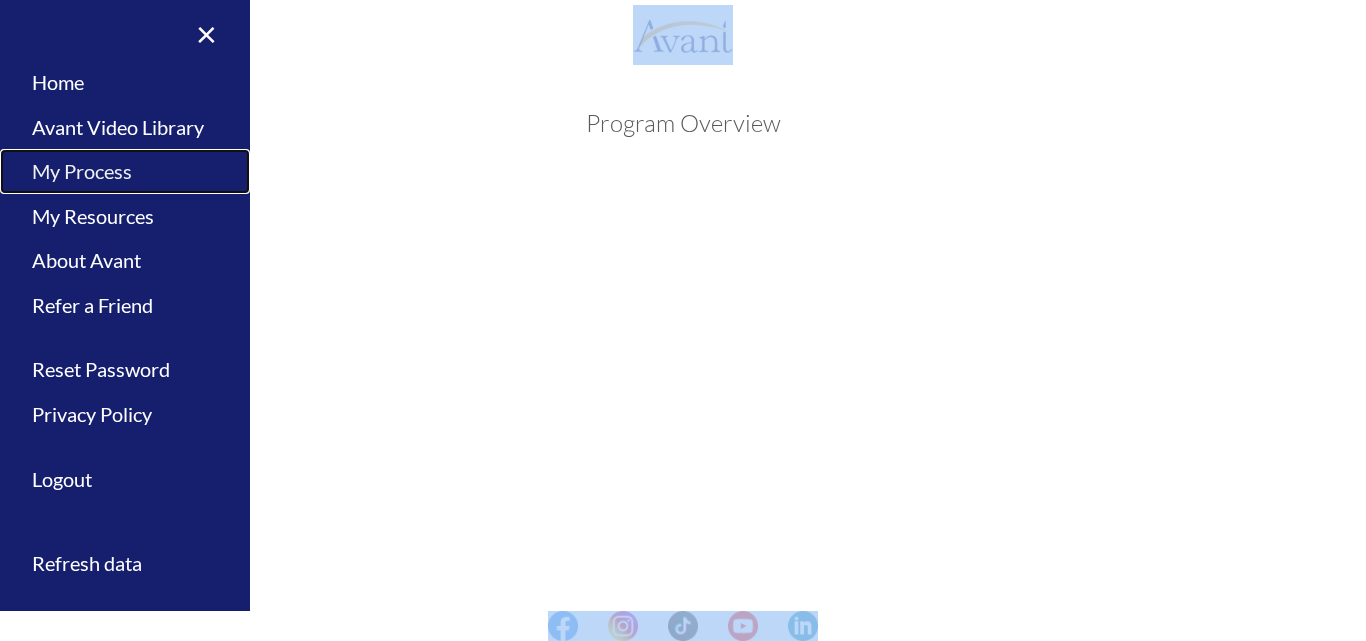 click on "My Process" at bounding box center [125, 171] 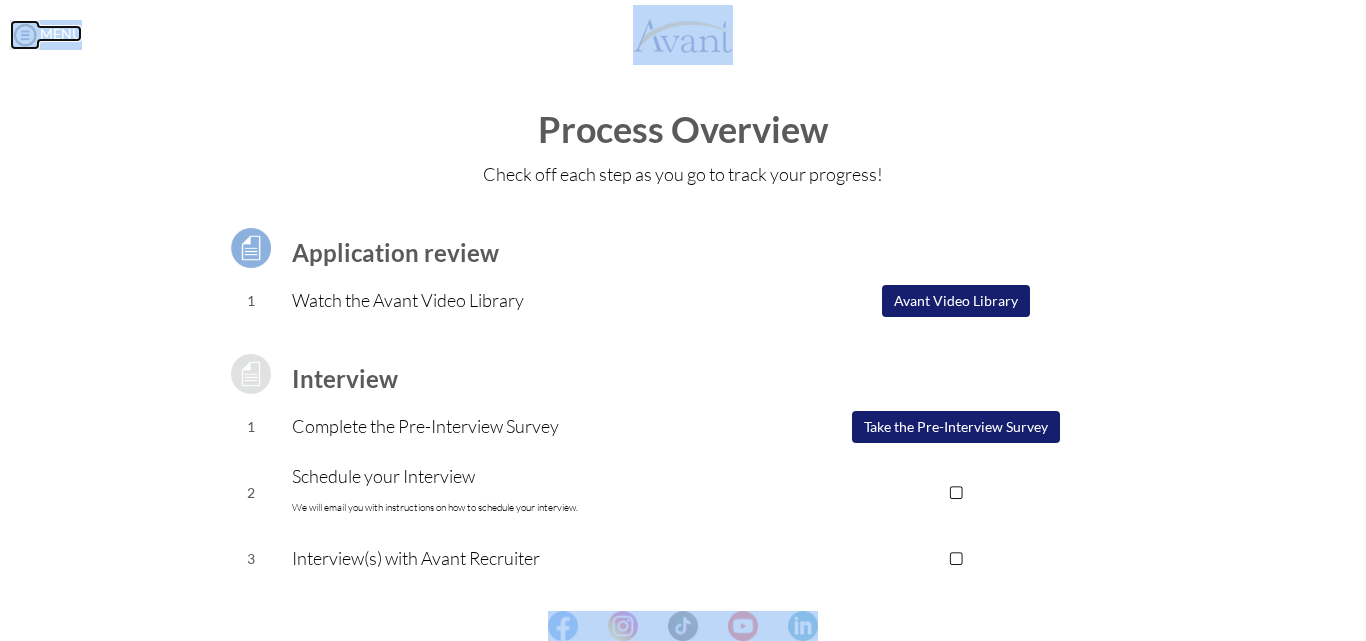 click at bounding box center [25, 35] 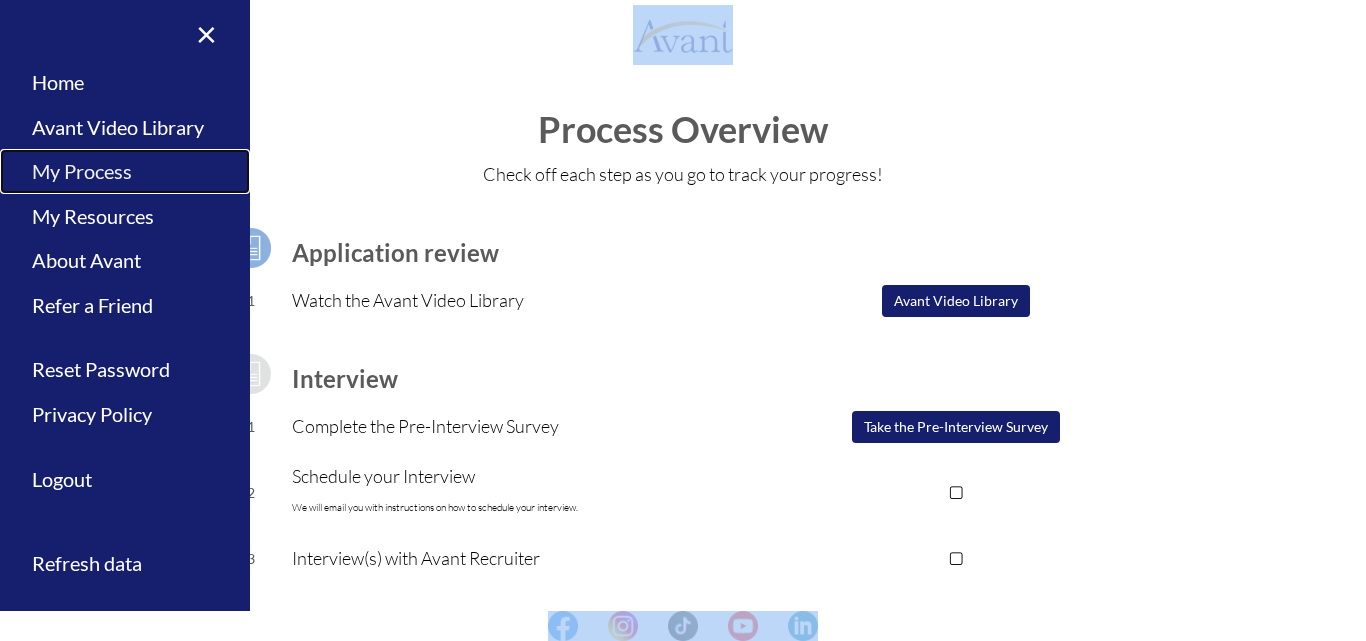 click on "My Process" at bounding box center (125, 171) 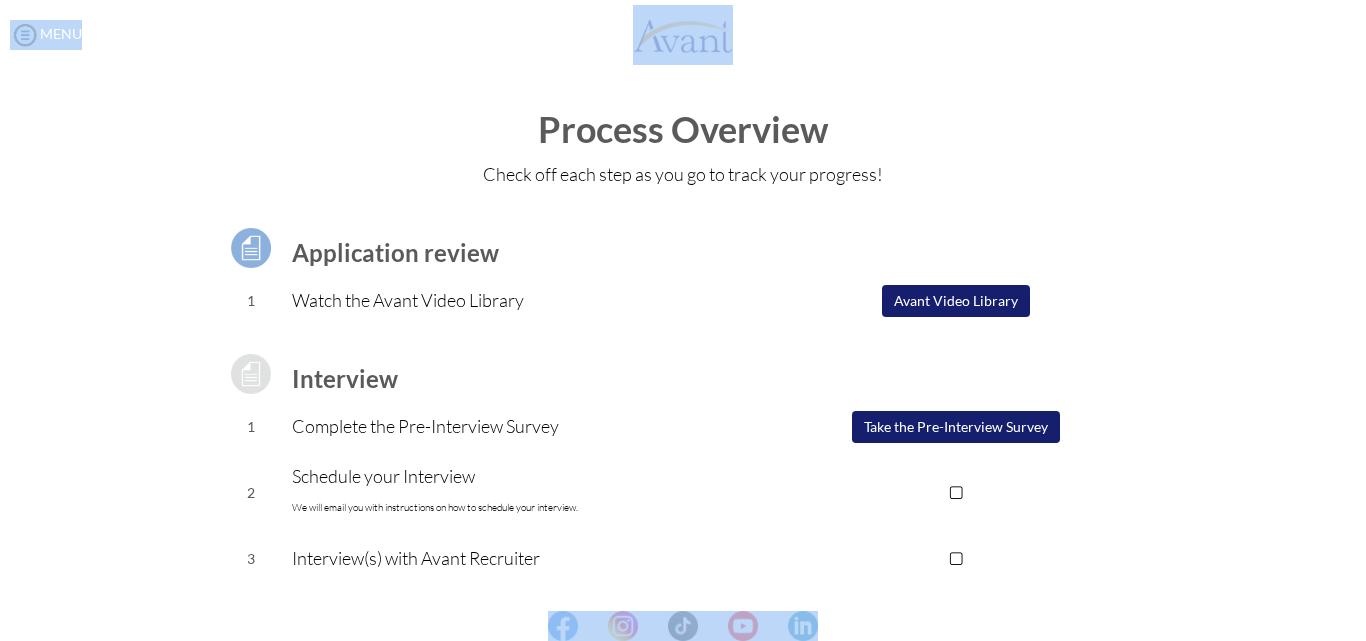 click on "Take the Pre-Interview Survey" at bounding box center [956, 427] 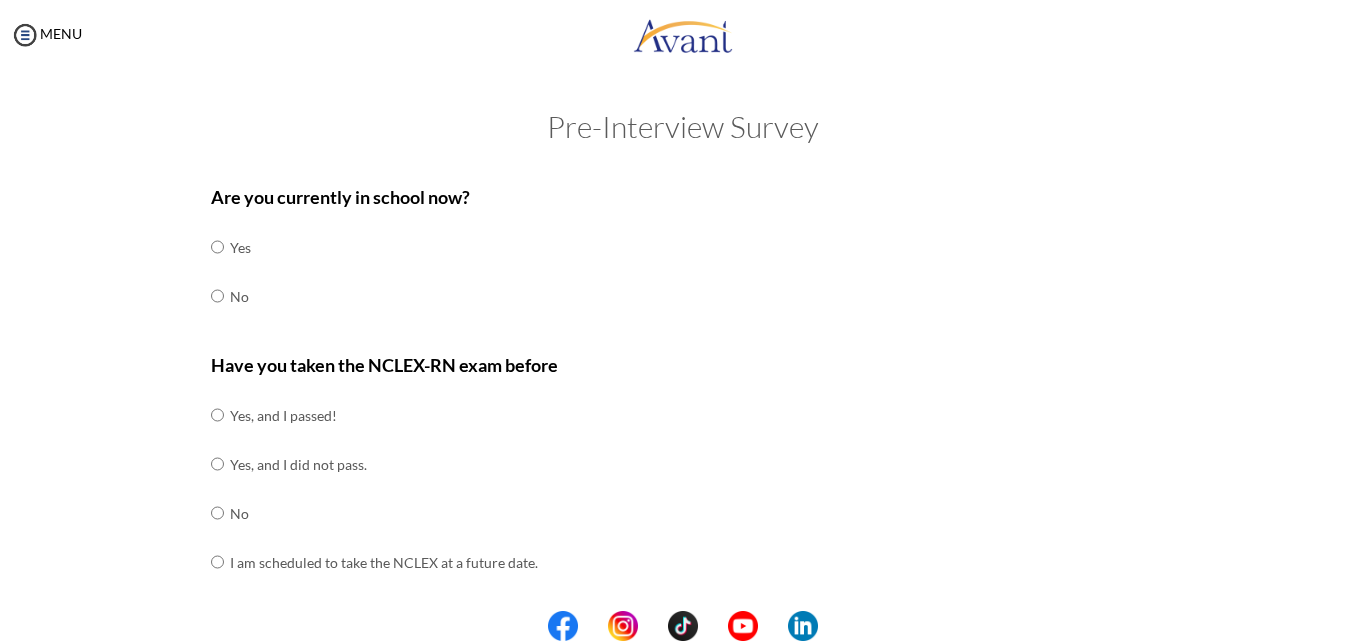 click at bounding box center (683, 626) 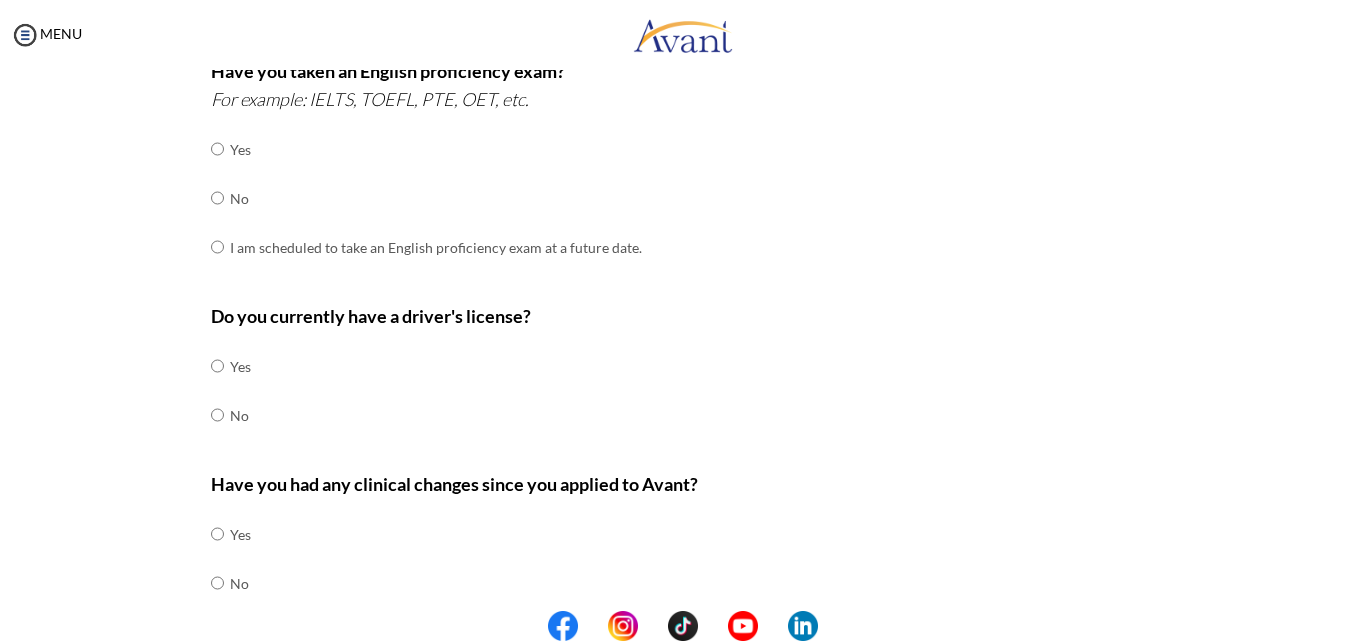 click at bounding box center [683, 626] 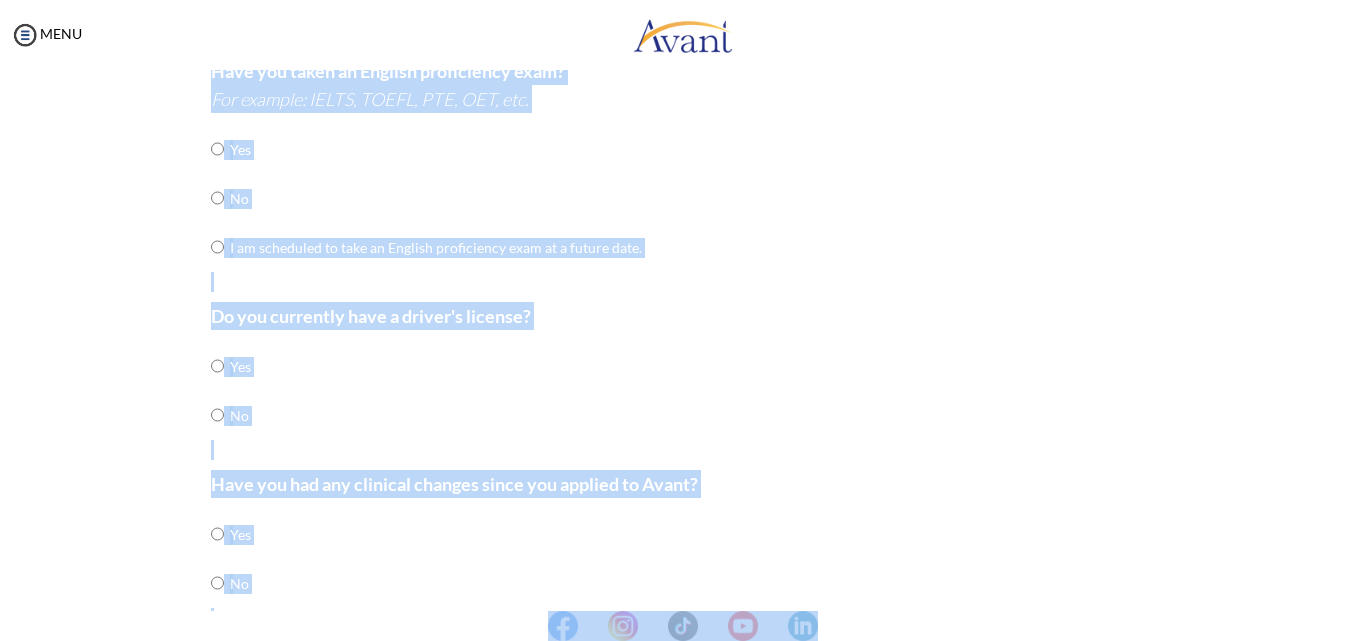 drag, startPoint x: 1356, startPoint y: 627, endPoint x: 1359, endPoint y: 610, distance: 17.262676 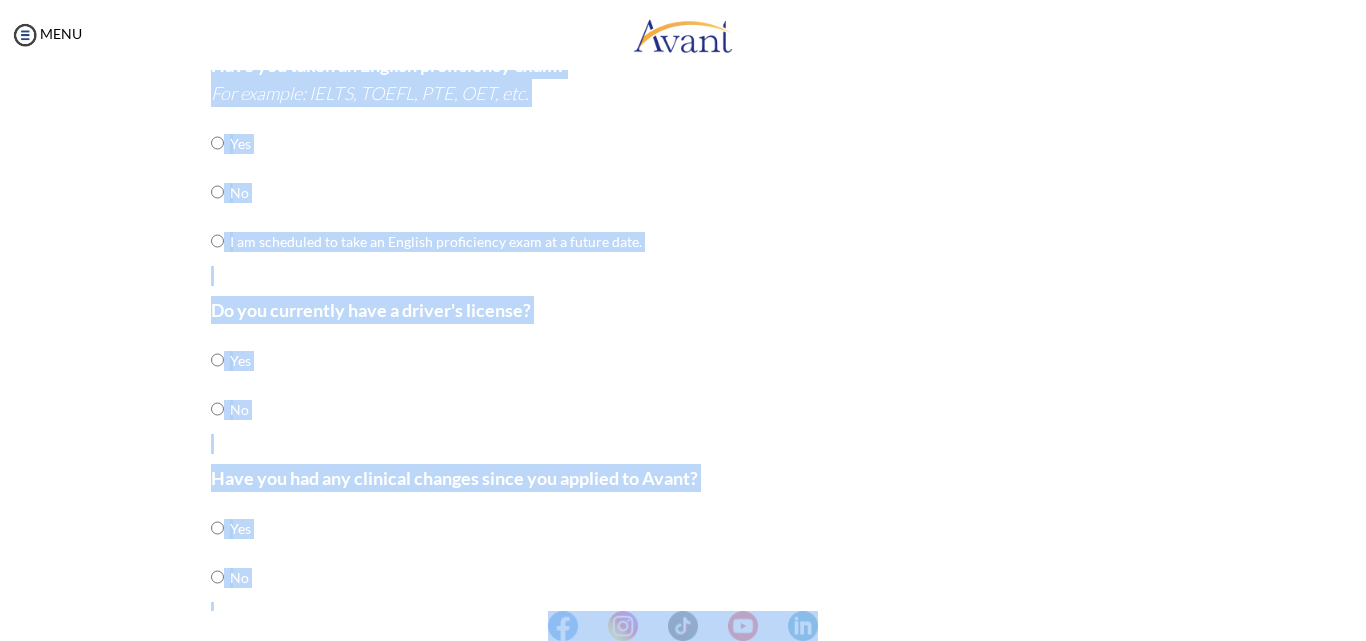 click at bounding box center [683, 626] 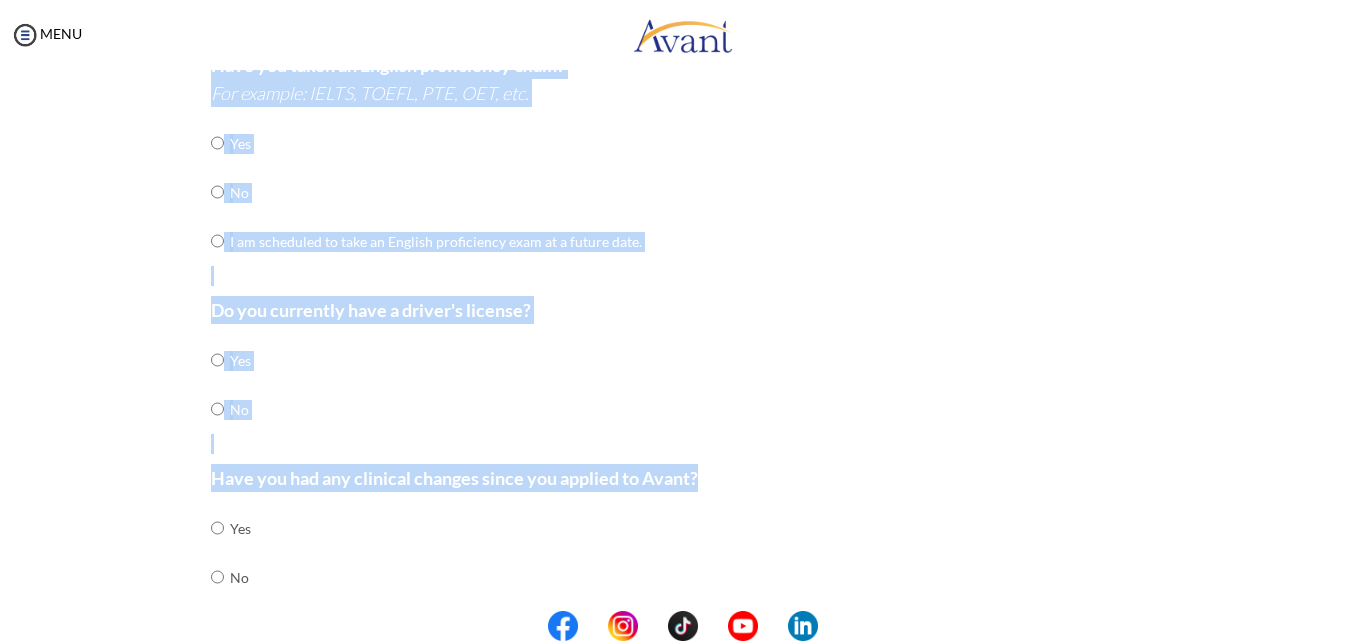 drag, startPoint x: 1359, startPoint y: 613, endPoint x: 1357, endPoint y: 557, distance: 56.0357 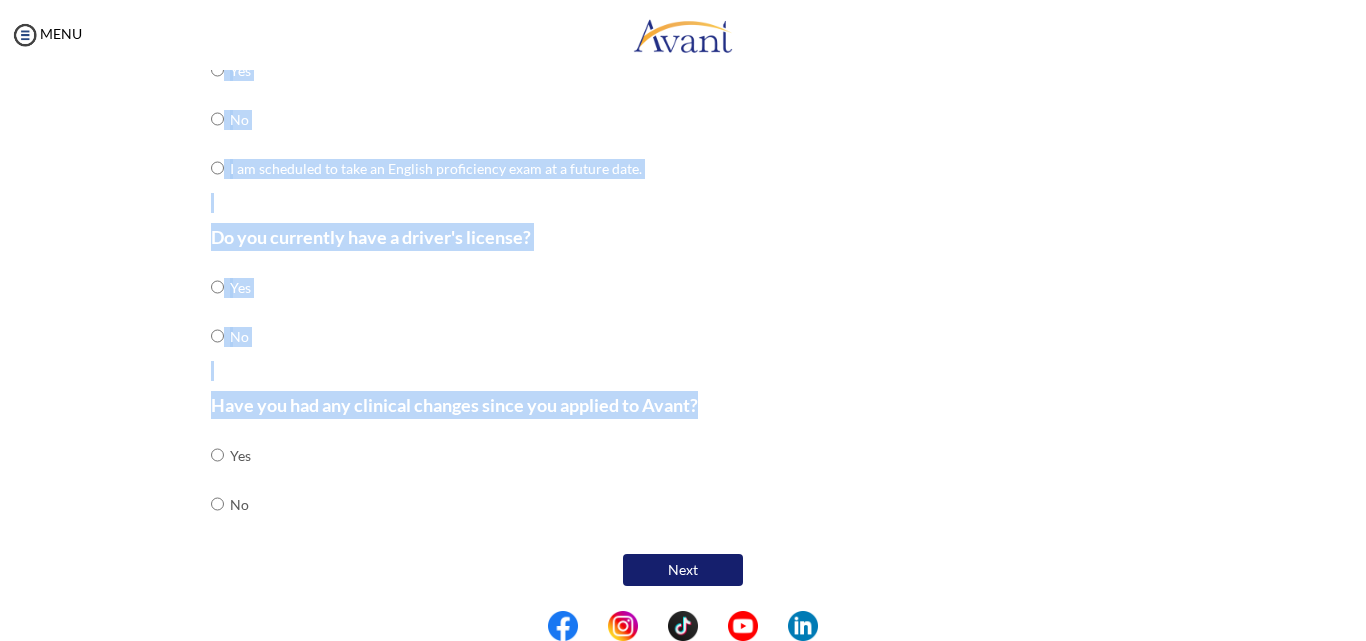click on "Are you currently in school now?
Yes
No
Have you taken the NCLEX-RN exam before
Yes, and I passed!
Yes, and I did not pass.
No
I am scheduled to take the NCLEX at a future date.
Please share how many times you took the NCLEX and the dates you took each attempt.
When are you scheduled to take the NCLEX?
Have you taken an English proficiency exam? For example: IELTS, TOEFL, PTE, OET, etc.
Yes
No" at bounding box center (683, 62) 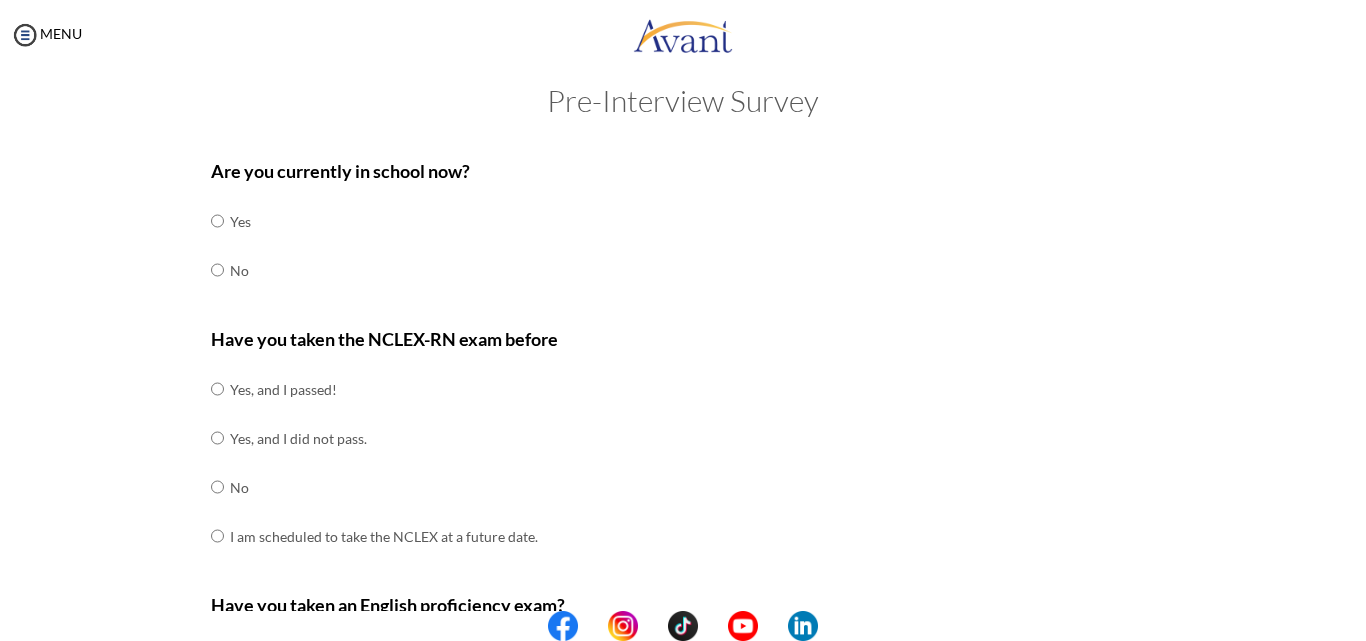 scroll, scrollTop: 0, scrollLeft: 0, axis: both 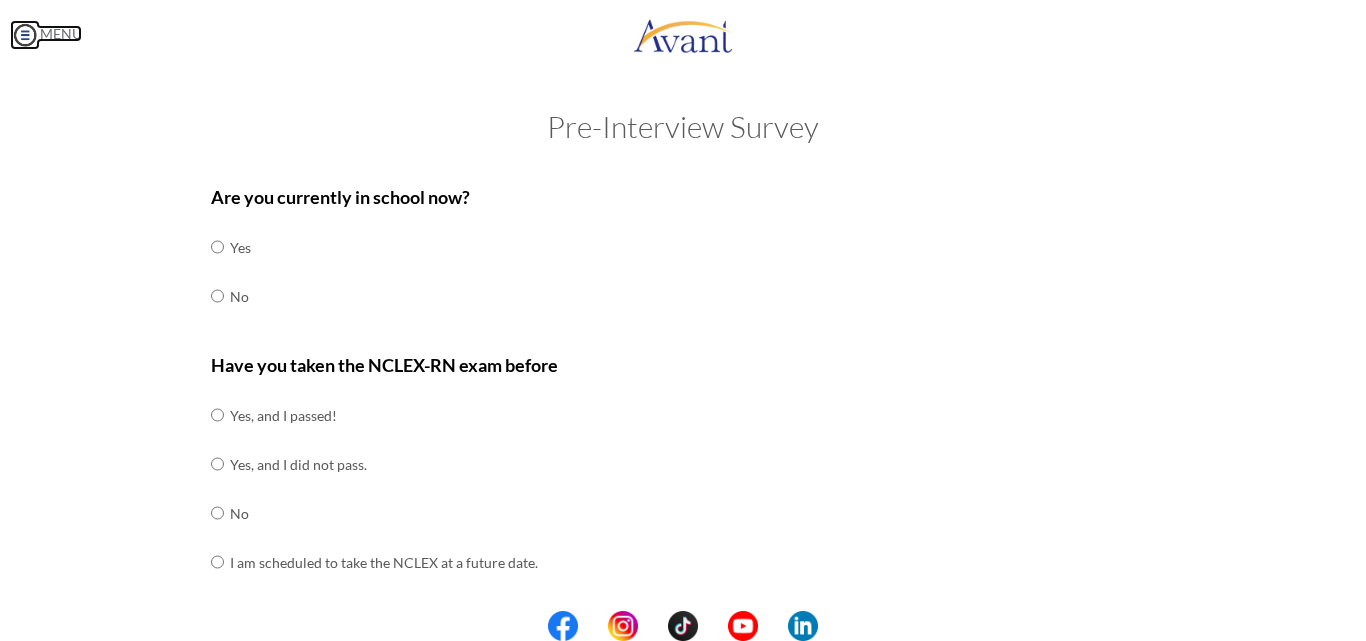 click at bounding box center [25, 35] 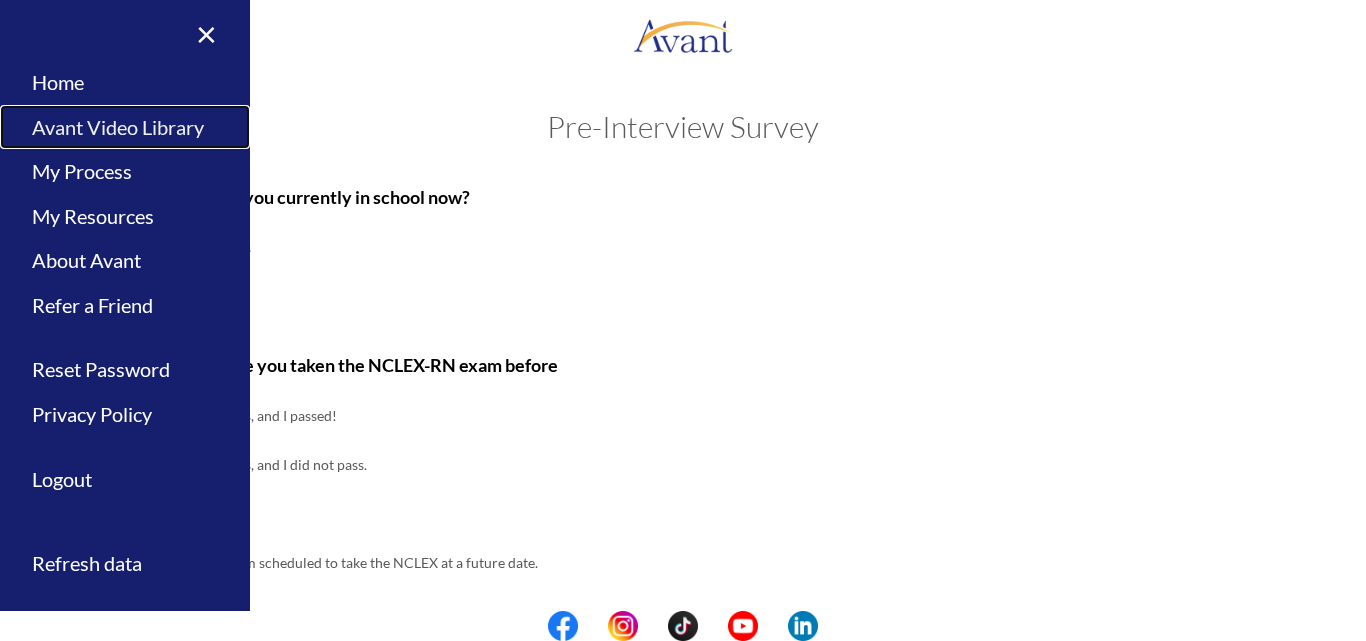 click on "Avant Video Library" at bounding box center (125, 127) 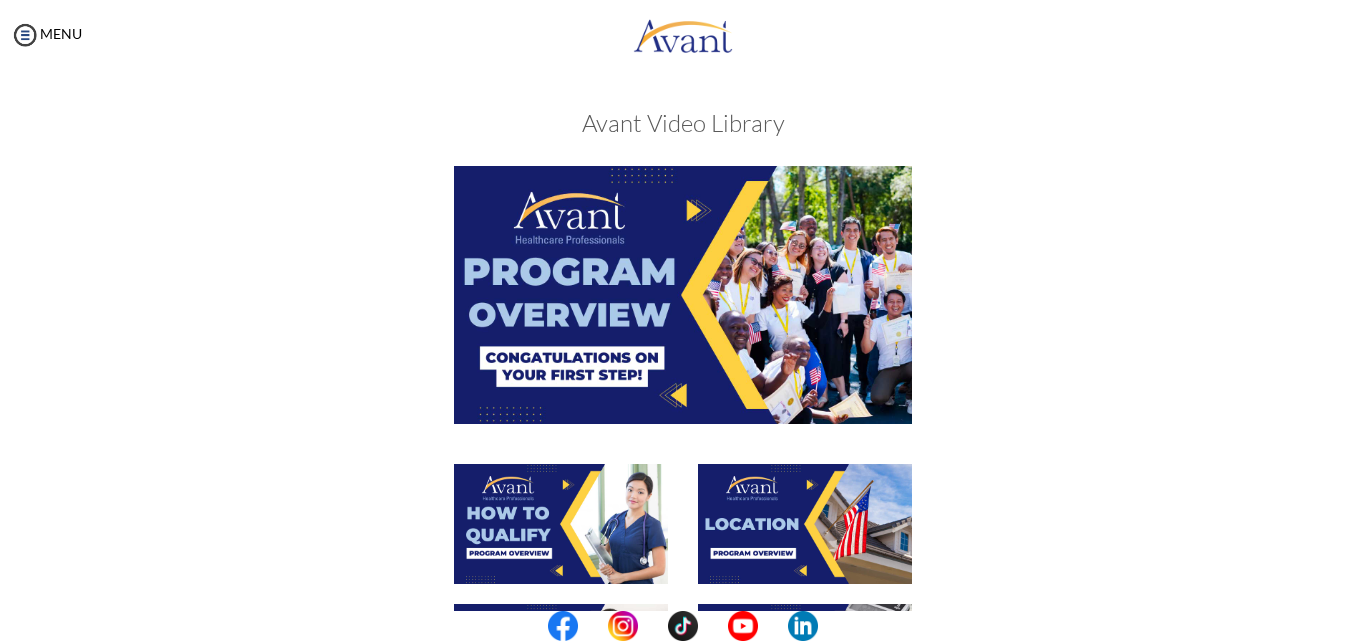 scroll, scrollTop: 560, scrollLeft: 0, axis: vertical 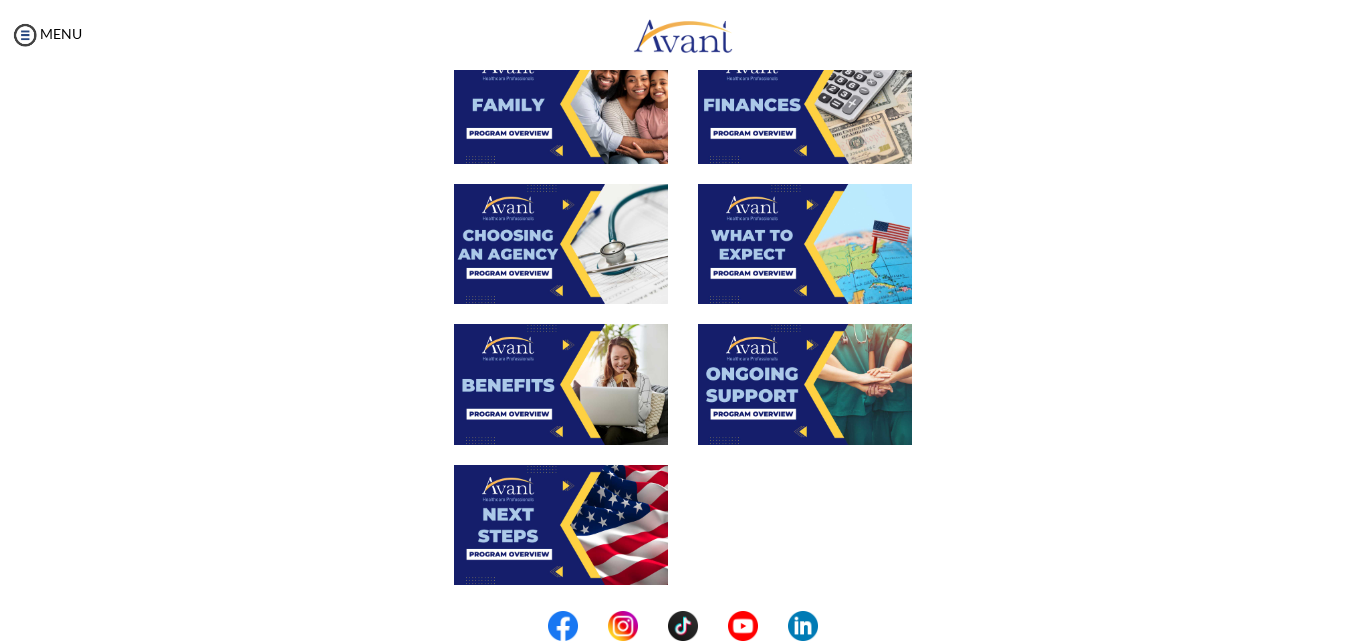 click at bounding box center (683, 626) 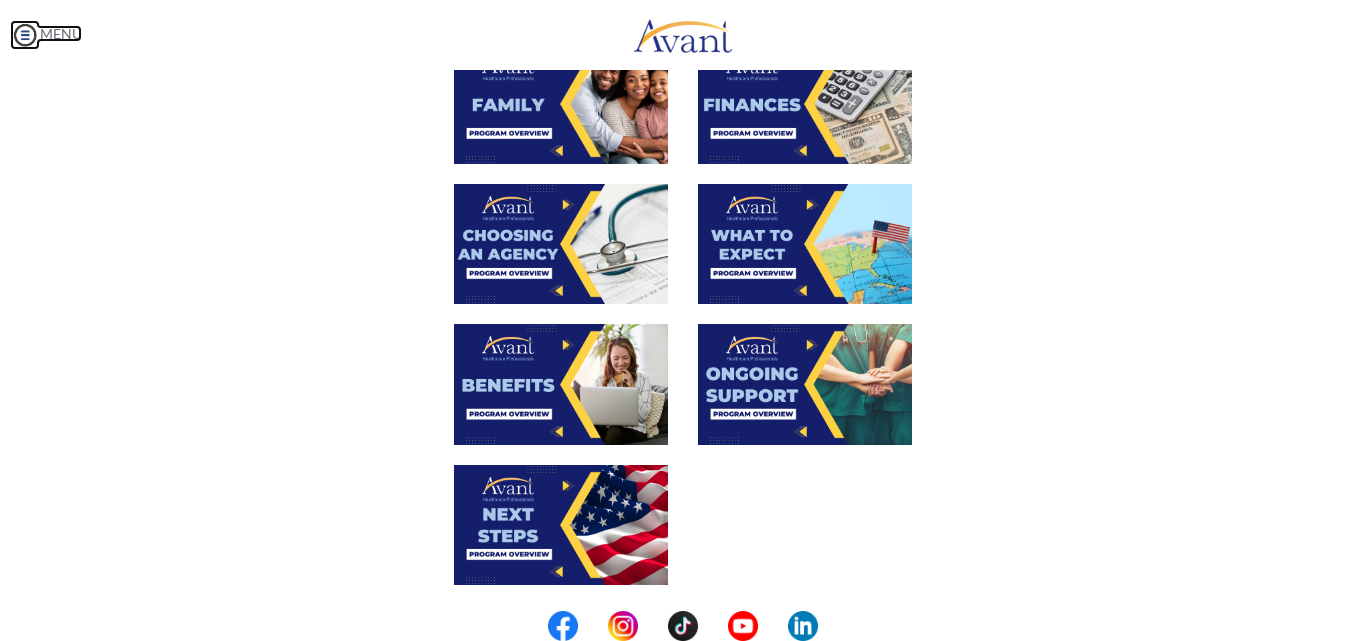 click at bounding box center [25, 35] 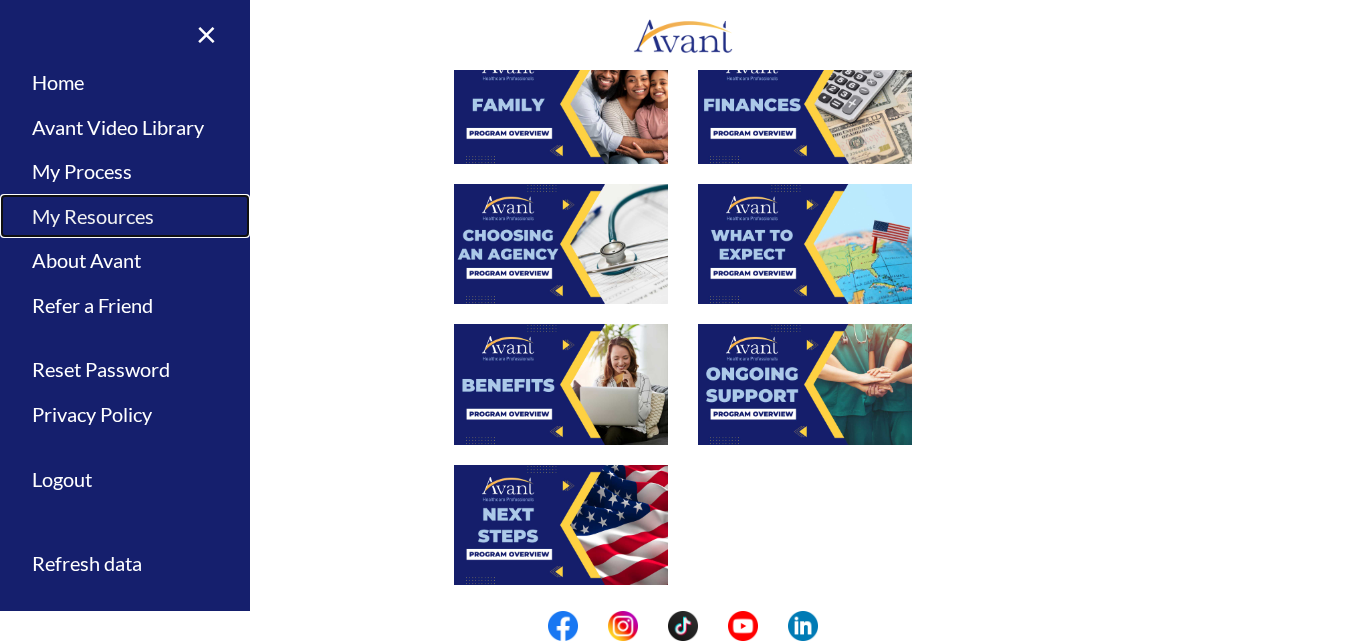 click on "My Resources" at bounding box center [125, 216] 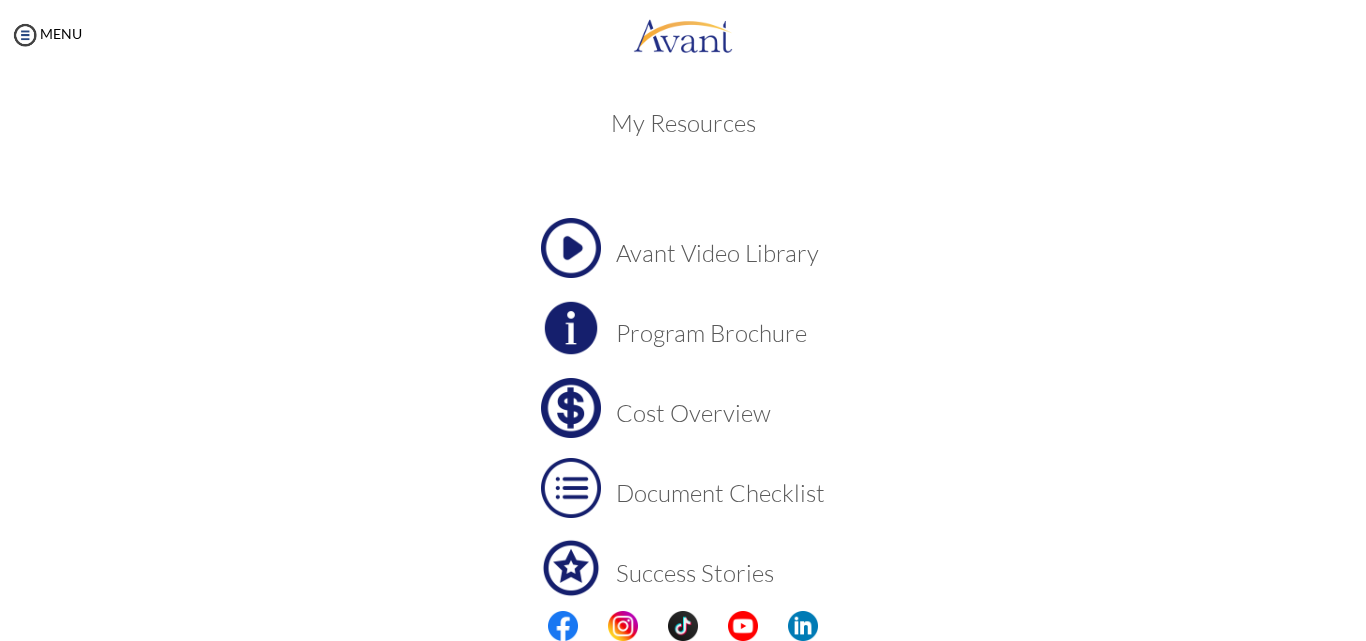 click at bounding box center [571, 248] 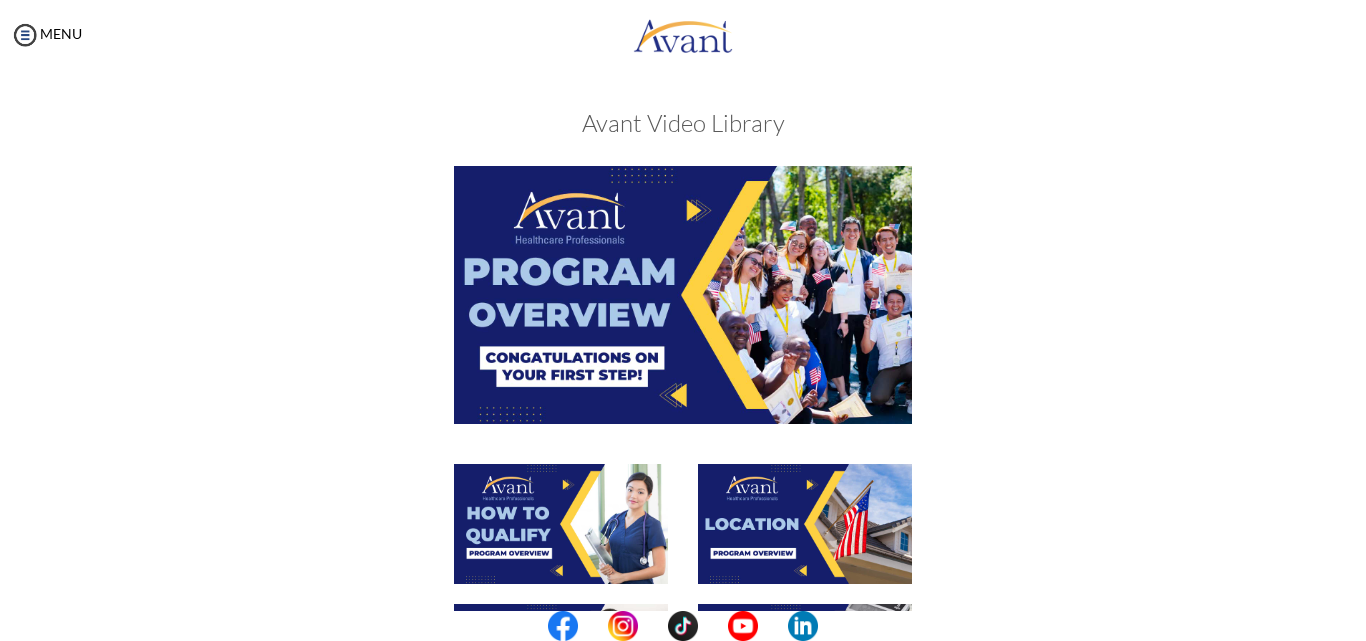 click at bounding box center (683, 626) 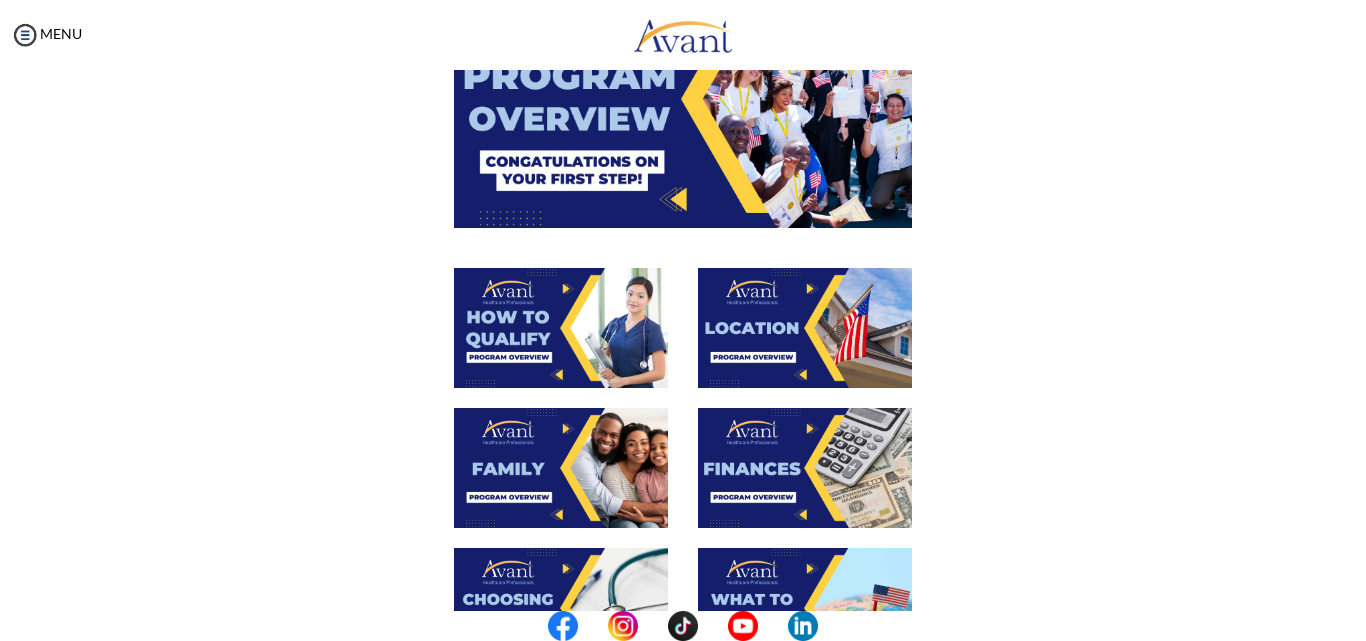 scroll, scrollTop: 185, scrollLeft: 0, axis: vertical 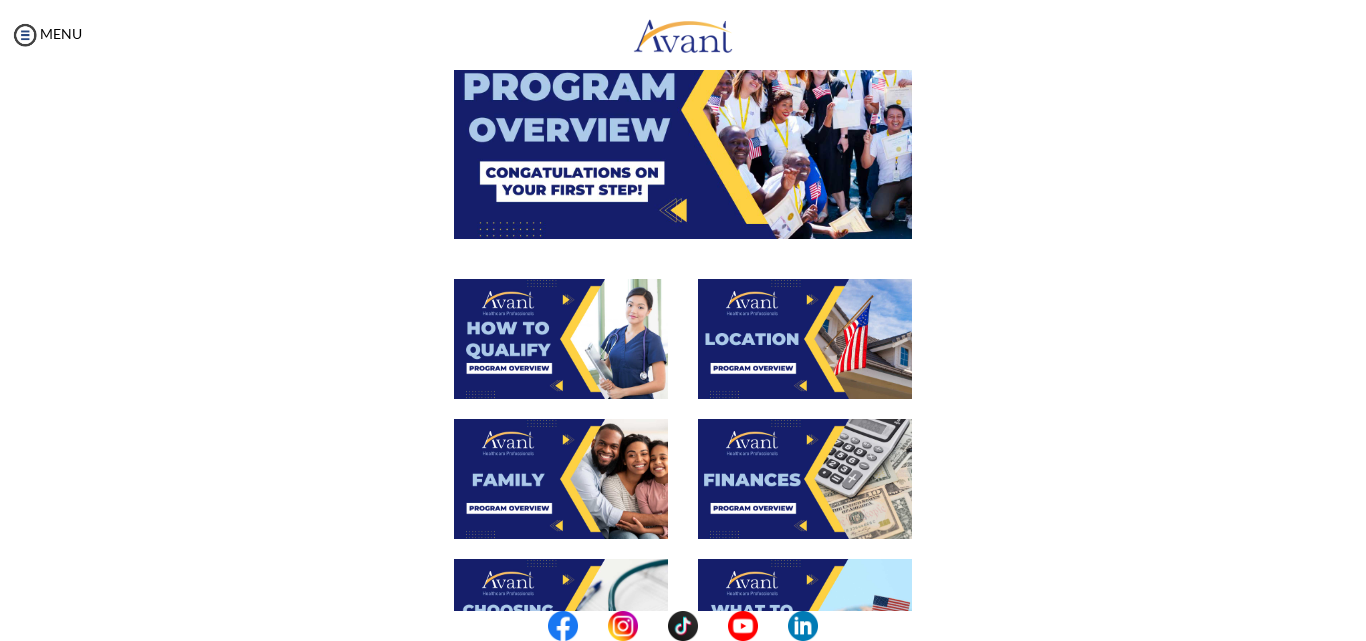 click at bounding box center [561, 339] 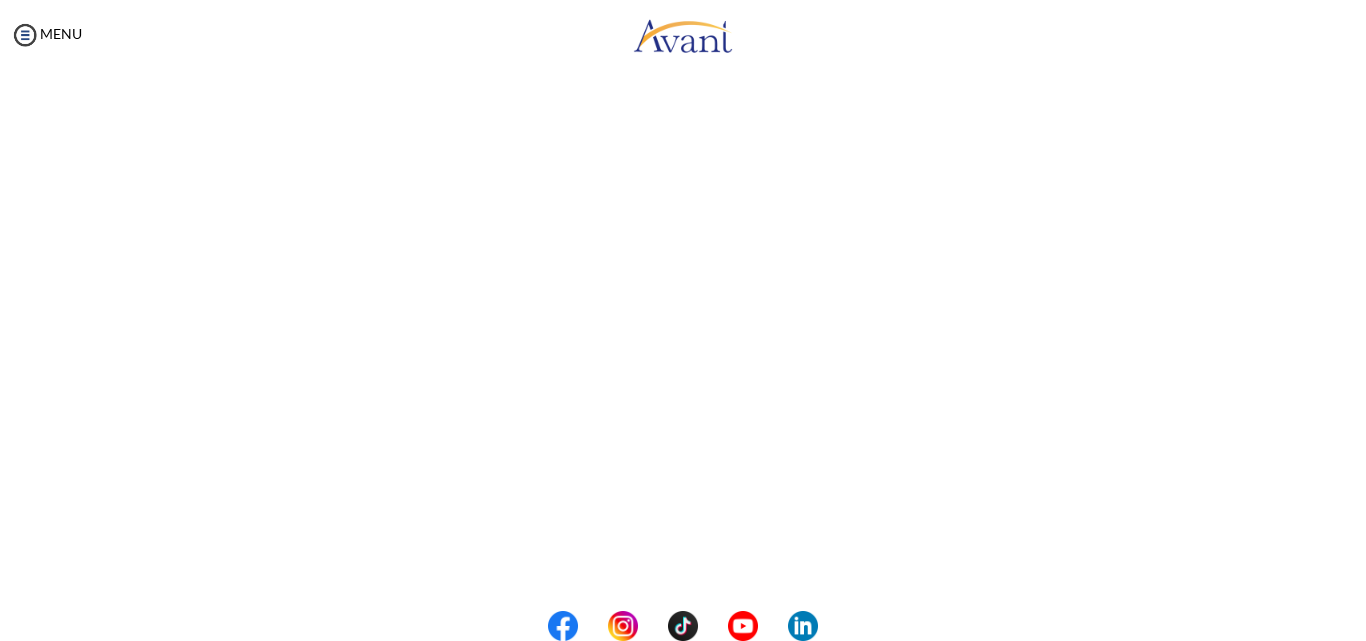 scroll, scrollTop: 195, scrollLeft: 0, axis: vertical 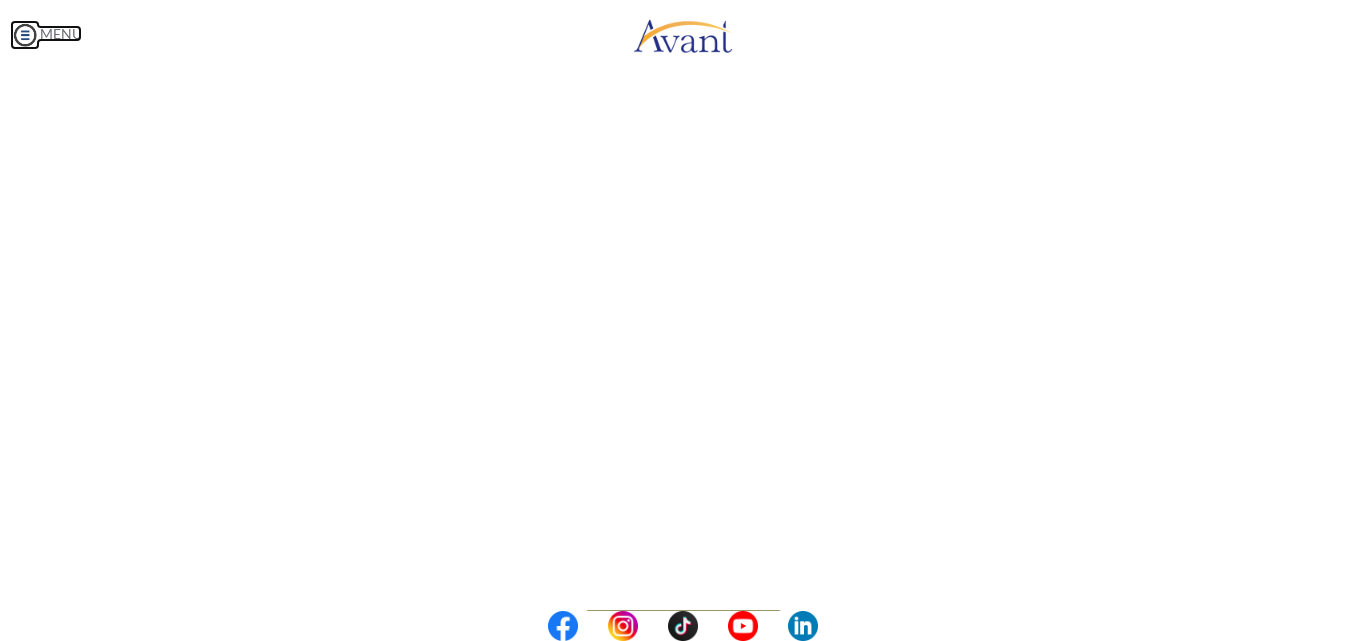 click on "Maintenance break. Please come back in 2 hours.
MENU
My Status
What is the next step?
We would like you to watch the introductory video Begin with Avant
We would like you to watch the program video Watch Program Video
We would like you to complete English exam Take Language Test
We would like you to complete clinical assessment Take Clinical Test
We would like you to complete qualification survey Take Qualification Survey
We would like you to watch expectations video Watch Expectations Video
You will be contacted by recruiter to schedule a call.
Your application is being reviewed. Please check your email regularly.
Process Overview
Check off each step as you go to track your progress!
1" at bounding box center [683, 320] 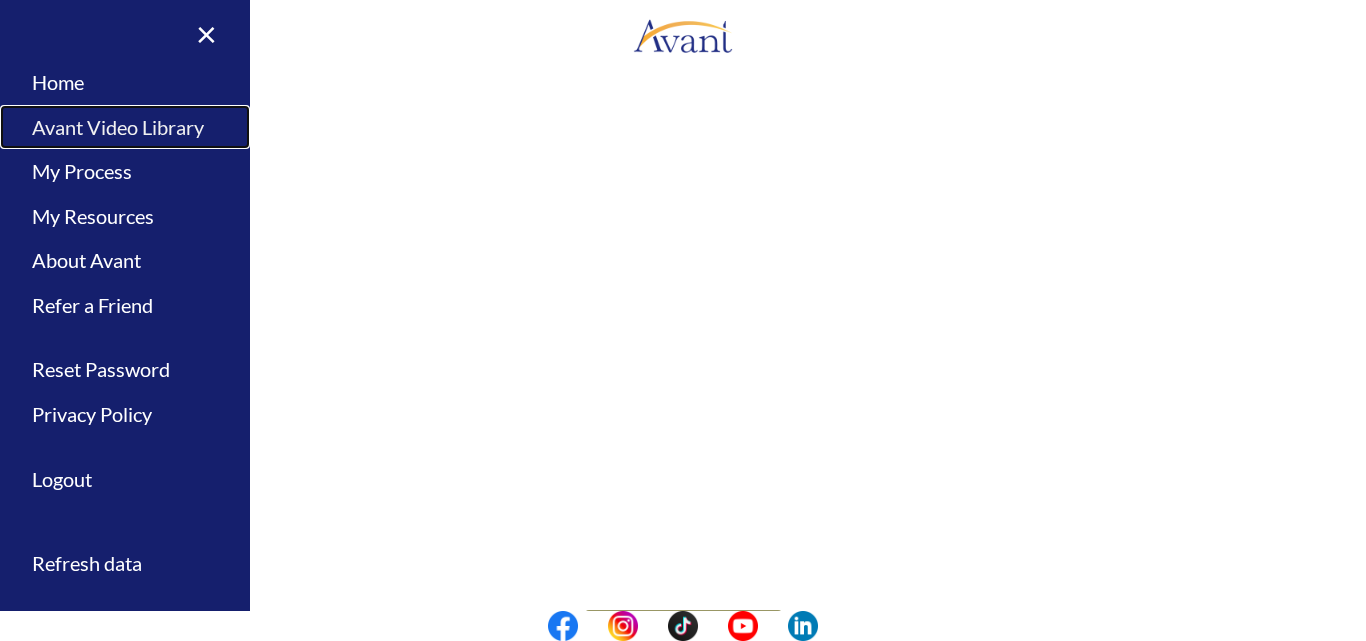 click on "Avant Video Library" at bounding box center (125, 127) 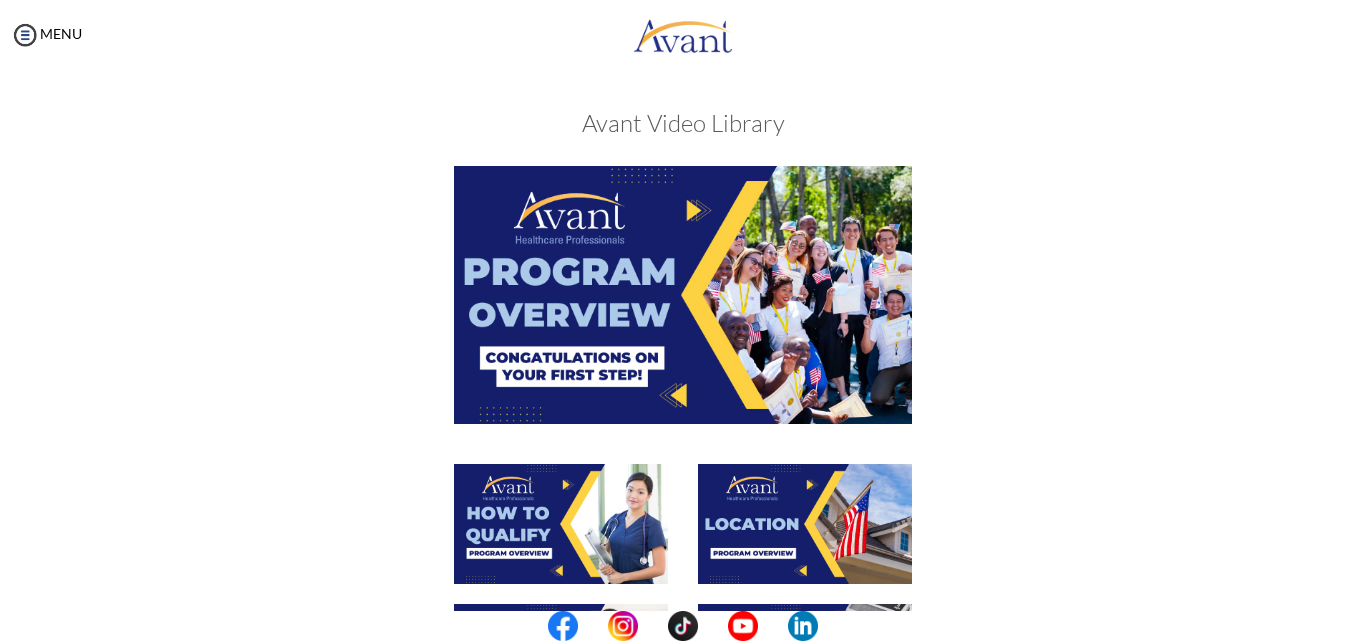 click at bounding box center [805, 524] 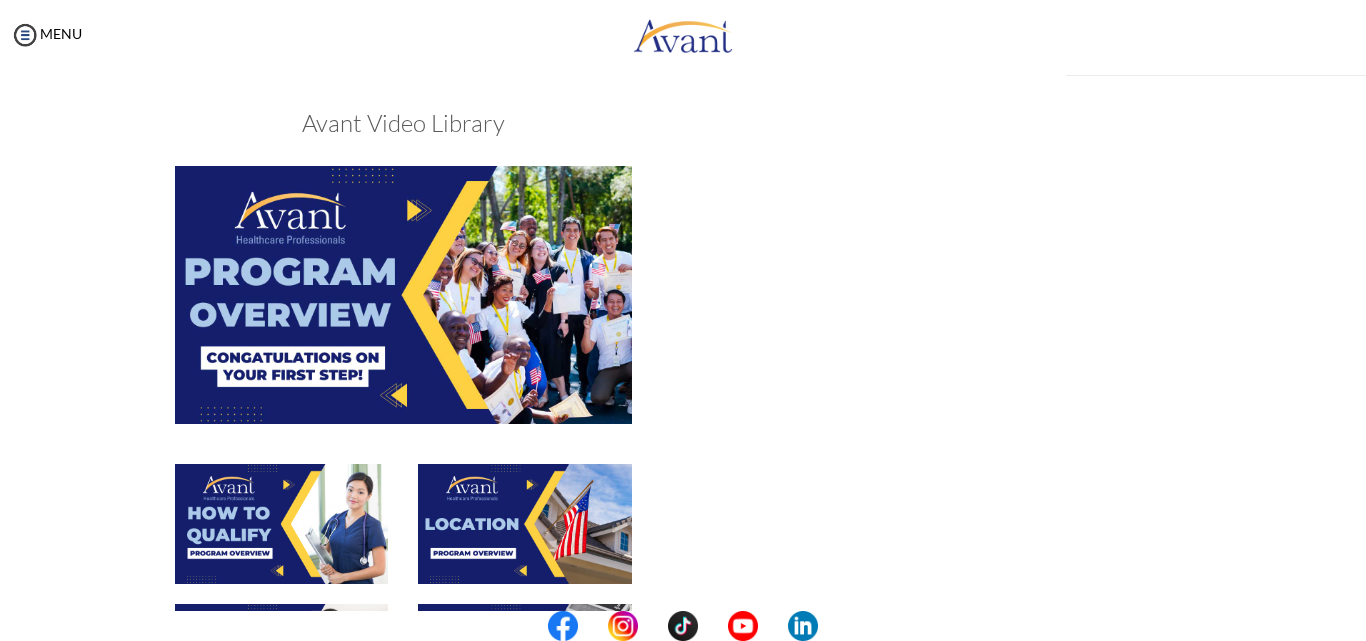 click at bounding box center [403, 534] 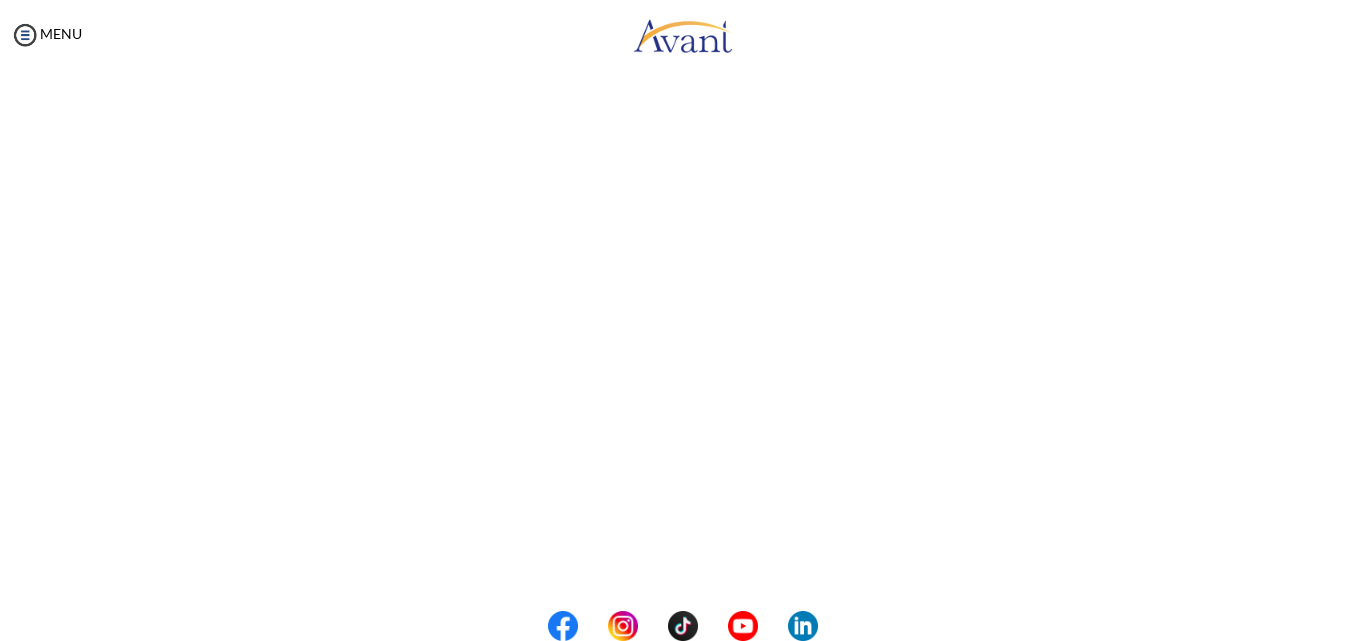 scroll, scrollTop: 197, scrollLeft: 0, axis: vertical 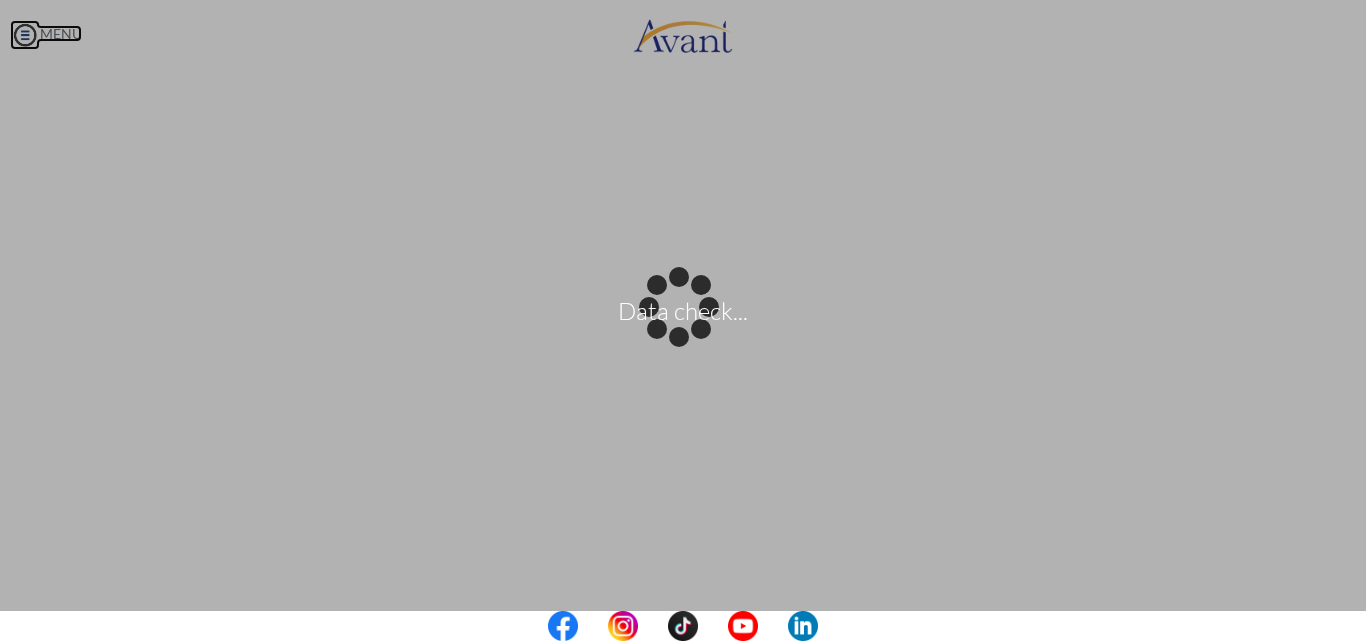 click on "Data check...
Maintenance break. Please come back in 2 hours.
MENU
My Status
What is the next step?
We would like you to watch the introductory video Begin with Avant
We would like you to watch the program video Watch Program Video
We would like you to complete English exam Take Language Test
We would like you to complete clinical assessment Take Clinical Test
We would like you to complete qualification survey Take Qualification Survey
We would like you to watch expectations video Watch Expectations Video
You will be contacted by recruiter to schedule a call.
Your application is being reviewed. Please check your email regularly.
Process Overview
Check off each step as you go to track your progress!" at bounding box center (683, 320) 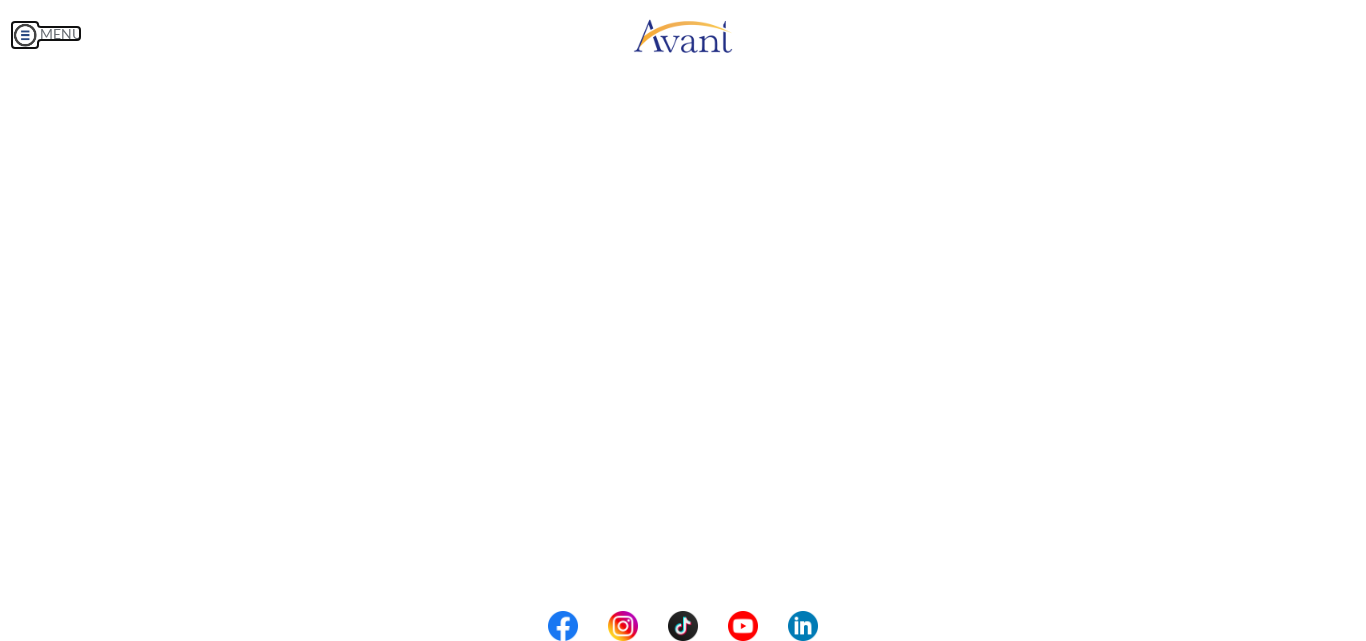 click at bounding box center (25, 35) 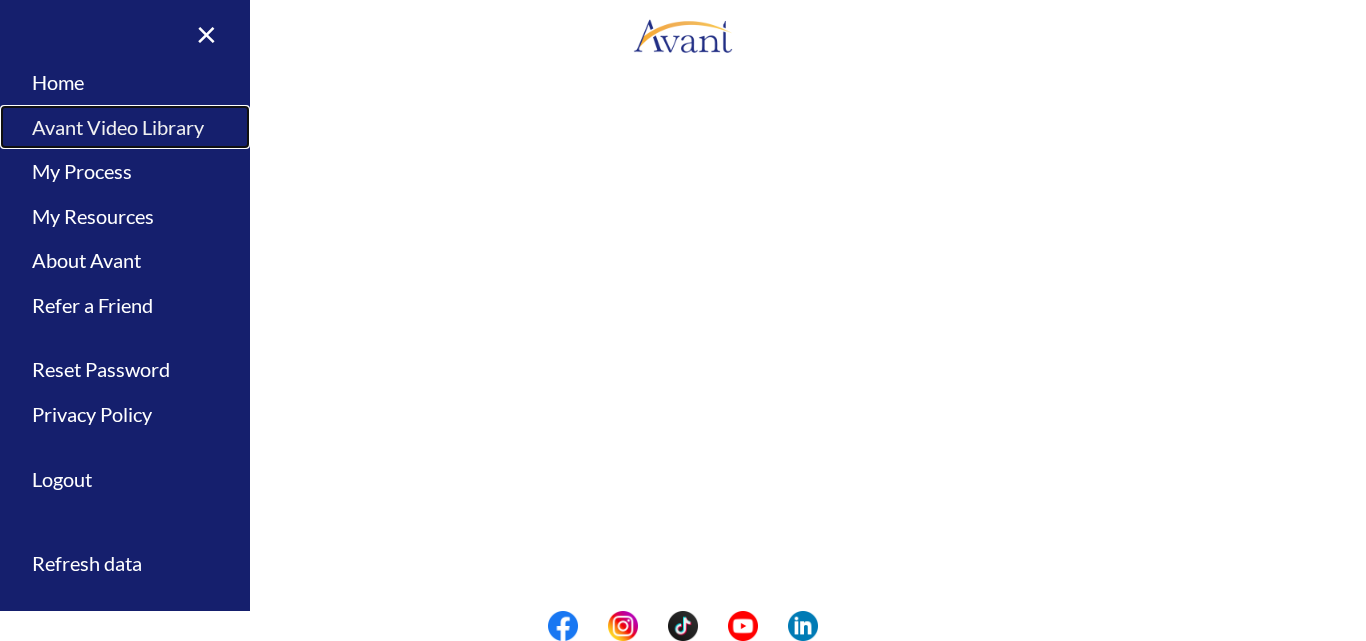 click on "Avant Video Library" at bounding box center [125, 127] 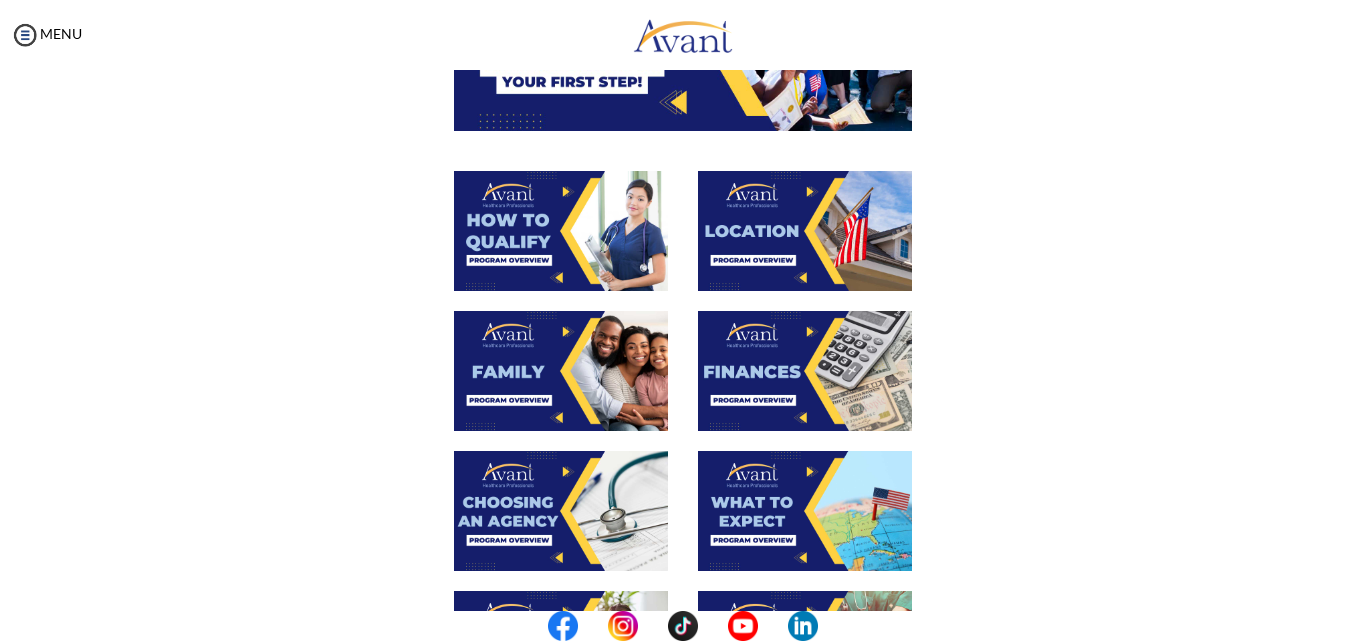 scroll, scrollTop: 300, scrollLeft: 0, axis: vertical 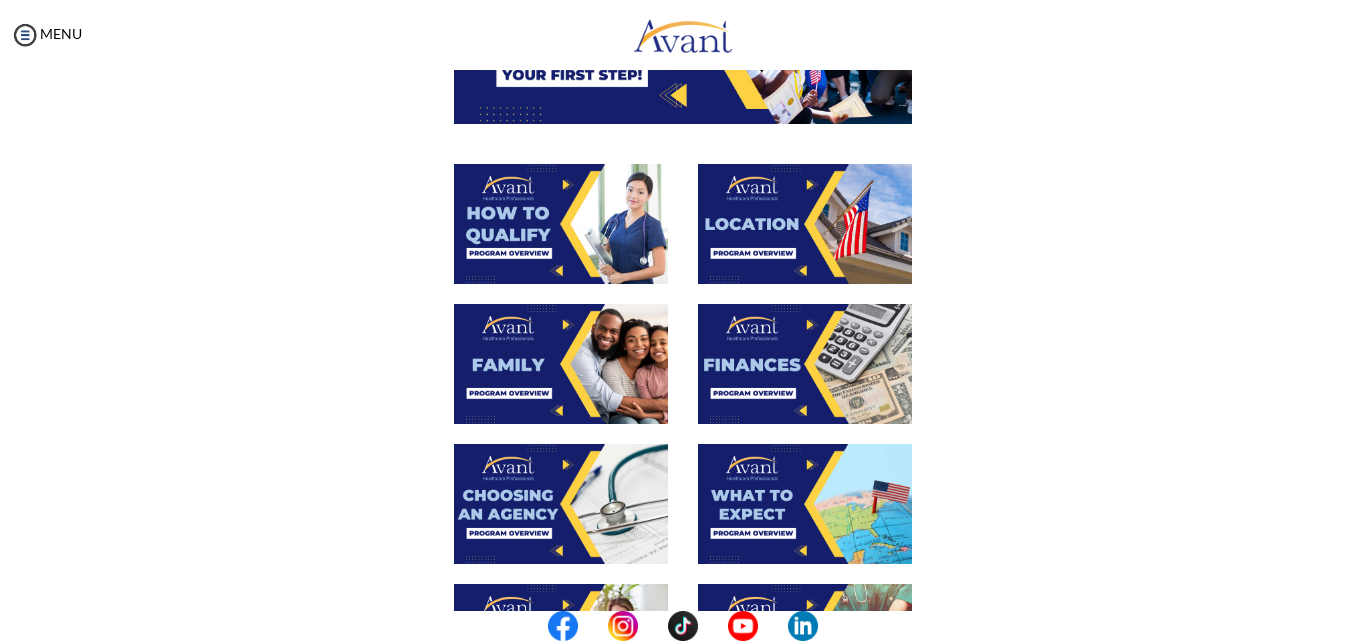 click at bounding box center [561, 364] 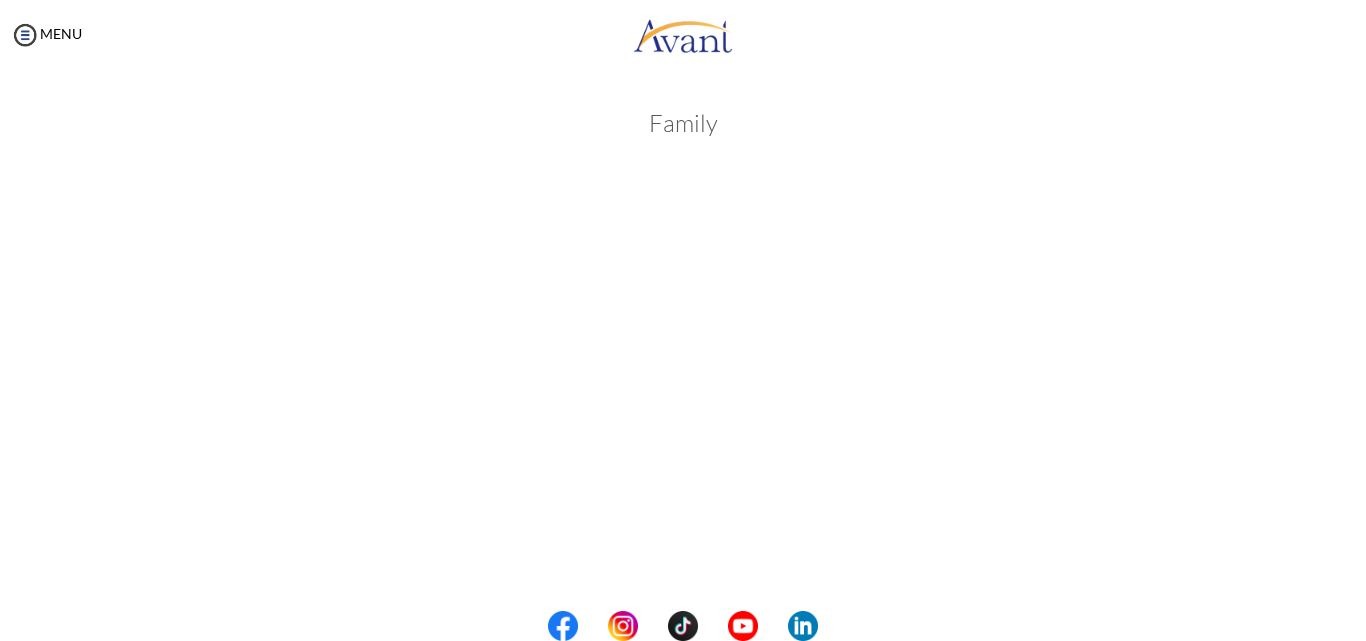 scroll, scrollTop: 556, scrollLeft: 0, axis: vertical 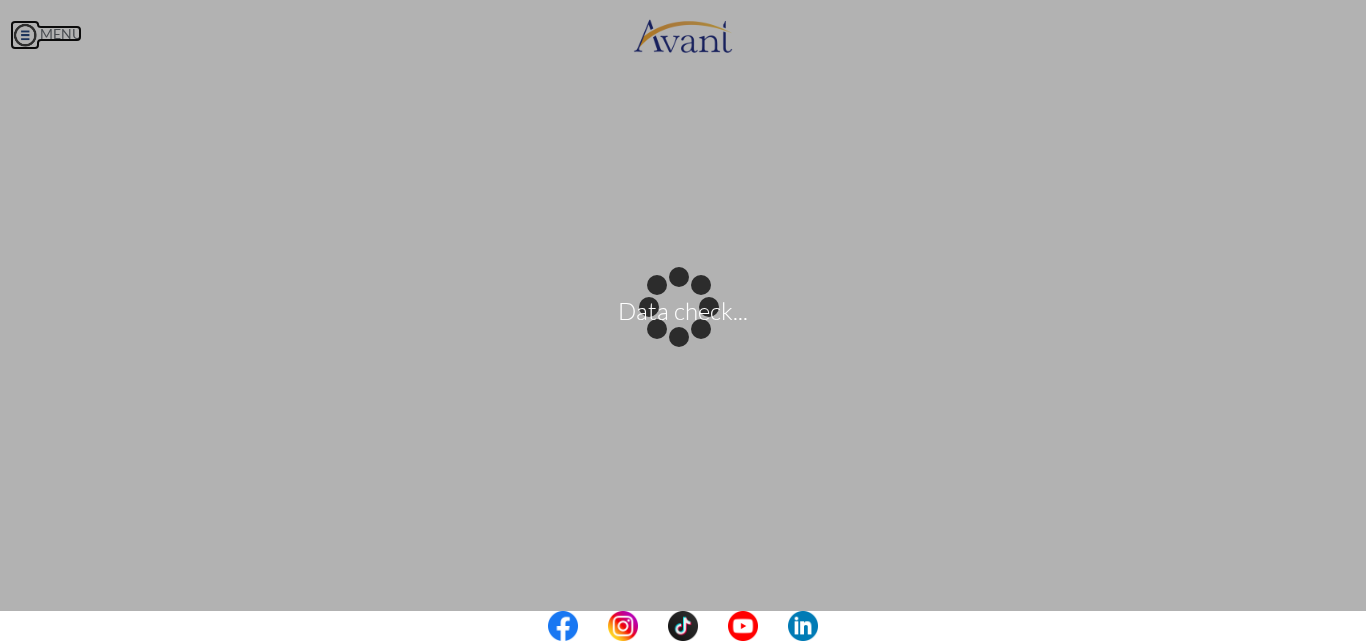 click on "Data check...
Maintenance break. Please come back in 2 hours.
MENU
My Status
What is the next step?
We would like you to watch the introductory video Begin with Avant
We would like you to watch the program video Watch Program Video
We would like you to complete English exam Take Language Test
We would like you to complete clinical assessment Take Clinical Test
We would like you to complete qualification survey Take Qualification Survey
We would like you to watch expectations video Watch Expectations Video
You will be contacted by recruiter to schedule a call.
Your application is being reviewed. Please check your email regularly.
Process Overview
Check off each step as you go to track your progress!" at bounding box center [683, 320] 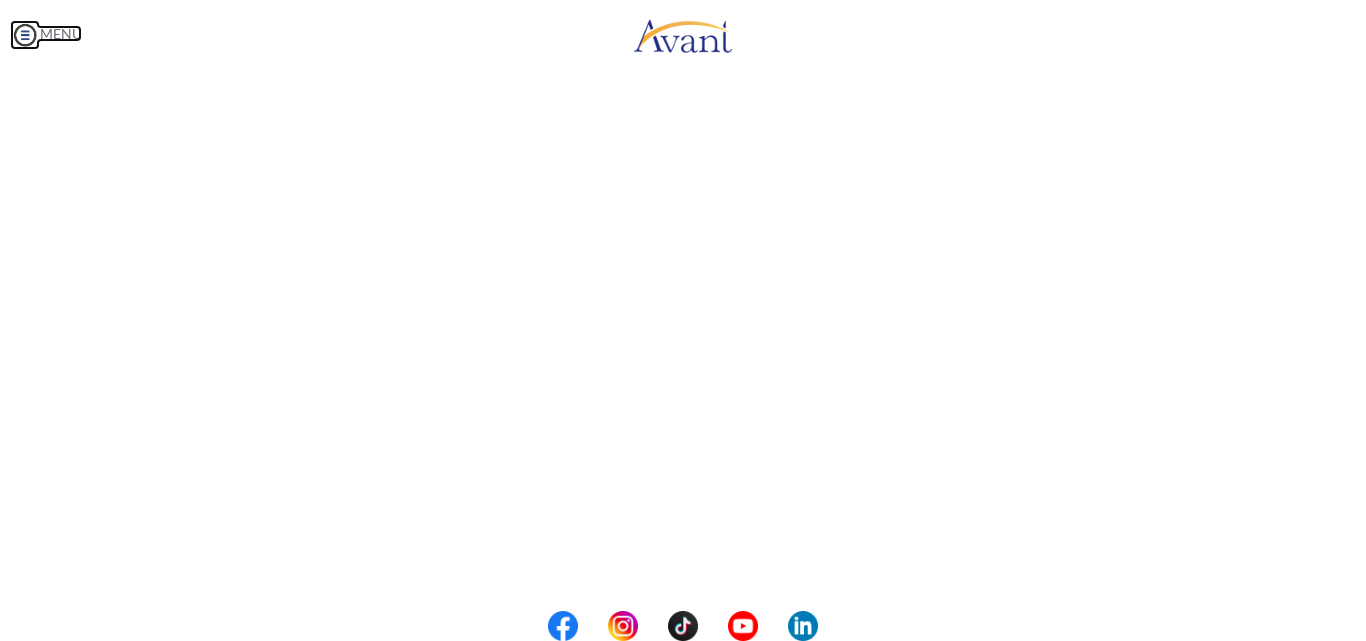 click at bounding box center (25, 35) 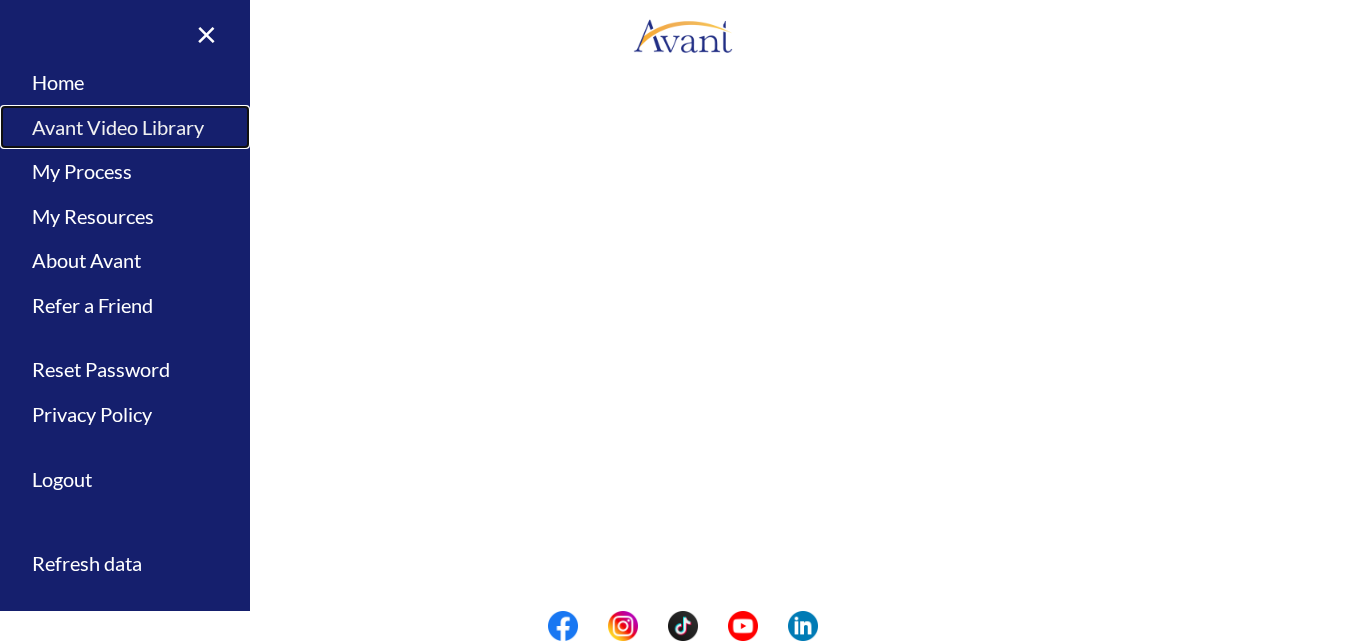click on "Avant Video Library" at bounding box center (125, 127) 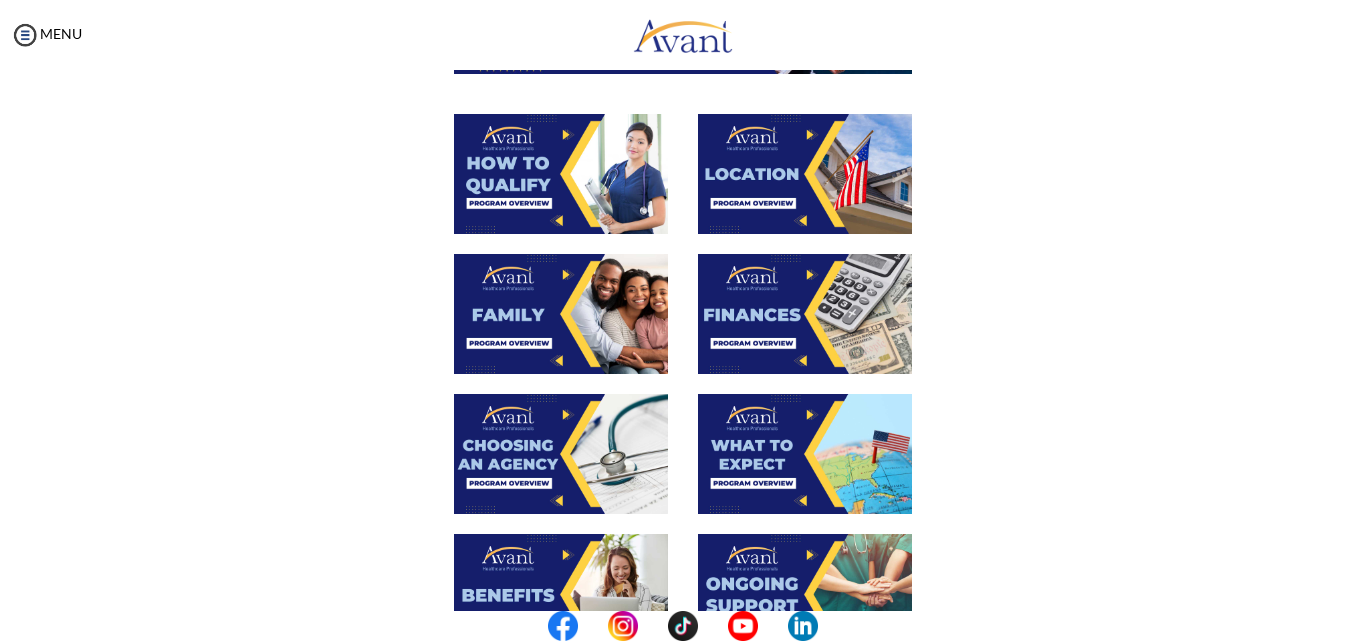 scroll, scrollTop: 355, scrollLeft: 0, axis: vertical 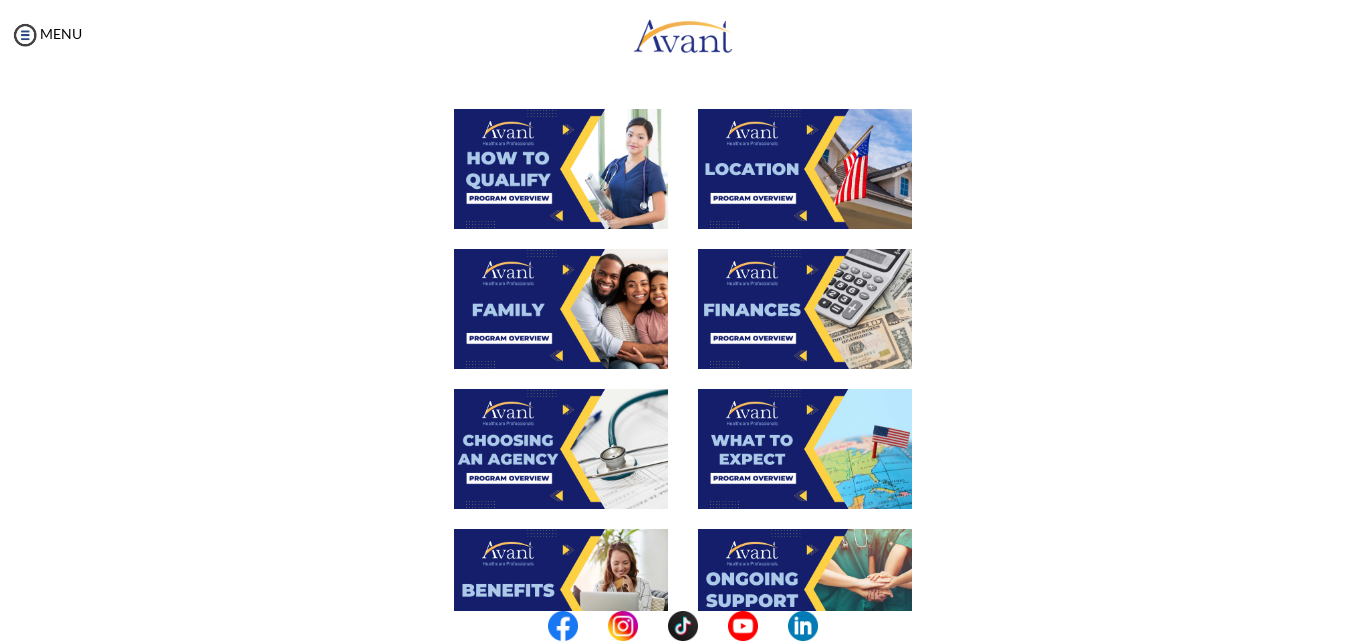 click at bounding box center [805, 309] 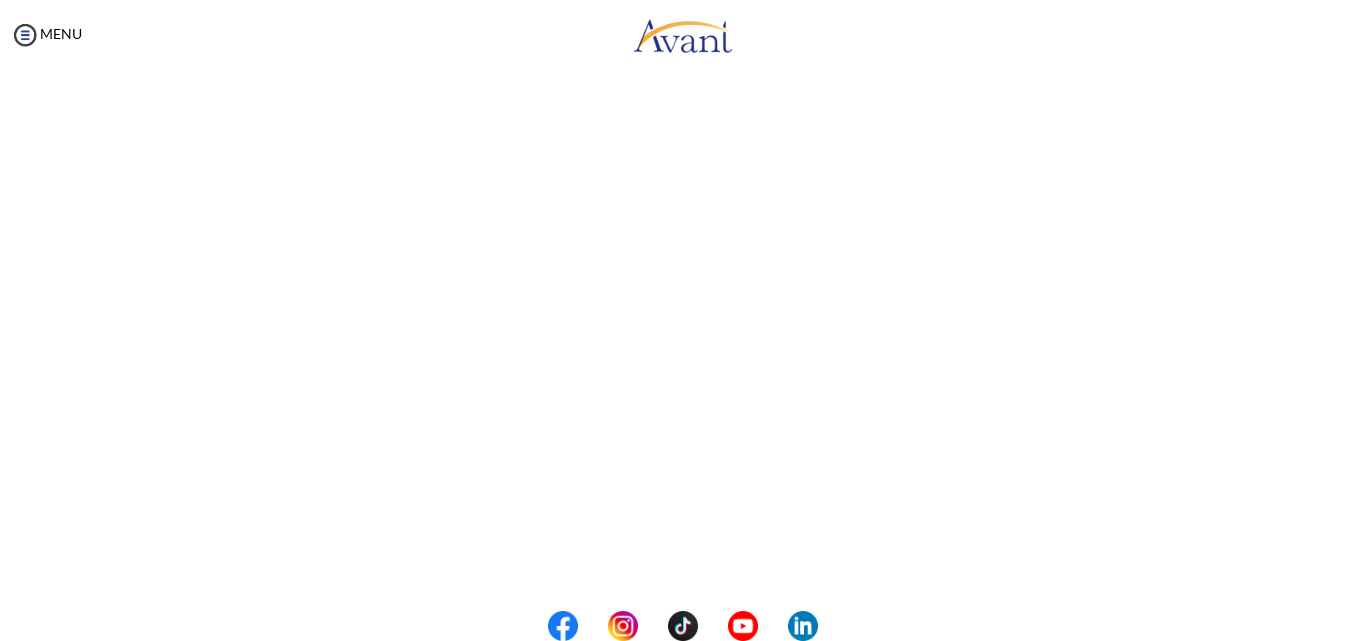 scroll, scrollTop: 122, scrollLeft: 0, axis: vertical 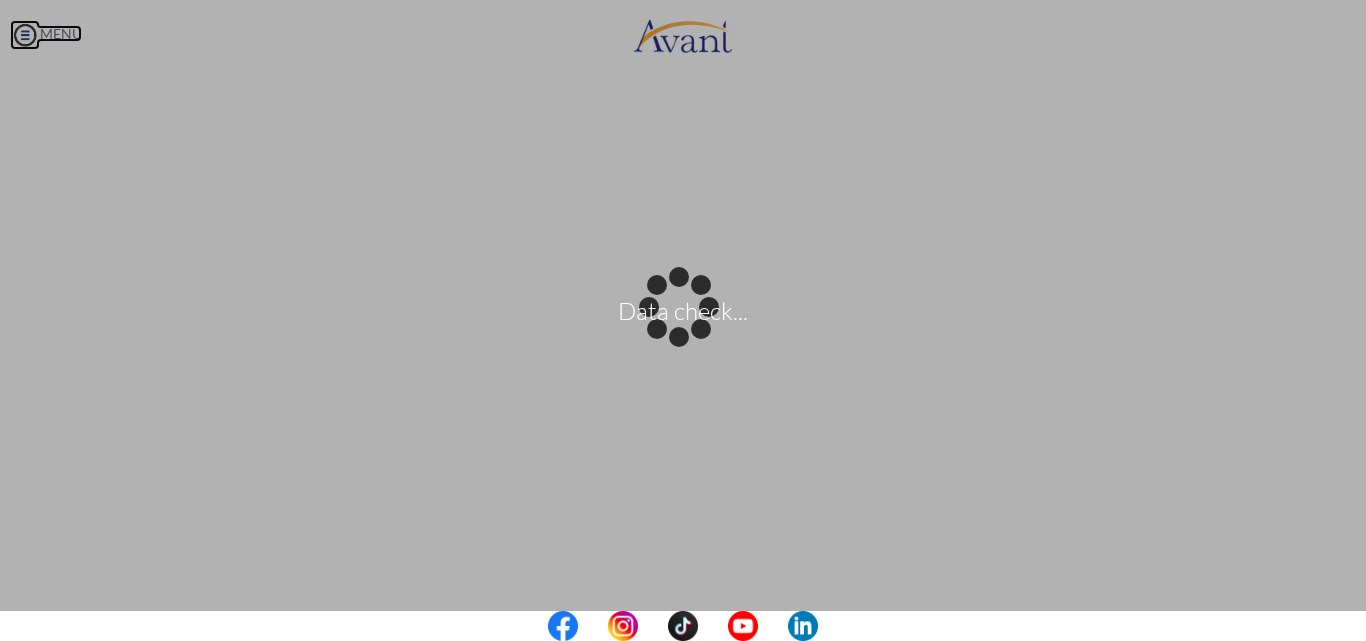click on "Data check...
Maintenance break. Please come back in 2 hours.
MENU
My Status
What is the next step?
We would like you to watch the introductory video Begin with Avant
We would like you to watch the program video Watch Program Video
We would like you to complete English exam Take Language Test
We would like you to complete clinical assessment Take Clinical Test
We would like you to complete qualification survey Take Qualification Survey
We would like you to watch expectations video Watch Expectations Video
You will be contacted by recruiter to schedule a call.
Your application is being reviewed. Please check your email regularly.
Process Overview
Check off each step as you go to track your progress!" at bounding box center [683, 320] 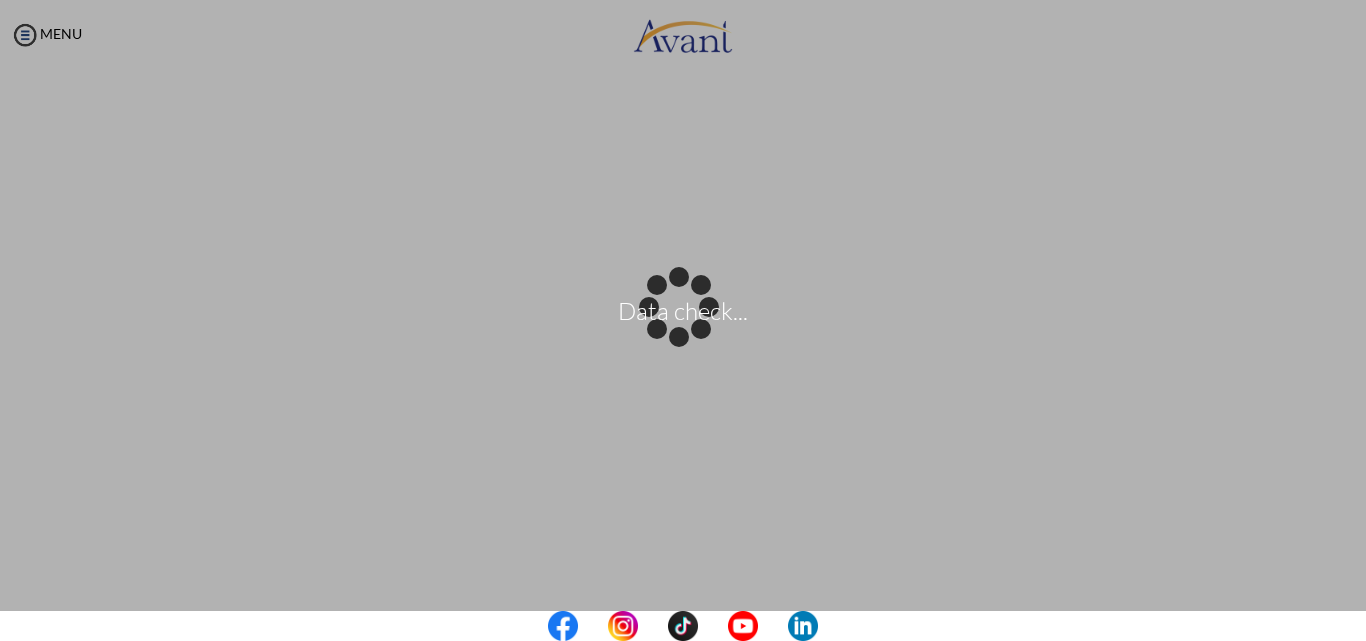 click on "Data check..." at bounding box center [683, 321] 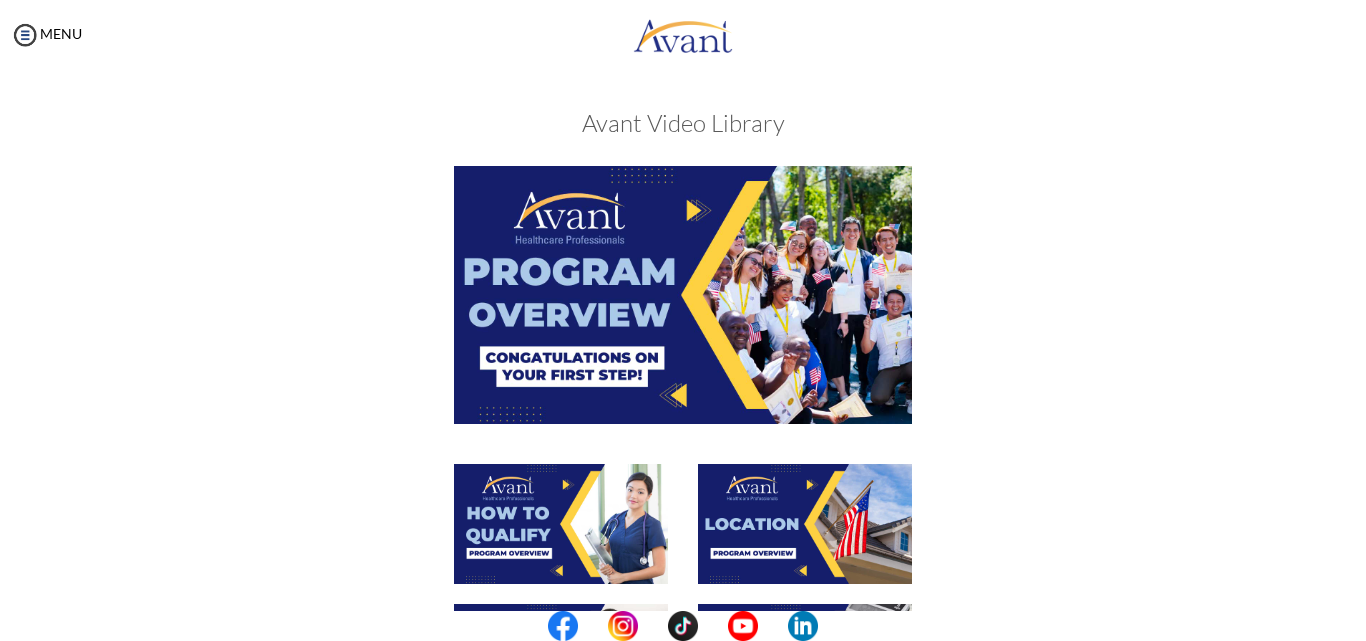 scroll, scrollTop: 0, scrollLeft: 0, axis: both 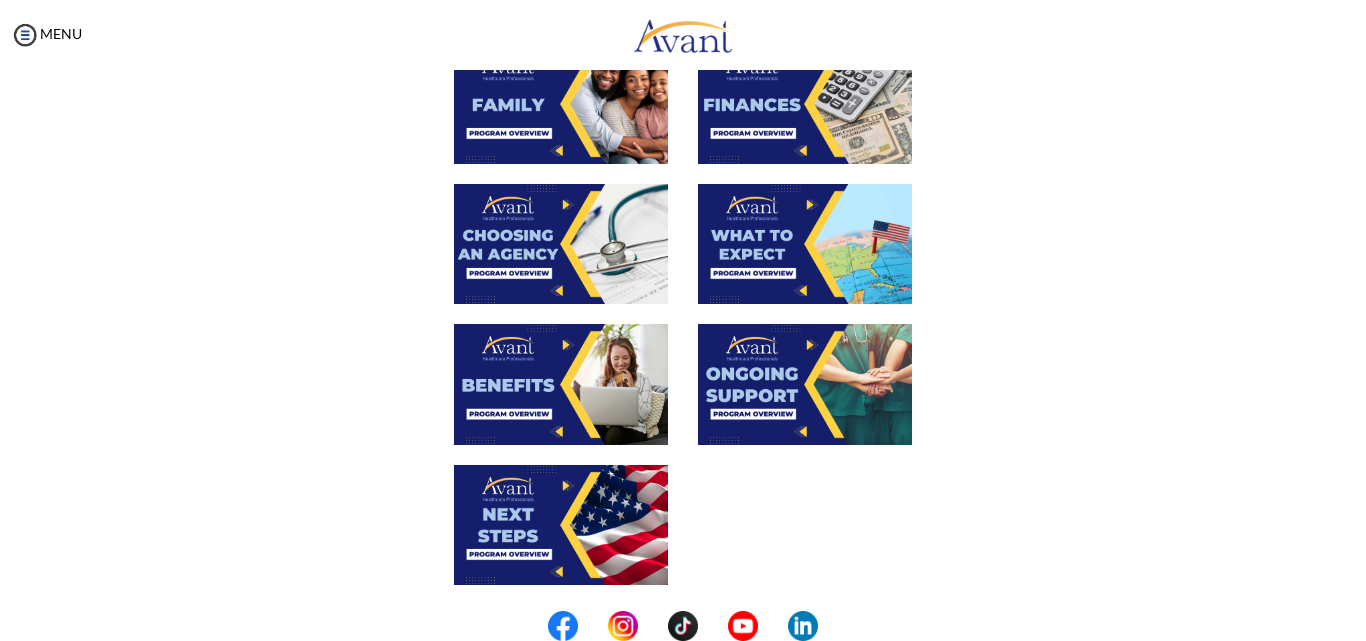click at bounding box center (561, 384) 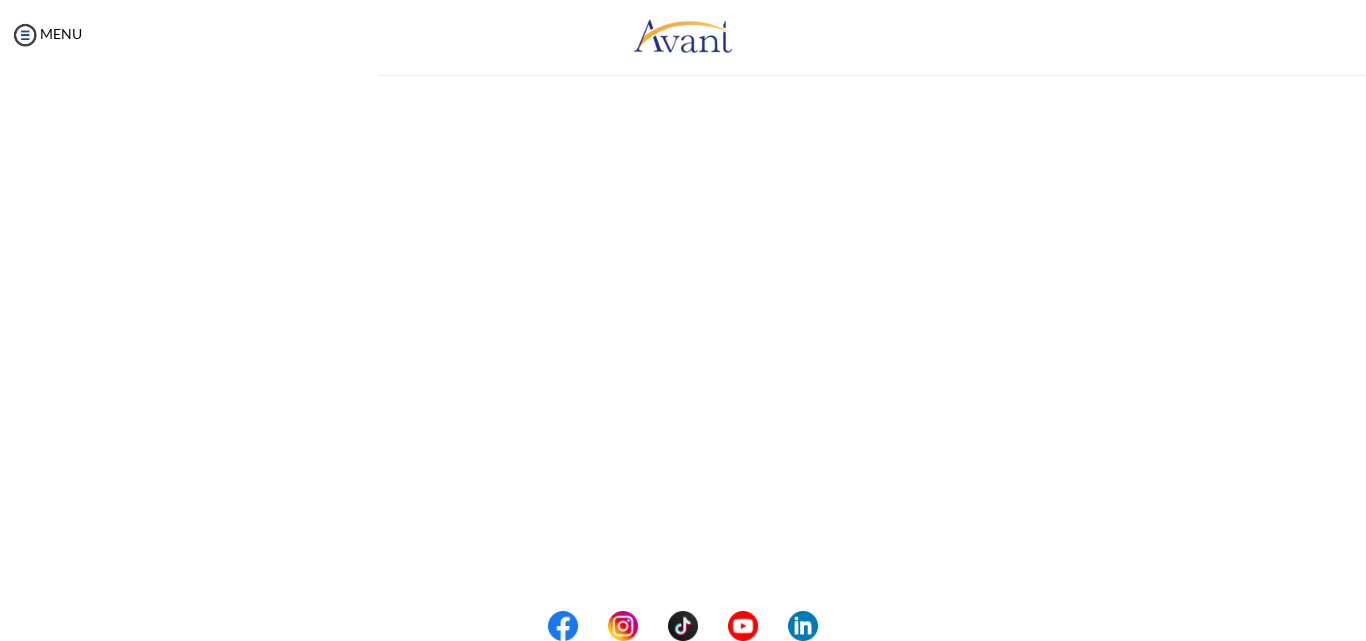 click on "My Status
What is the next step?
We would like you to watch the introductory video Begin with Avant
We would like you to watch the program video Watch Program Video
We would like you to complete English exam Take Language Test
We would like you to complete clinical assessment Take Clinical Test
We would like you to complete qualification survey Take Qualification Survey
We would like you to watch expectations video Watch Expectations Video
You will be contacted by recruiter to schedule a call.
Your application is being reviewed. Please check your email regularly.
Process Overview
Check off each step as you go to track your progress!
Application review
1 Watch the Avant Video Library ▢ Avant Video Library
Interview
1 Complete the Pre-Interview Survey ▢
2 ▢" at bounding box center (683, 390) 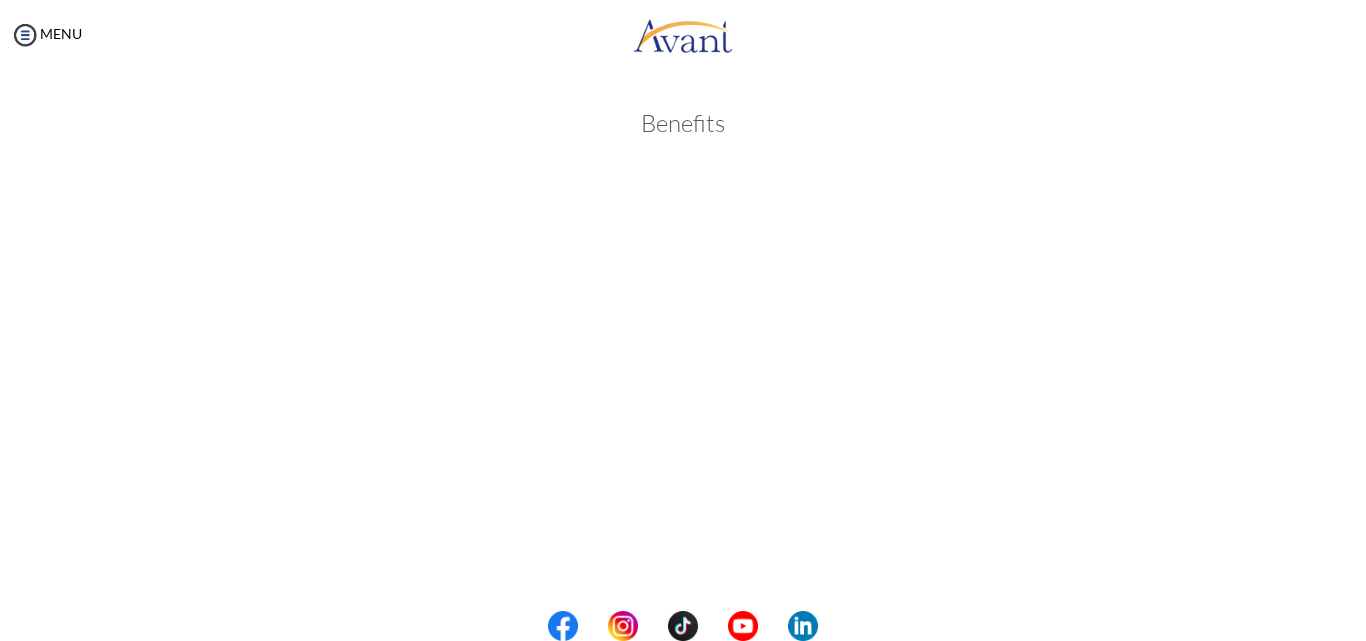 scroll, scrollTop: 556, scrollLeft: 0, axis: vertical 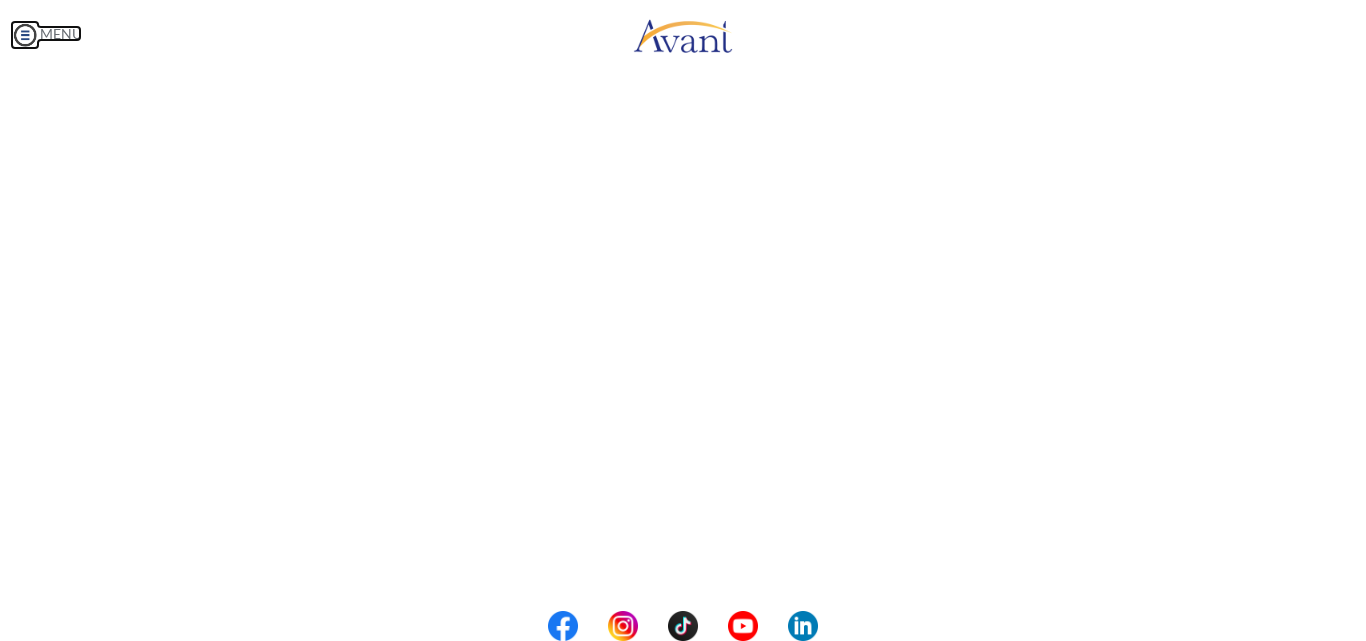 click on "Maintenance break. Please come back in 2 hours.
MENU
My Status
What is the next step?
We would like you to watch the introductory video Begin with Avant
We would like you to watch the program video Watch Program Video
We would like you to complete English exam Take Language Test
We would like you to complete clinical assessment Take Clinical Test
We would like you to complete qualification survey Take Qualification Survey
We would like you to watch expectations video Watch Expectations Video
You will be contacted by recruiter to schedule a call.
Your application is being reviewed. Please check your email regularly.
Process Overview
Check off each step as you go to track your progress!
1" at bounding box center [683, 320] 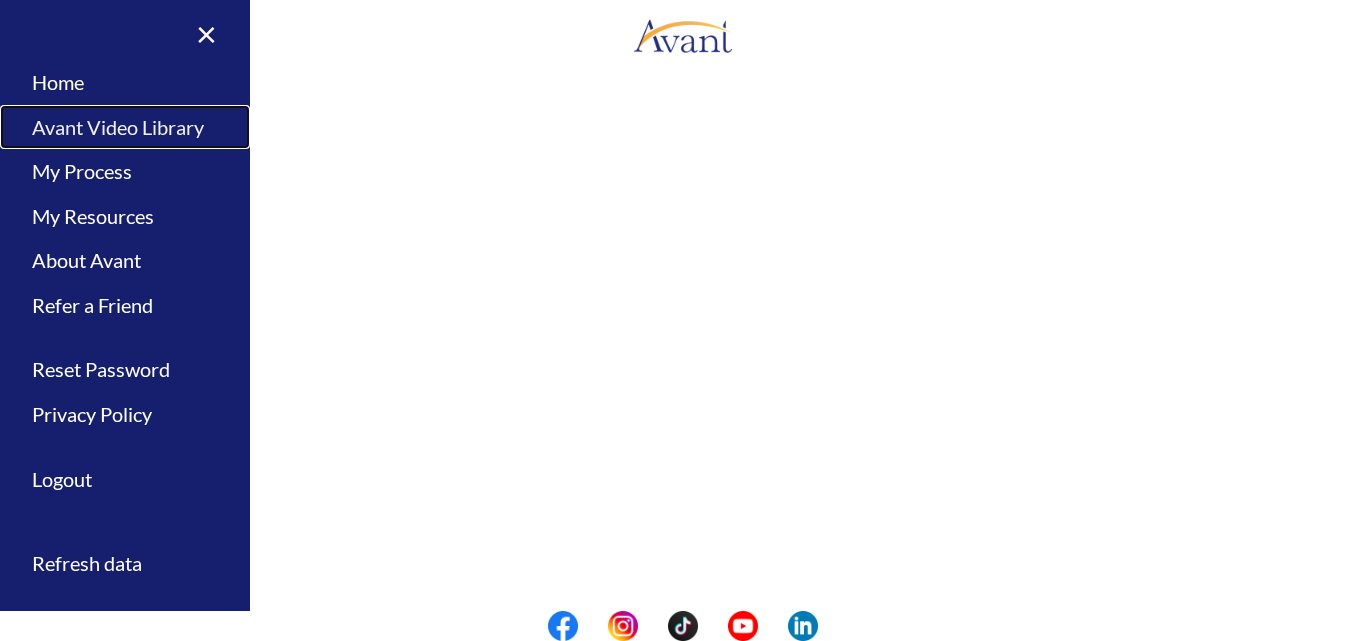 click on "Avant Video Library" at bounding box center [125, 127] 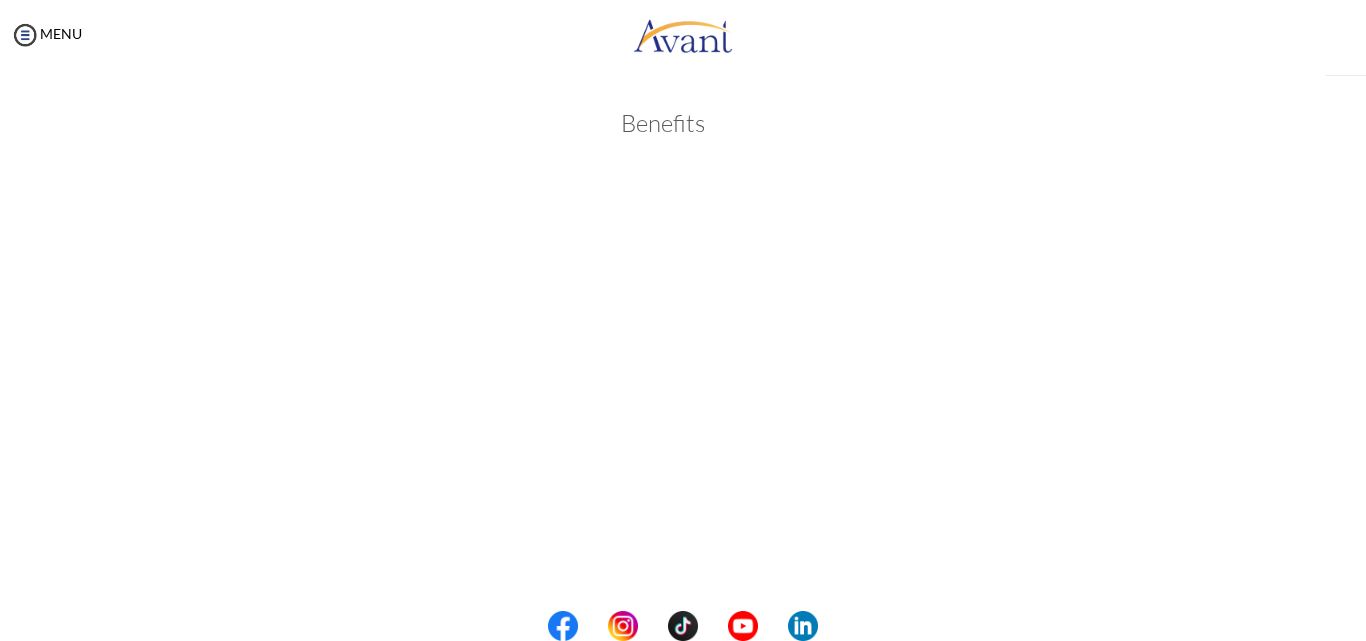 click on "Avant Video Library" at bounding box center (0, 0) 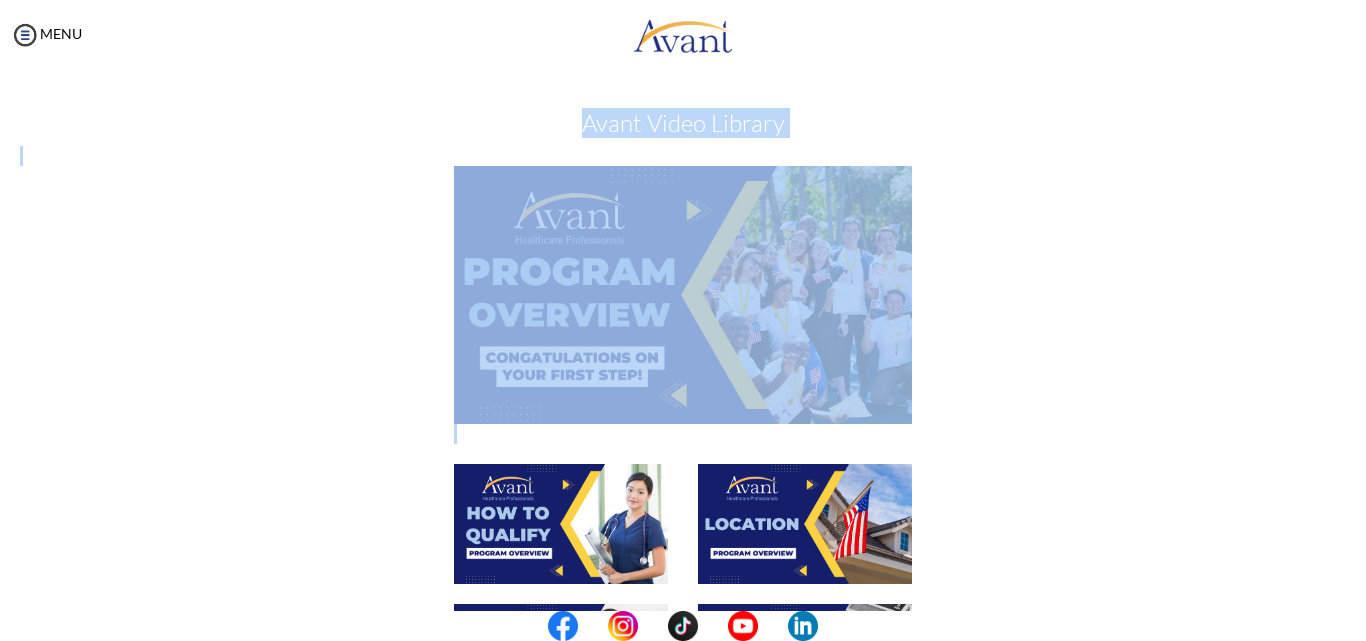 click on "My Status
What is the next step?
We would like you to watch the introductory video Begin with Avant
We would like you to watch the program video Watch Program Video
We would like you to complete English exam Take Language Test
We would like you to complete clinical assessment Take Clinical Test
We would like you to complete qualification survey Take Qualification Survey
We would like you to watch expectations video Watch Expectations Video
You will be contacted by recruiter to schedule a call.
Your application is being reviewed. Please check your email regularly.
Process Overview
Check off each step as you go to track your progress!
Application review
1 Watch the Avant Video Library ▢ Avant Video Library
Interview
1 Complete the Pre-Interview Survey ▢
2 ▢" at bounding box center [683, 390] 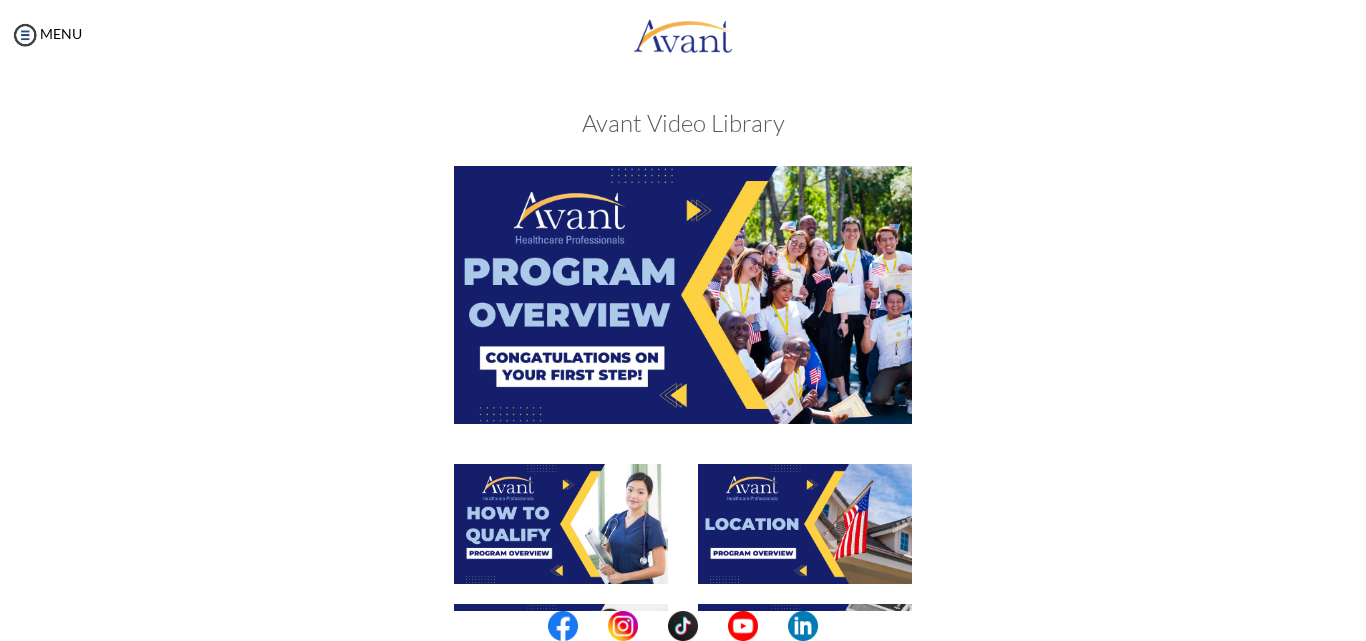scroll, scrollTop: 560, scrollLeft: 0, axis: vertical 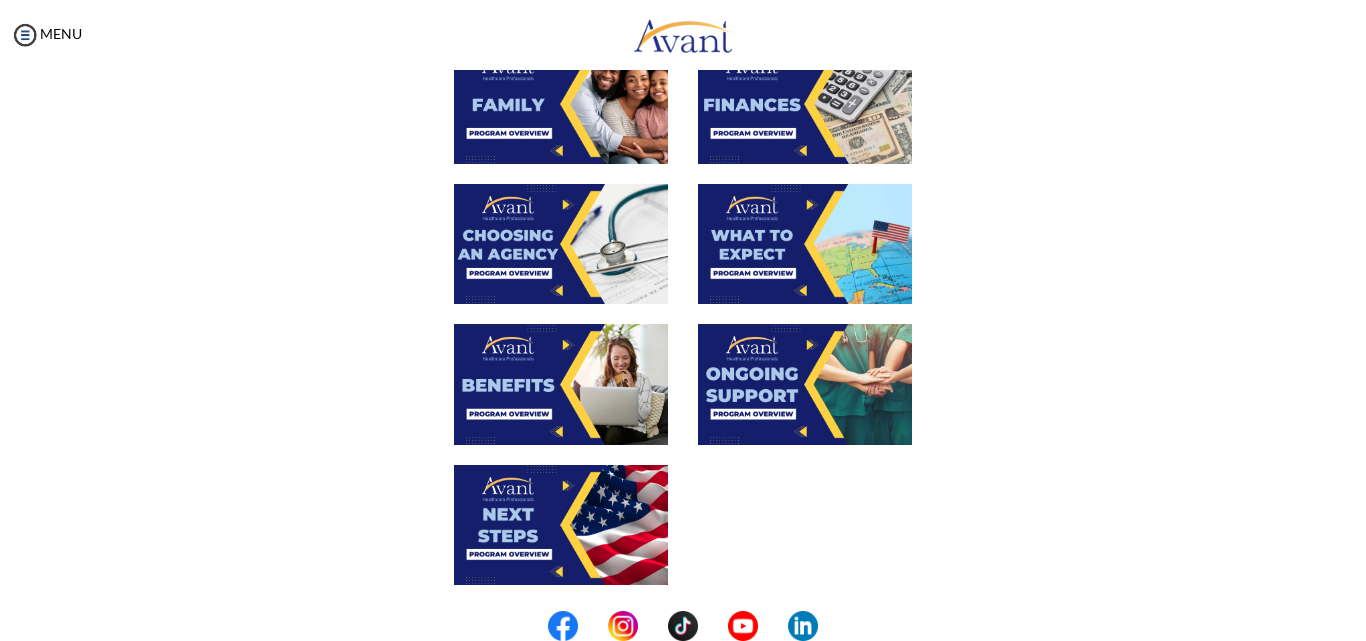 click at bounding box center (805, 384) 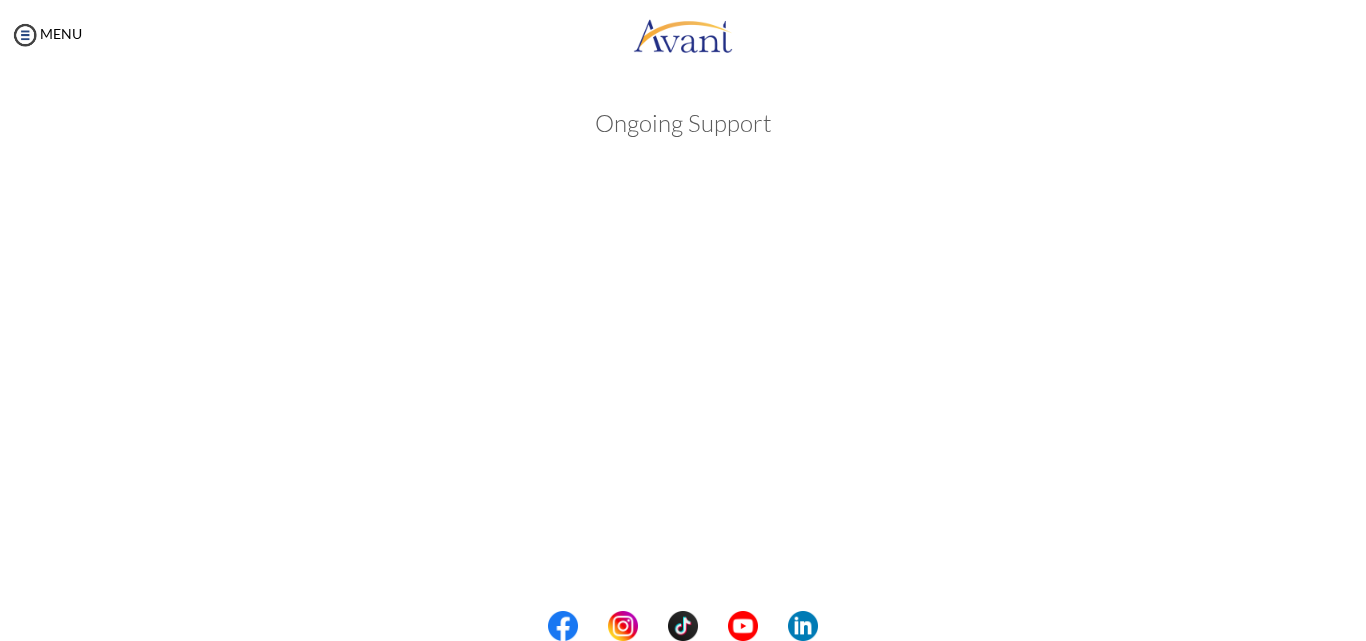 scroll, scrollTop: 556, scrollLeft: 0, axis: vertical 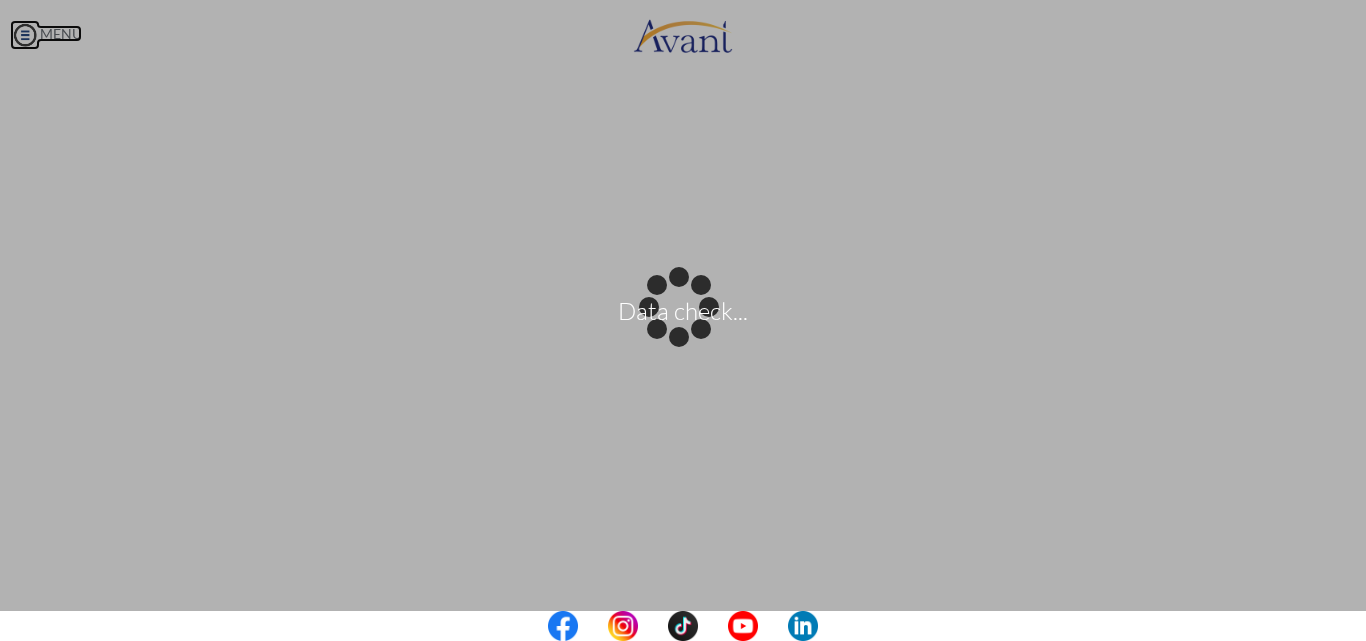 click on "Data check...
Maintenance break. Please come back in 2 hours.
MENU
My Status
What is the next step?
We would like you to watch the introductory video Begin with Avant
We would like you to watch the program video Watch Program Video
We would like you to complete English exam Take Language Test
We would like you to complete clinical assessment Take Clinical Test
We would like you to complete qualification survey Take Qualification Survey
We would like you to watch expectations video Watch Expectations Video
You will be contacted by recruiter to schedule a call.
Your application is being reviewed. Please check your email regularly.
Process Overview
Check off each step as you go to track your progress!" at bounding box center [683, 320] 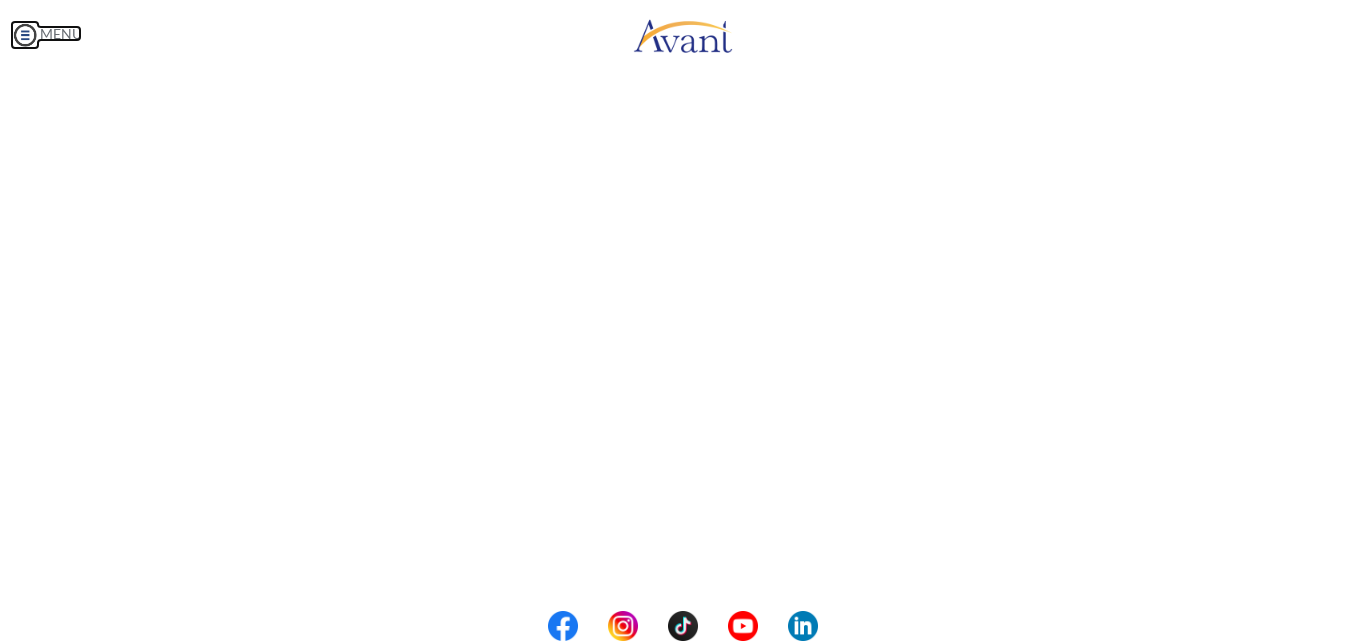 click at bounding box center [25, 35] 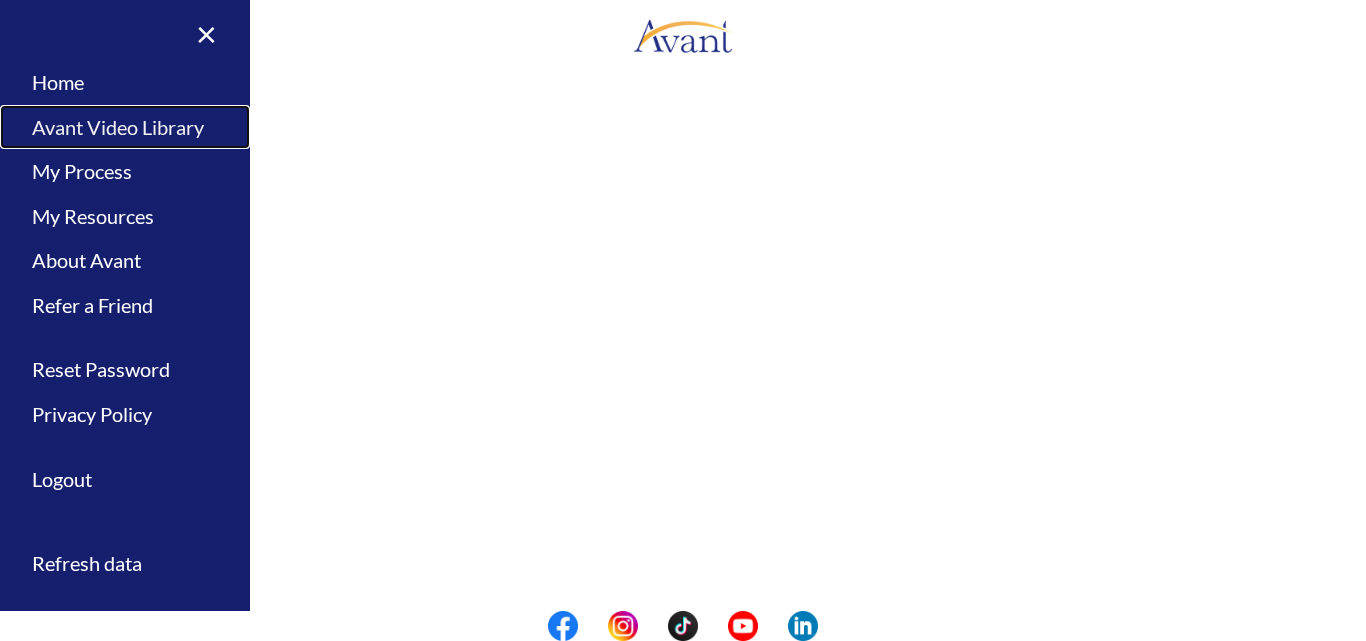 click on "Avant Video Library" at bounding box center (125, 127) 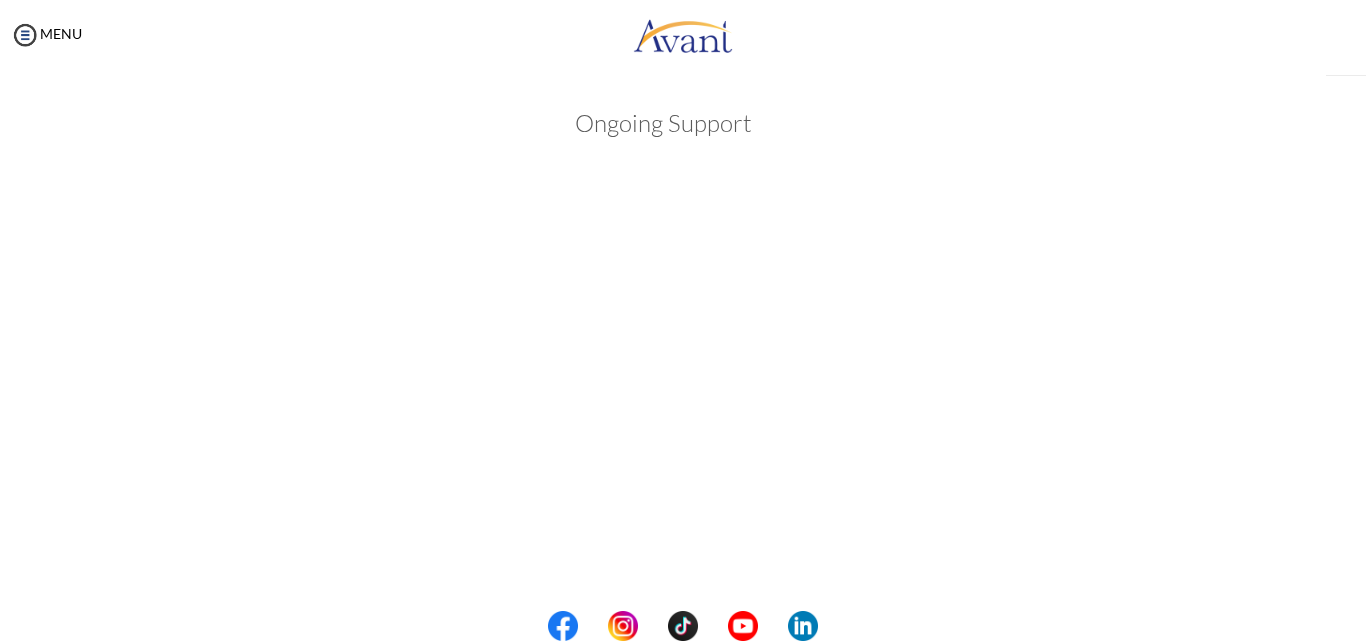 click on "Maintenance break. Please come back in 2 hours.
MENU
My Status
What is the next step?
We would like you to watch the introductory video Begin with Avant
We would like you to watch the program video Watch Program Video
We would like you to complete English exam Take Language Test
We would like you to complete clinical assessment Take Clinical Test
We would like you to complete qualification survey Take Qualification Survey
We would like you to watch expectations video Watch Expectations Video
You will be contacted by recruiter to schedule a call.
Your application is being reviewed. Please check your email regularly.
Process Overview
Check off each step as you go to track your progress!
1" at bounding box center [683, 320] 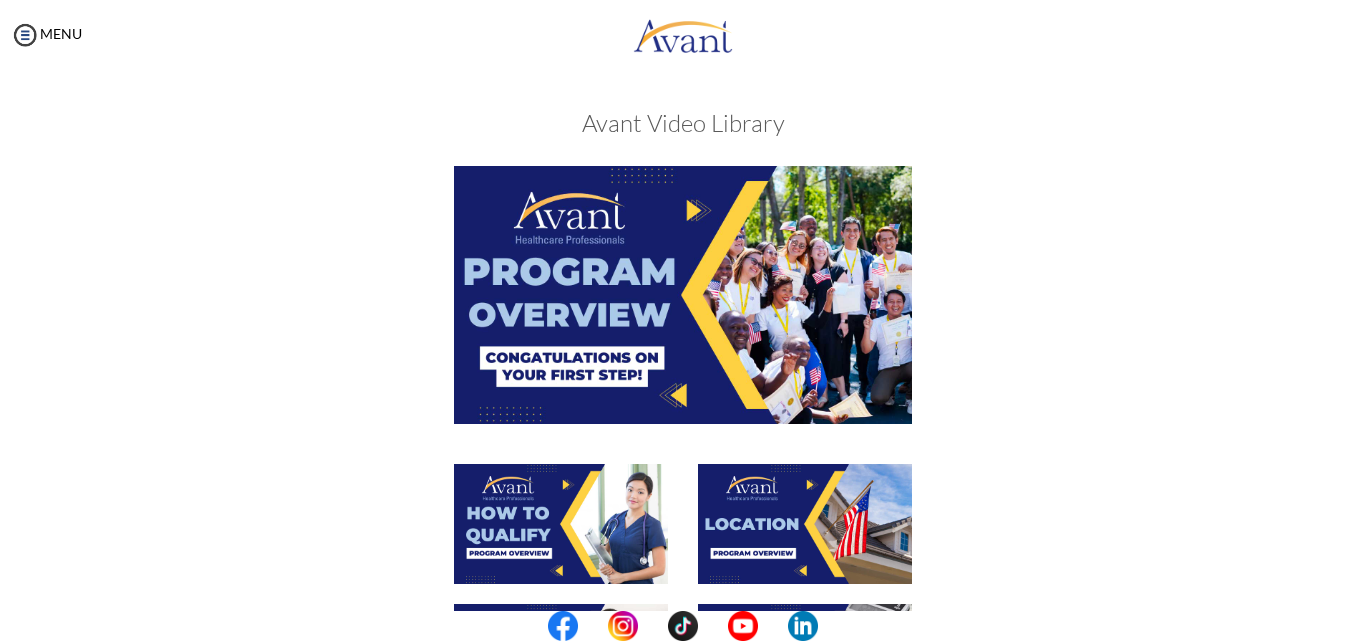 scroll, scrollTop: 560, scrollLeft: 0, axis: vertical 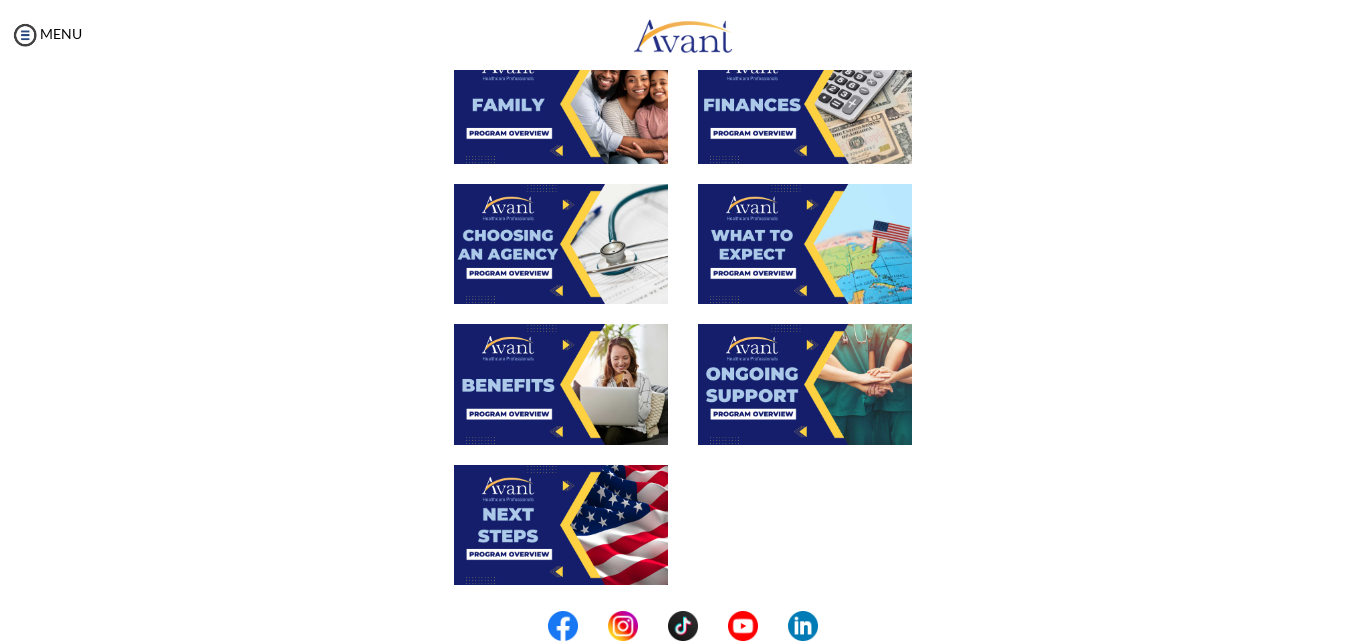 click at bounding box center (561, 525) 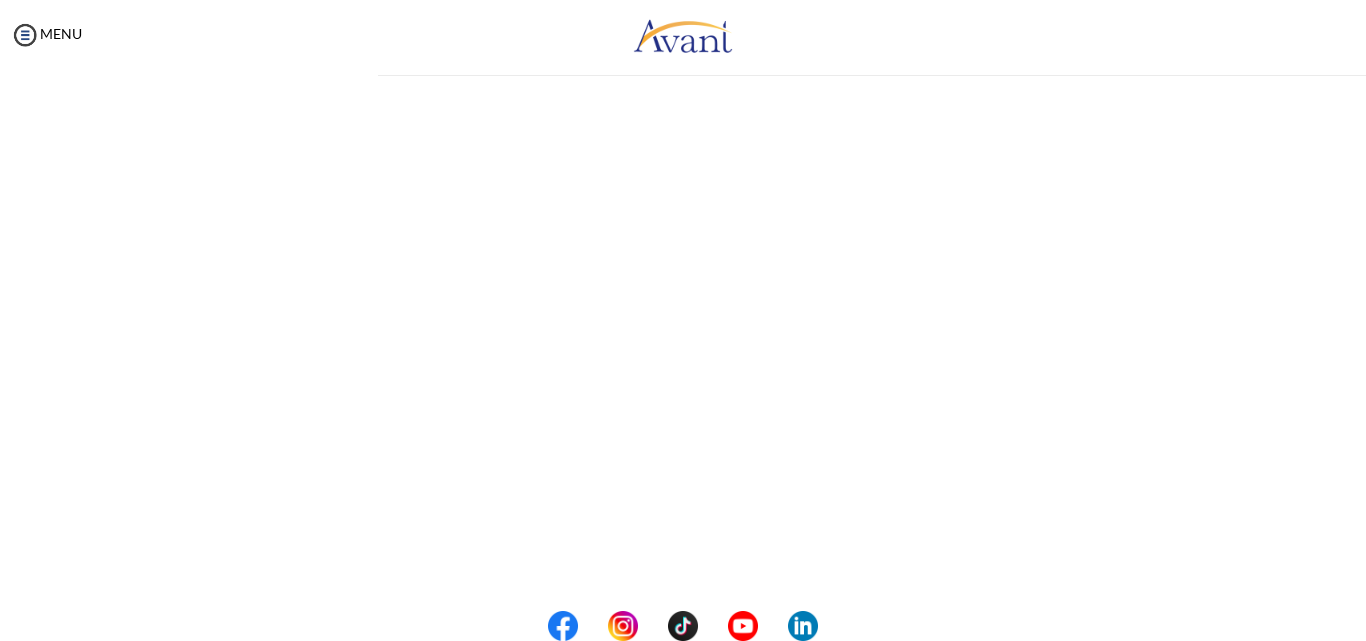 click on "My Status
What is the next step?
We would like you to watch the introductory video Begin with Avant
We would like you to watch the program video Watch Program Video
We would like you to complete English exam Take Language Test
We would like you to complete clinical assessment Take Clinical Test
We would like you to complete qualification survey Take Qualification Survey
We would like you to watch expectations video Watch Expectations Video
You will be contacted by recruiter to schedule a call.
Your application is being reviewed. Please check your email regularly.
Process Overview
Check off each step as you go to track your progress!
Application review
1 Watch the Avant Video Library ▢ Avant Video Library
Interview
1 Complete the Pre-Interview Survey ▢
2 ▢" at bounding box center (683, 390) 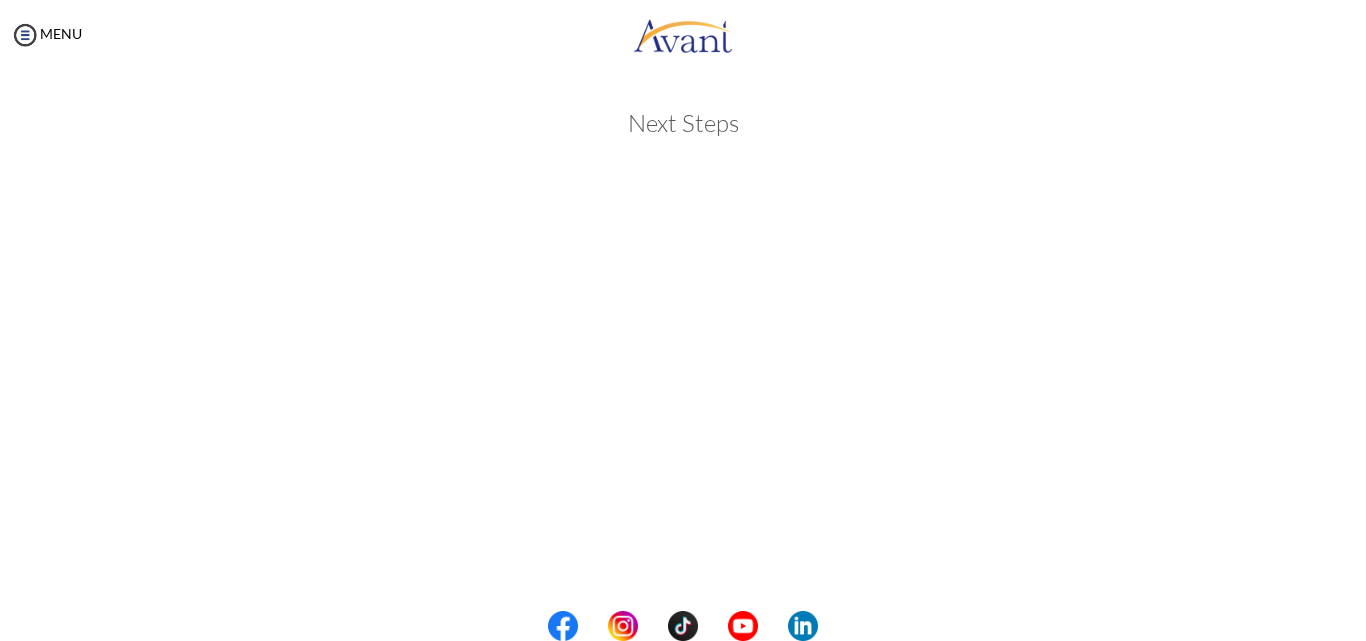 scroll, scrollTop: 556, scrollLeft: 0, axis: vertical 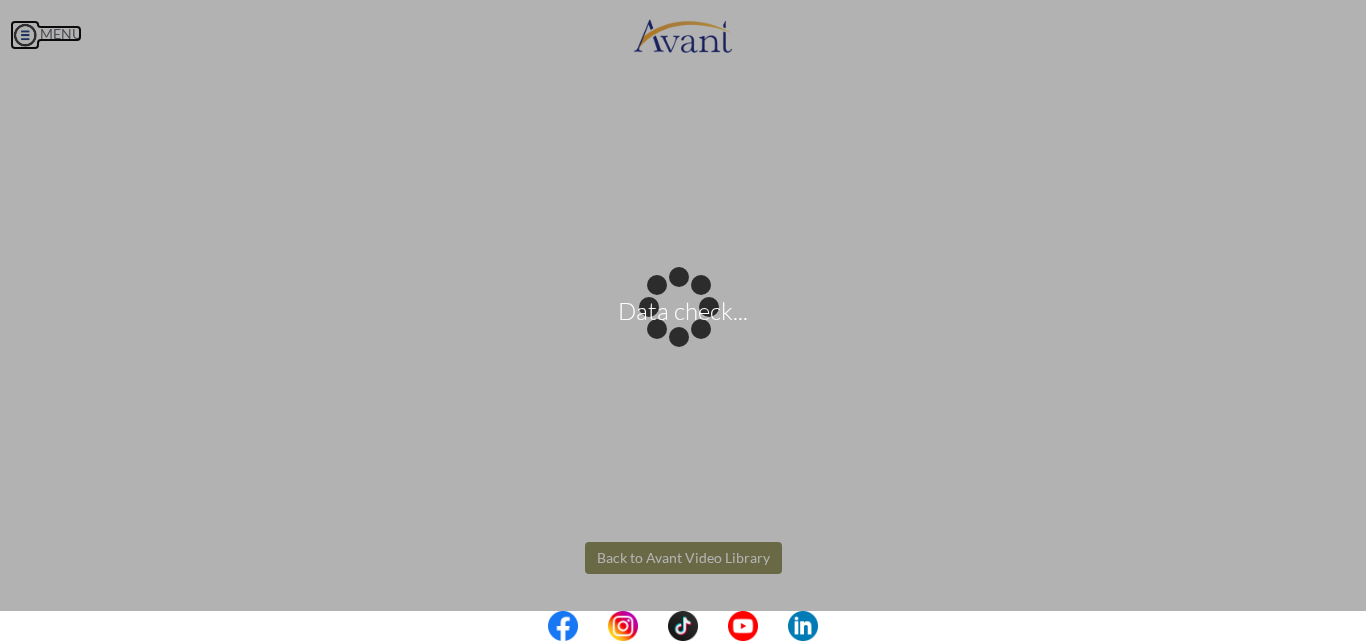 click on "Data check...
Maintenance break. Please come back in 2 hours.
MENU
My Status
What is the next step?
We would like you to watch the introductory video Begin with Avant
We would like you to watch the program video Watch Program Video
We would like you to complete English exam Take Language Test
We would like you to complete clinical assessment Take Clinical Test
We would like you to complete qualification survey Take Qualification Survey
We would like you to watch expectations video Watch Expectations Video
You will be contacted by recruiter to schedule a call.
Your application is being reviewed. Please check your email regularly.
Process Overview
Check off each step as you go to track your progress!" at bounding box center (683, 320) 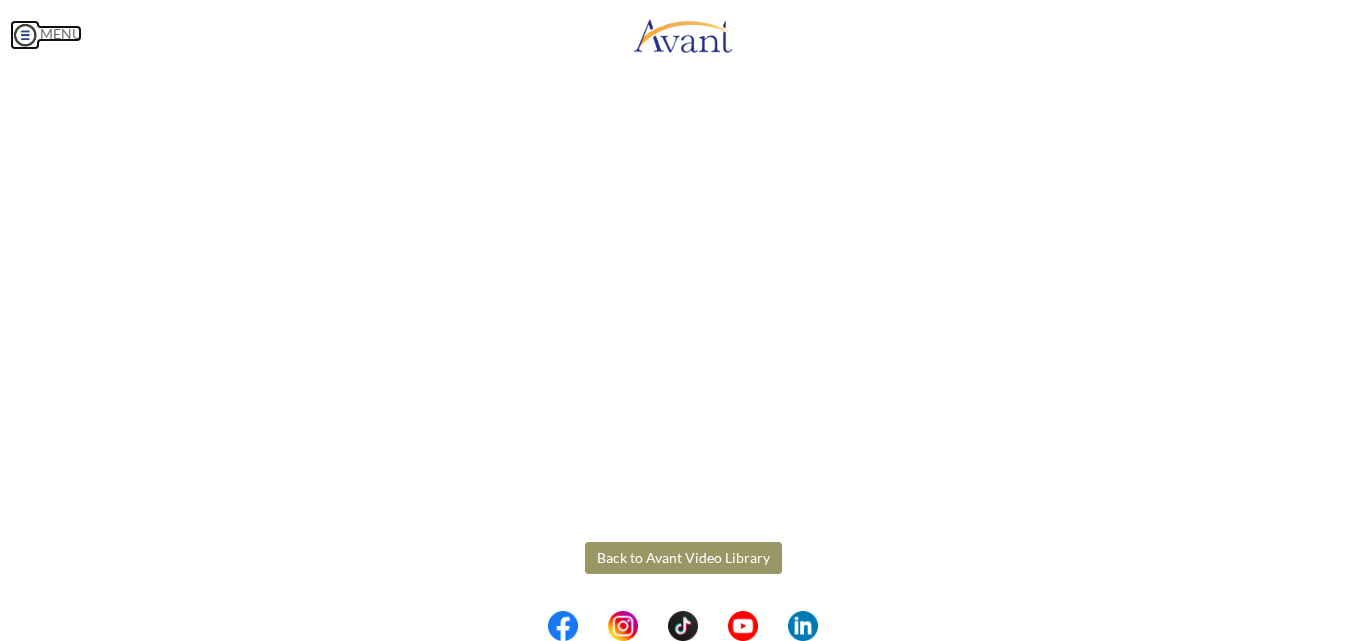 click at bounding box center [25, 35] 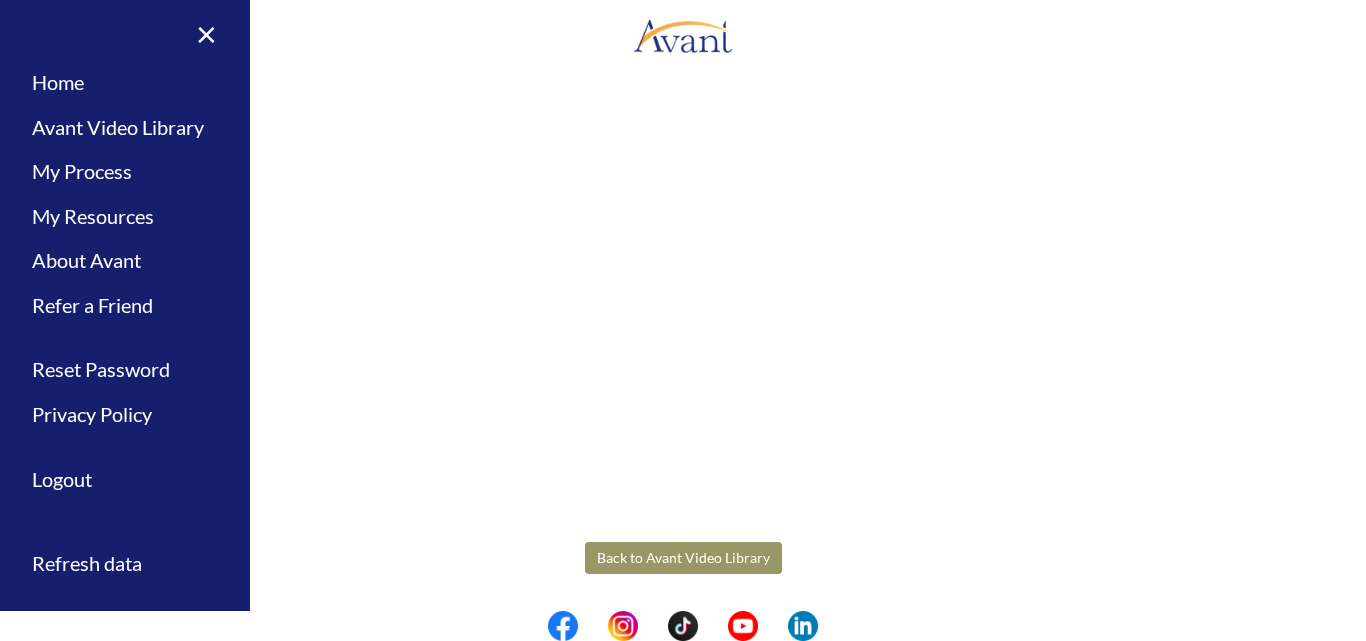 click on "×
Home
Avant Video Library
My Process
My Resources
About Avant
Refer a Friend
Reset Password
Privacy Policy
Logout
Register
Login
Refresh data" at bounding box center [125, 320] 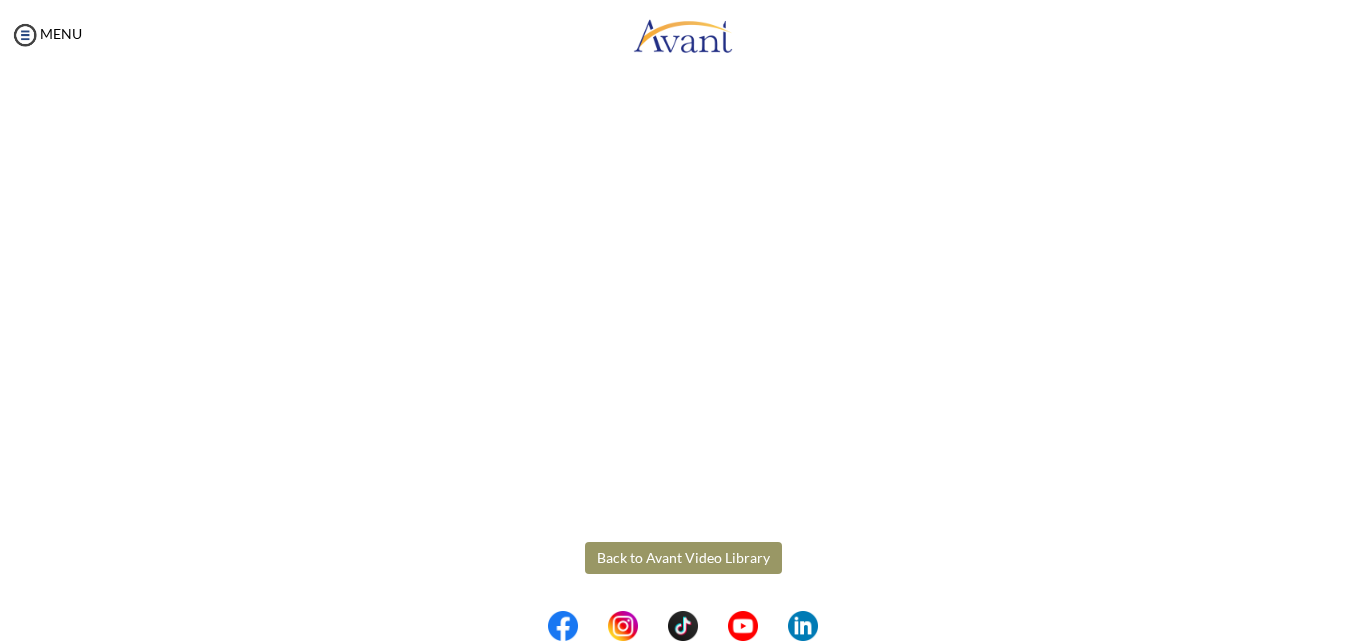 click on "Next Steps
Back to Avant Video Library" at bounding box center [683, 112] 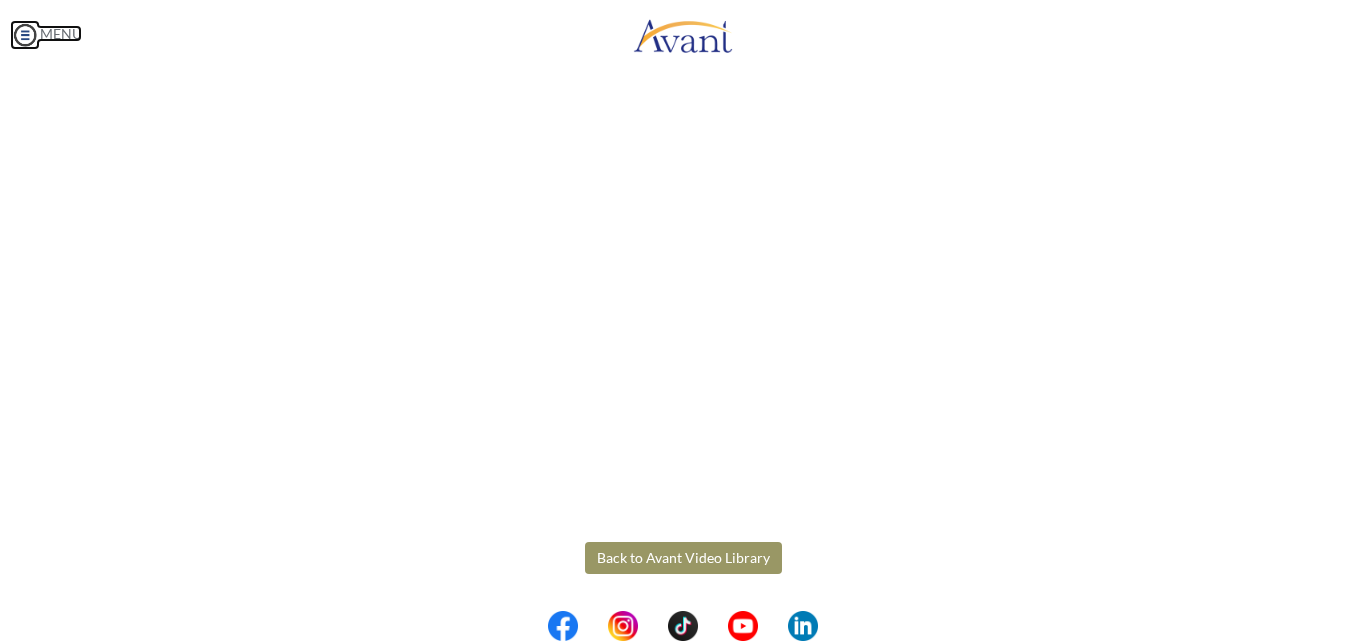 click at bounding box center (25, 35) 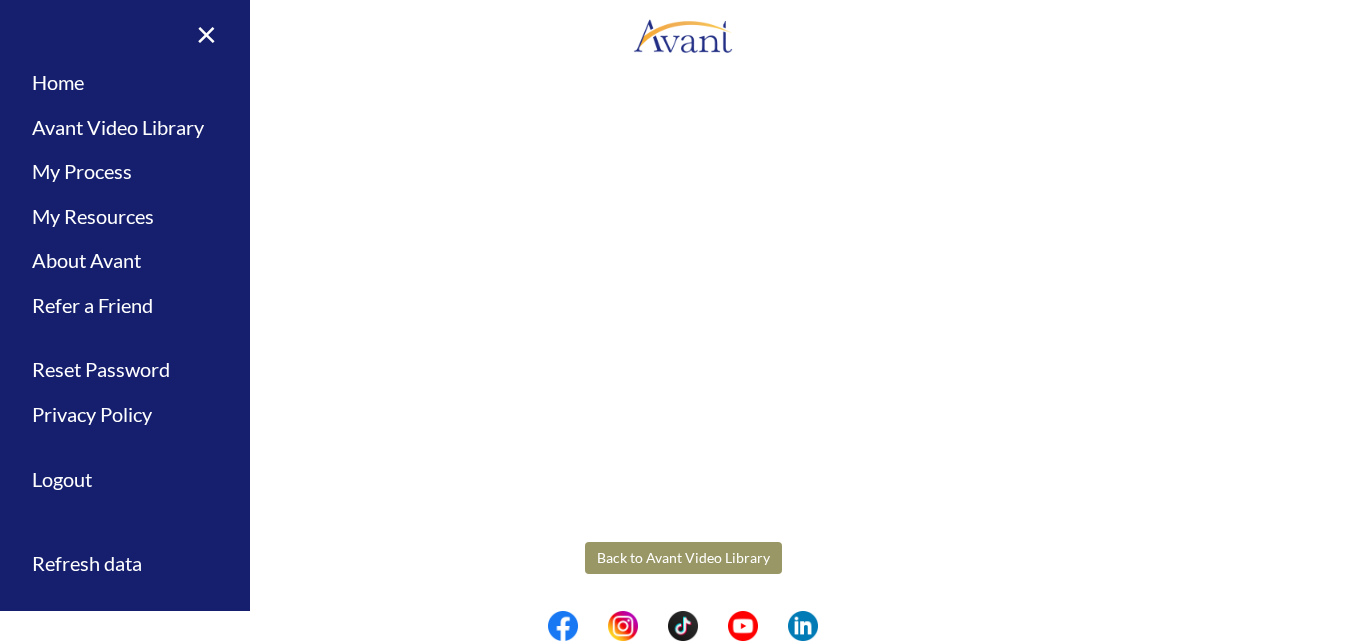click on "Back to Avant Video Library" at bounding box center [683, 558] 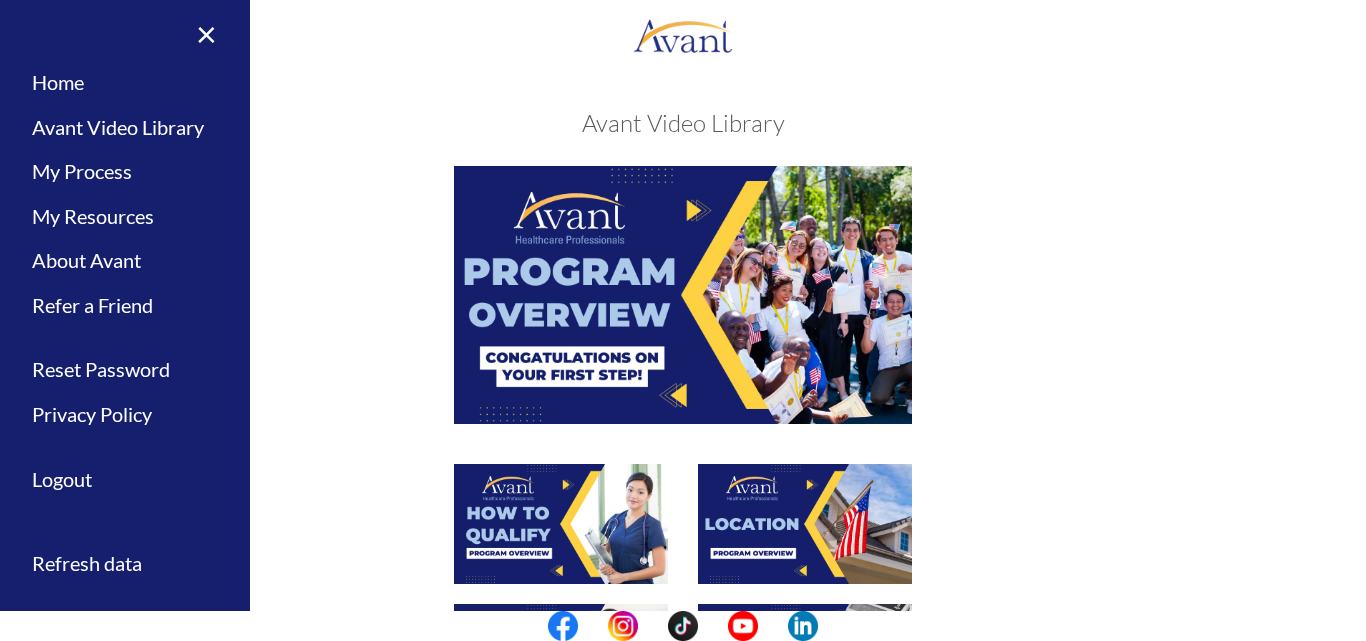 drag, startPoint x: 1335, startPoint y: 236, endPoint x: 1313, endPoint y: 319, distance: 85.86617 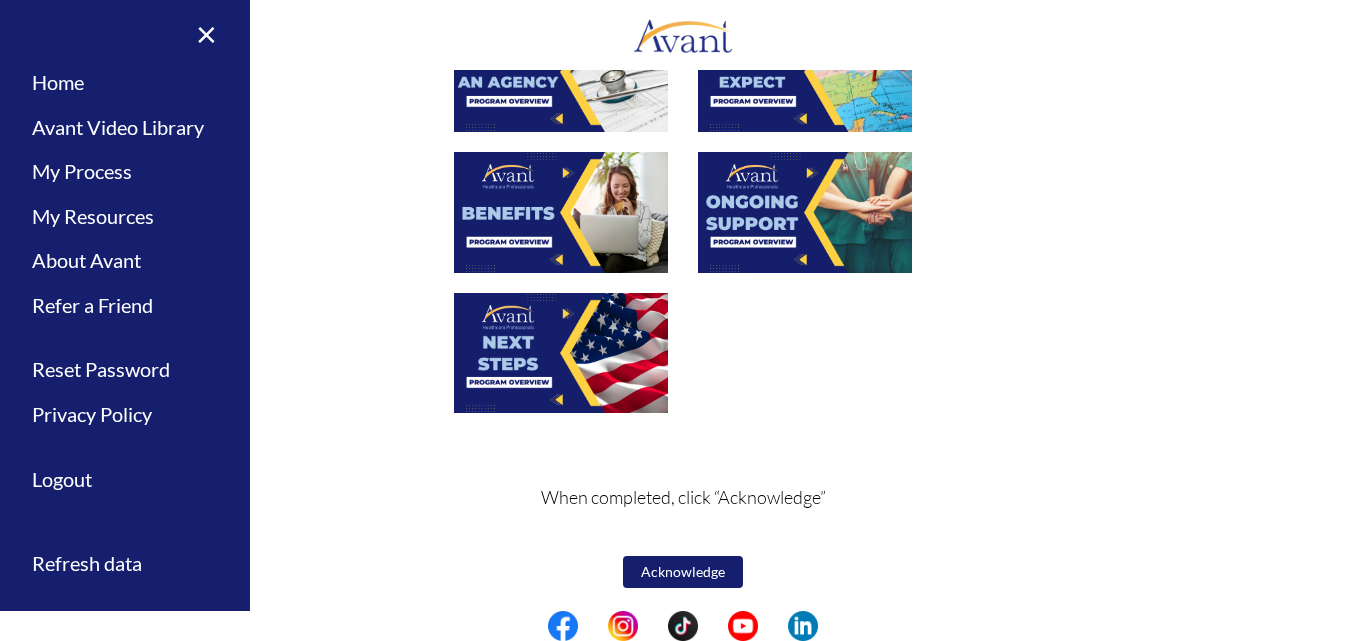 scroll, scrollTop: 734, scrollLeft: 0, axis: vertical 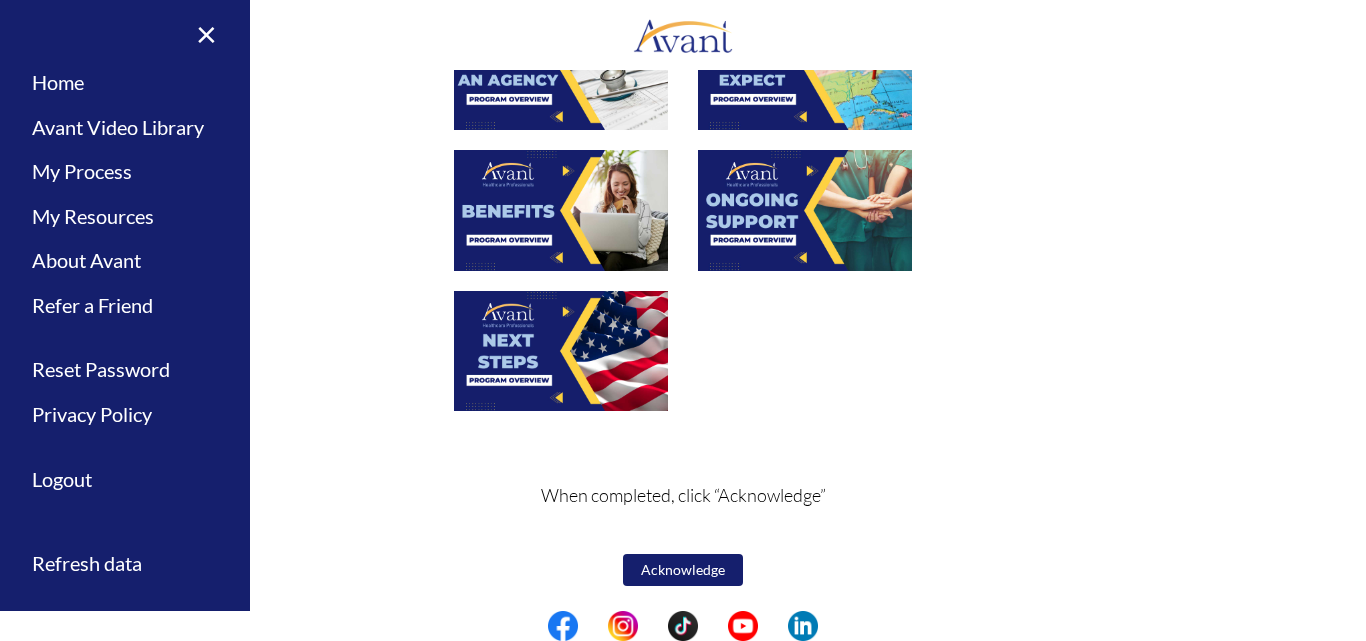 click on "Acknowledge" at bounding box center (683, 570) 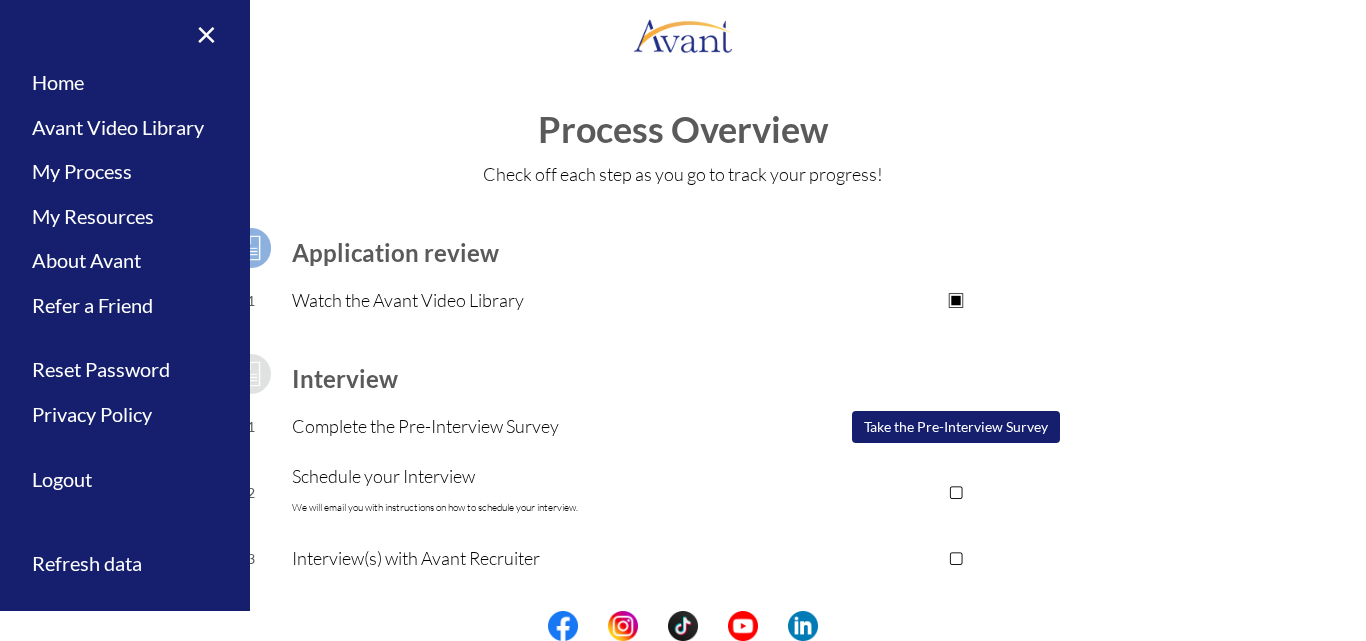 click on "Interview(s) with Avant Recruiter" at bounding box center (524, 558) 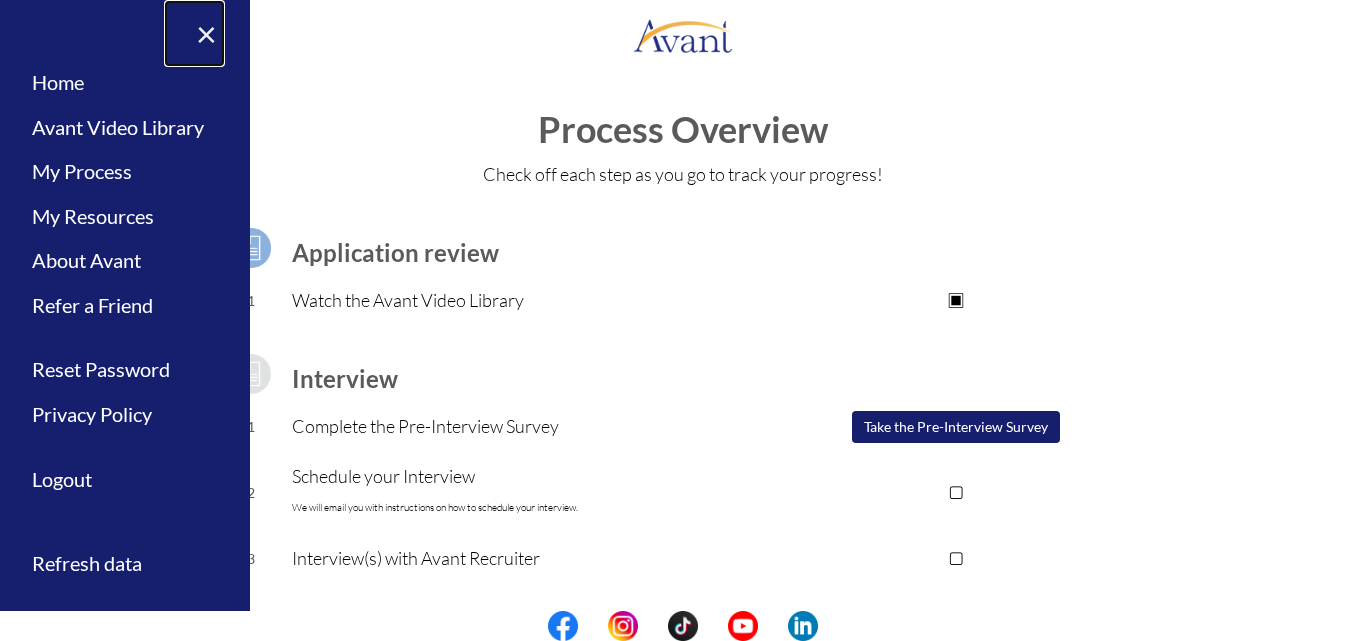 click on "×" at bounding box center [194, 33] 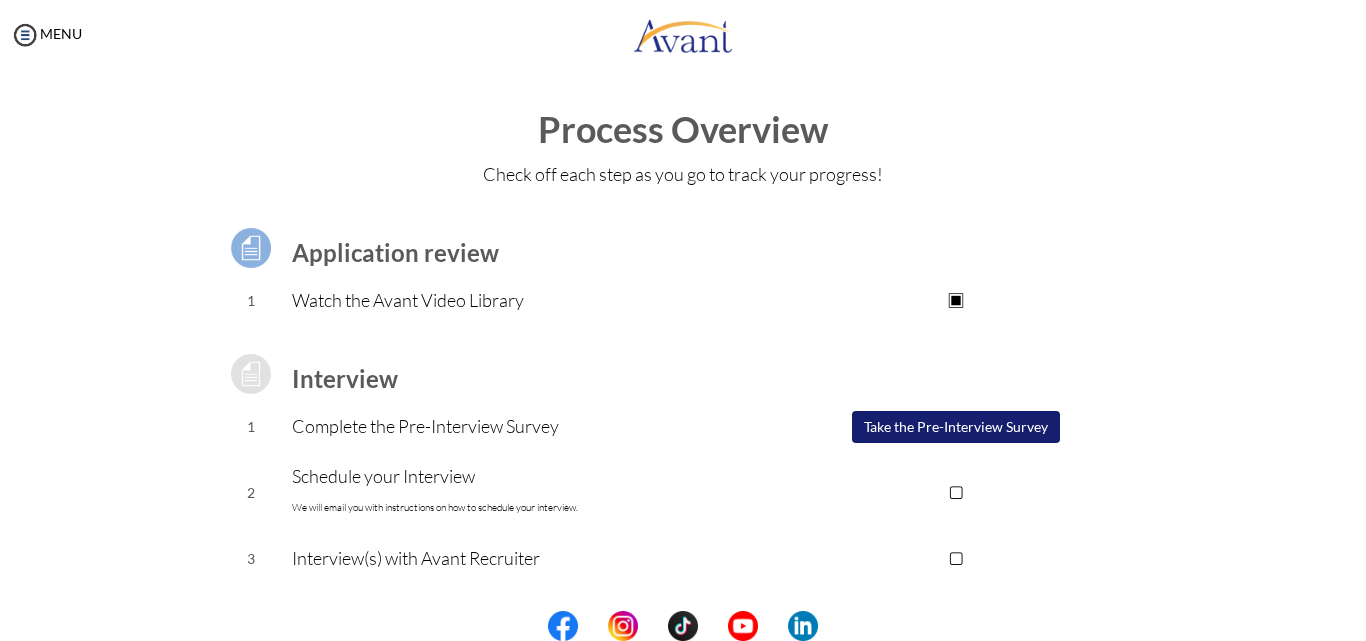 click at bounding box center [955, 374] 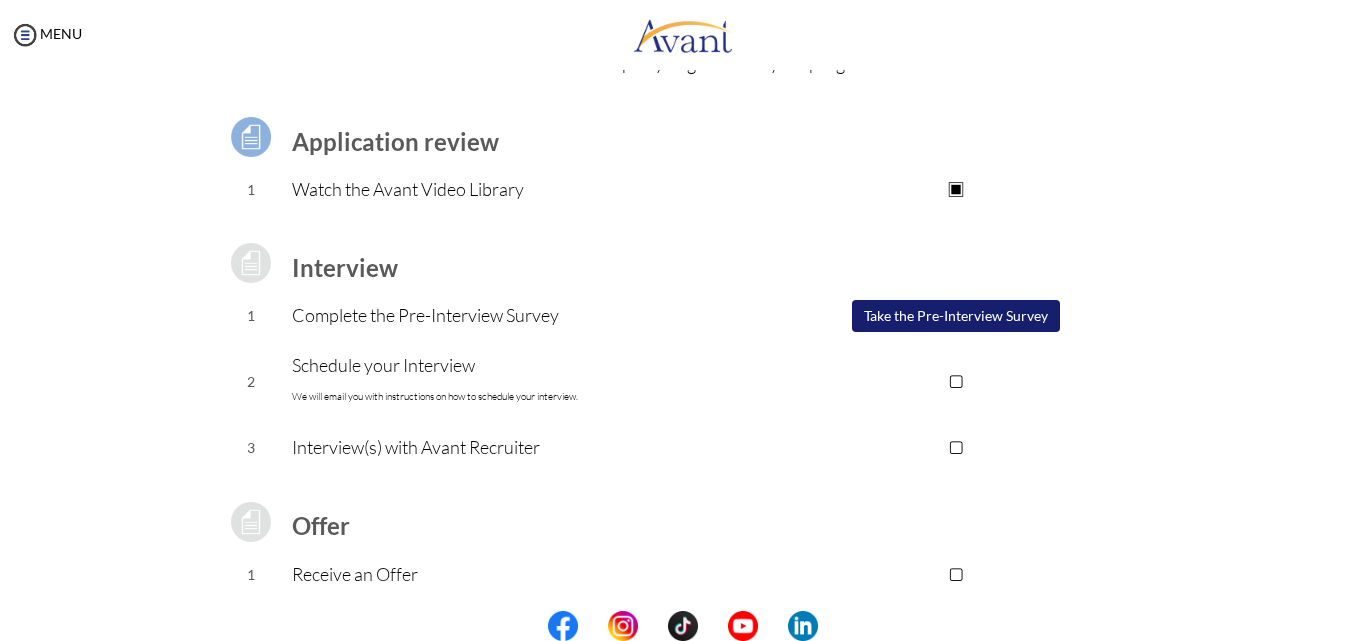 scroll, scrollTop: 113, scrollLeft: 0, axis: vertical 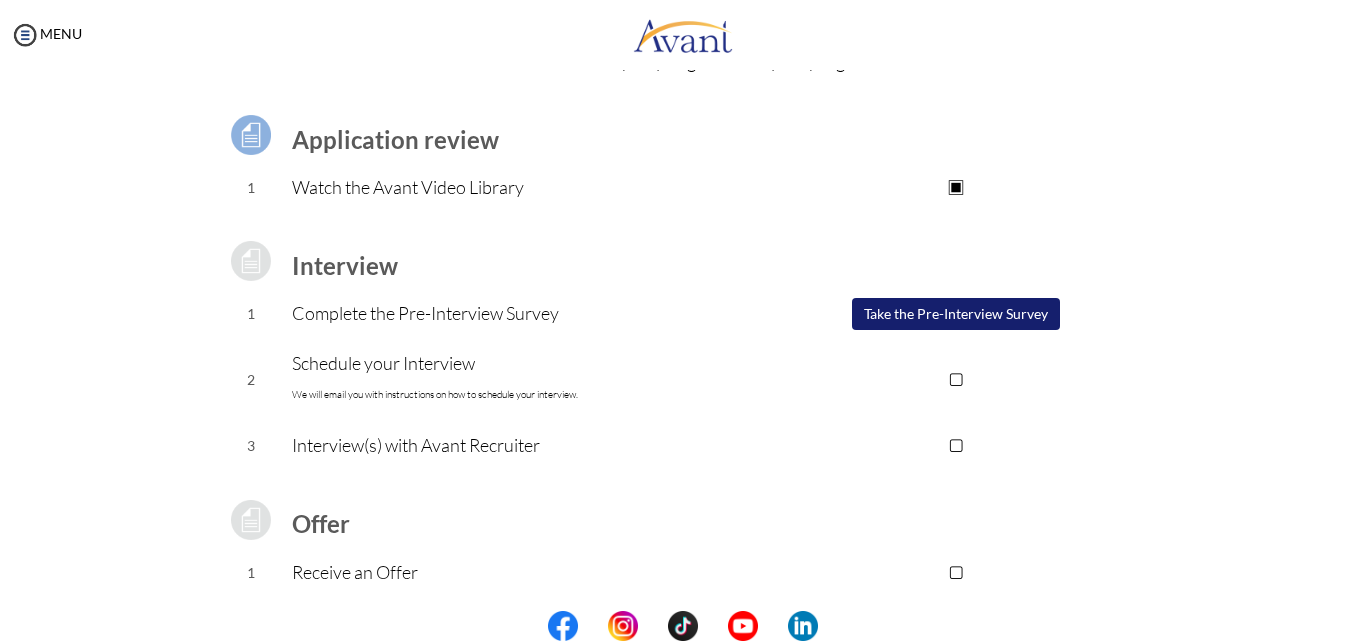 click on "Take the Pre-Interview Survey" at bounding box center [956, 314] 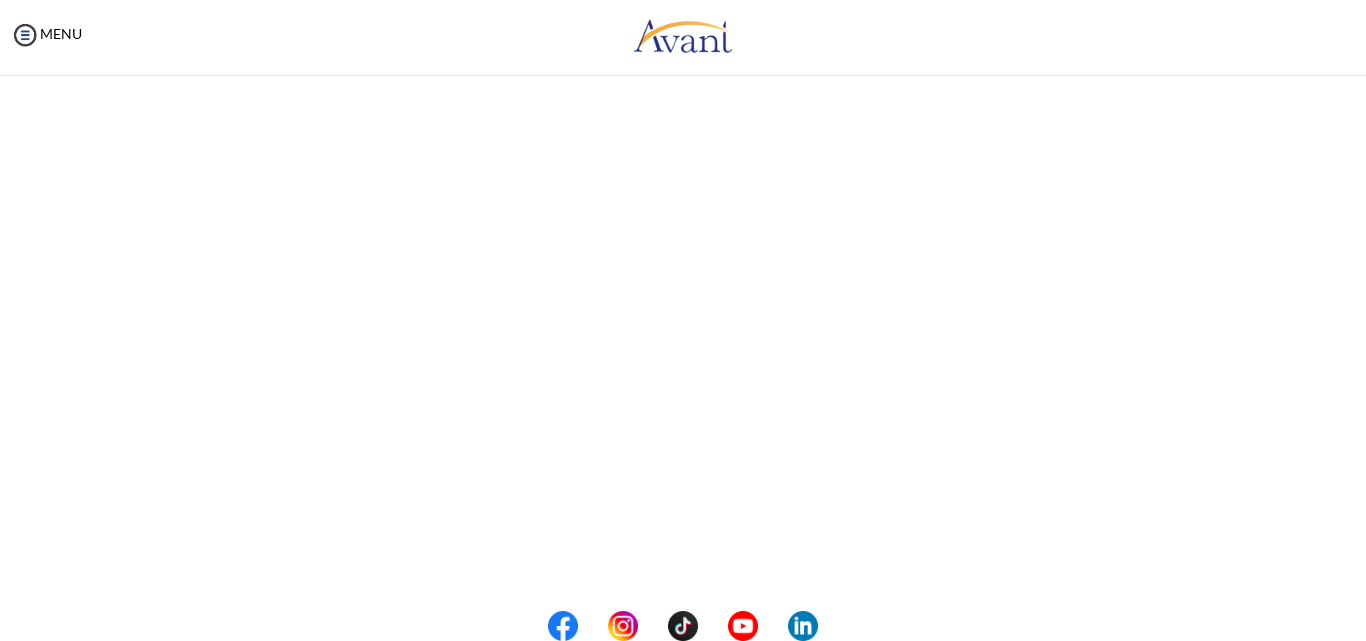 click on "Are you currently in school now?
Yes
No" at bounding box center [683, 262] 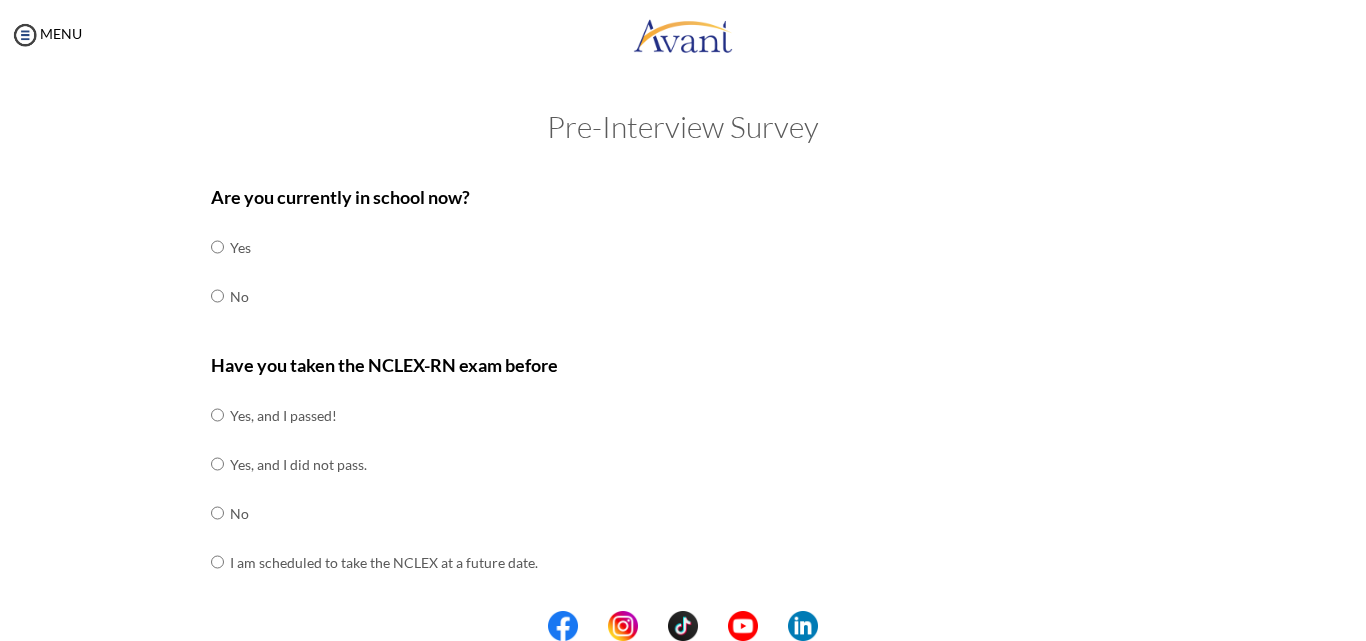 click on "Are you currently in school now?" at bounding box center [683, 197] 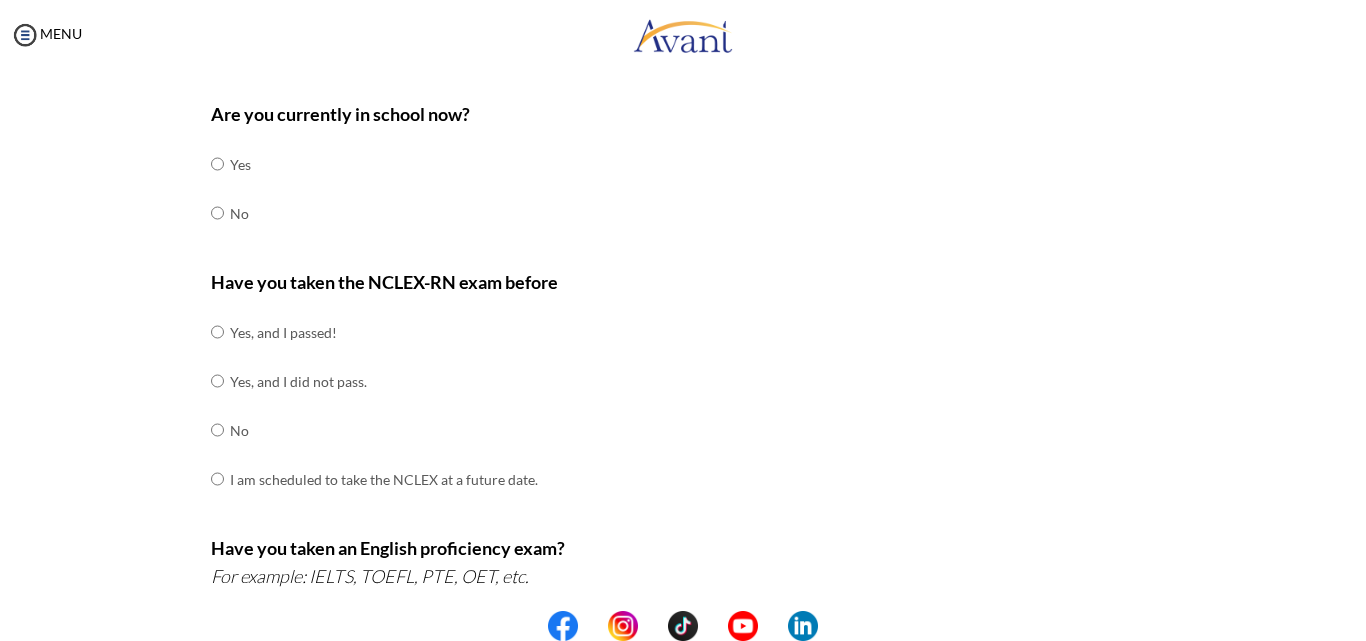 scroll, scrollTop: 85, scrollLeft: 0, axis: vertical 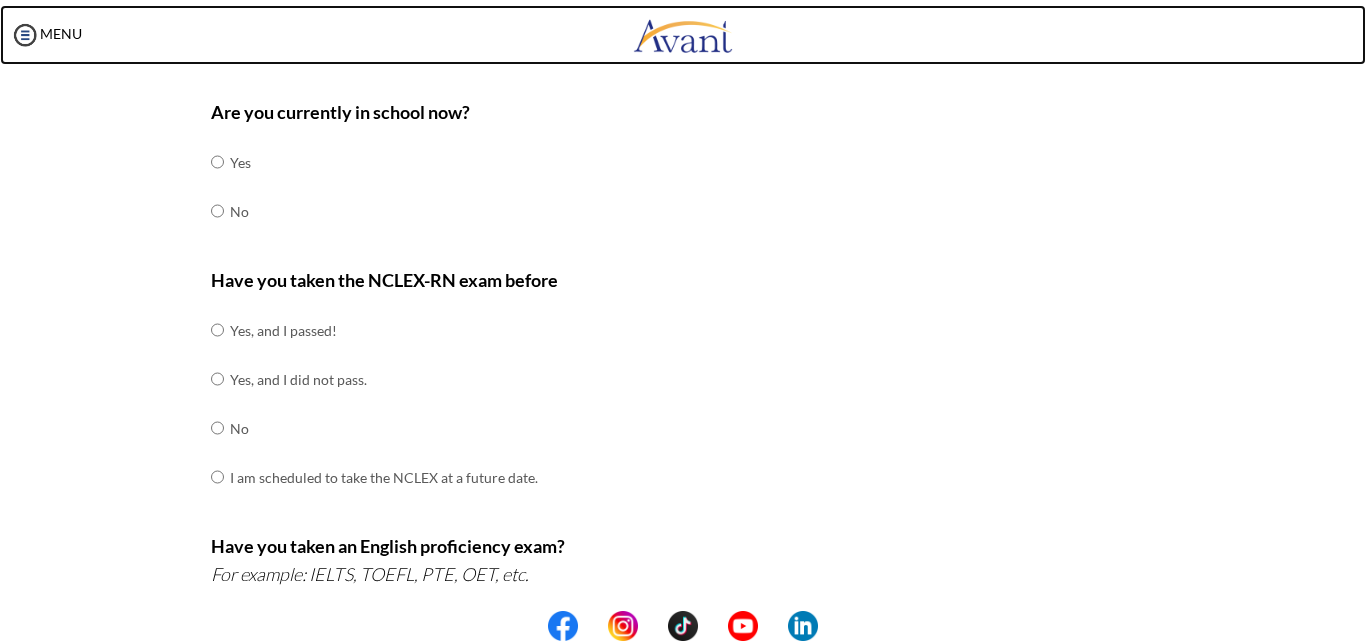 click at bounding box center [683, 35] 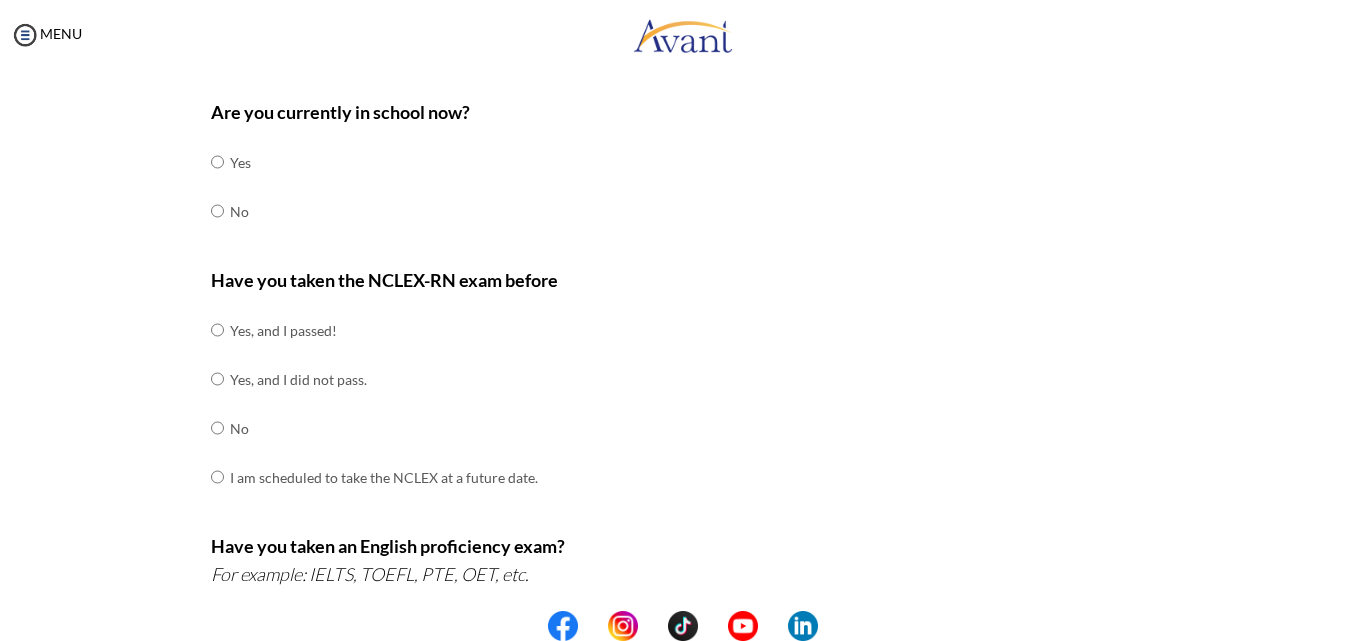 click on "Are you currently in school now?
Yes
No
Have you taken the NCLEX-RN exam before
Yes, and I passed!
Yes, and I did not pass.
No
I am scheduled to take the NCLEX at a future date.
Please share how many times you took the NCLEX and the dates you took each attempt.
When are you scheduled to take the NCLEX?
Have you taken an English proficiency exam? For example: IELTS, TOEFL, PTE, OET, etc.
Yes
No" at bounding box center (683, 616) 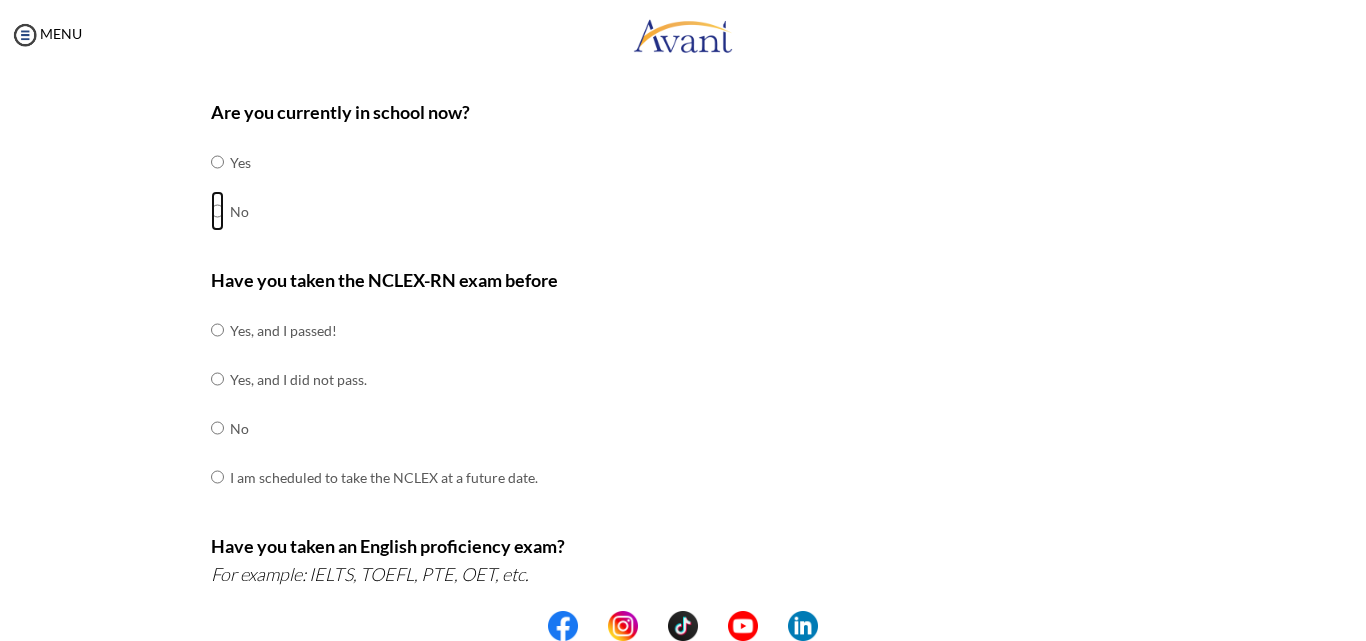 click at bounding box center [217, 162] 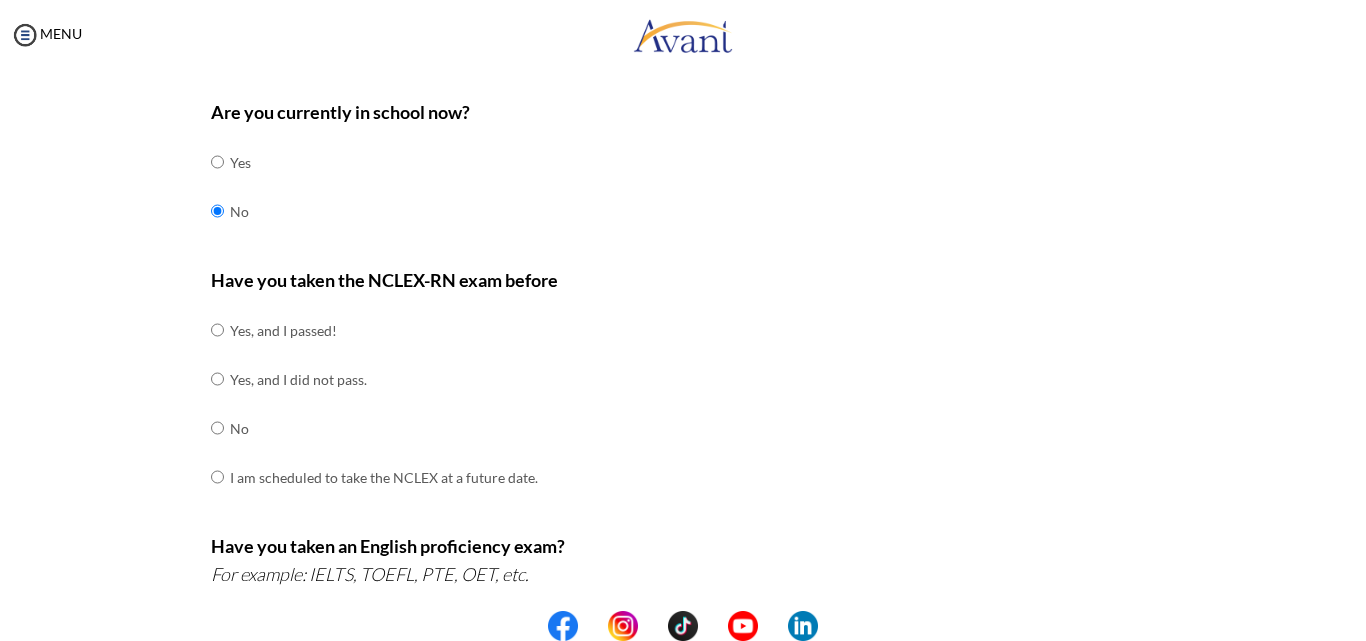 click on "No" at bounding box center (384, 428) 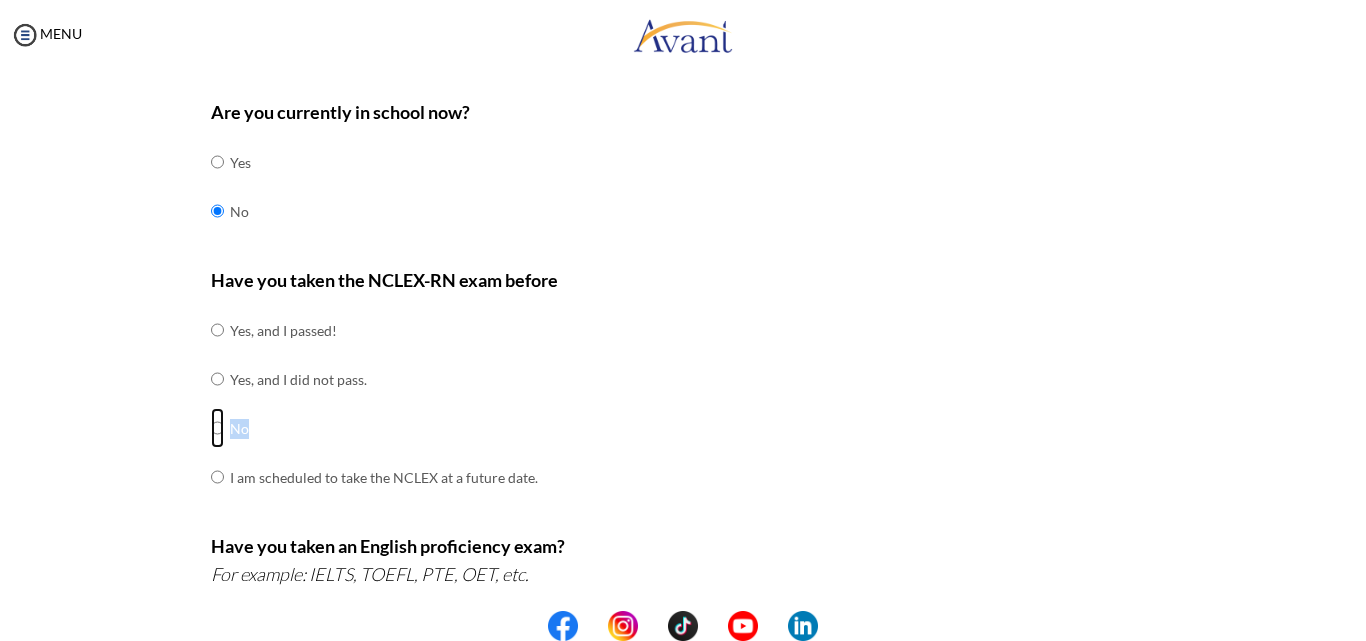 click at bounding box center [217, 330] 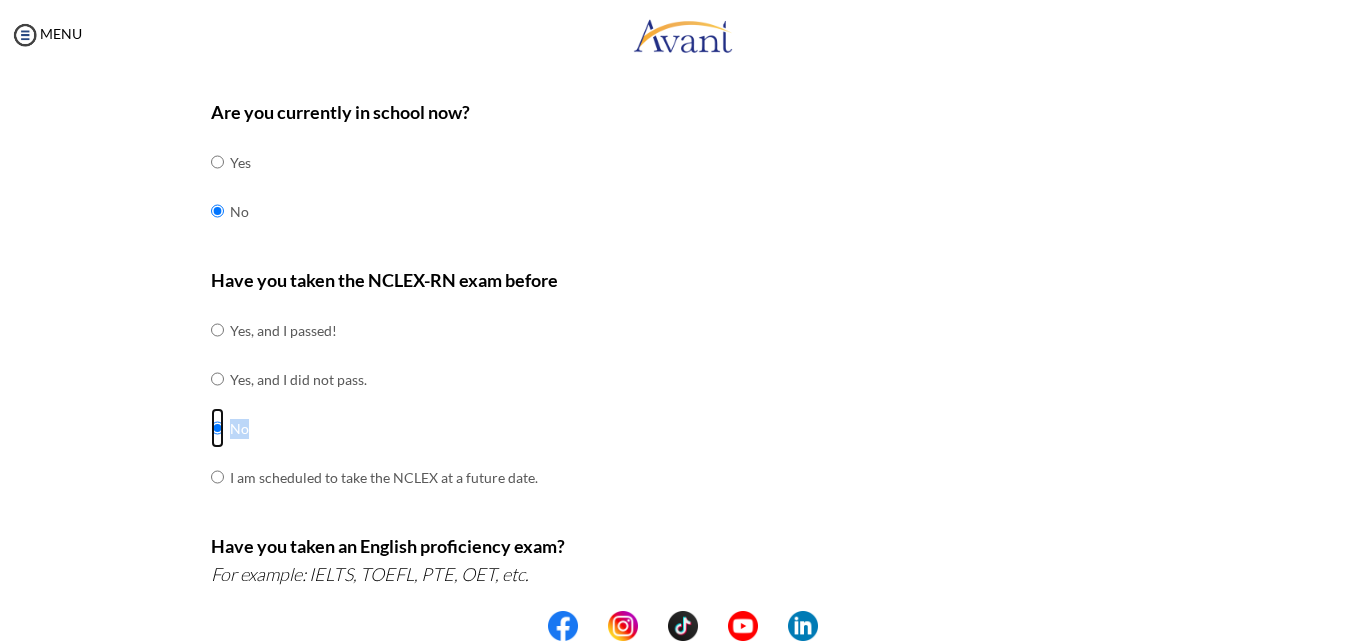 click at bounding box center (217, 330) 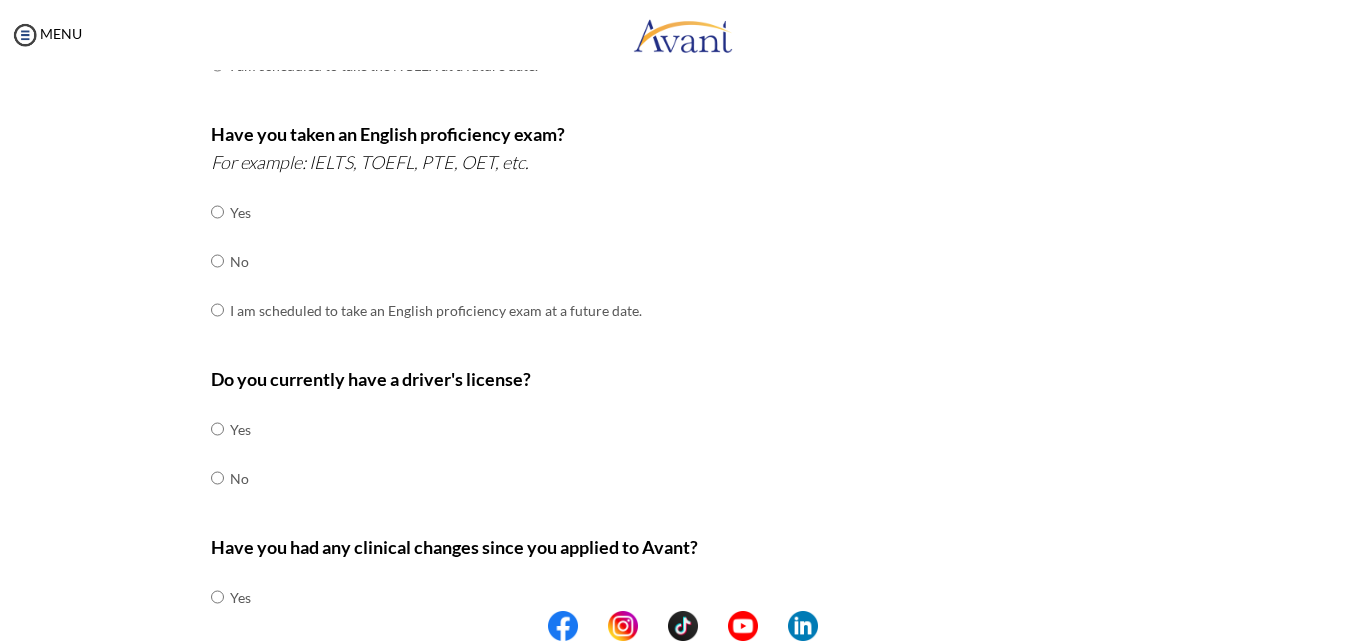scroll, scrollTop: 489, scrollLeft: 0, axis: vertical 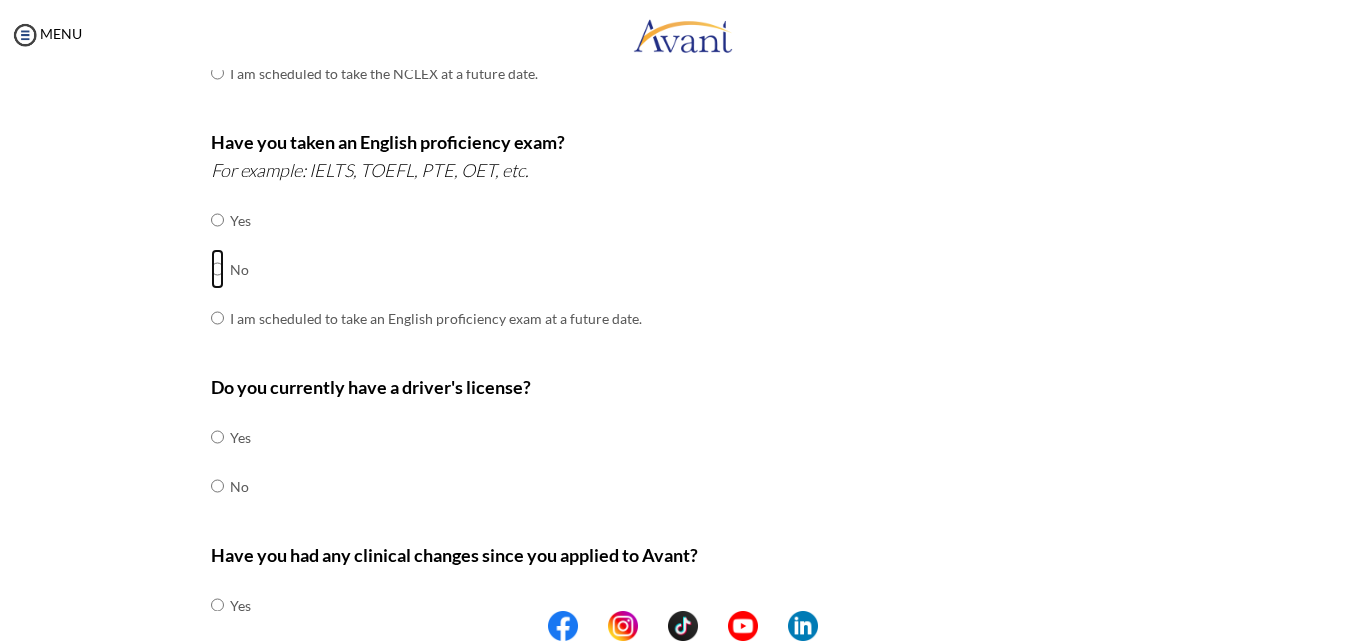 click at bounding box center (217, 220) 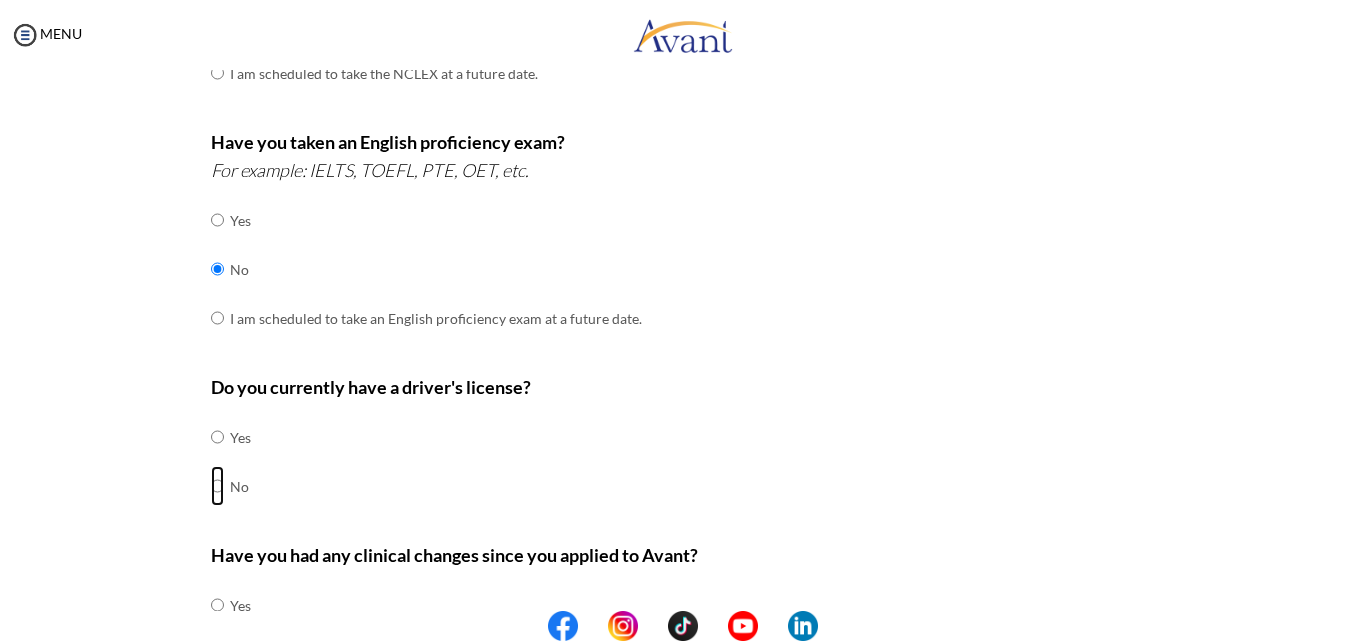 click at bounding box center (217, 437) 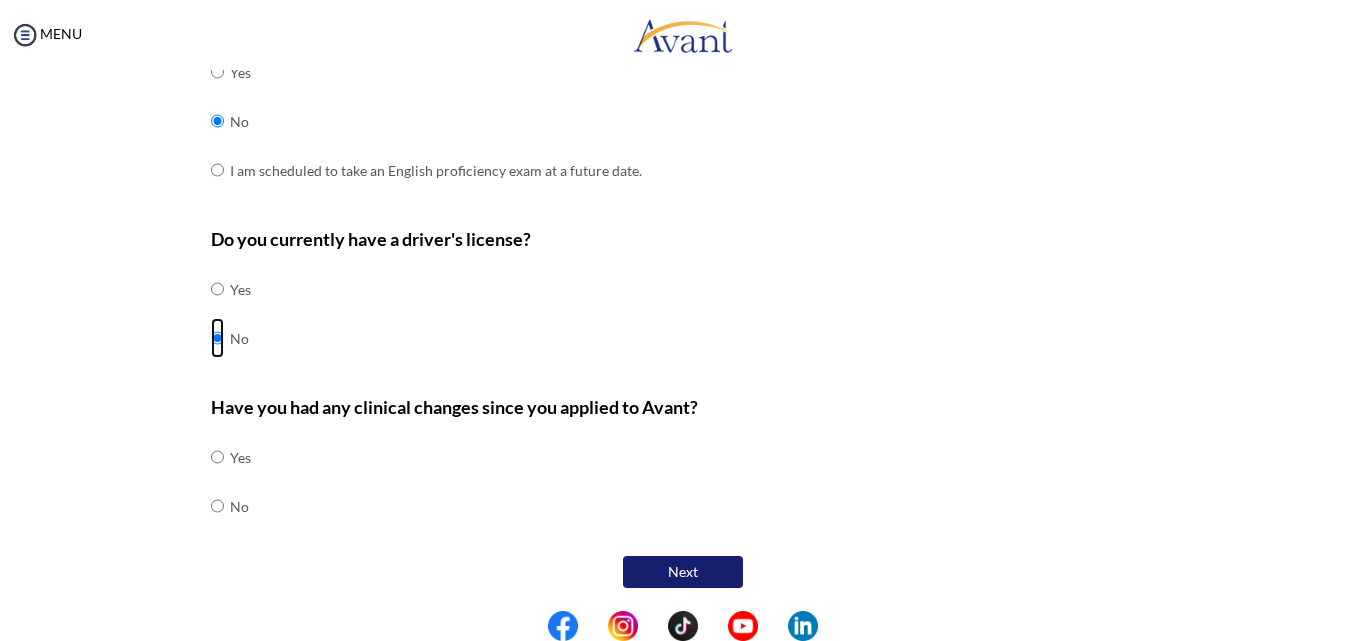 scroll, scrollTop: 635, scrollLeft: 0, axis: vertical 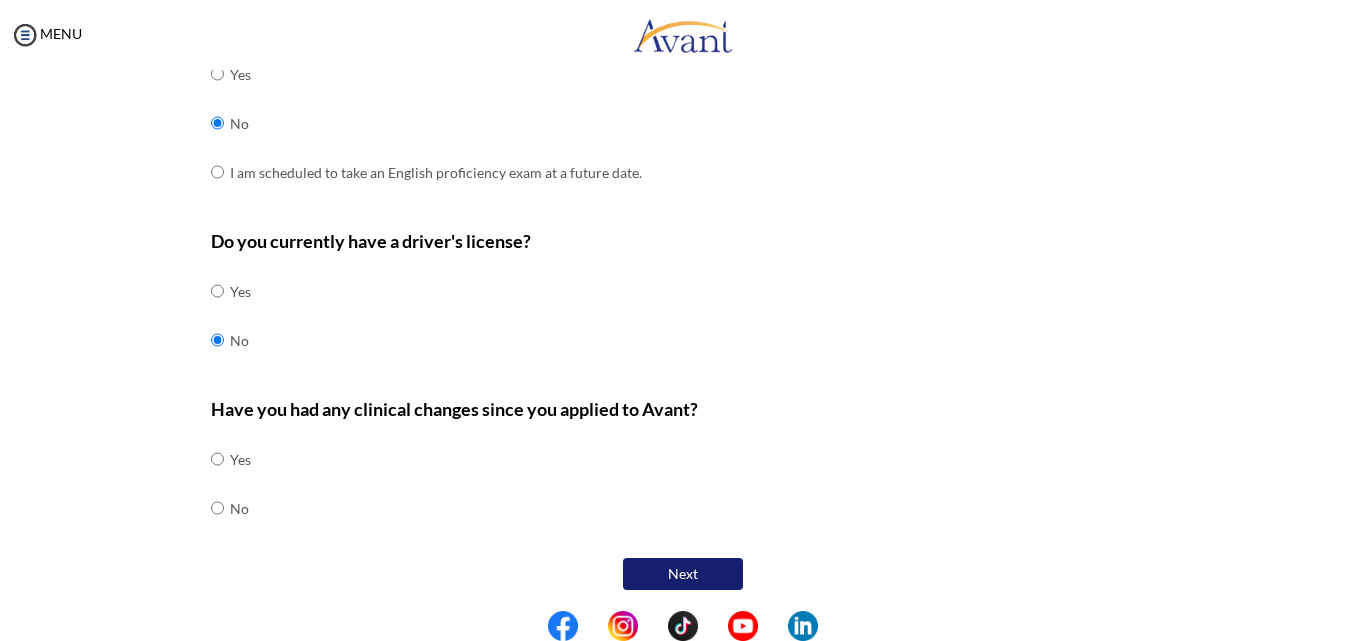 click on "Have you taken an English proficiency exam? For example: IELTS, TOEFL, PTE, OET, etc.
Yes
No
I am scheduled to take an English proficiency exam at a future date." at bounding box center [683, 99] 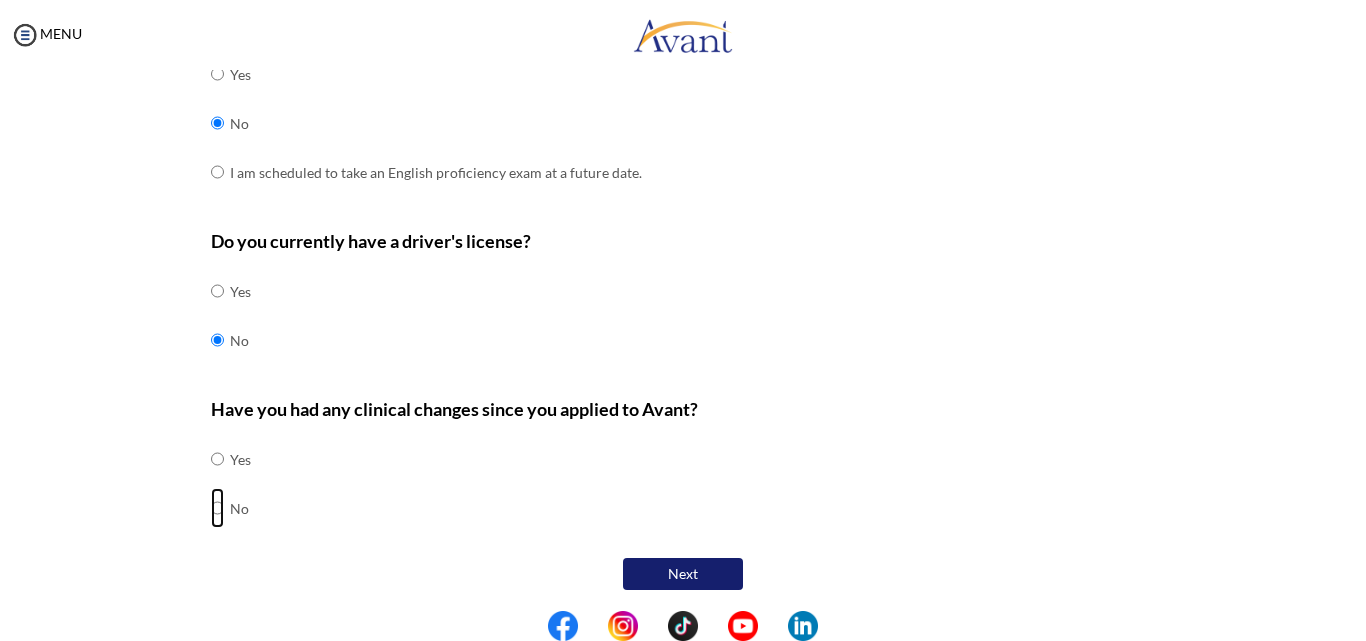 click at bounding box center (217, 459) 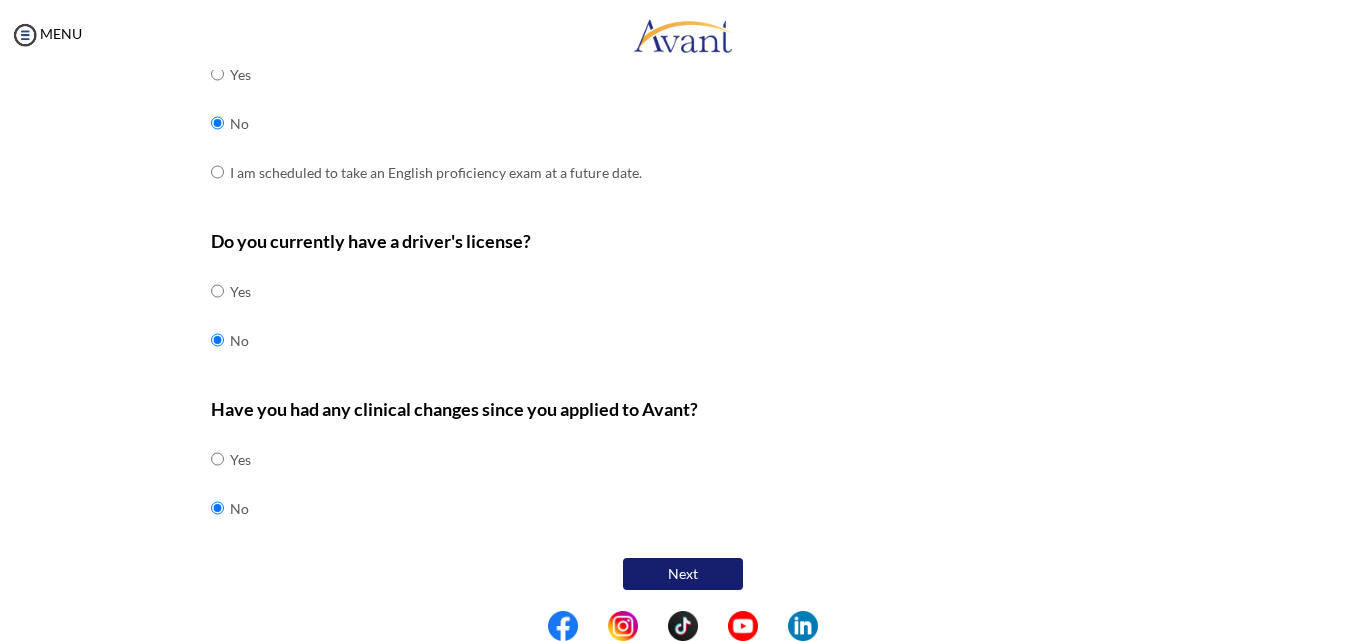 click on "Have you had any clinical changes since you applied to Avant?
Yes
No" at bounding box center [683, 474] 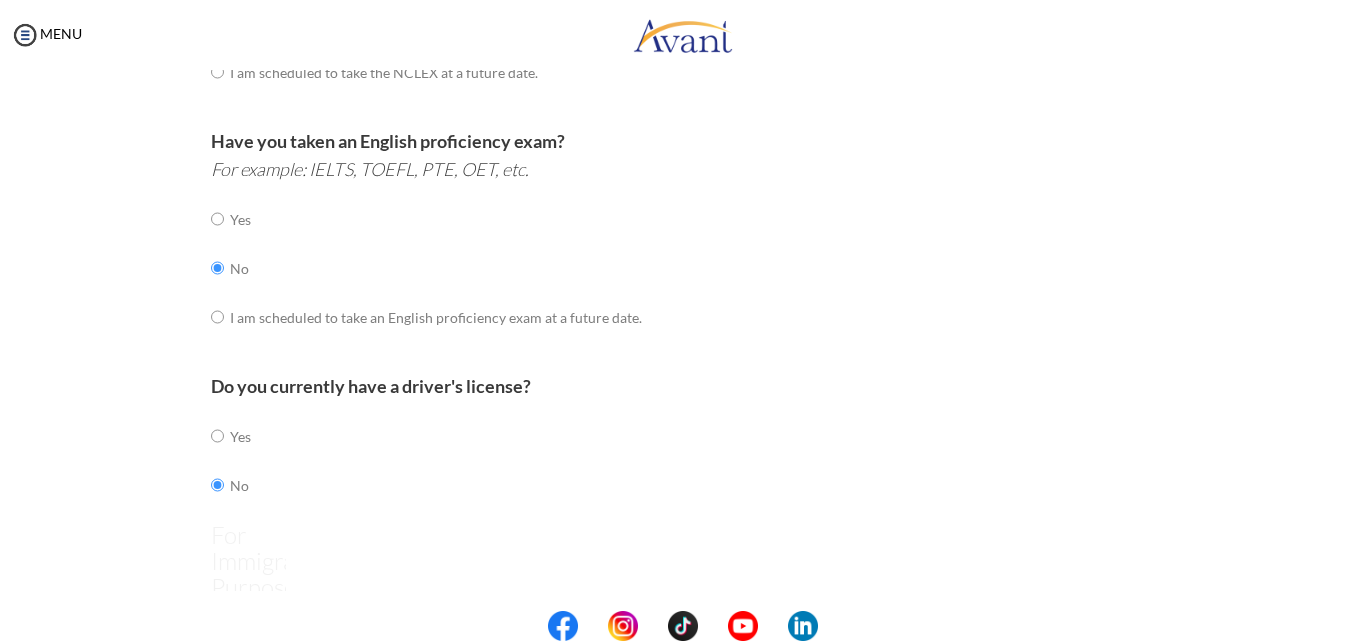 scroll, scrollTop: 40, scrollLeft: 0, axis: vertical 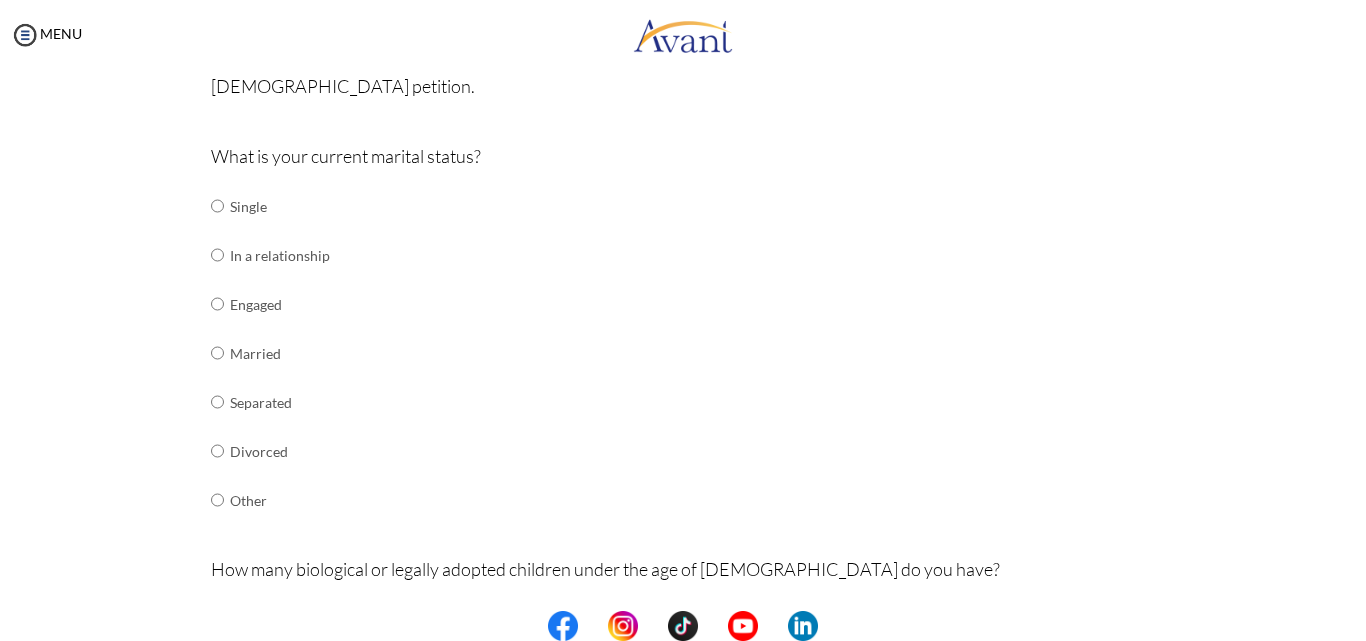 click on "Pre-Interview Survey
Are you currently in school now?
Yes
No
Have you taken the NCLEX-RN exam before
Yes, and I passed!
Yes, and I did not pass.
No
I am scheduled to take the NCLEX at a future date.
Please share how many times you took the NCLEX and the dates you took each attempt.
When are you scheduled to take the NCLEX?
Have you taken an English proficiency exam? For example: IELTS, TOEFL, PTE, OET, etc.
Yes
No" at bounding box center [683, 572] 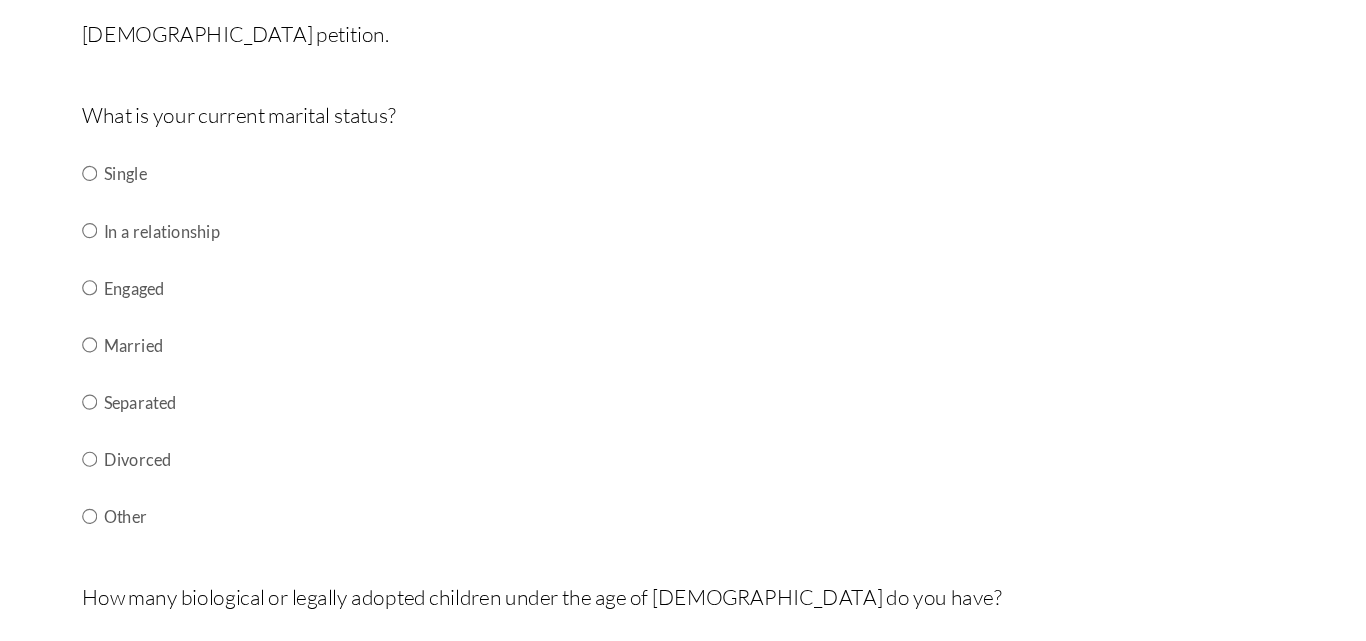 click on "For Immigration Purposes
For immigration purposes, we need to gather information about you and the family members you will include on your green card petition.
Have you been vaccinated for COVID?
QUESTION REMOVED
No, but I'm willing to get vaccinated.
No, but I'm  not  willing to get vaccinated.
What is your current marital status?
Single
In a relationship
Engaged
Married
Separated
Divorced
Other" at bounding box center [683, 563] 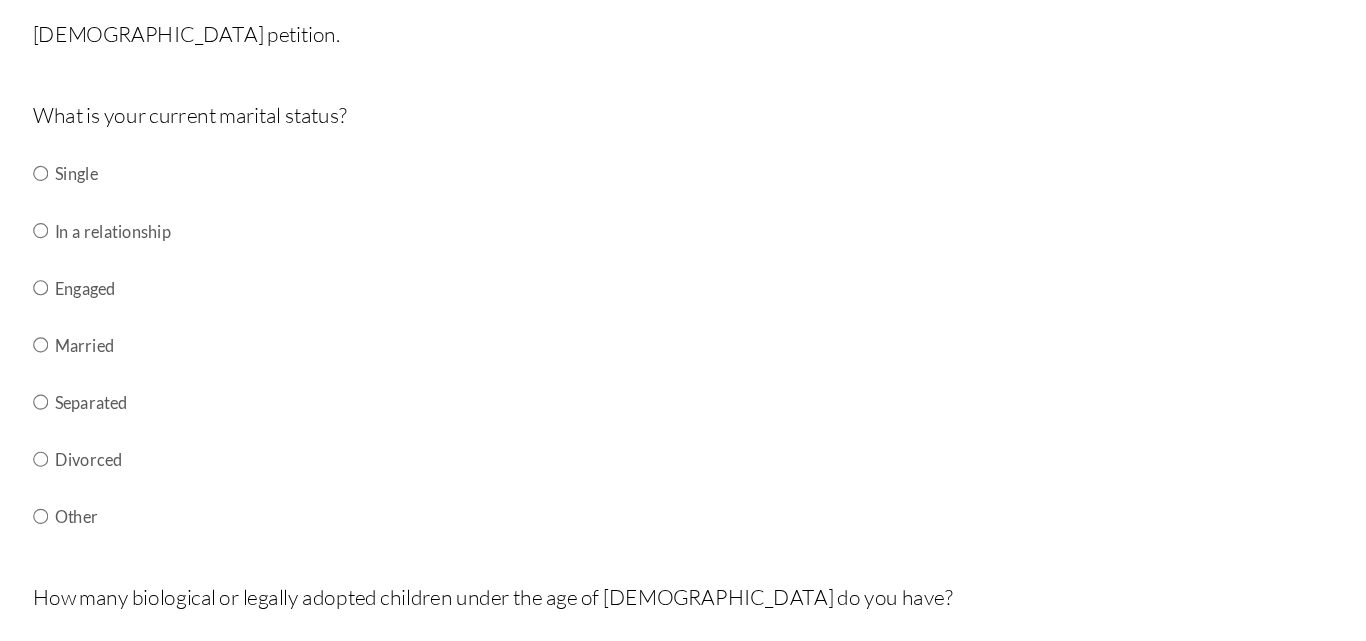 click on "What is your current marital status?
Single
In a relationship
Engaged
Married
Separated
Divorced
Other" at bounding box center [683, 343] 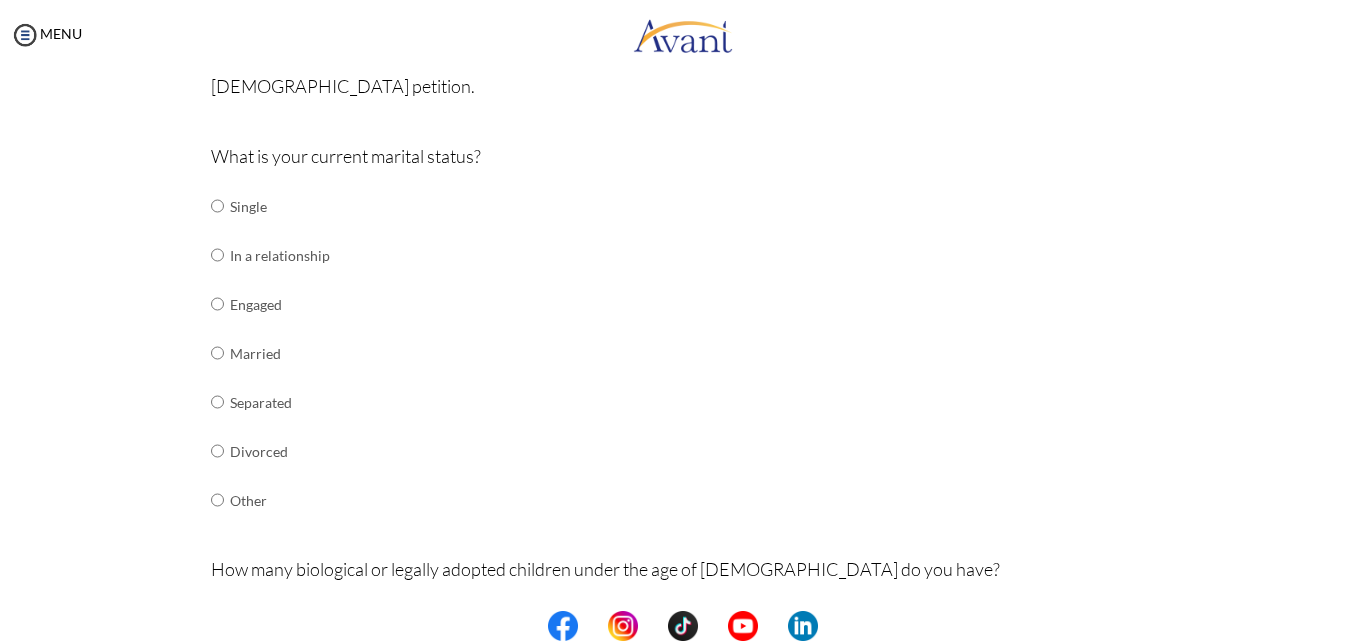click on "Pre-Interview Survey
Are you currently in school now?
Yes
No
Have you taken the NCLEX-RN exam before
Yes, and I passed!
Yes, and I did not pass.
No
I am scheduled to take the NCLEX at a future date.
Please share how many times you took the NCLEX and the dates you took each attempt.
When are you scheduled to take the NCLEX?
Have you taken an English proficiency exam? For example: IELTS, TOEFL, PTE, OET, etc.
Yes
No" at bounding box center (683, 572) 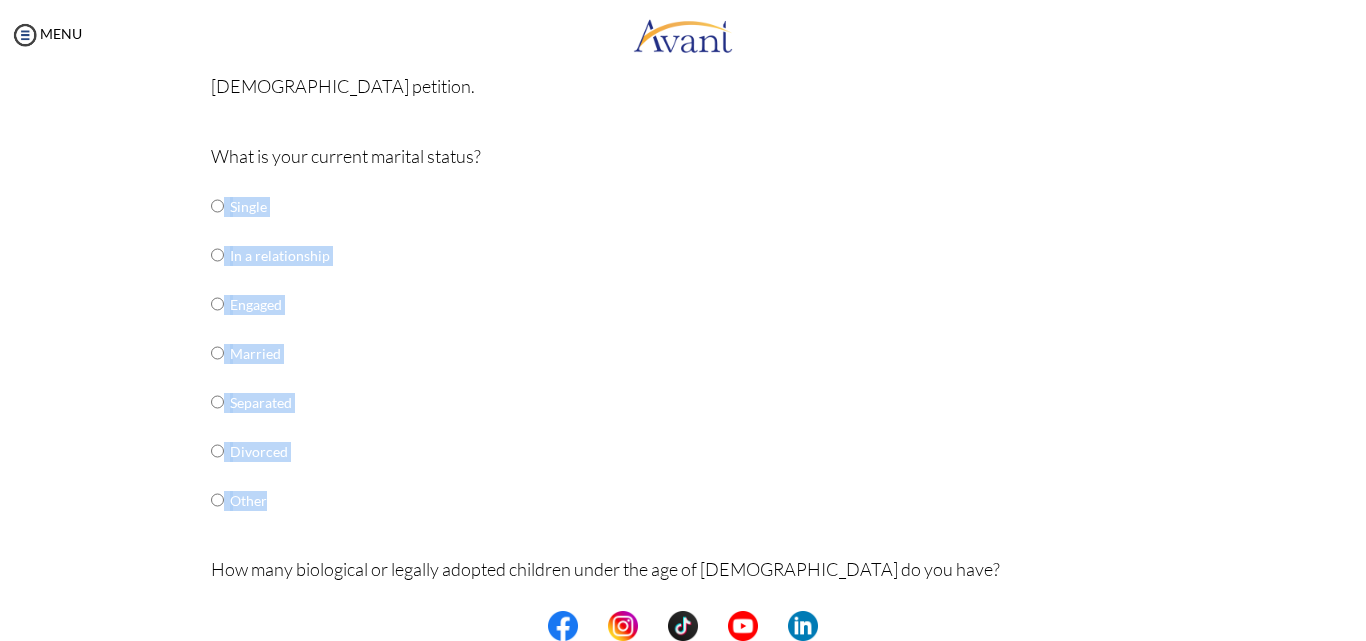 click on "Pre-Interview Survey
Are you currently in school now?
Yes
No
Have you taken the NCLEX-RN exam before
Yes, and I passed!
Yes, and I did not pass.
No
I am scheduled to take the NCLEX at a future date.
Please share how many times you took the NCLEX and the dates you took each attempt.
When are you scheduled to take the NCLEX?
Have you taken an English proficiency exam? For example: IELTS, TOEFL, PTE, OET, etc.
Yes
No" at bounding box center (683, 572) 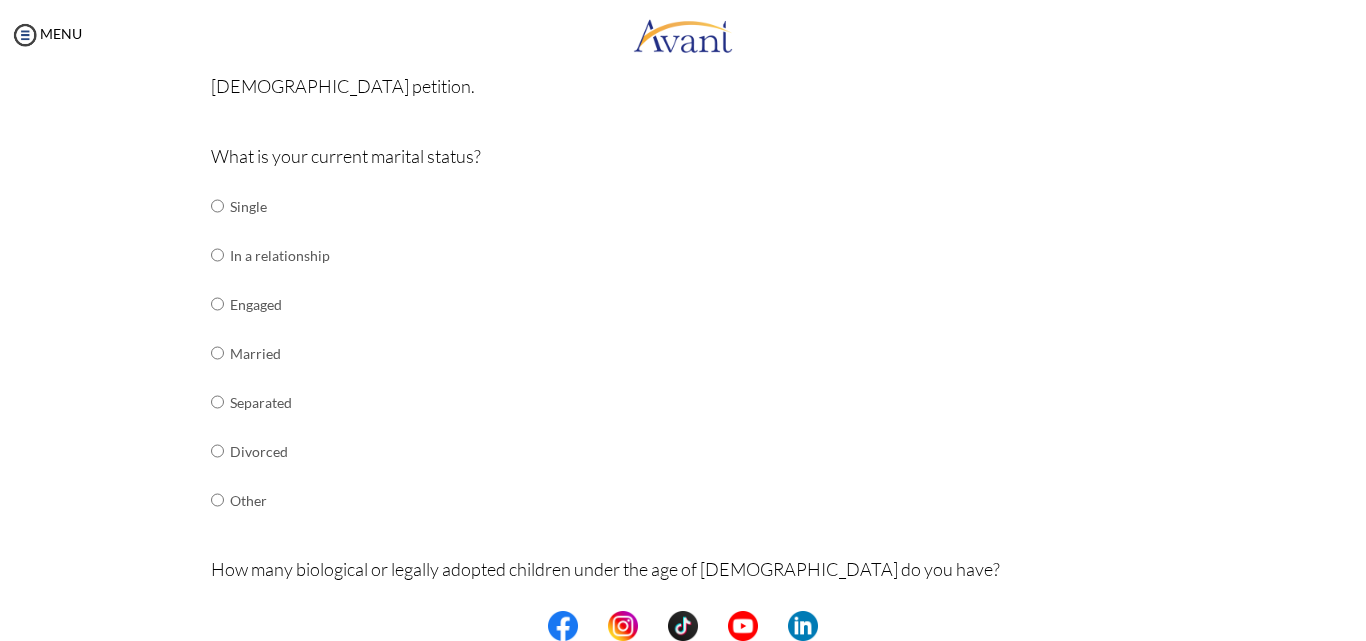 click on "Are you currently in school now?
Yes
No
Have you taken the NCLEX-RN exam before
Yes, and I passed!
Yes, and I did not pass.
No
I am scheduled to take the NCLEX at a future date.
Please share how many times you took the NCLEX and the dates you took each attempt.
When are you scheduled to take the NCLEX?
Have you taken an English proficiency exam? For example: IELTS, TOEFL, PTE, OET, etc.
Yes
No" at bounding box center [683, 553] 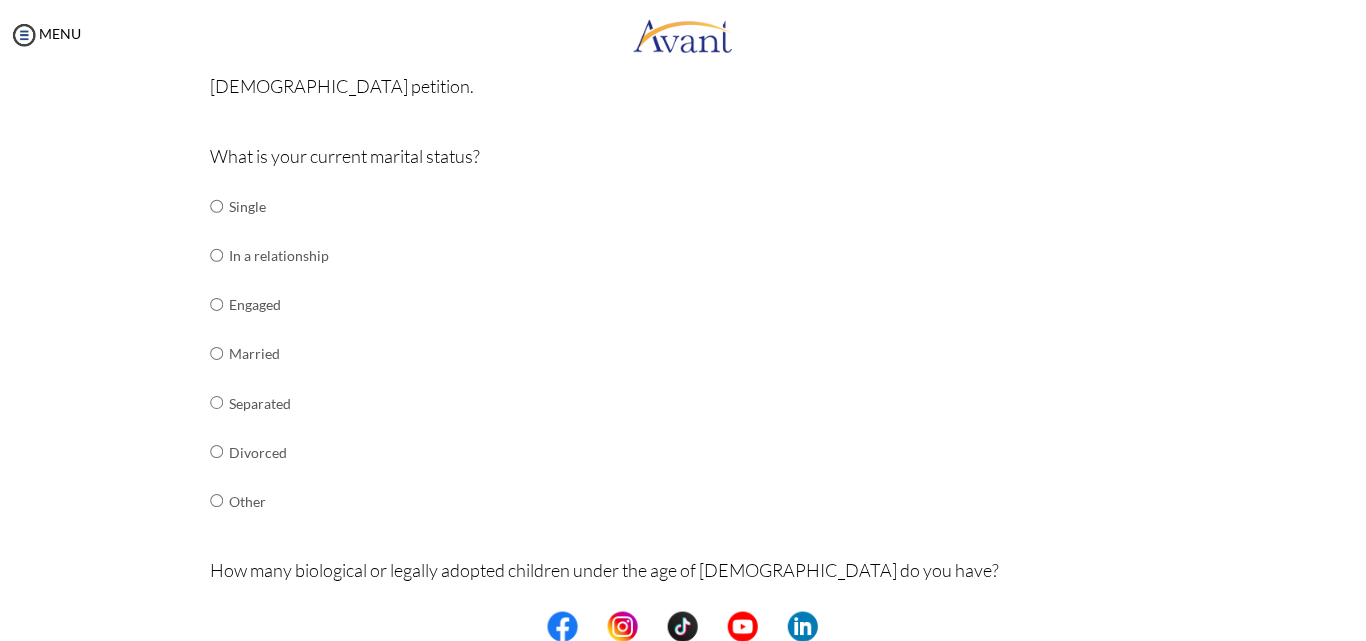 scroll, scrollTop: 0, scrollLeft: 0, axis: both 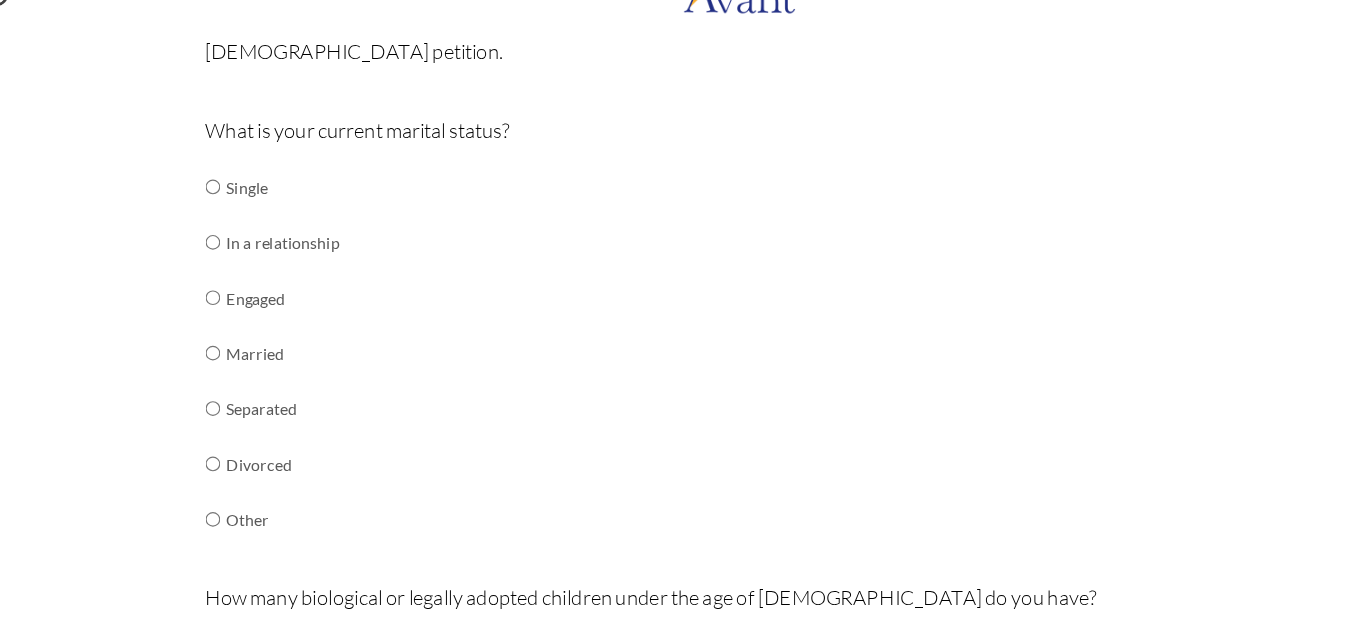 click on "Married" at bounding box center (280, 353) 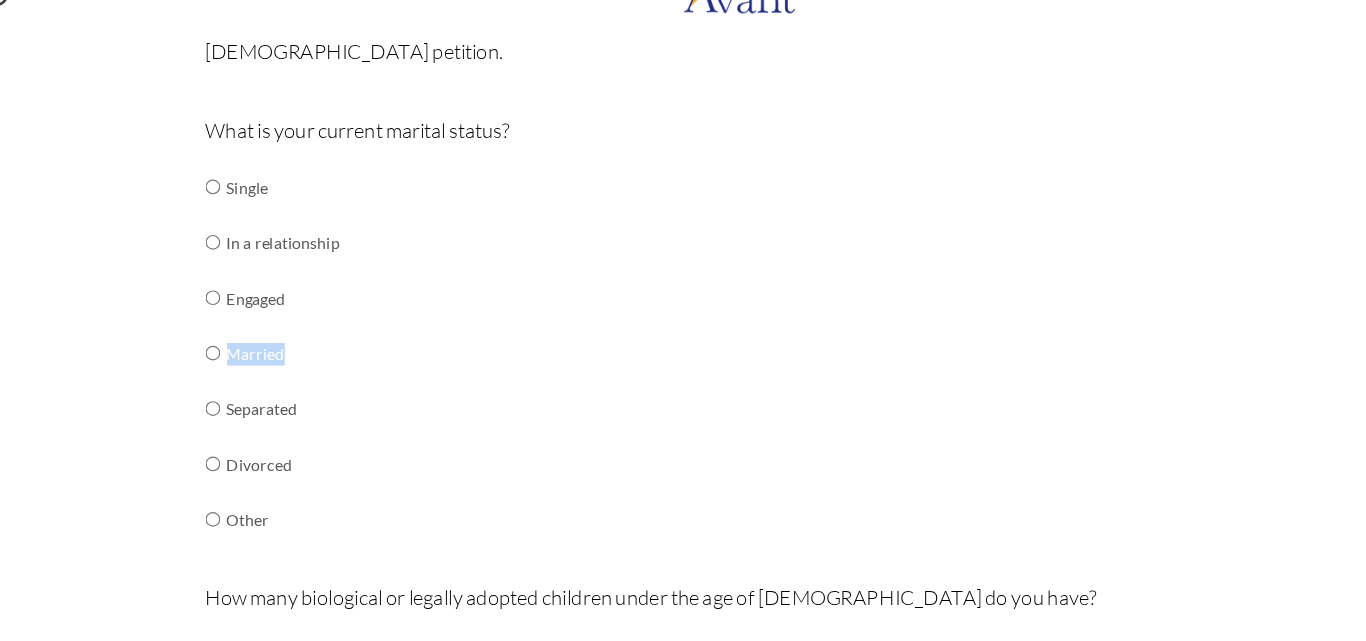 click on "Married" at bounding box center [280, 353] 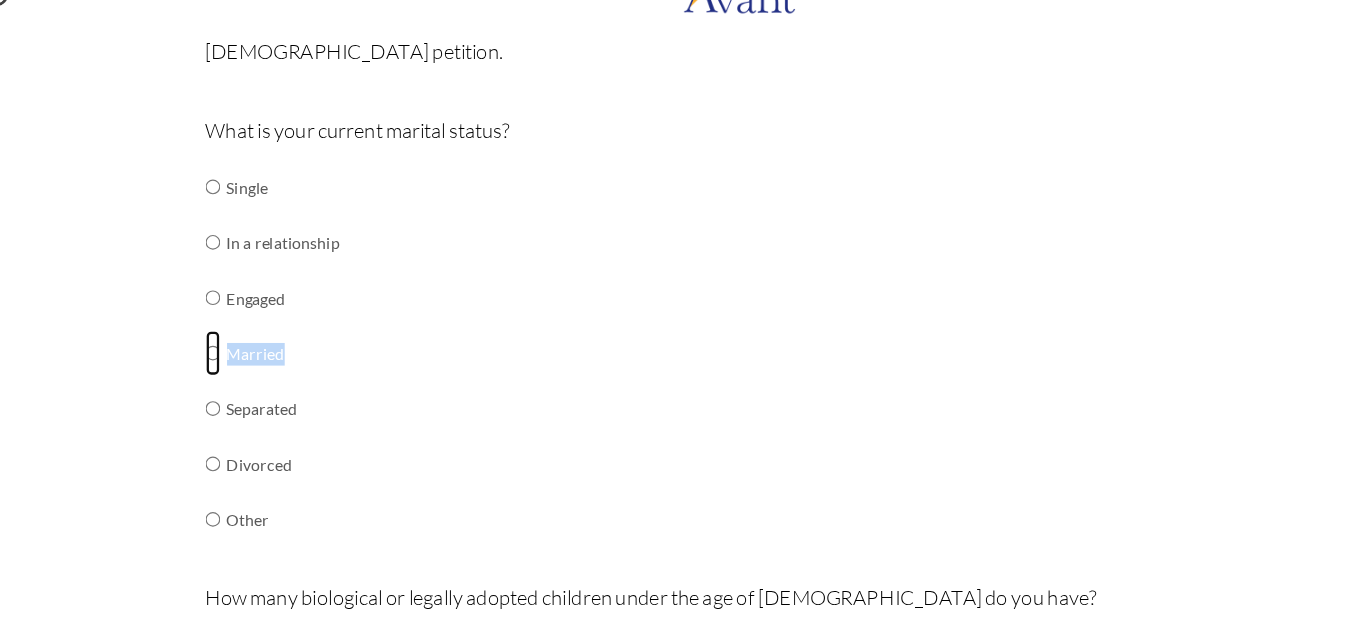 click at bounding box center (217, 206) 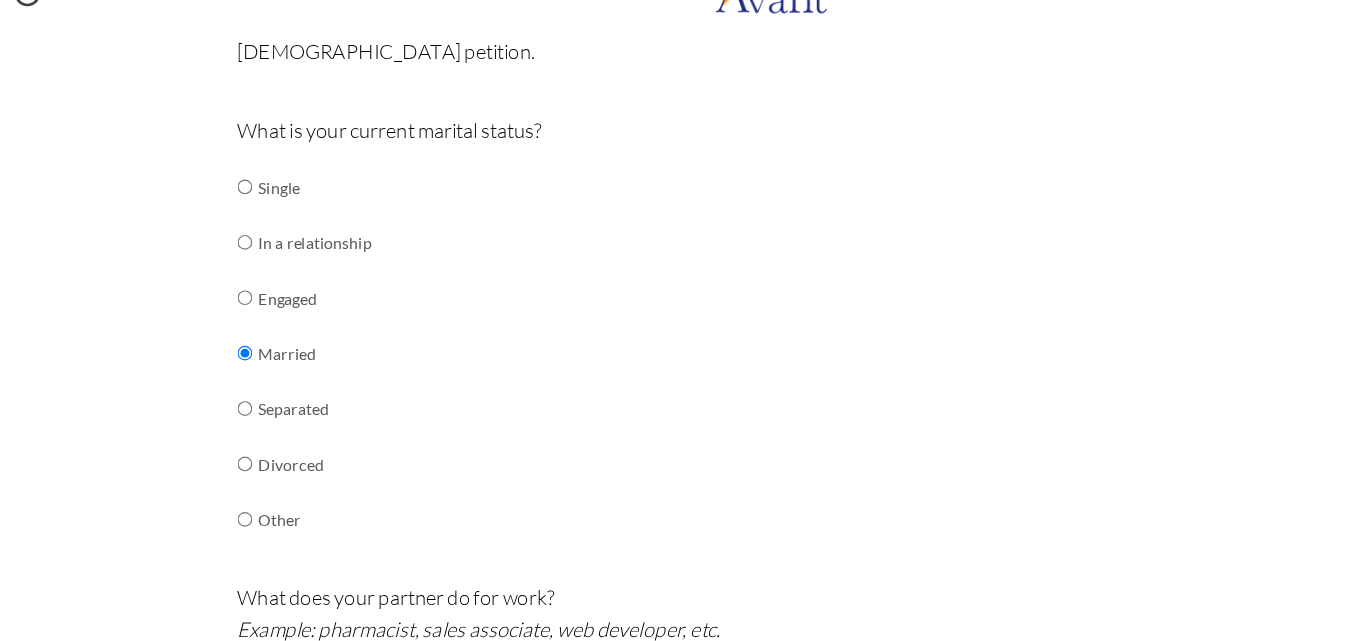drag, startPoint x: 773, startPoint y: 339, endPoint x: 688, endPoint y: 320, distance: 87.09765 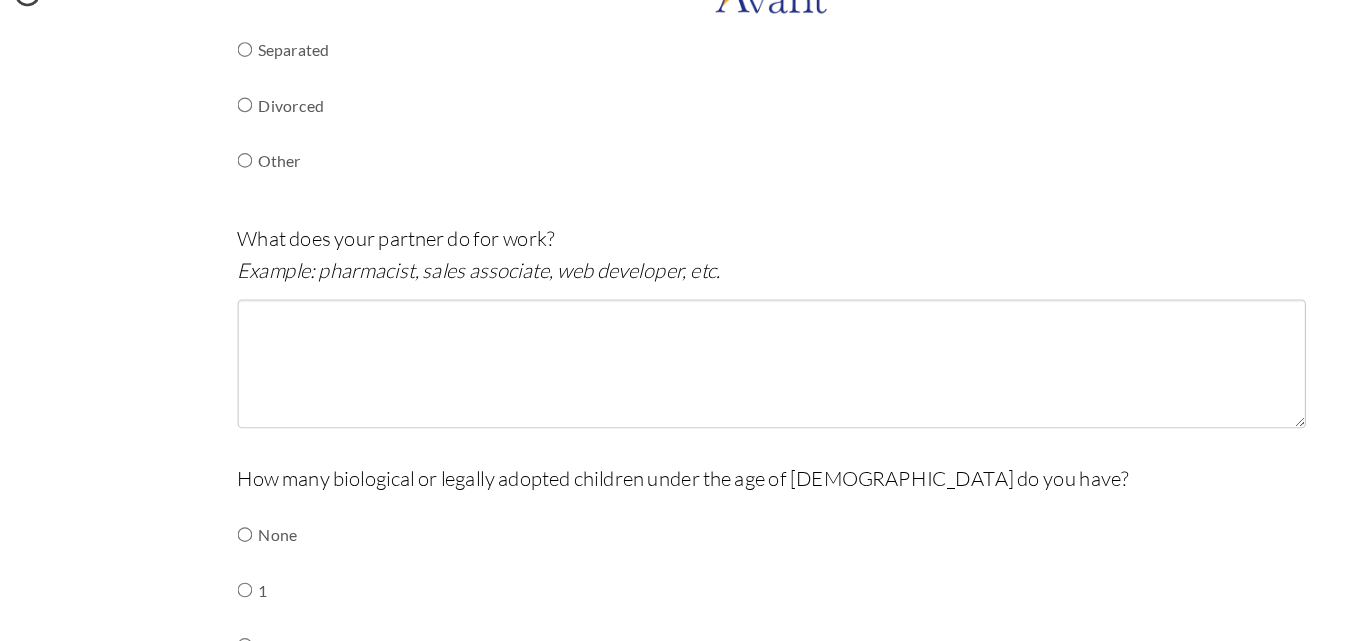 scroll, scrollTop: 505, scrollLeft: 0, axis: vertical 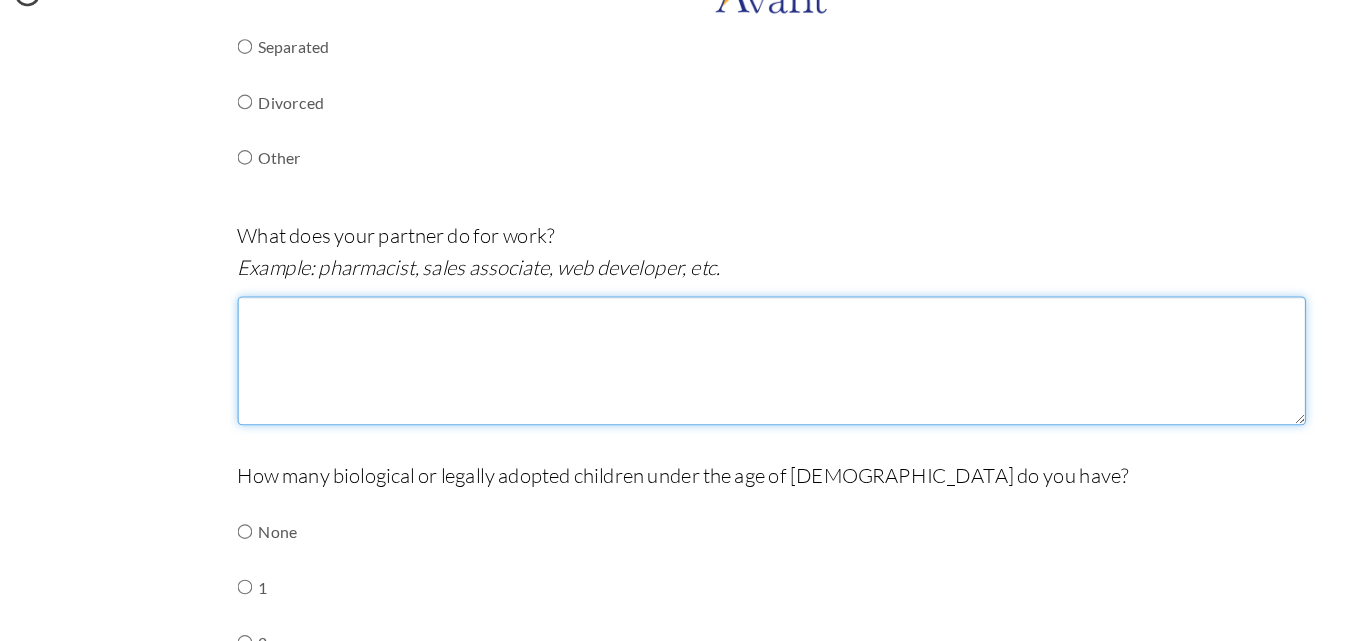 click at bounding box center (683, 360) 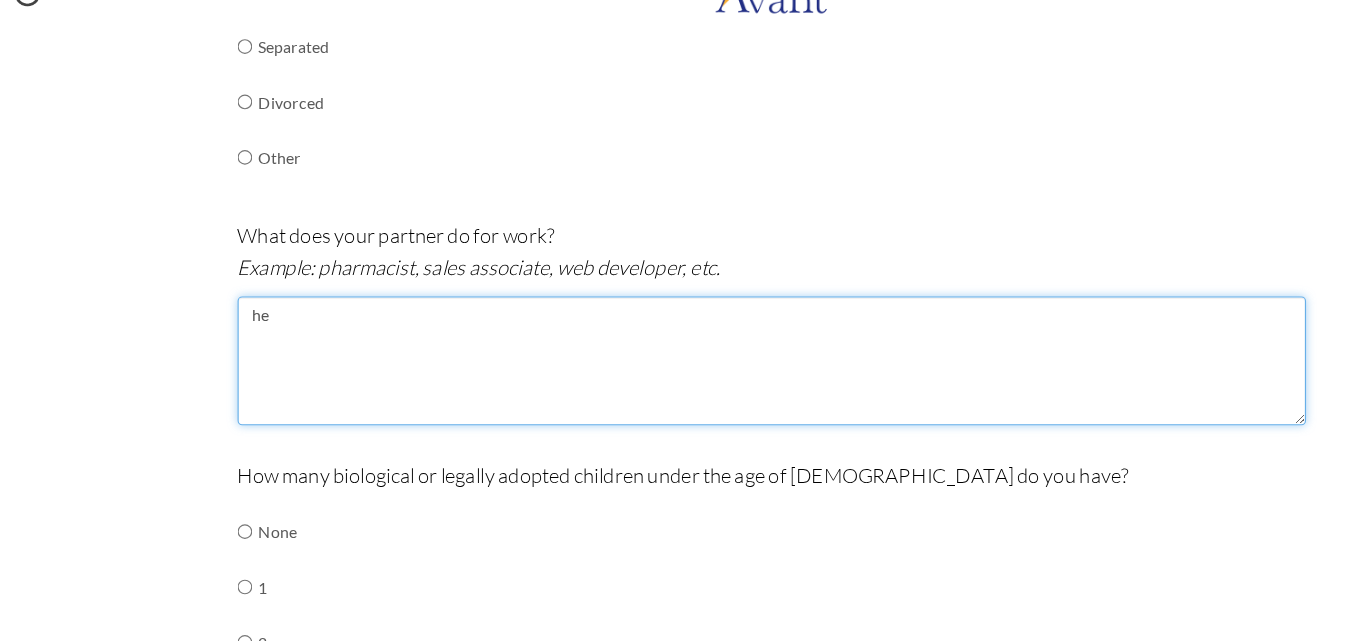 type on "h" 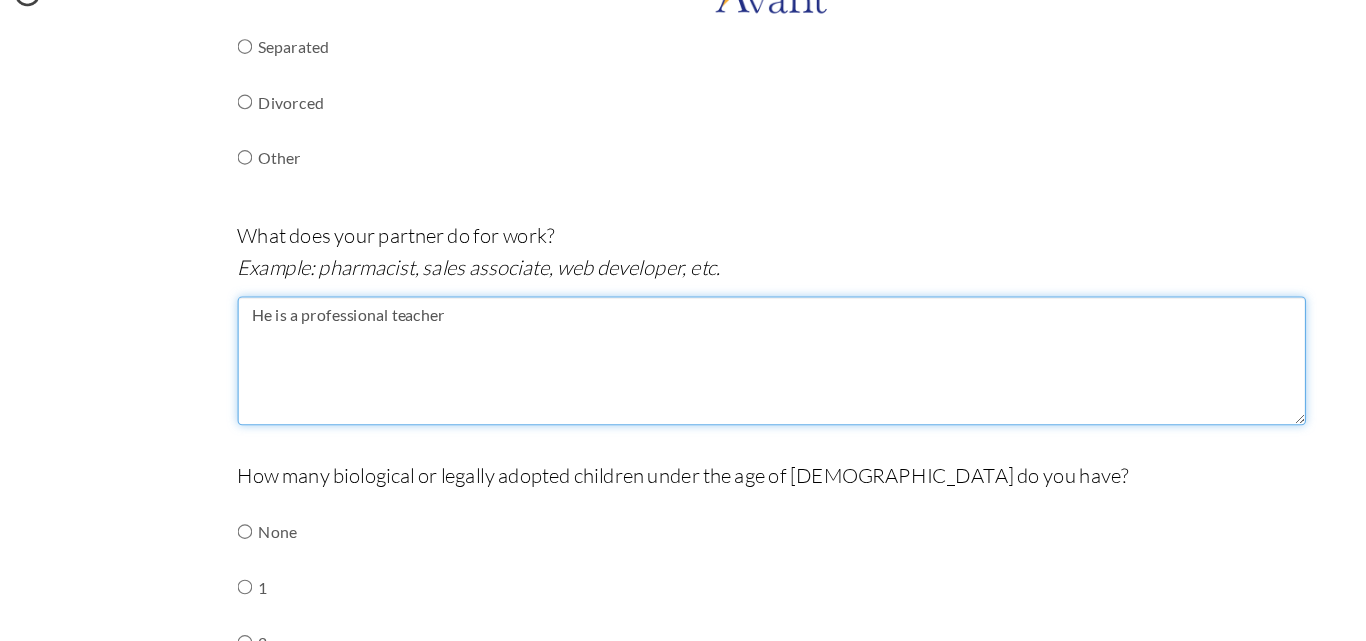 click on "He is a professional teacher" at bounding box center [683, 360] 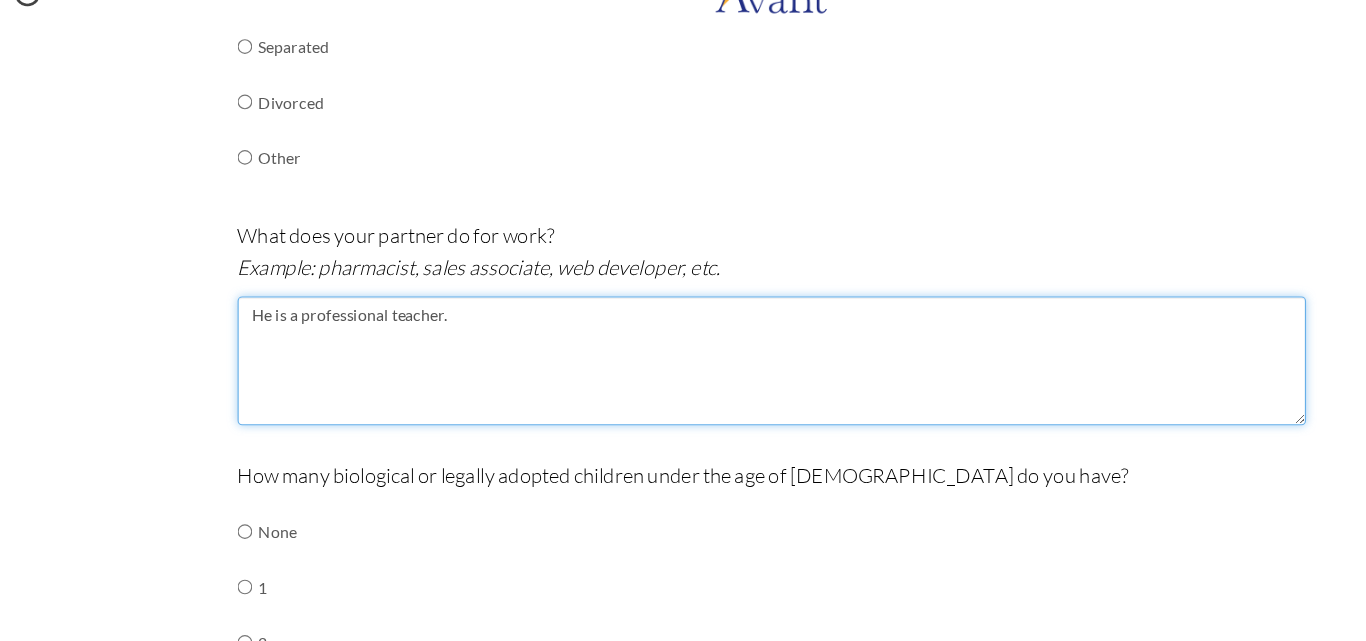 type on "He is a professional teacher." 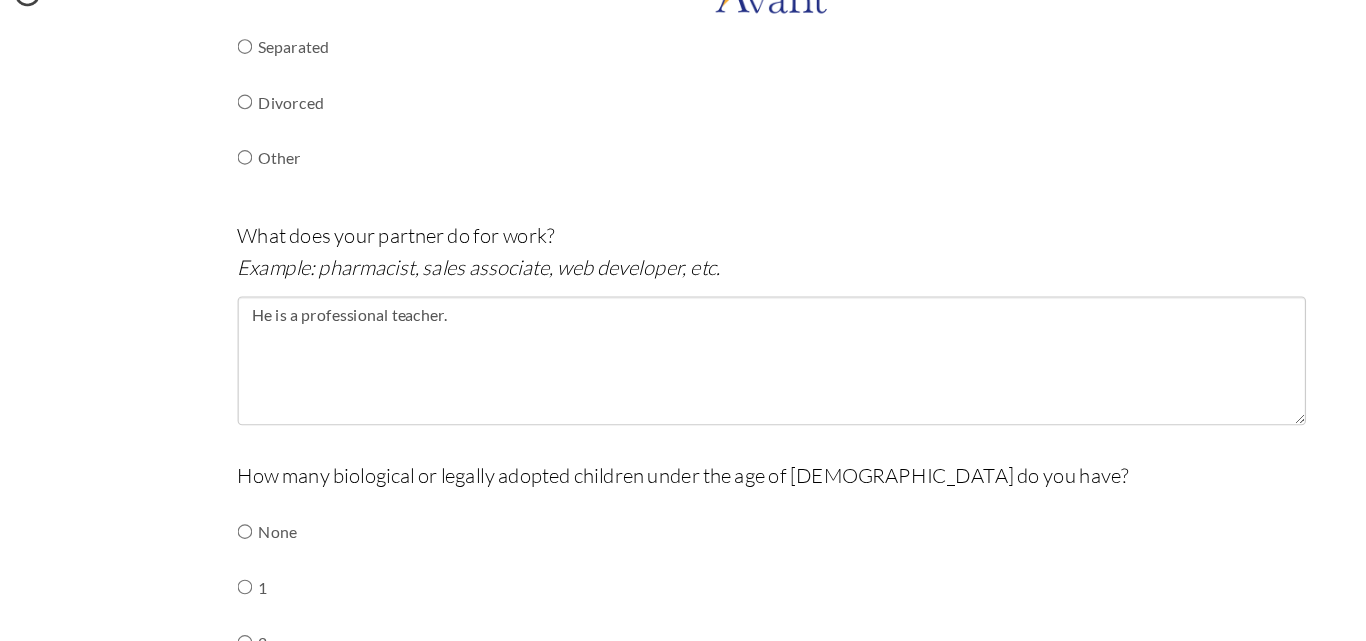 drag, startPoint x: 1208, startPoint y: 294, endPoint x: 1201, endPoint y: 334, distance: 40.60788 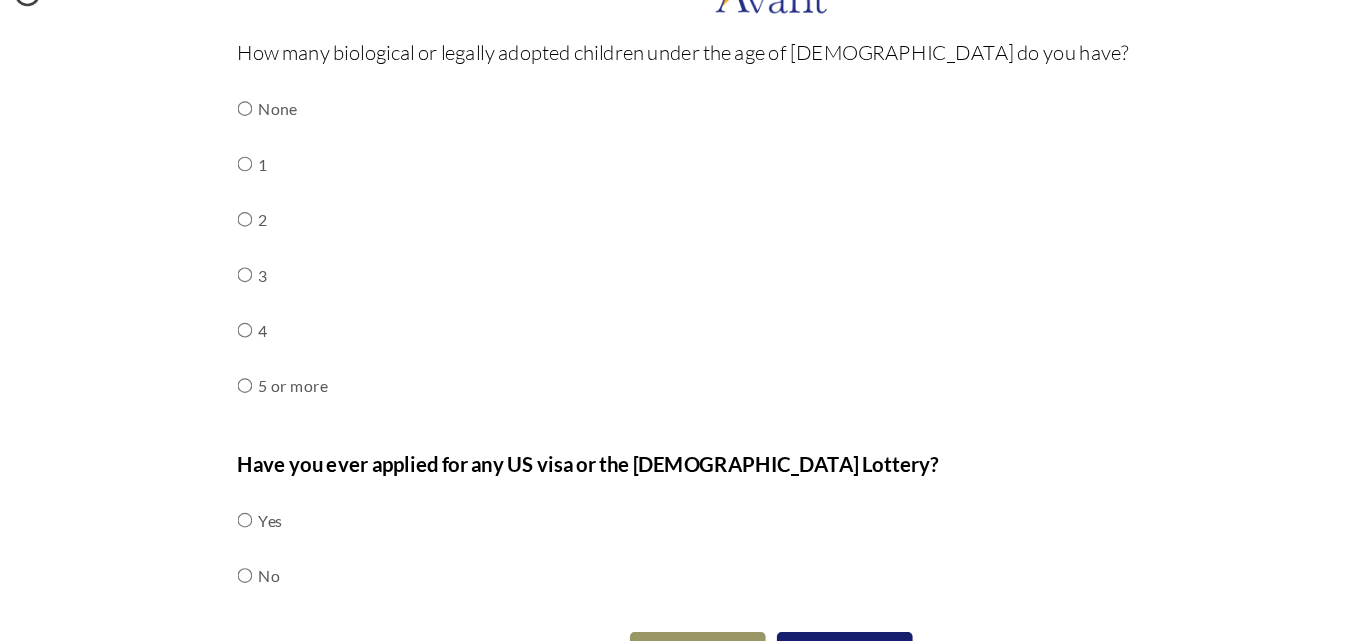 scroll, scrollTop: 925, scrollLeft: 0, axis: vertical 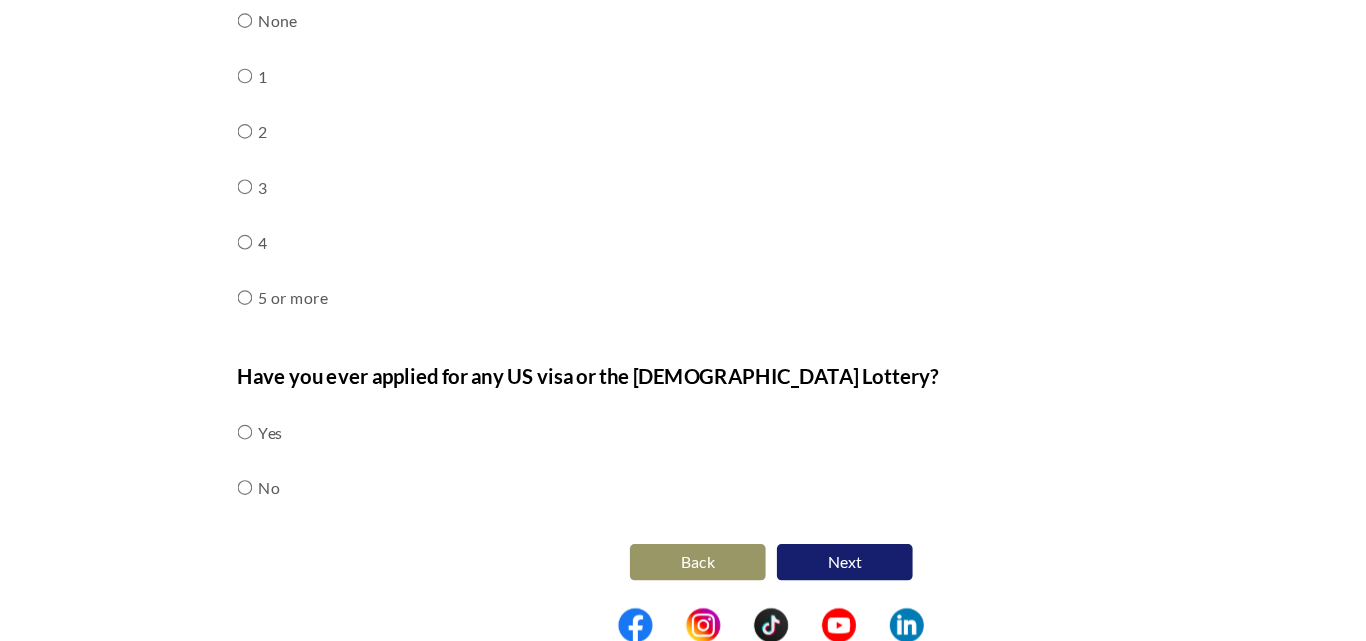 click on "How many biological or legally adopted children under the age of 21 do you have?
None
1
2
3
4
5 or more" at bounding box center (683, 204) 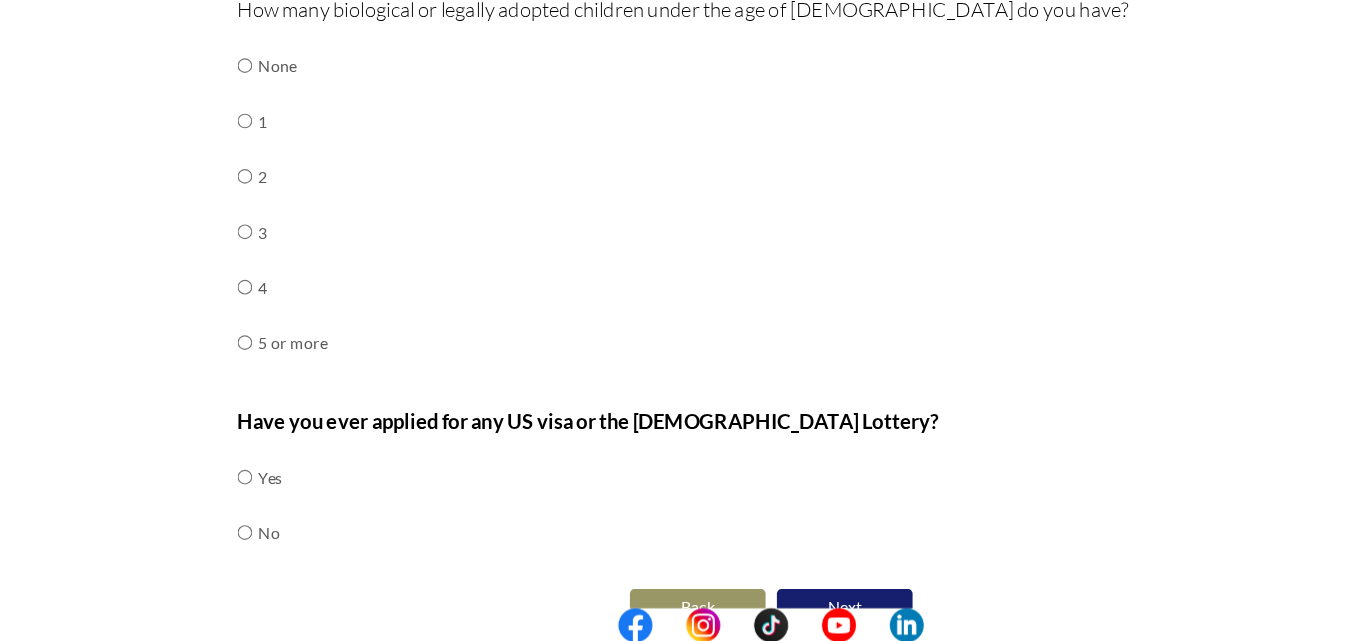 scroll, scrollTop: 845, scrollLeft: 0, axis: vertical 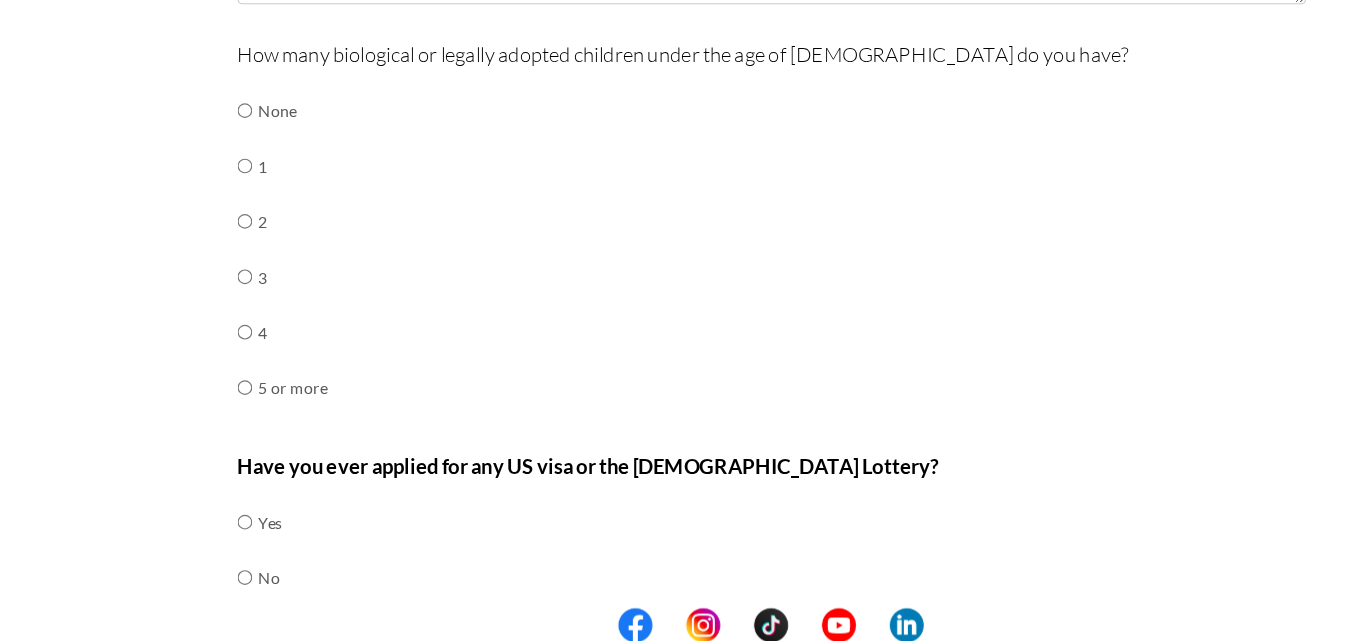click on "Are you currently in school now?
Yes
No
Have you taken the NCLEX-RN exam before
Yes, and I passed!
Yes, and I did not pass.
No
I am scheduled to take the NCLEX at a future date.
Please share how many times you took the NCLEX and the dates you took each attempt.
When are you scheduled to take the NCLEX?
Have you taken an English proficiency exam? For example: IELTS, TOEFL, PTE, OET, etc.
Yes
No" at bounding box center (683, -1) 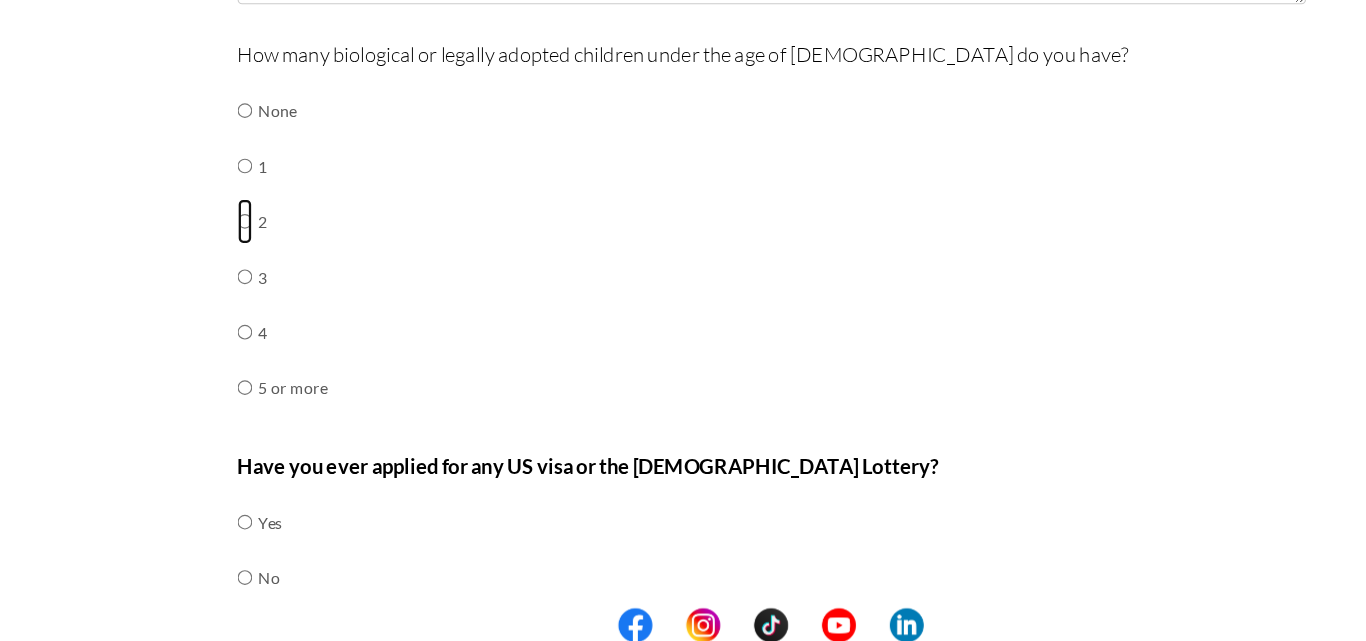 click at bounding box center (217, 171) 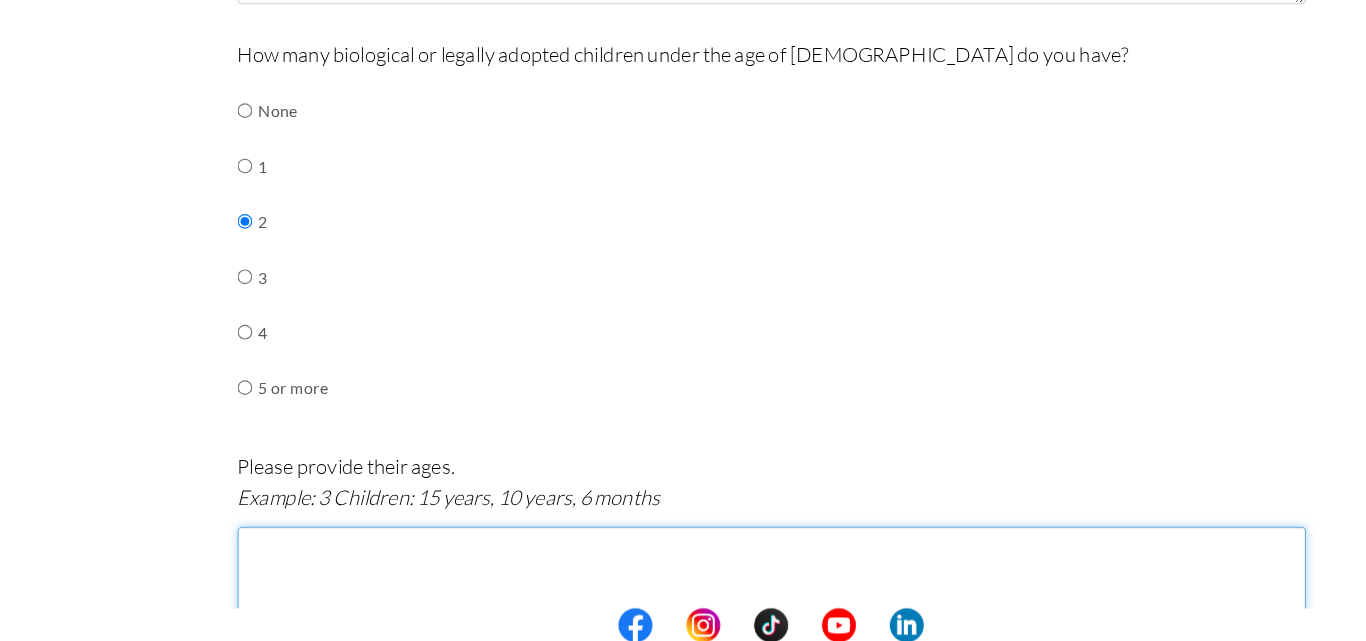 click at bounding box center [683, 596] 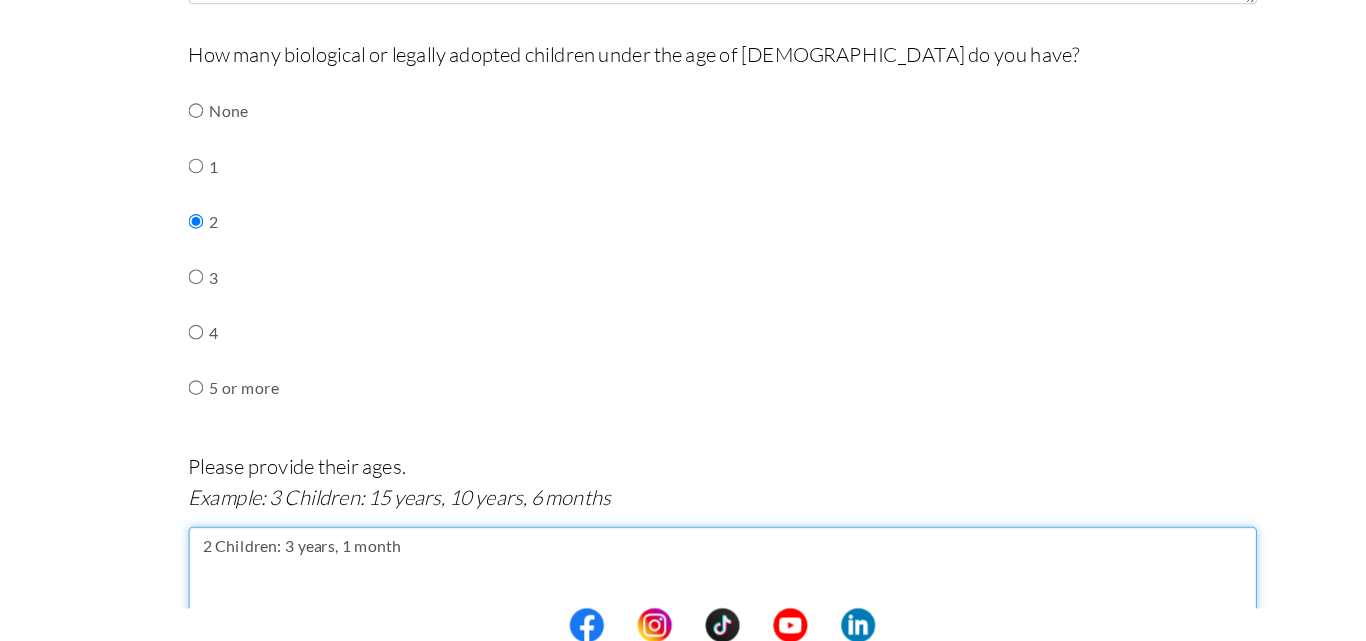 type on "2 Children: 3 years, 1 month" 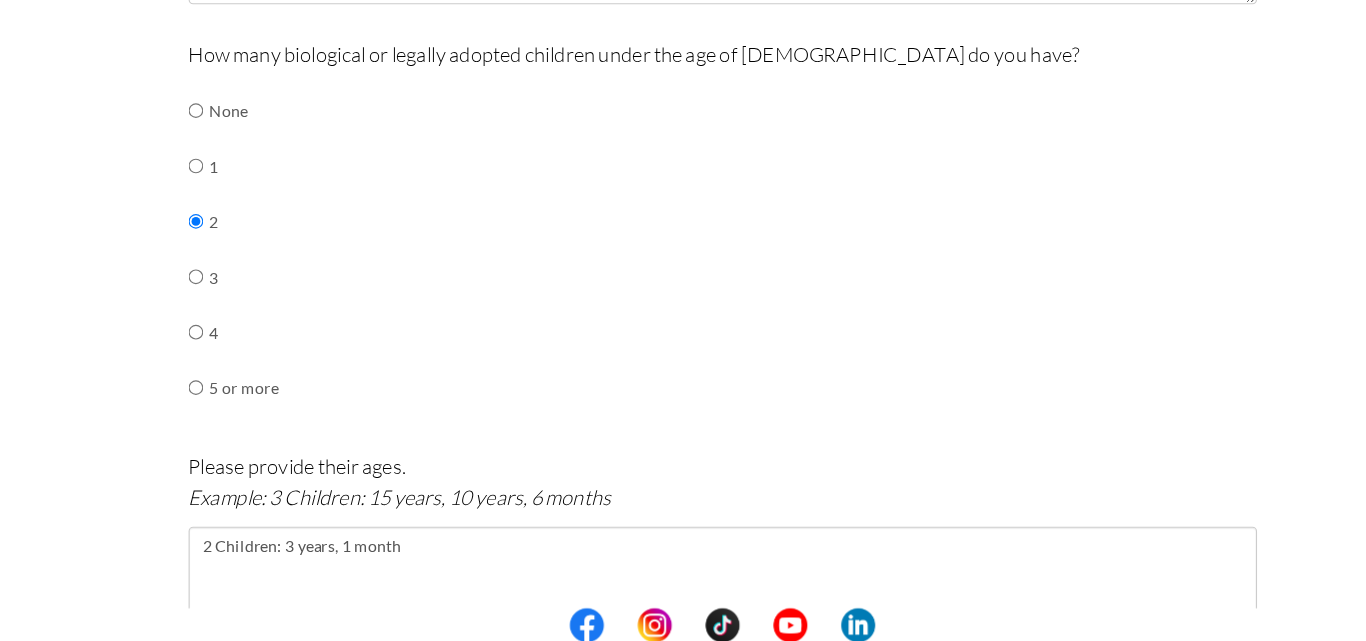 click on "Are you currently in school now?
Yes
No
Have you taken the NCLEX-RN exam before
Yes, and I passed!
Yes, and I did not pass.
No
I am scheduled to take the NCLEX at a future date.
Please share how many times you took the NCLEX and the dates you took each attempt.
When are you scheduled to take the NCLEX?
Have you taken an English proficiency exam? For example: IELTS, TOEFL, PTE, OET, etc.
Yes
No" at bounding box center (683, 105) 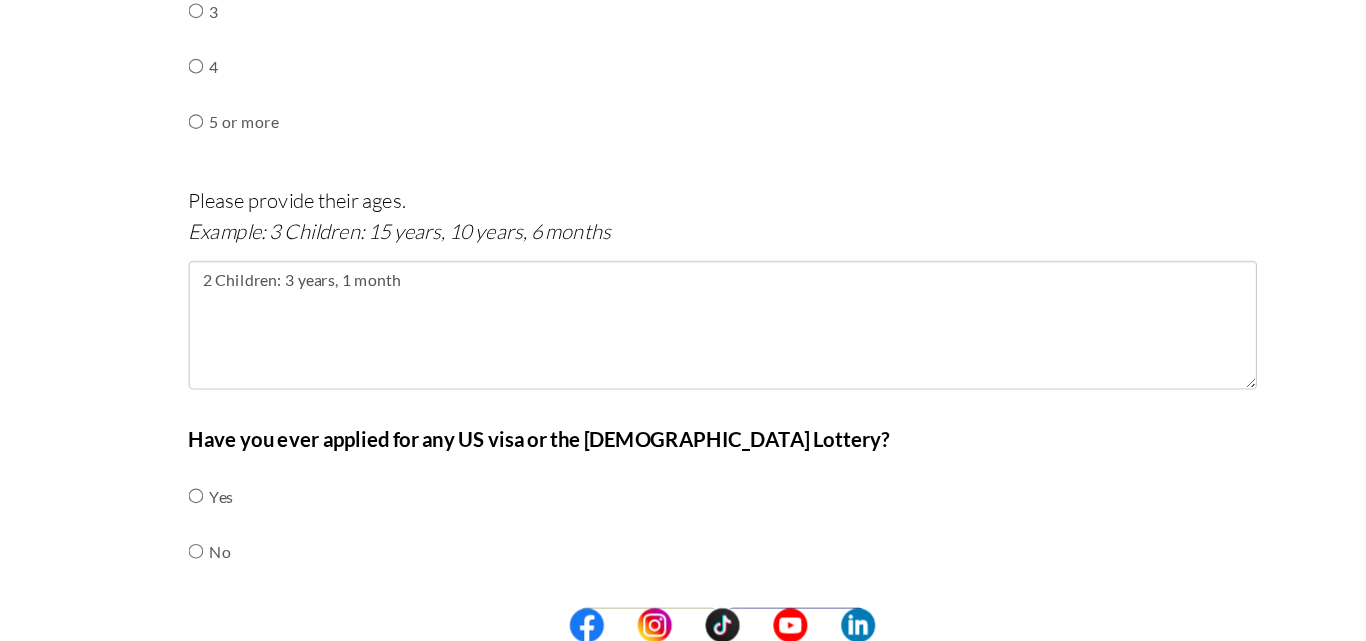 scroll, scrollTop: 1137, scrollLeft: 0, axis: vertical 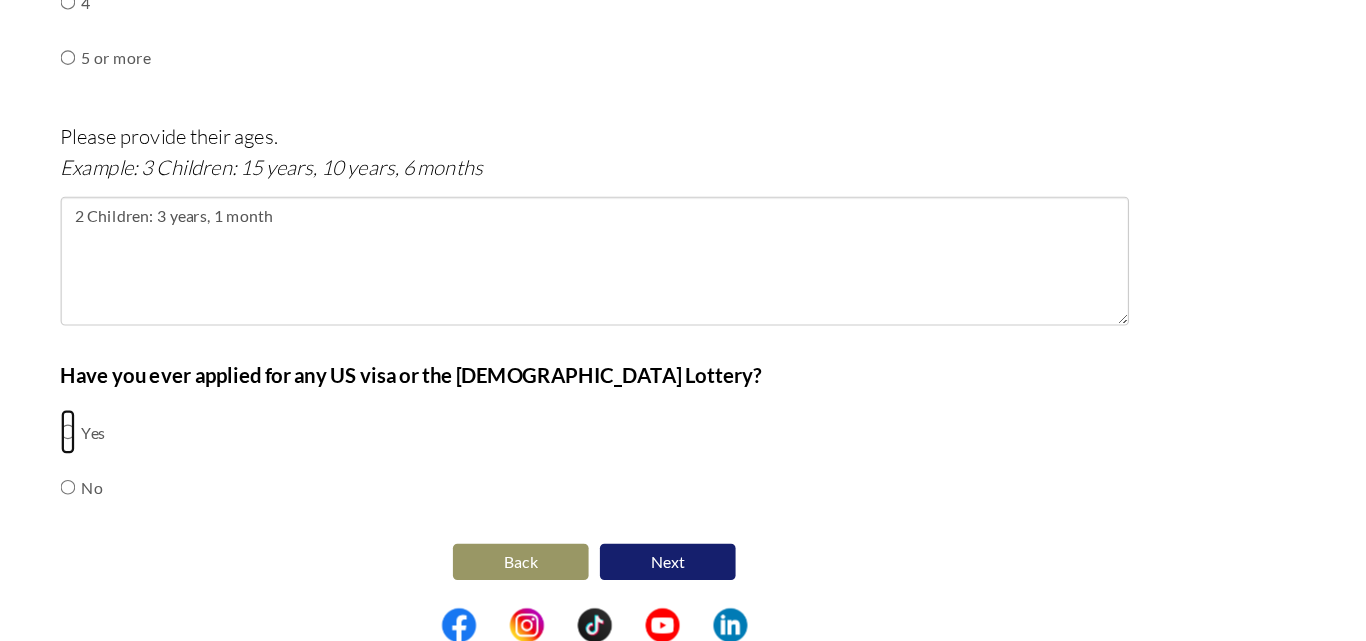 click at bounding box center [217, 455] 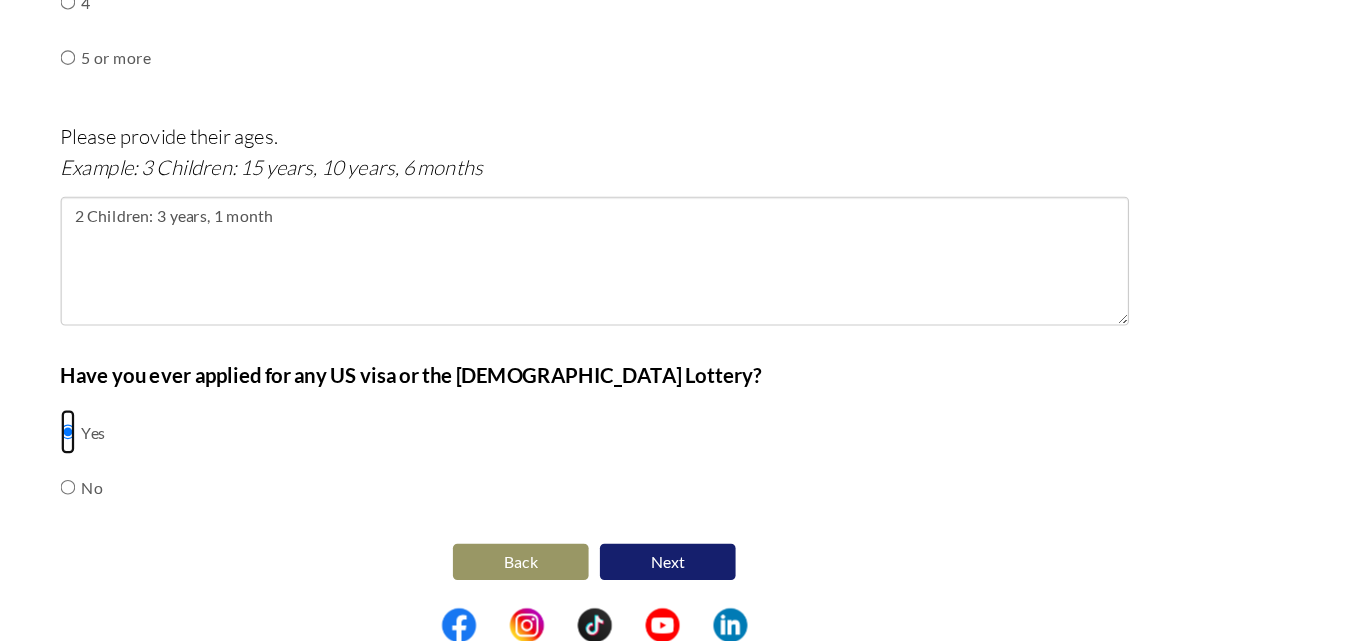 click at bounding box center (217, 455) 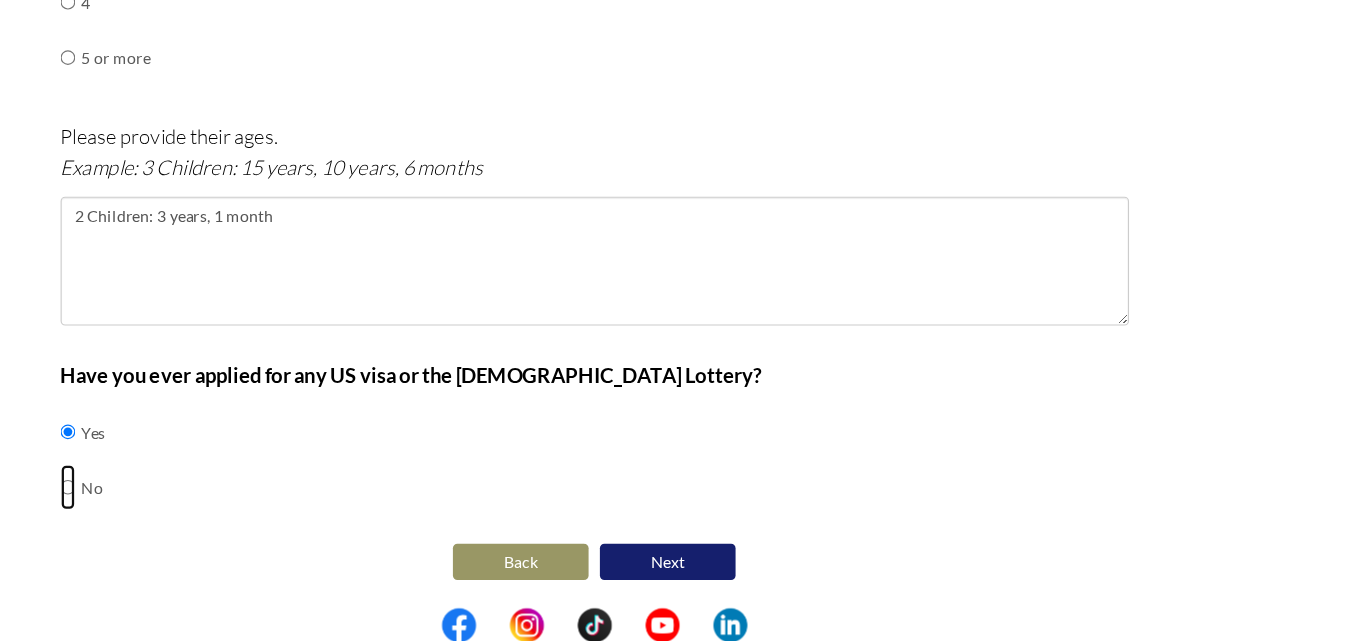 click at bounding box center (217, 455) 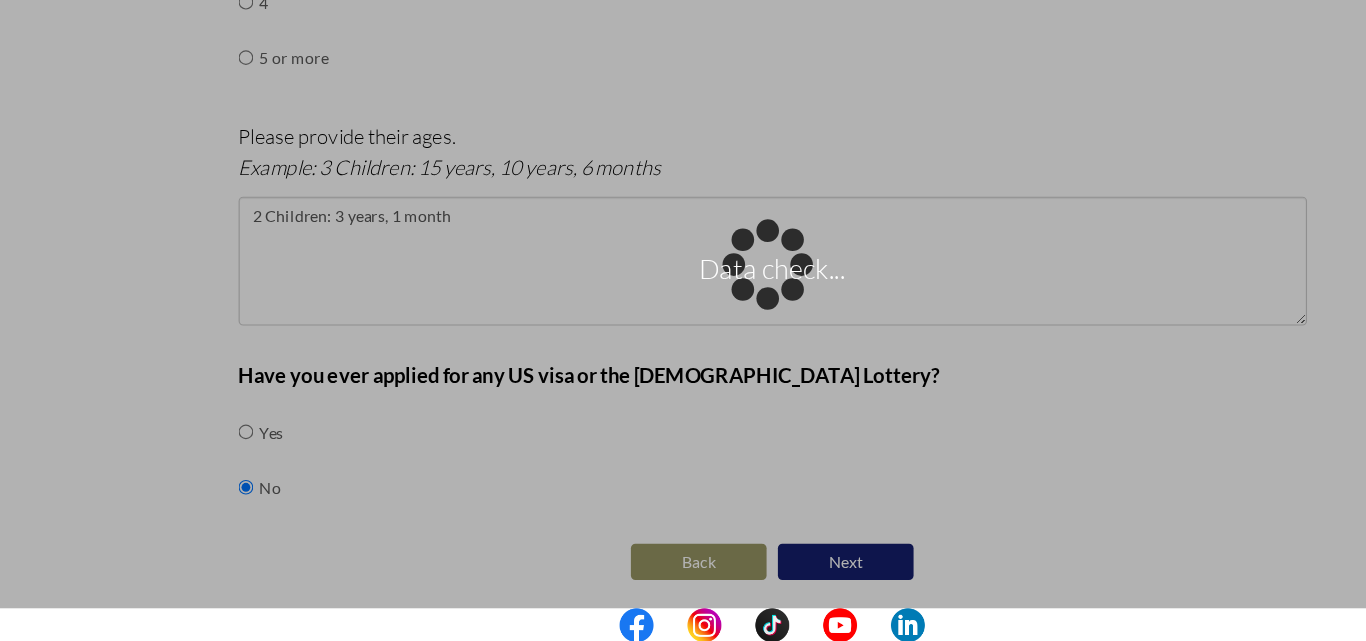 click on "Data check..." at bounding box center (683, 321) 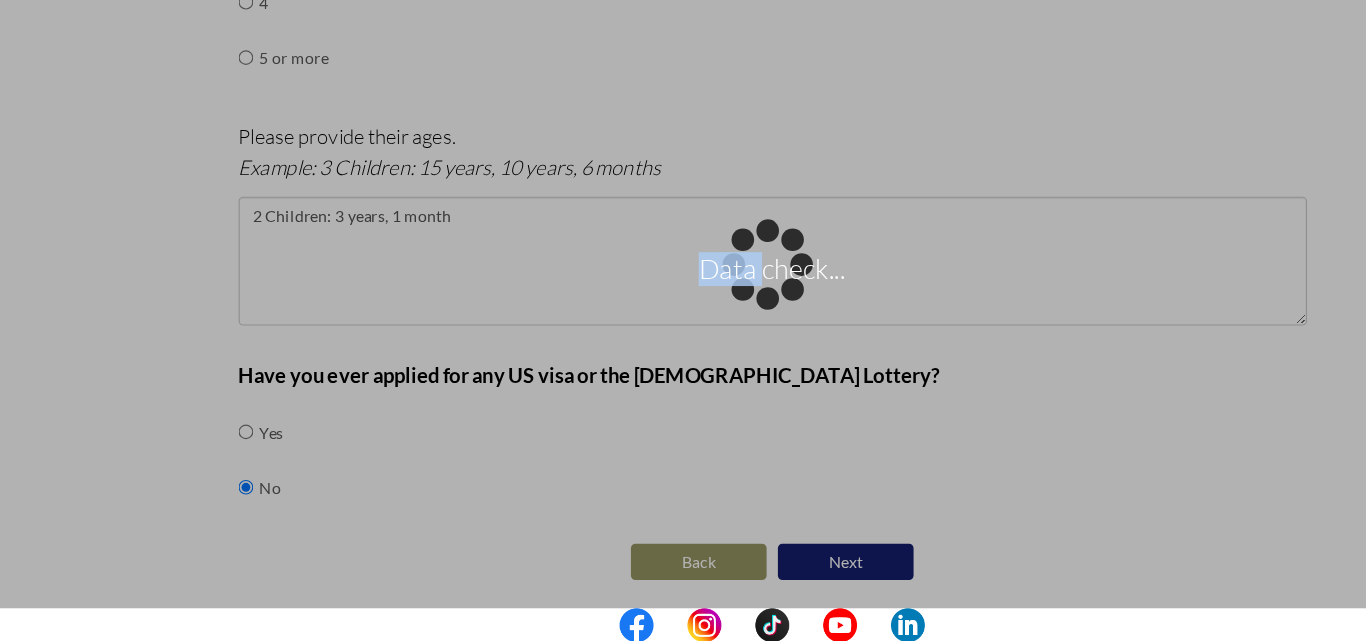 click on "Data check..." at bounding box center [683, 321] 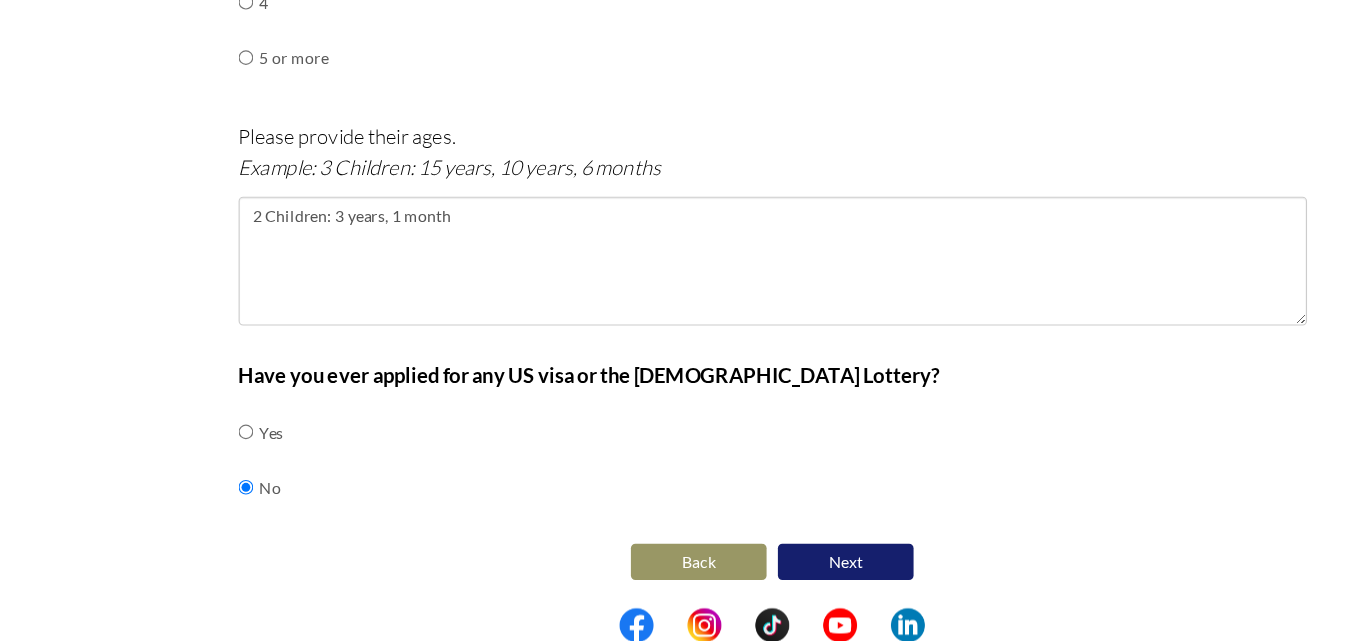 click on "Next" at bounding box center (748, 570) 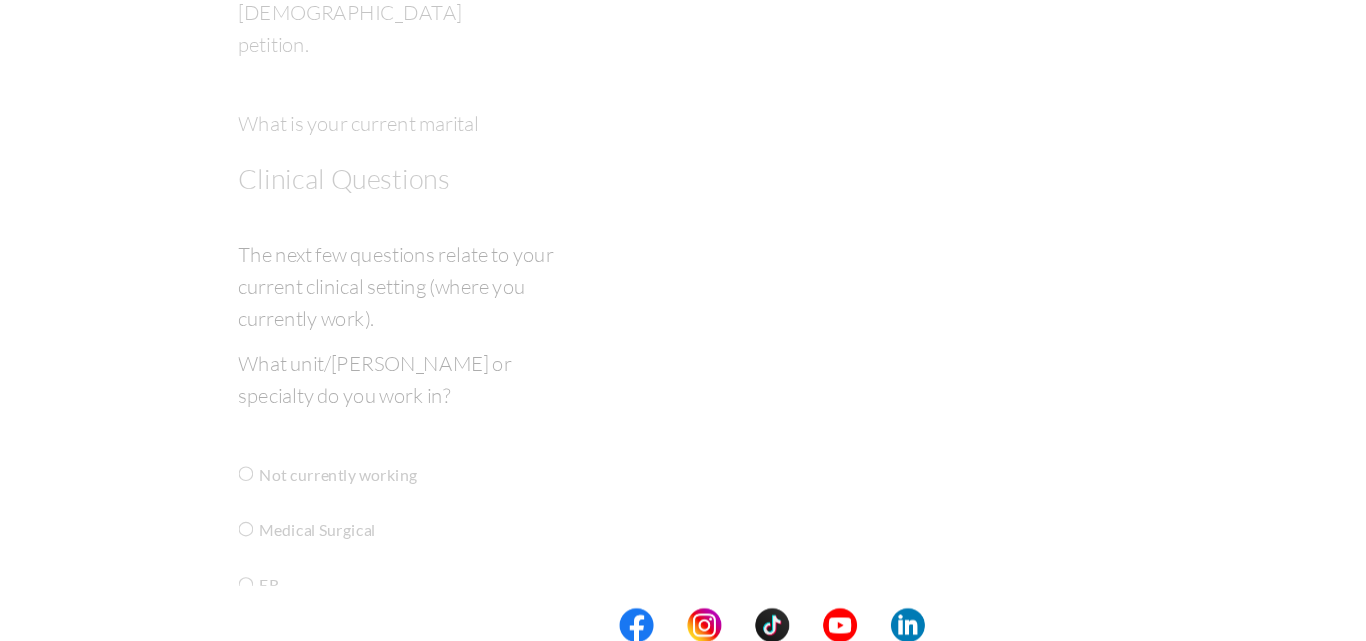 scroll, scrollTop: 40, scrollLeft: 0, axis: vertical 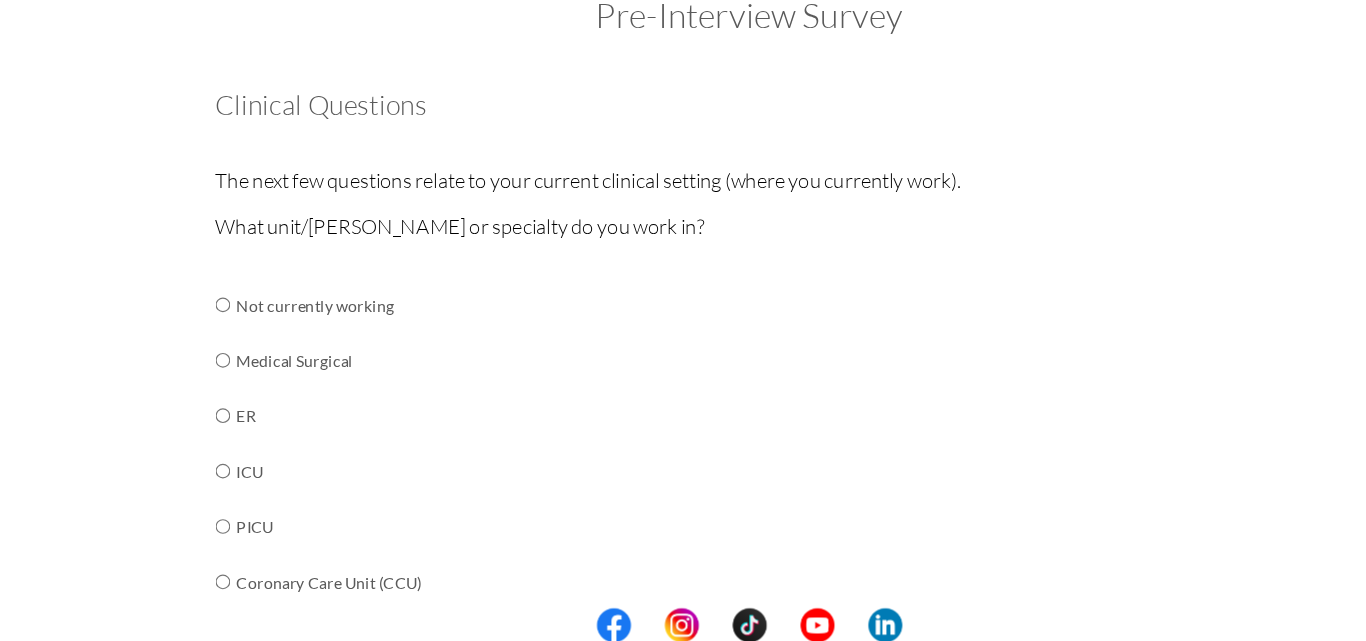 click on "What unit/ward or specialty do you work in?
Not currently working
Medical Surgical
ER
ICU
PICU
Coronary Care Unit (CCU)
NICU
PCU/HDU
OR
Endoscopy
Cath Lab
PACU
Dialysis
Pediatrics
Labor and Delivery
OBGYNE/Maternity
Hematology/Oncology" at bounding box center (683, 789) 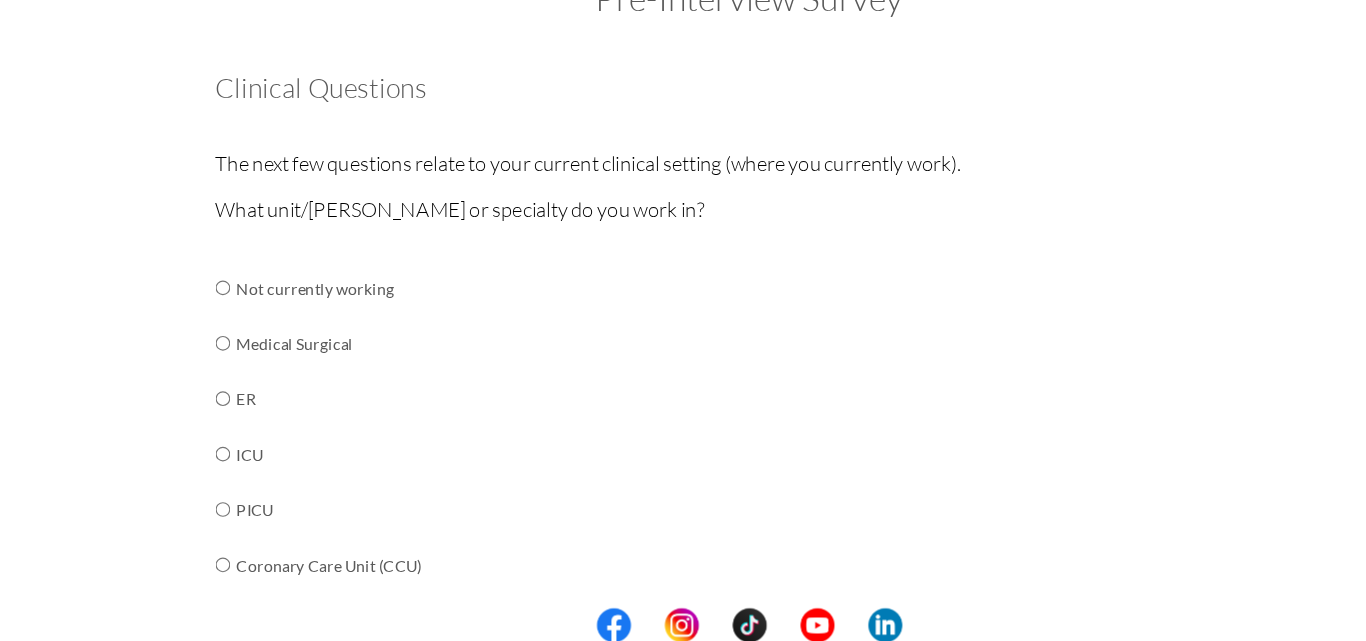 scroll, scrollTop: 10, scrollLeft: 0, axis: vertical 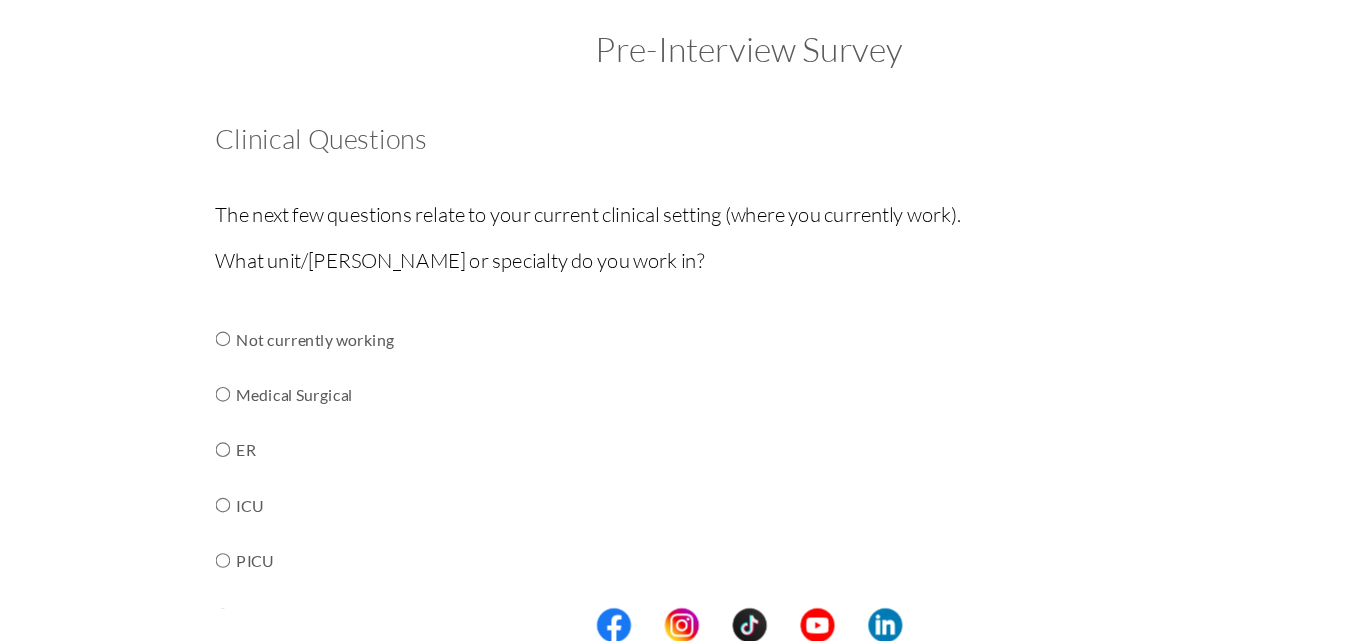 click on "Medical Surgical" at bounding box center [386, 422] 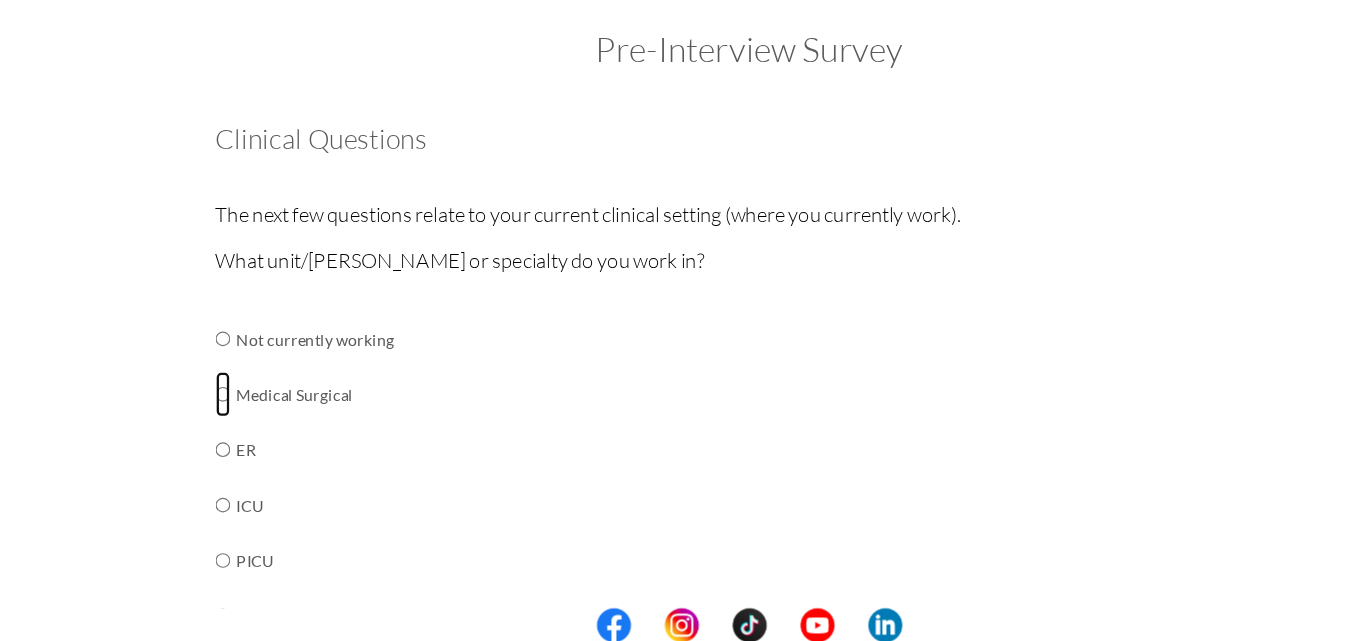 click at bounding box center [217, 373] 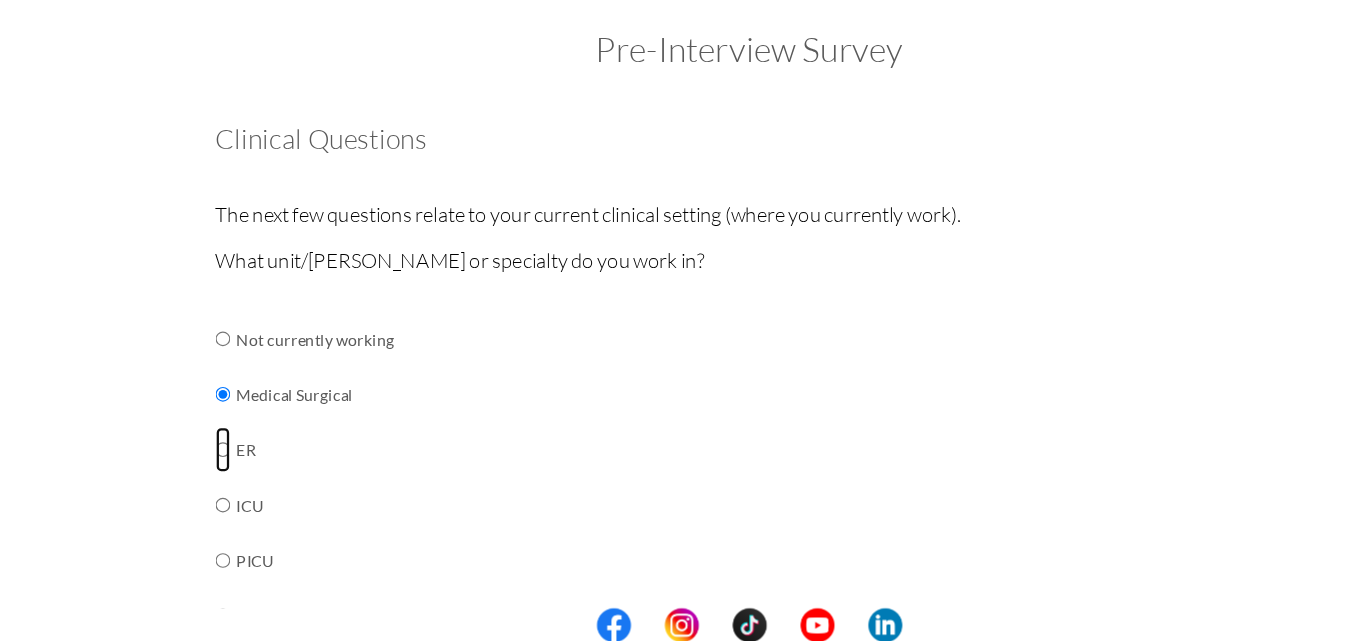 click at bounding box center (217, 373) 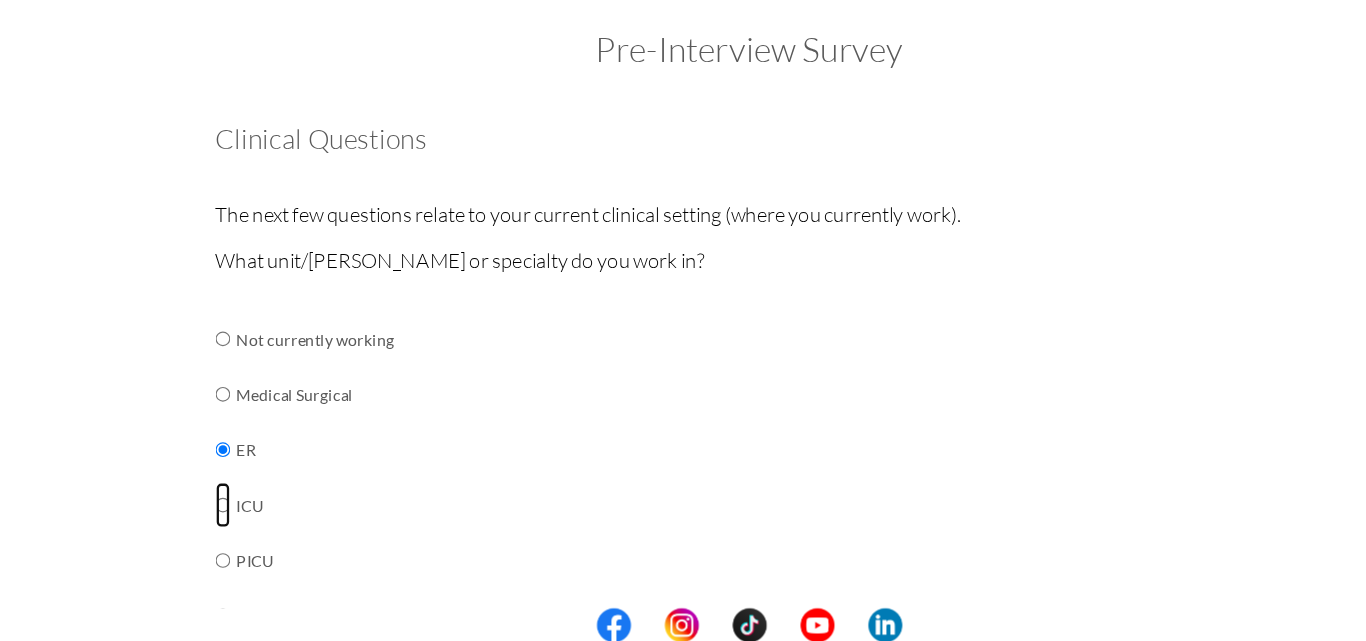 click at bounding box center (217, 373) 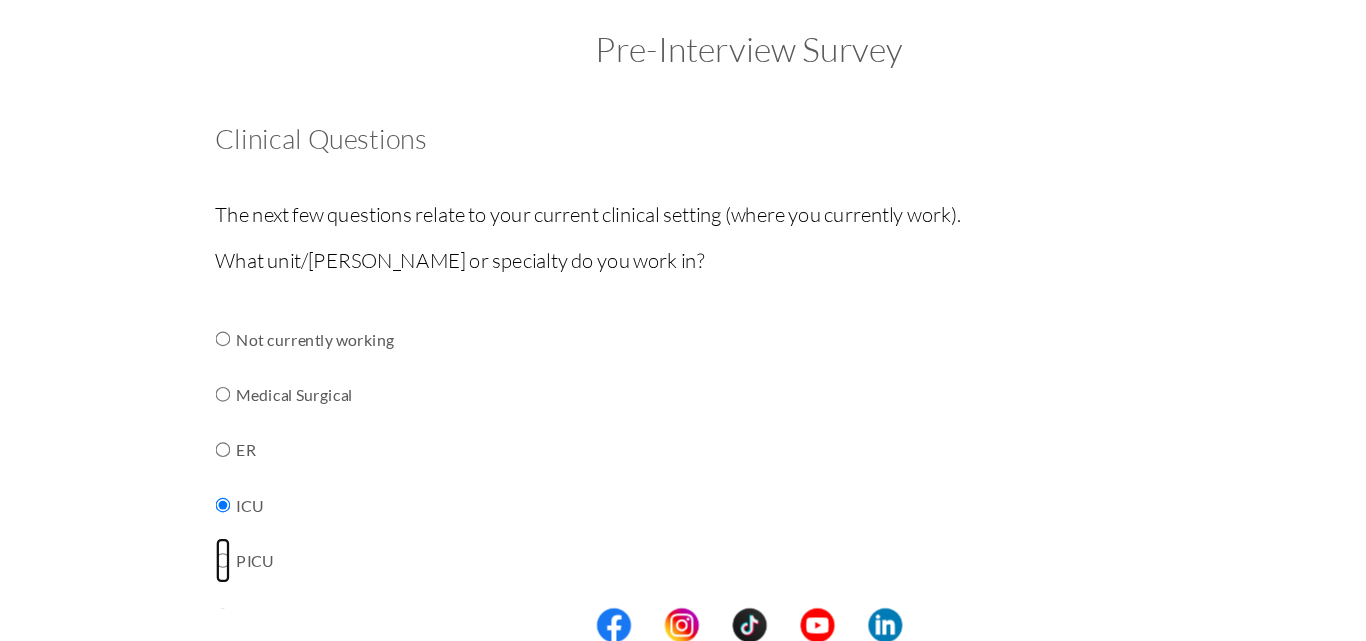 click at bounding box center [217, 373] 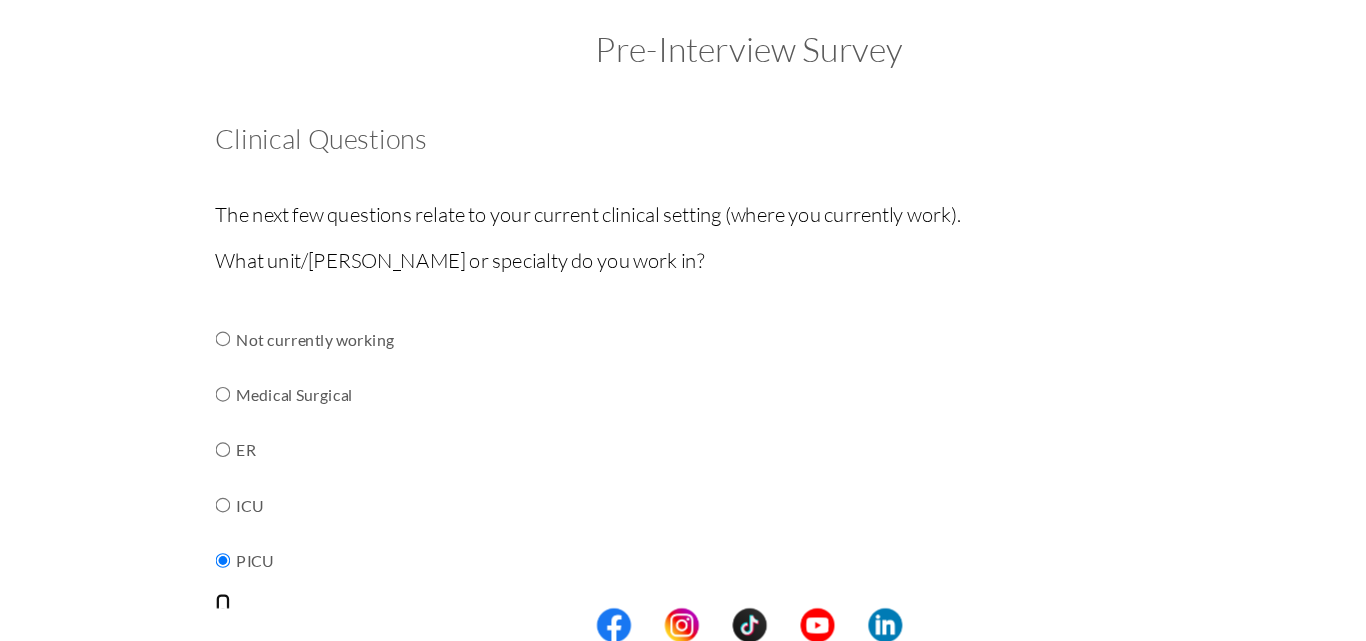 click at bounding box center (217, 373) 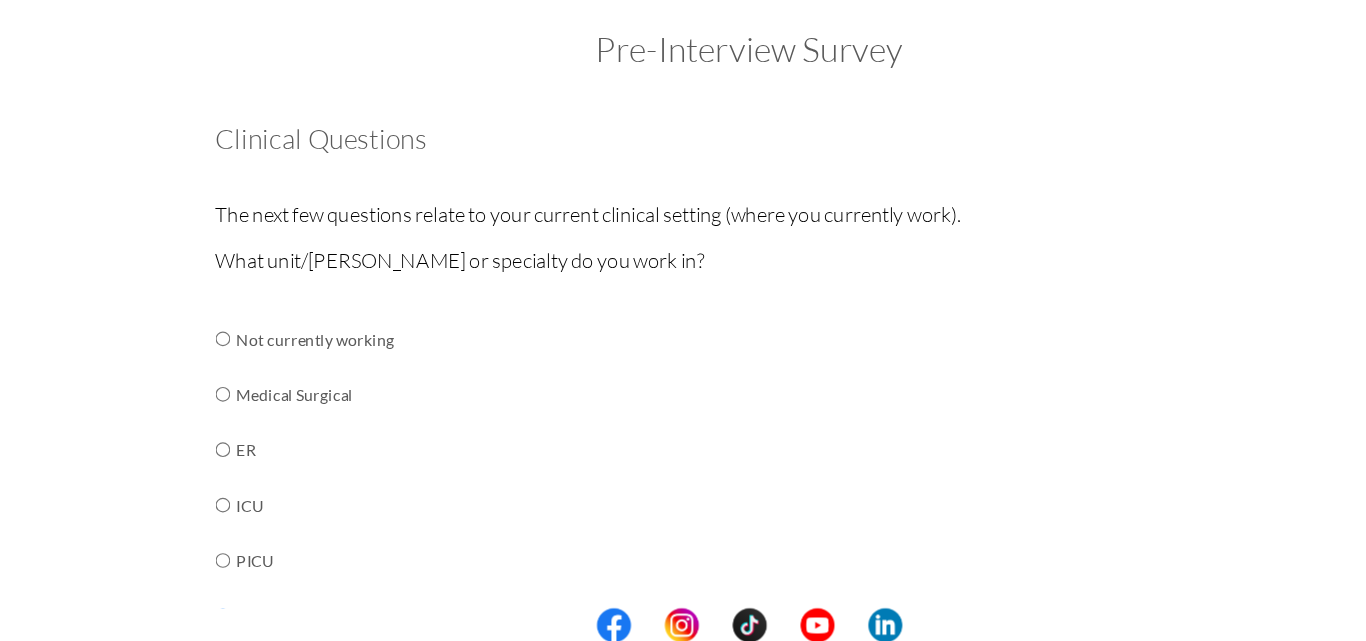 click at bounding box center [217, 373] 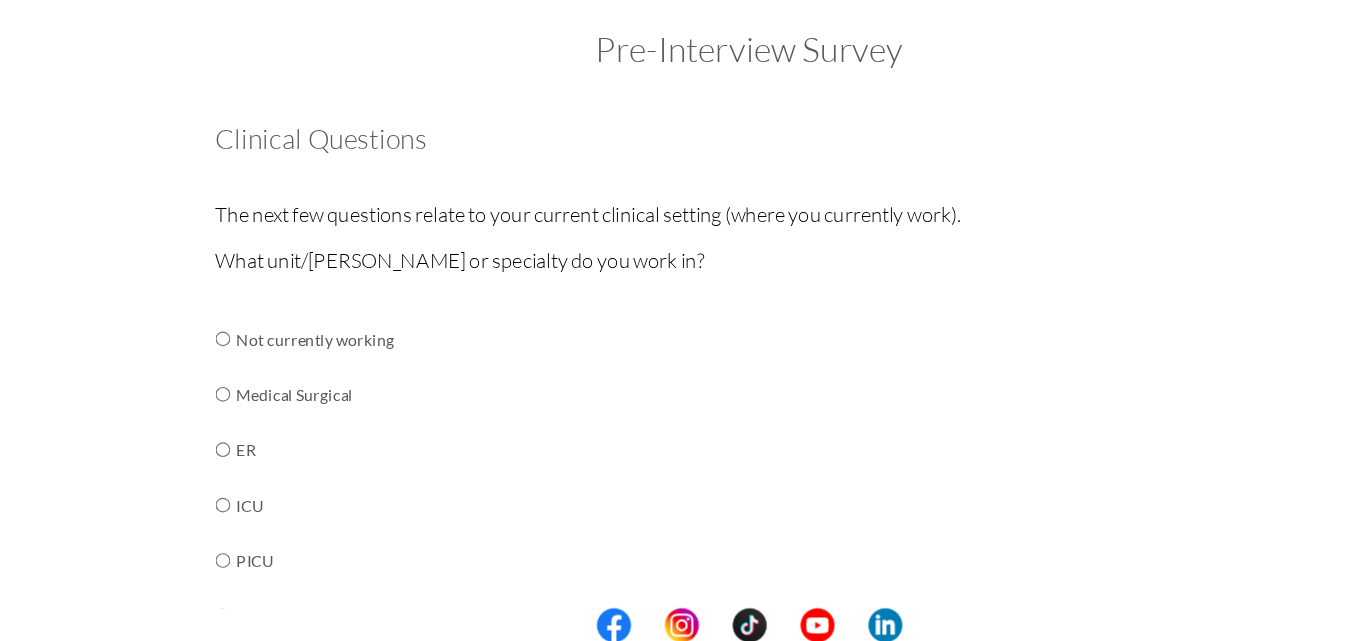click at bounding box center (217, 373) 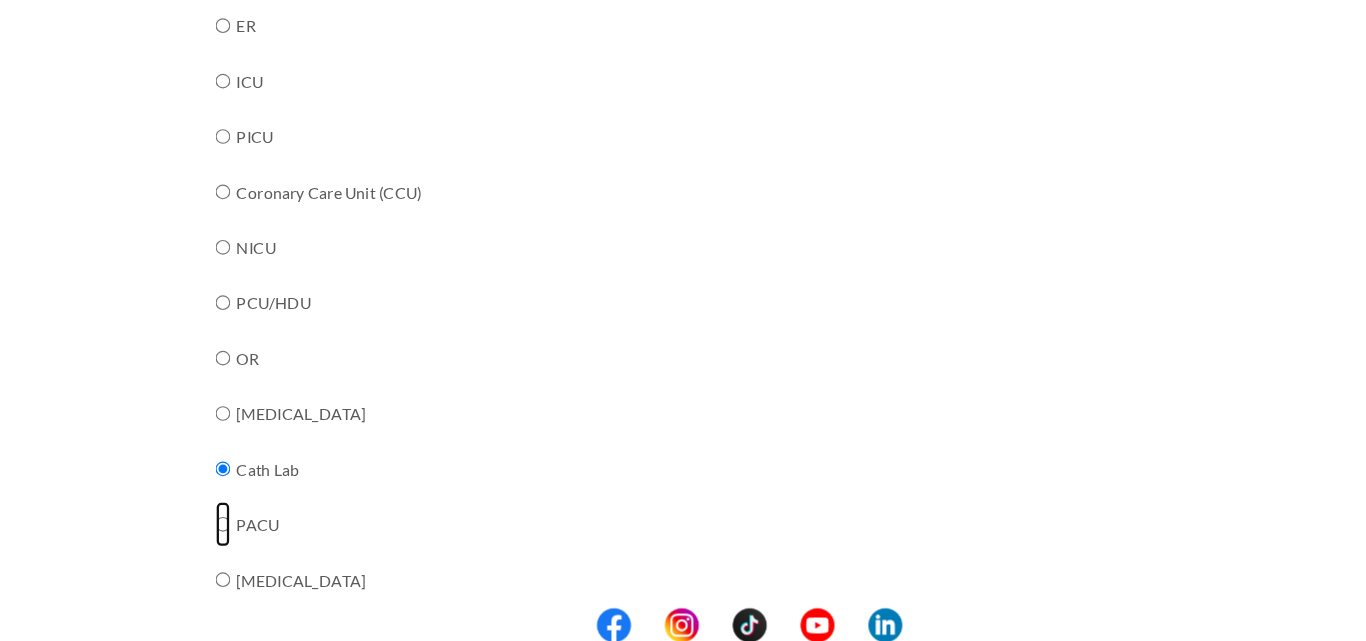 click at bounding box center (217, -2) 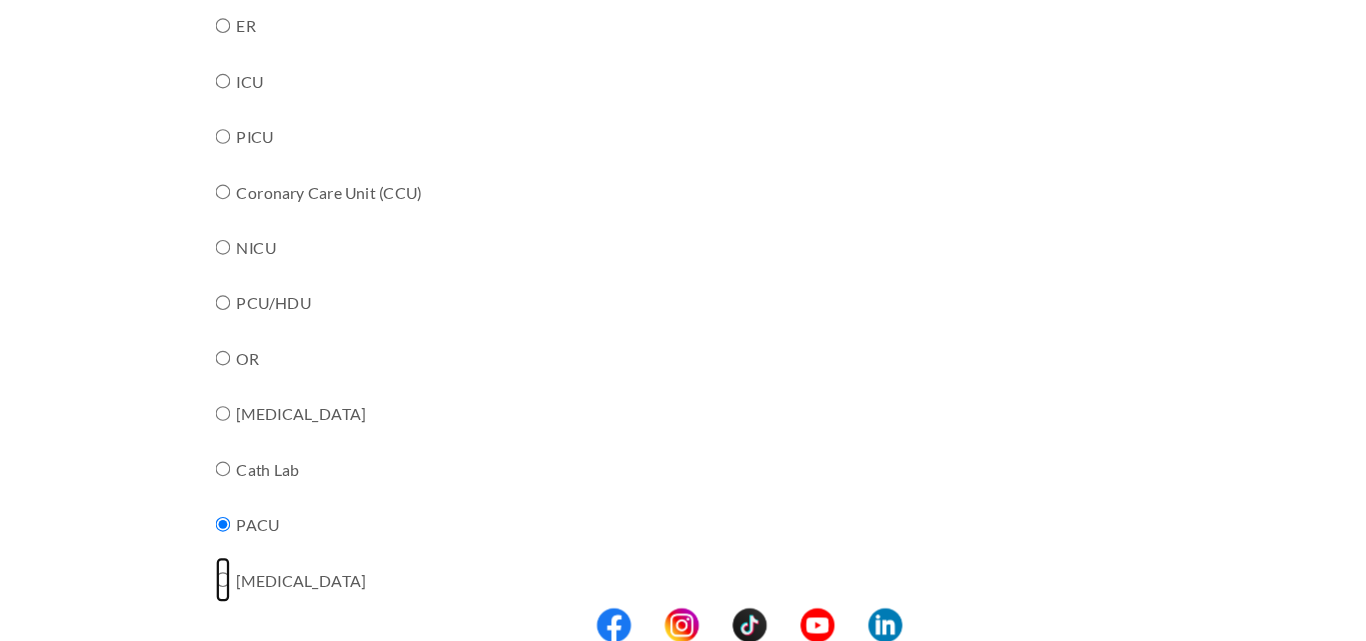 click at bounding box center [217, -2] 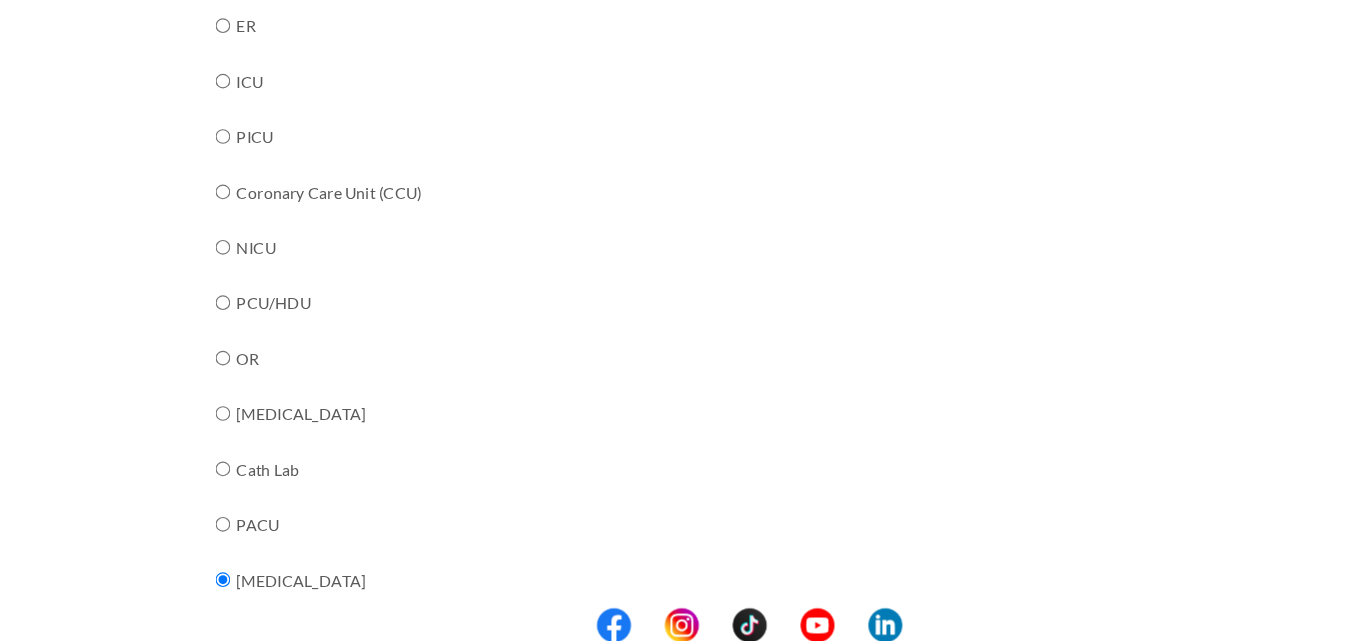 click at bounding box center [217, -2] 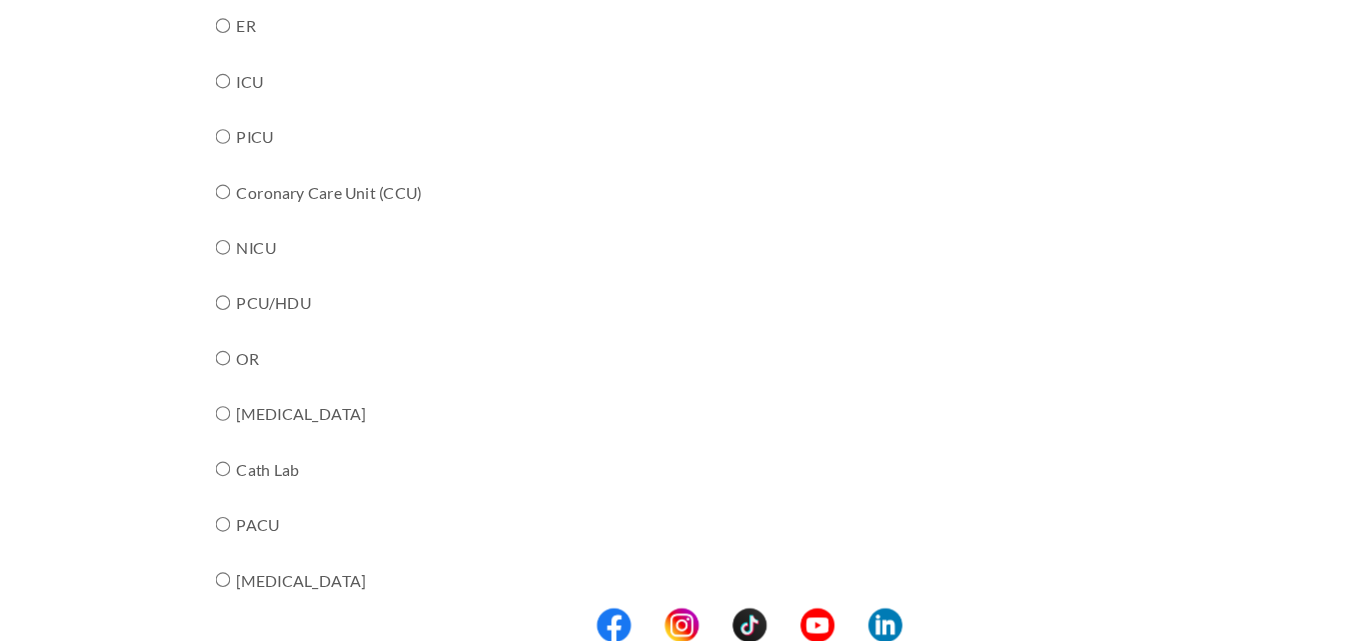 click at bounding box center [217, -2] 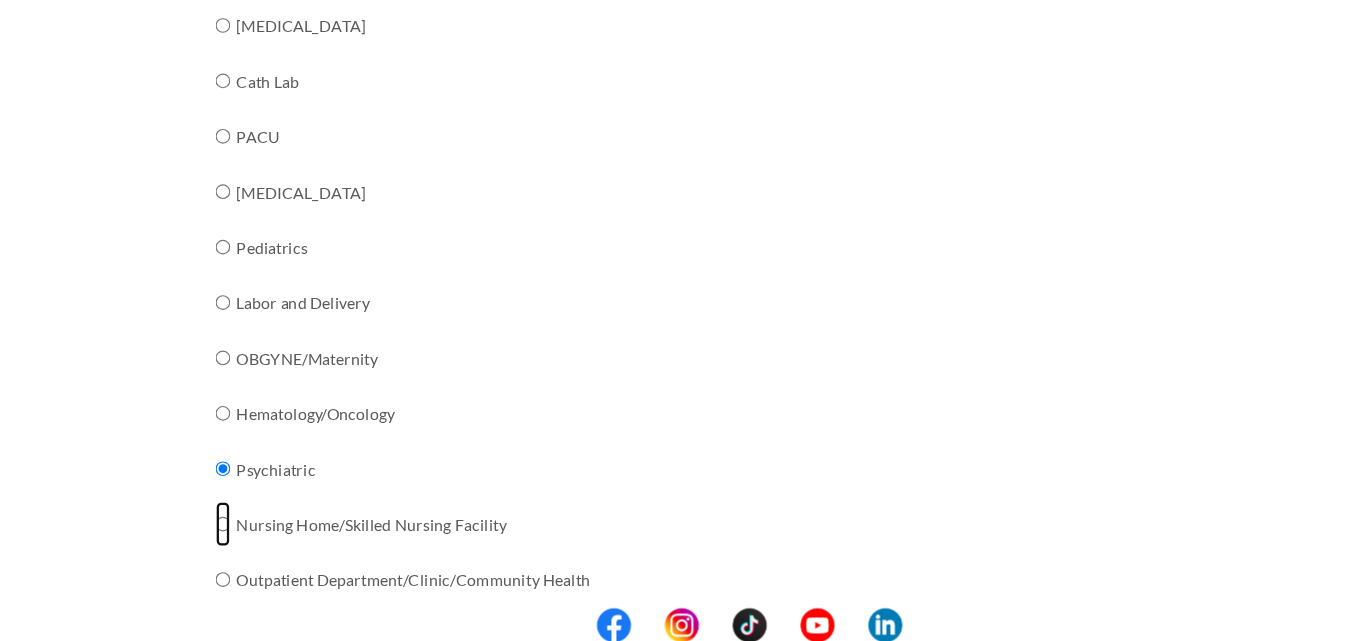 click at bounding box center [217, -345] 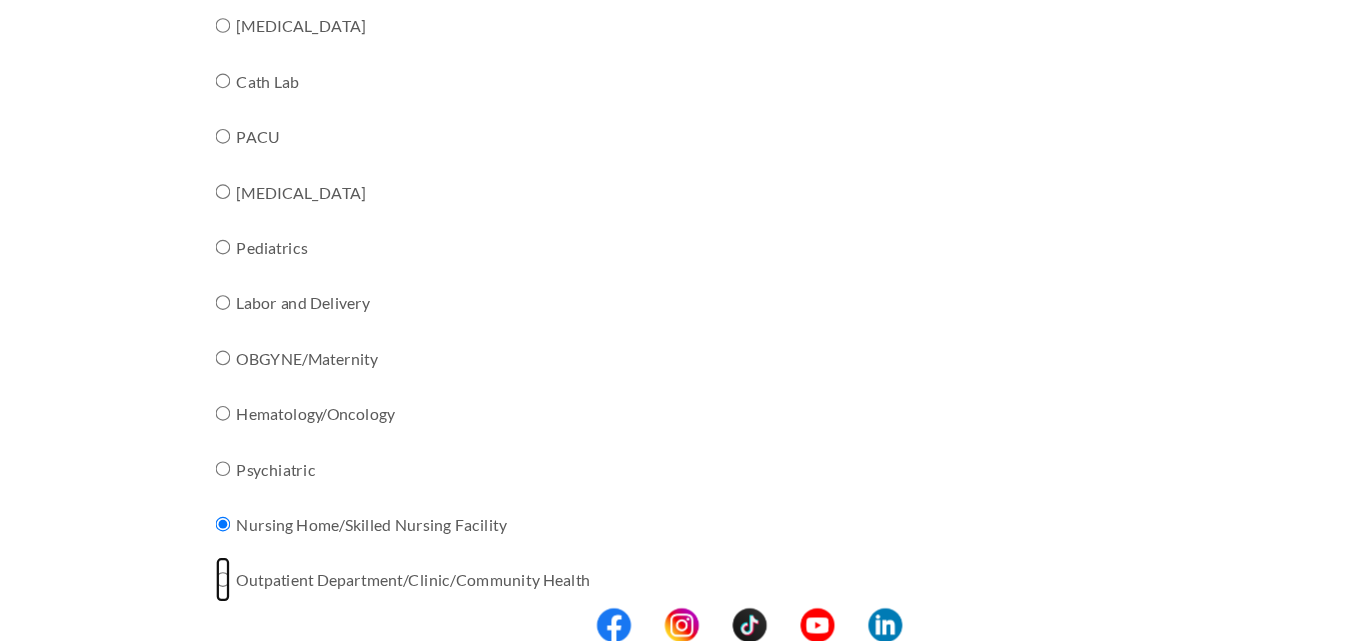 click at bounding box center (217, -345) 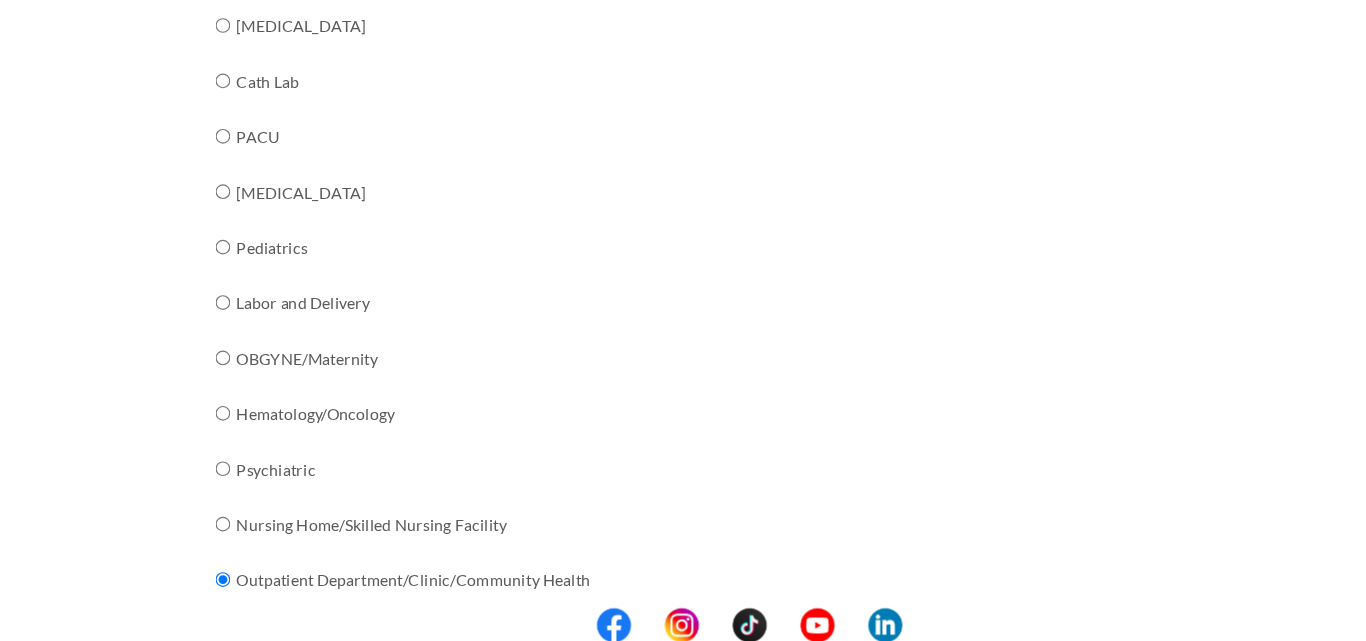 click at bounding box center (217, -345) 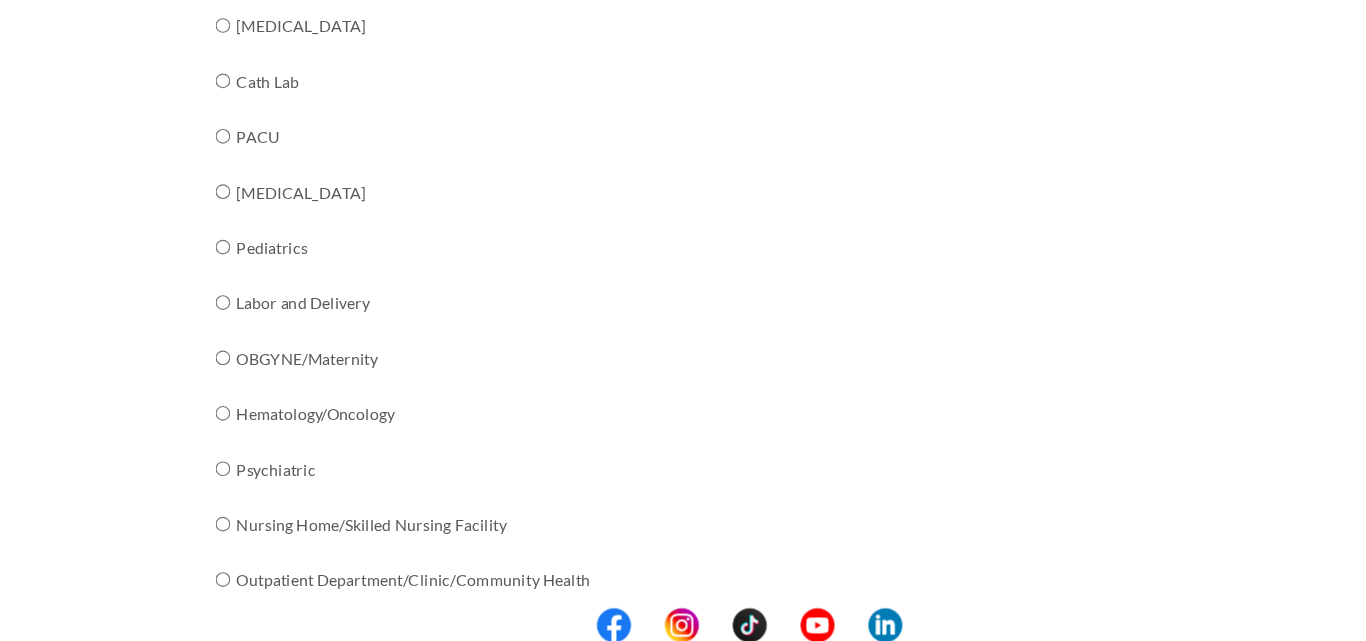 click at bounding box center (217, -345) 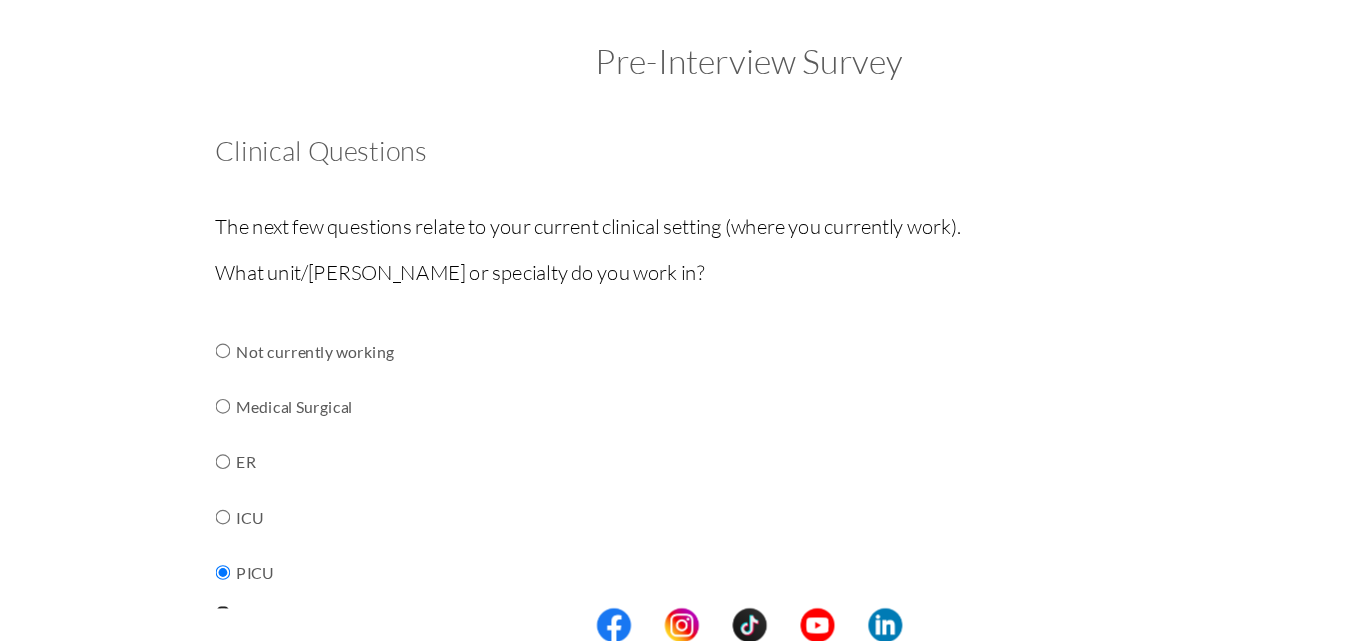 click at bounding box center [217, 383] 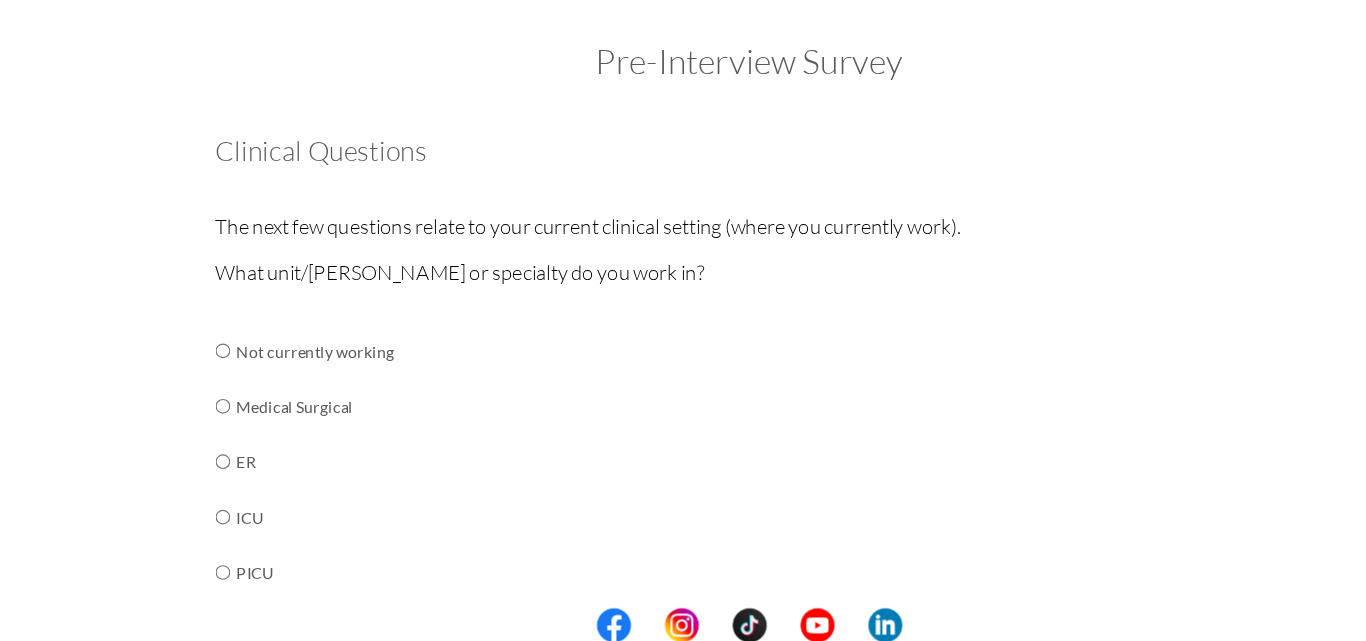 click at bounding box center (217, 383) 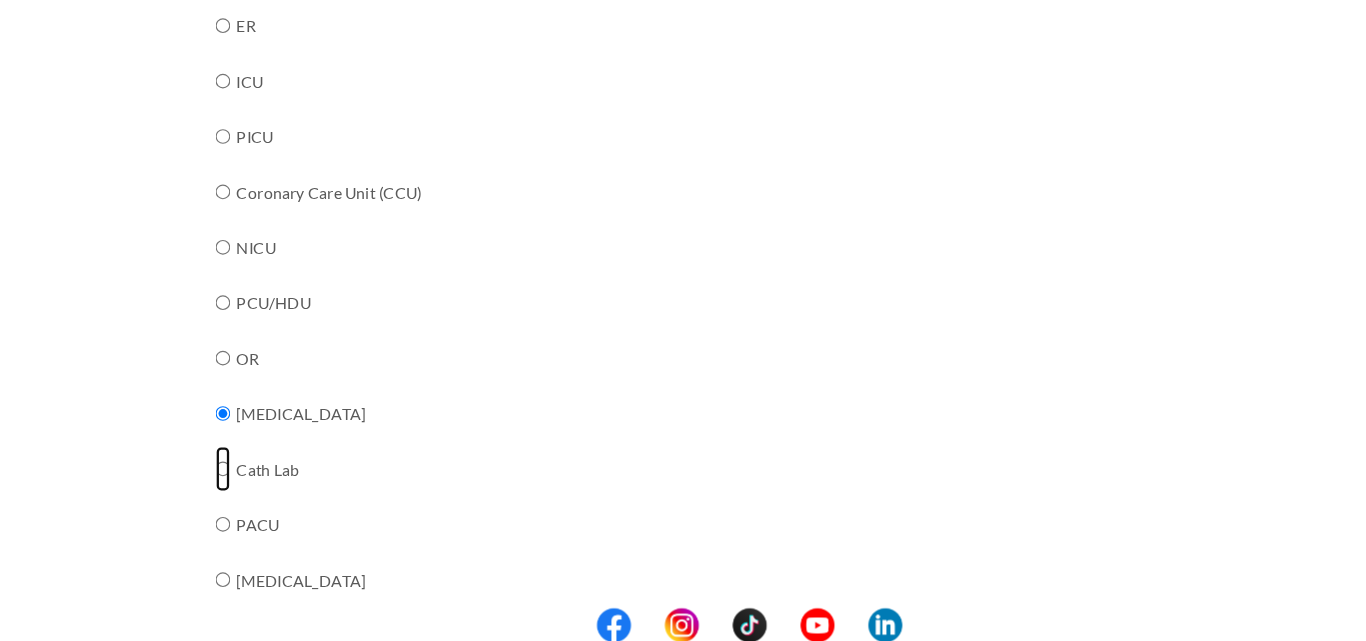click at bounding box center [217, -2] 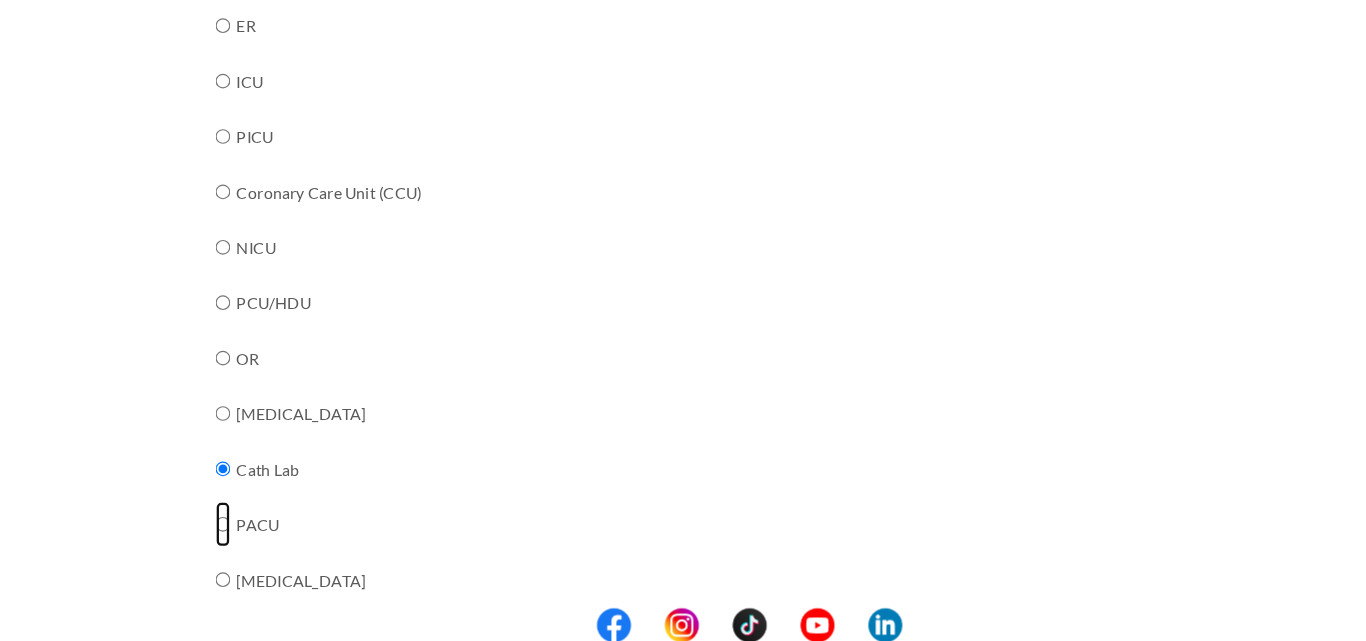 click at bounding box center (217, -2) 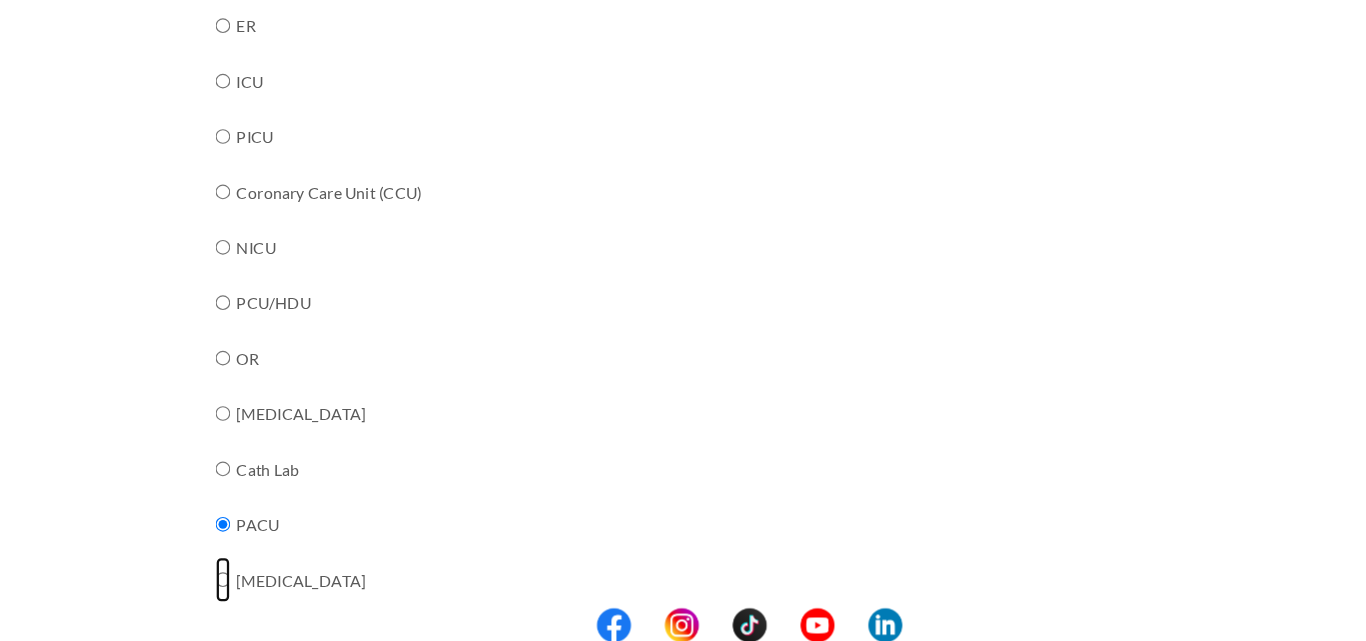 click at bounding box center [217, -2] 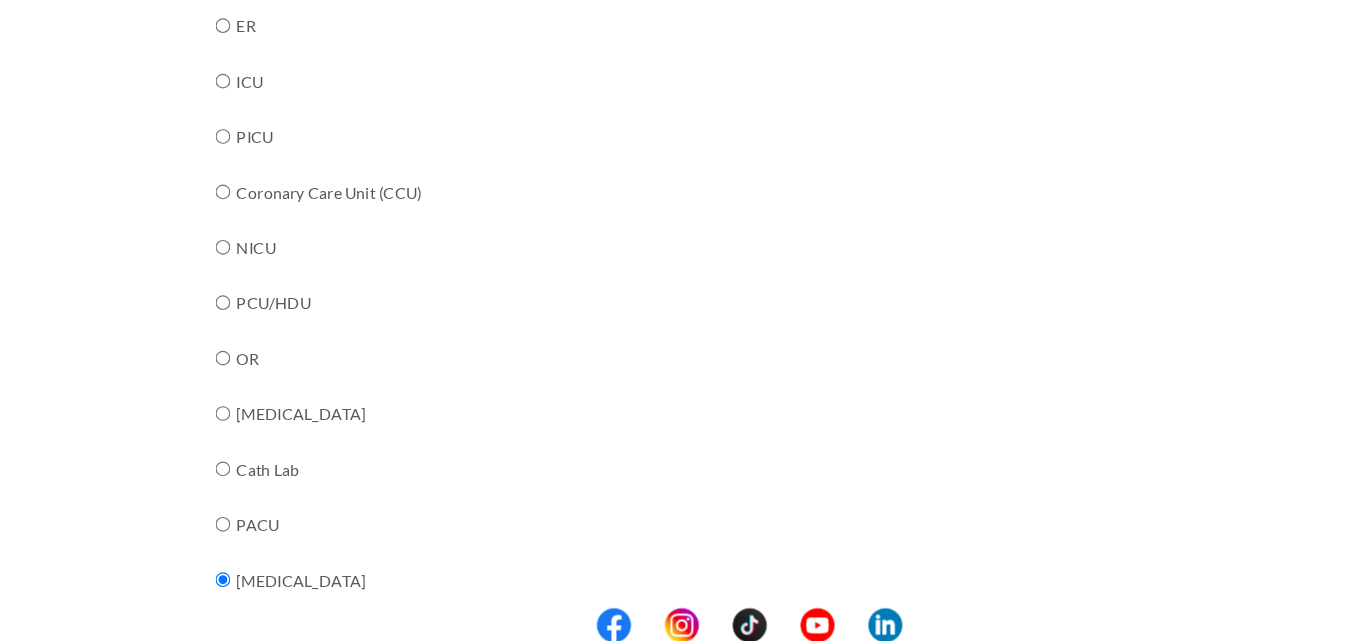 click at bounding box center (217, -2) 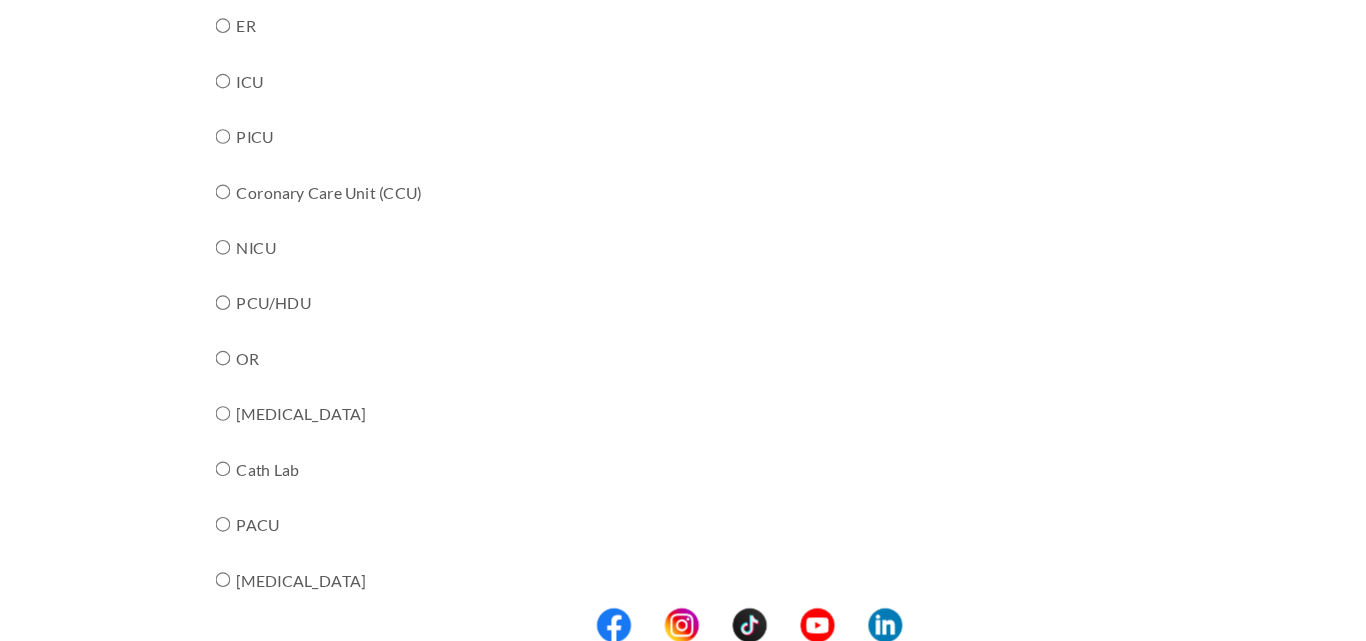 click at bounding box center [217, -2] 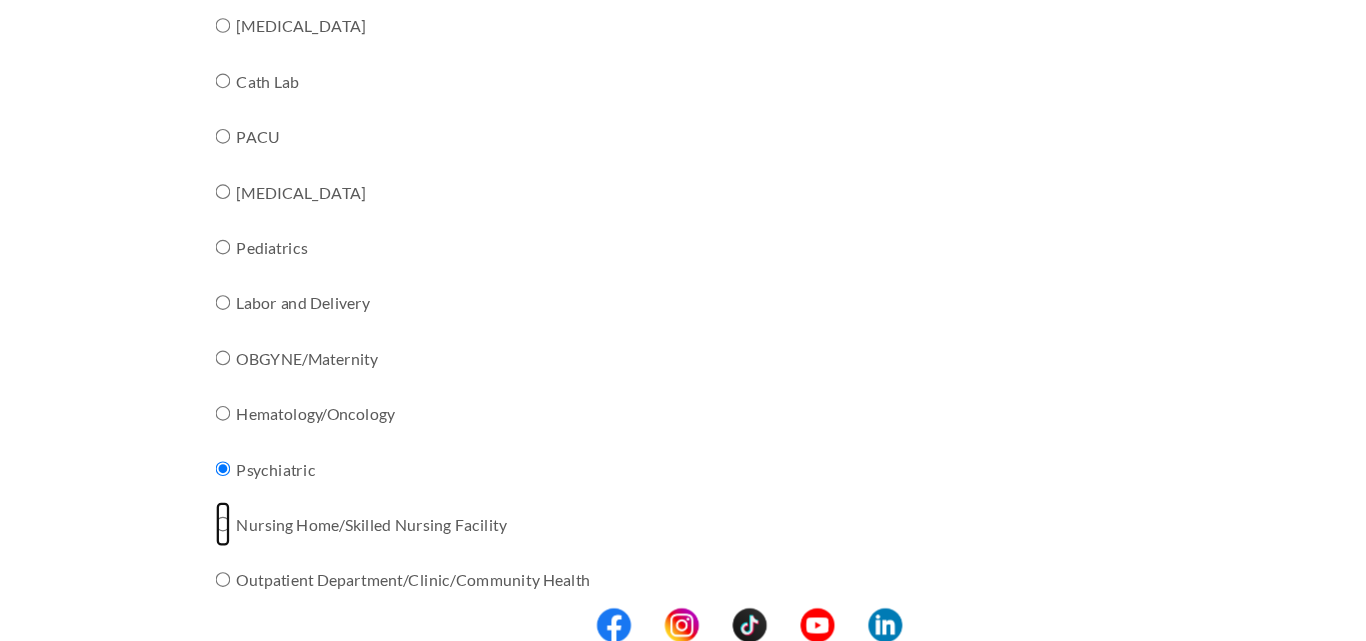 click at bounding box center [217, -345] 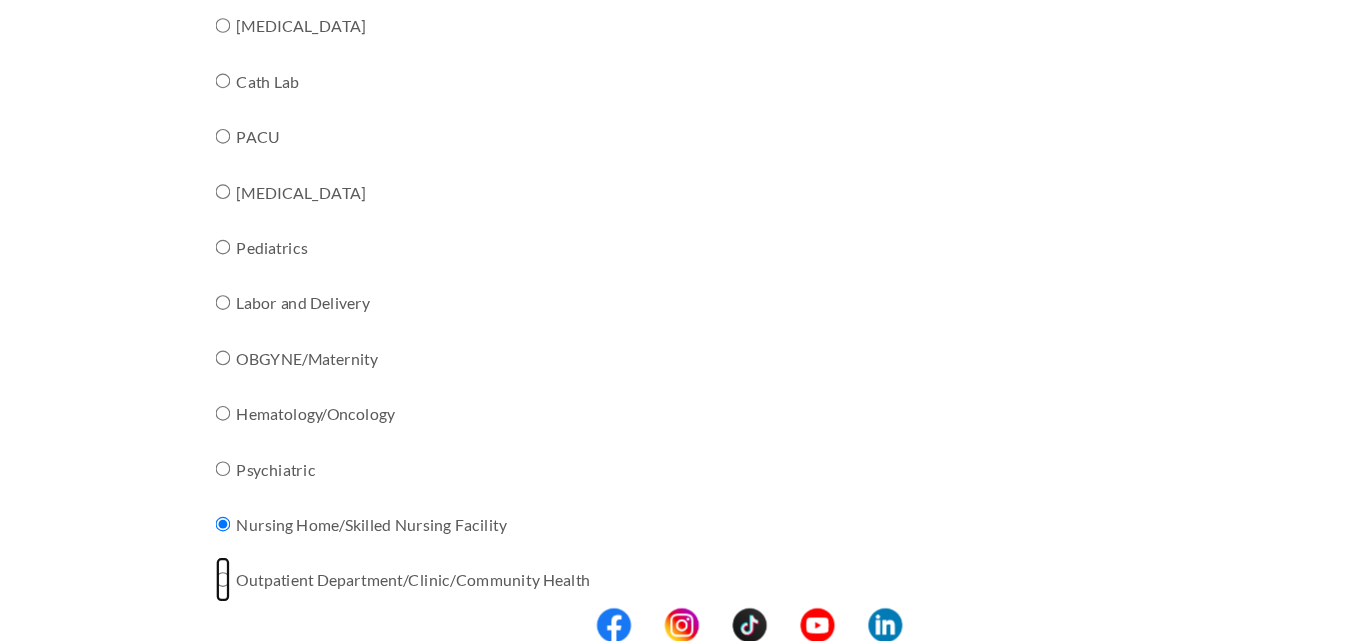 click at bounding box center (217, -345) 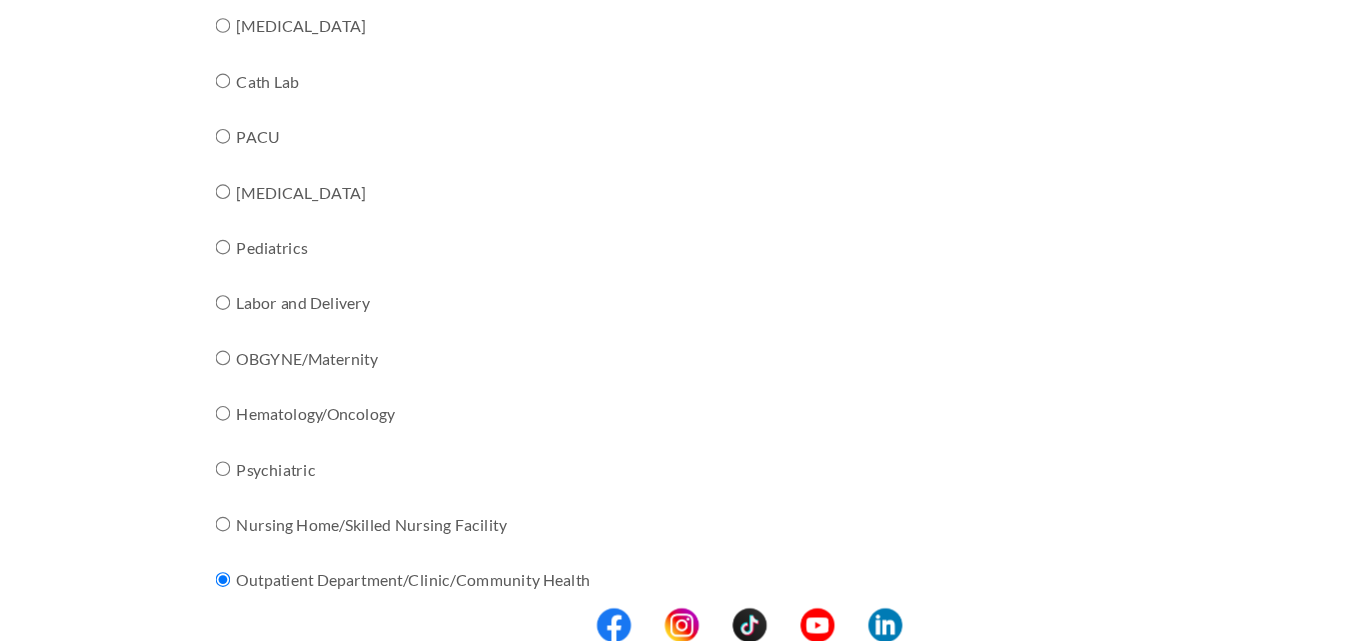 click at bounding box center [217, -345] 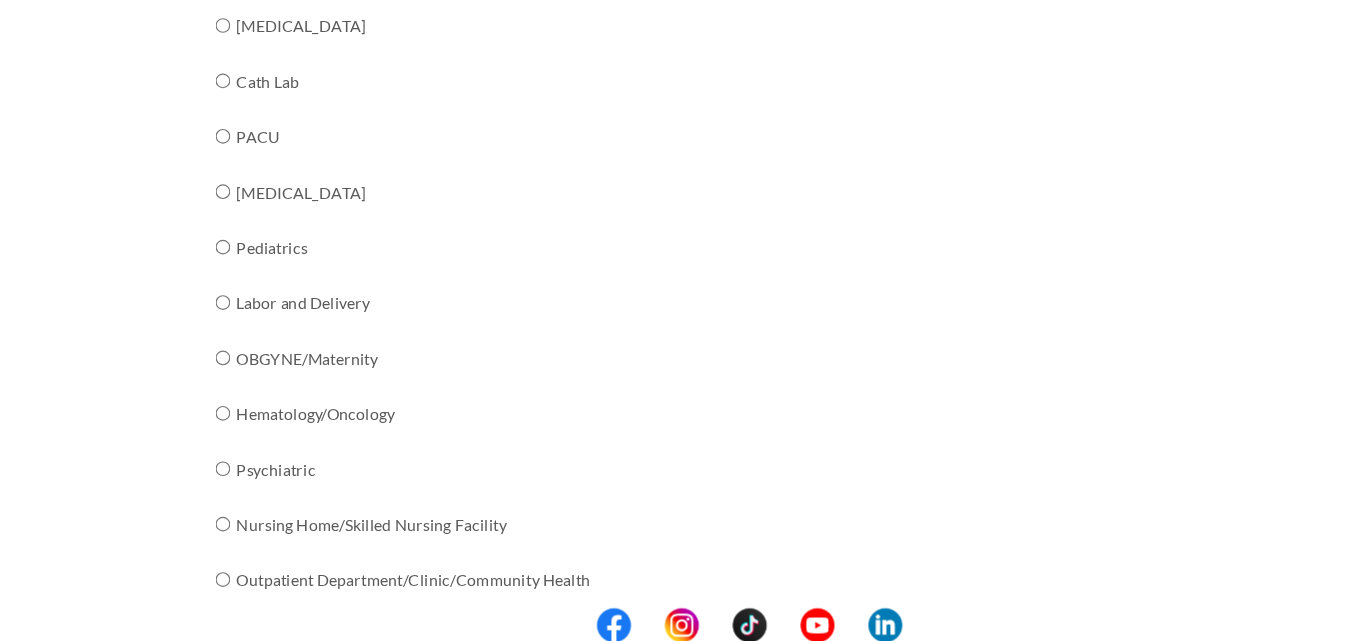 click at bounding box center (217, -345) 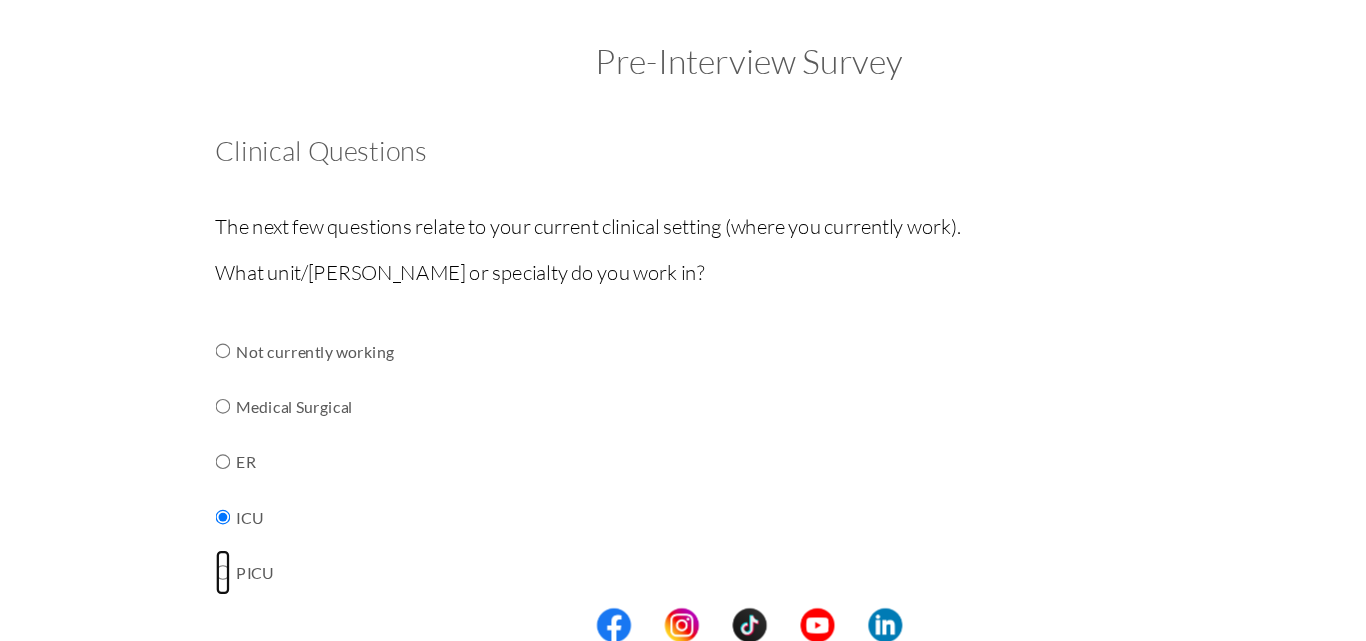click at bounding box center (217, 383) 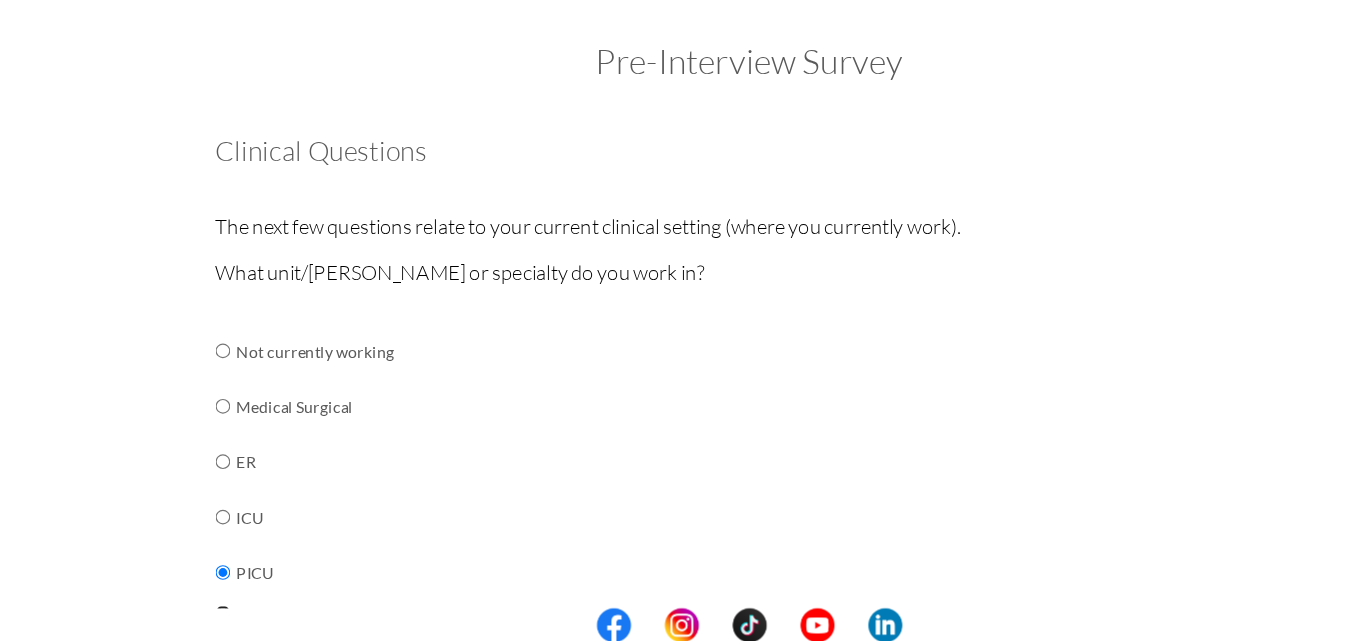 click at bounding box center [217, 383] 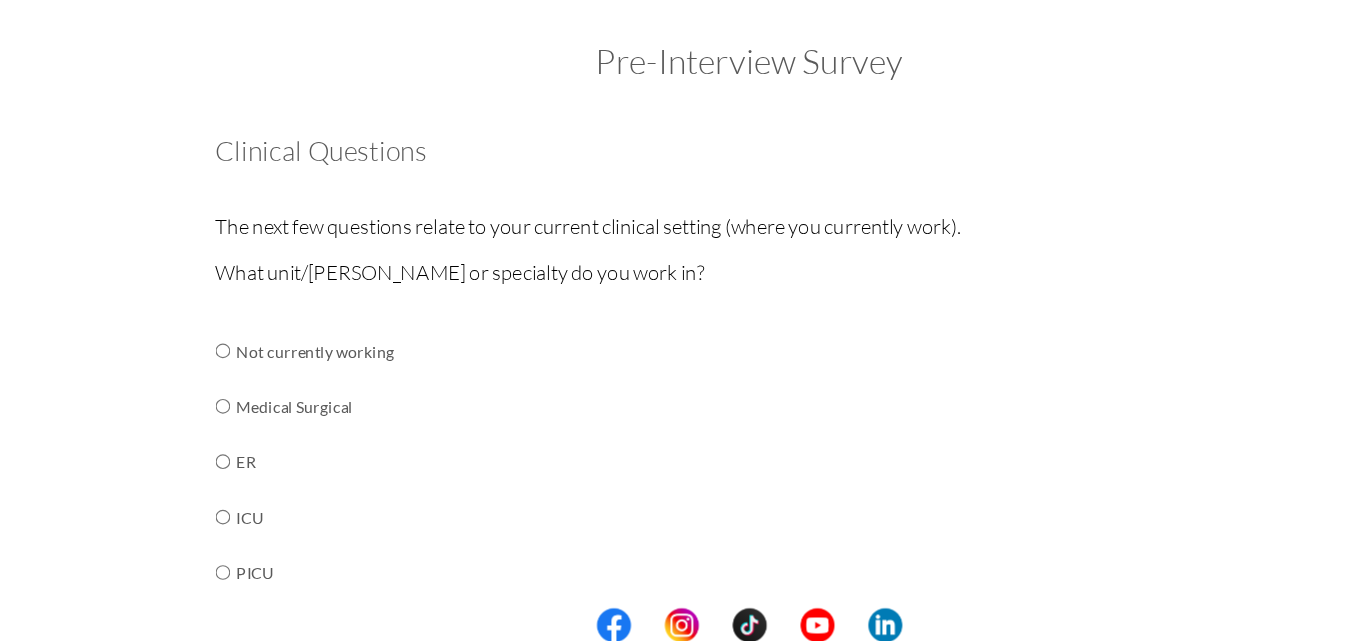 click at bounding box center (217, 383) 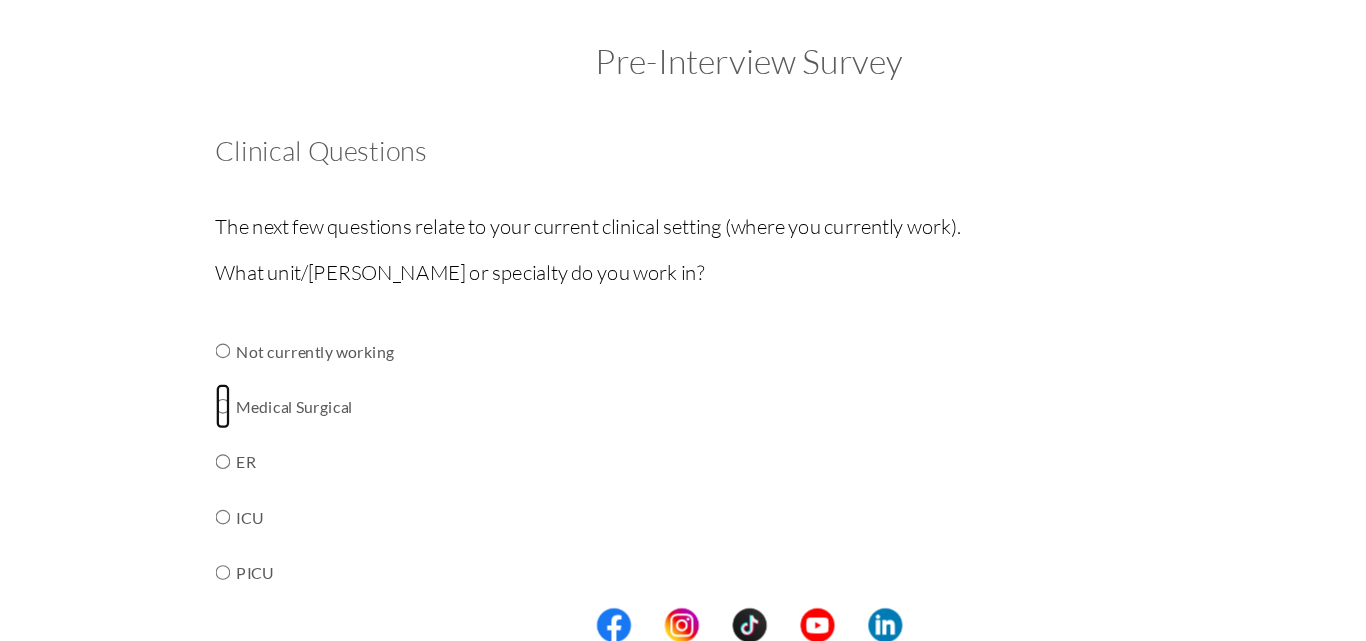 click at bounding box center [217, 383] 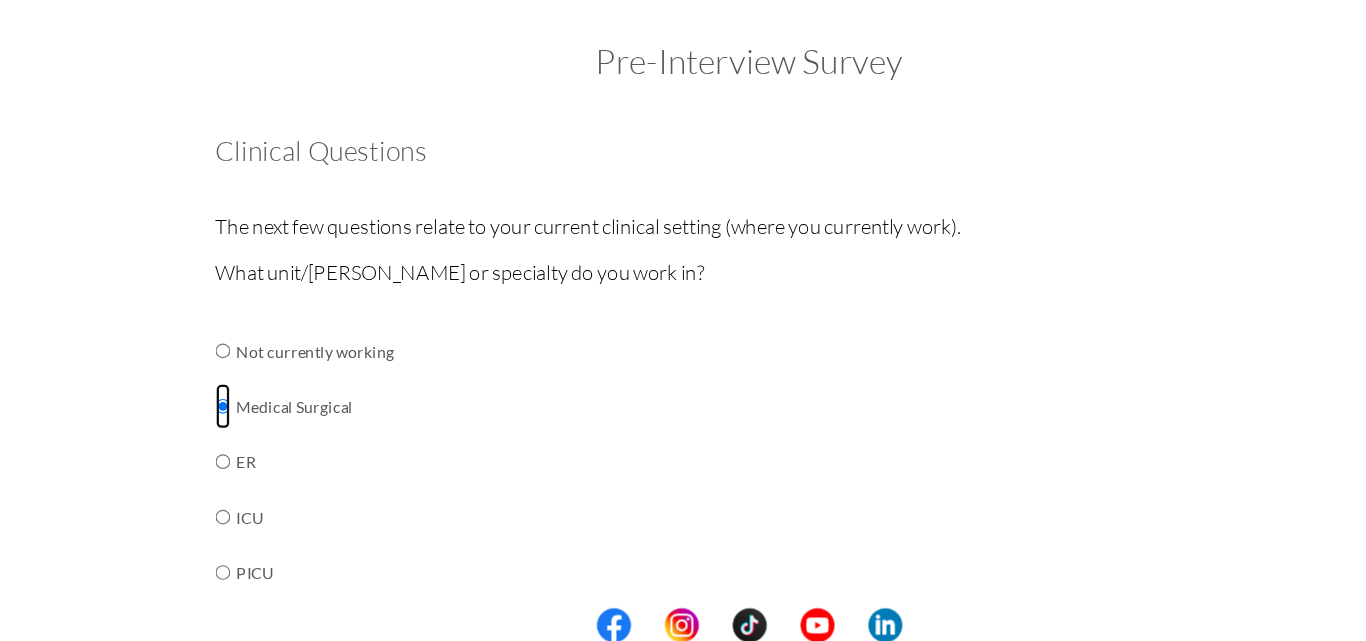 click at bounding box center (217, 383) 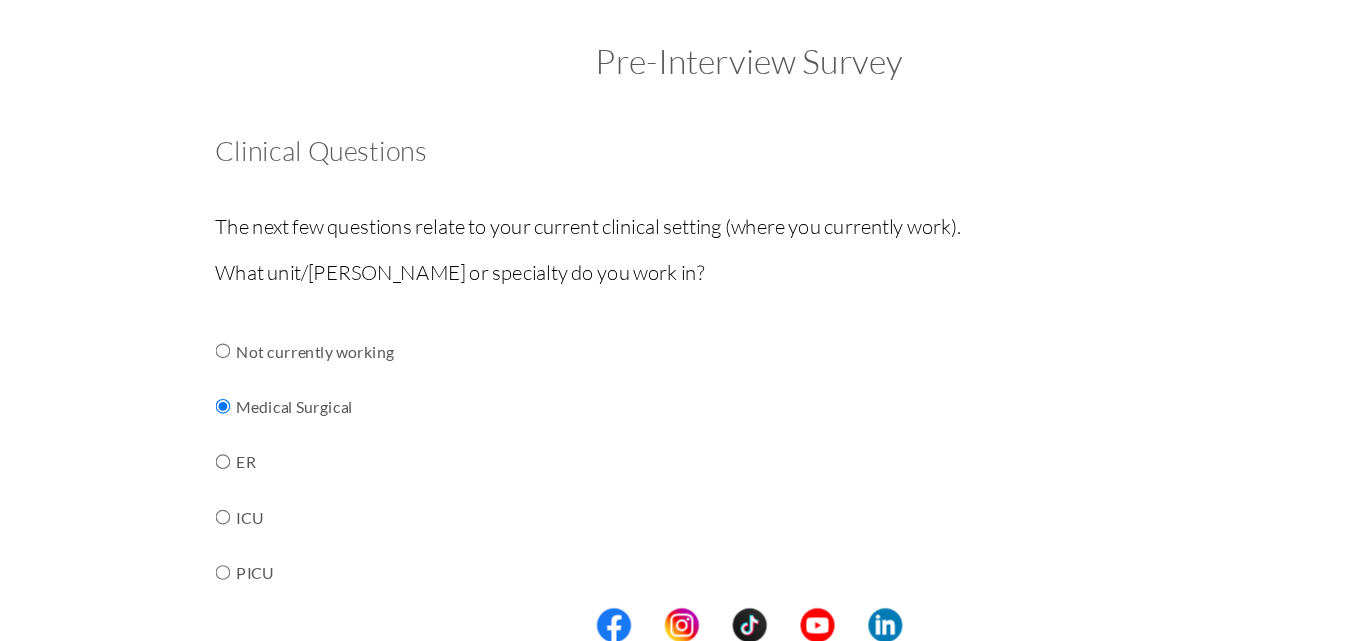click on "What unit/ward or specialty do you work in?
Not currently working
Medical Surgical
ER
ICU
PICU
Coronary Care Unit (CCU)
NICU
PCU/HDU
OR
Endoscopy
Cath Lab
PACU
Dialysis
Pediatrics
Labor and Delivery
OBGYNE/Maternity
Hematology/Oncology" at bounding box center [683, 829] 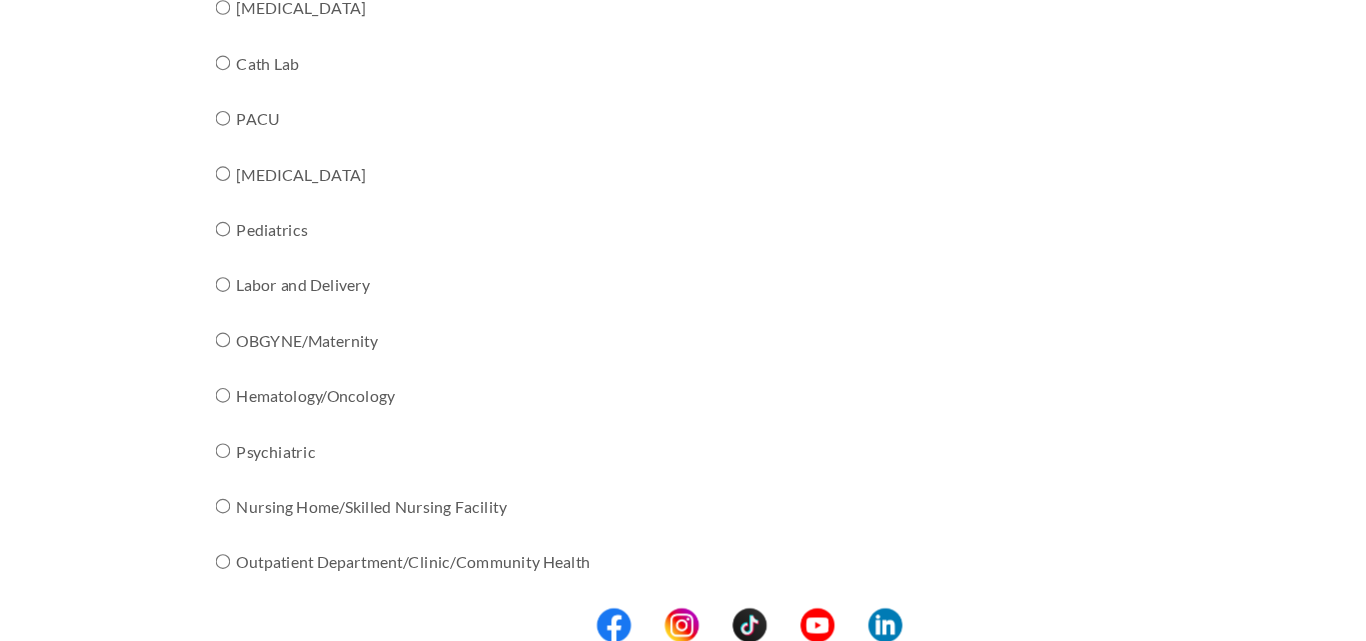scroll, scrollTop: 810, scrollLeft: 0, axis: vertical 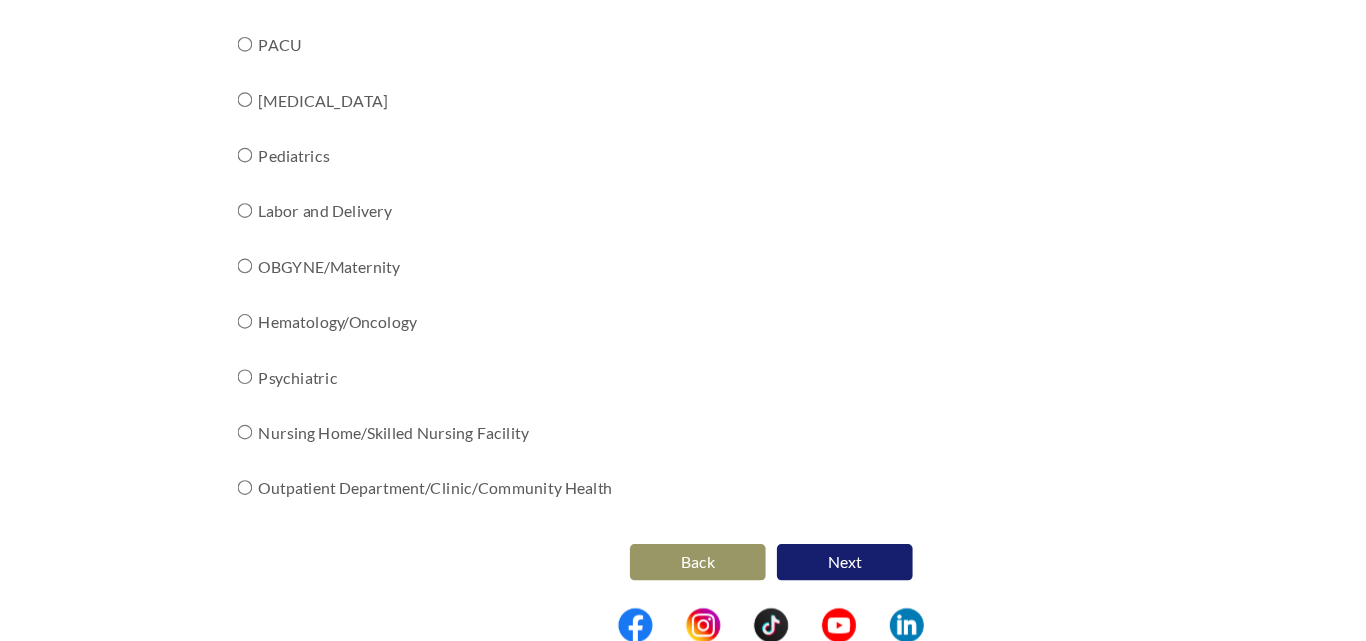 click on "Next" at bounding box center [748, 570] 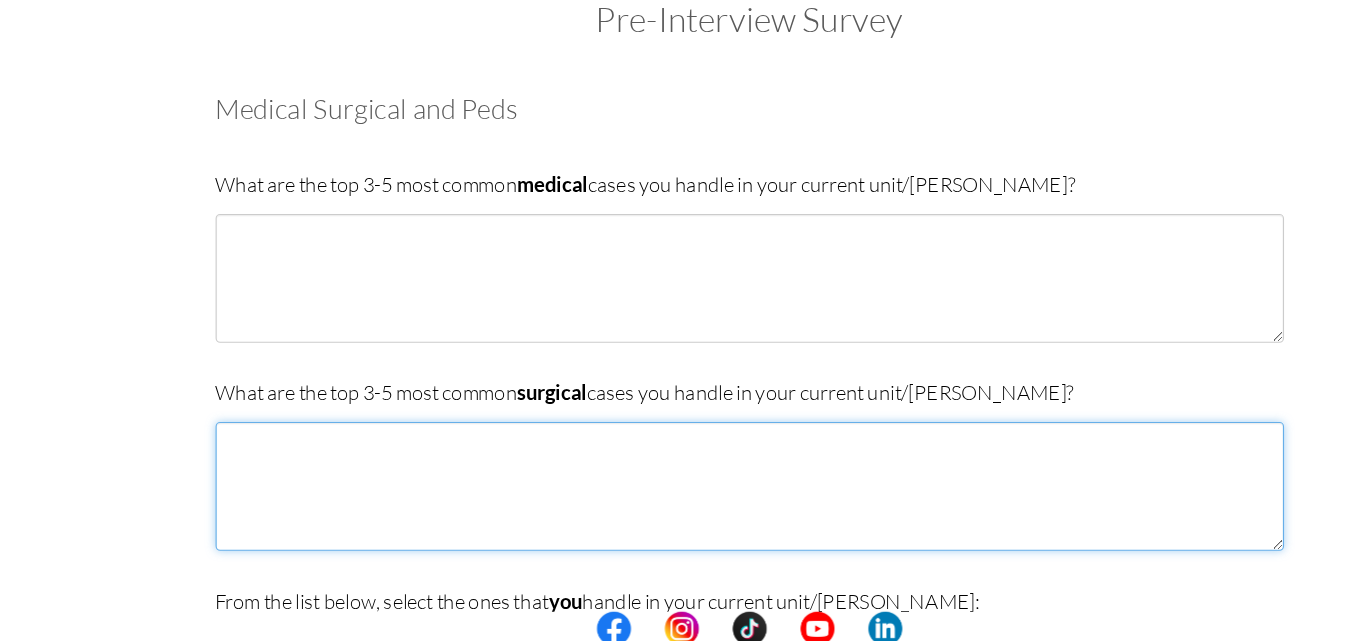 click at bounding box center [683, 500] 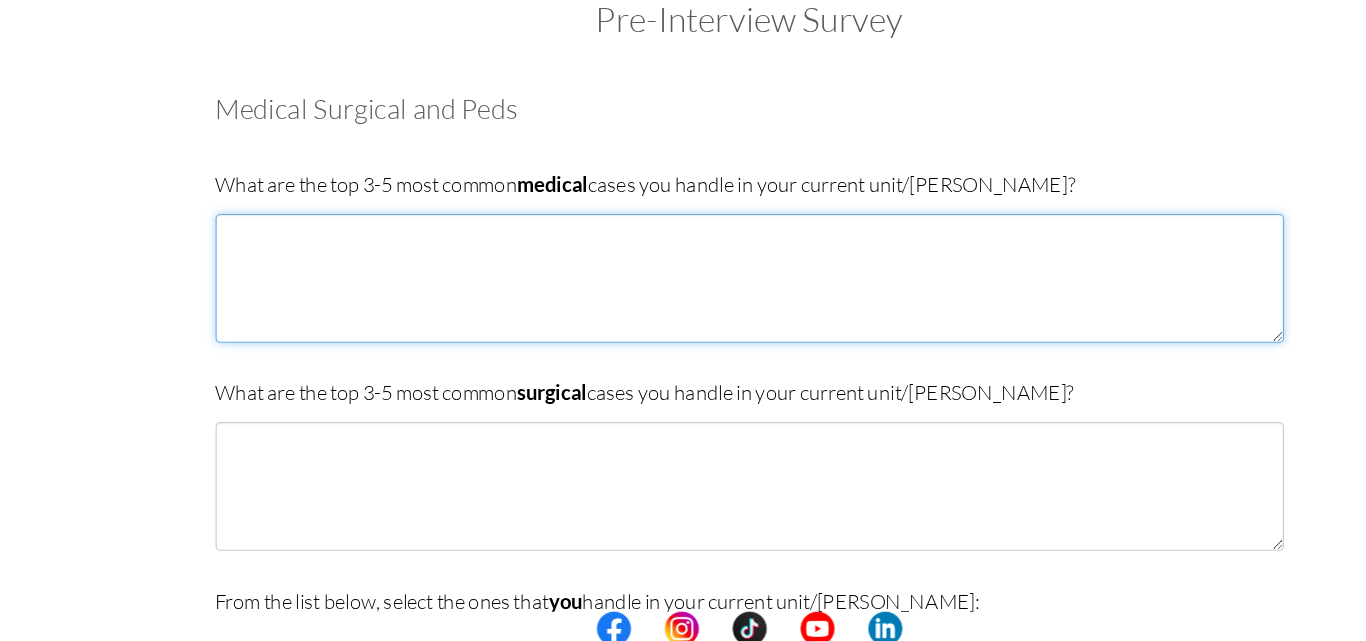 click at bounding box center [683, 316] 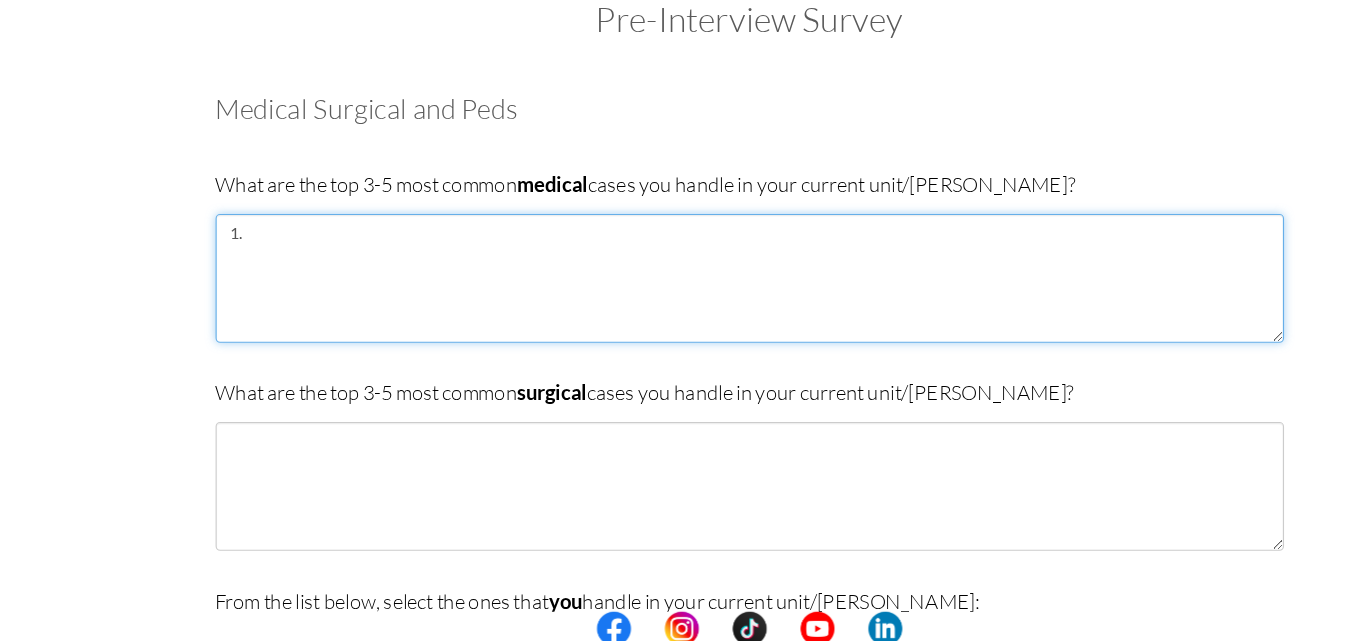 type on "1" 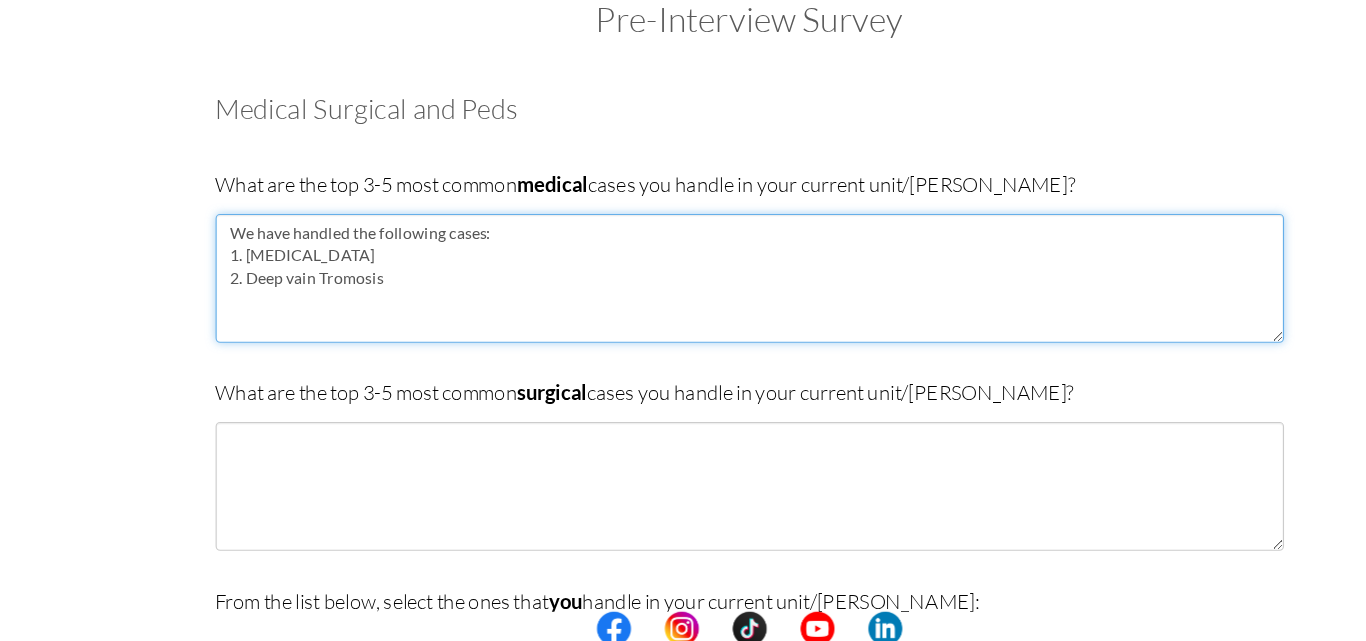 click on "We have handled the following cases:
1. Kidney failure
2. Deep vain Tromosis" at bounding box center [683, 316] 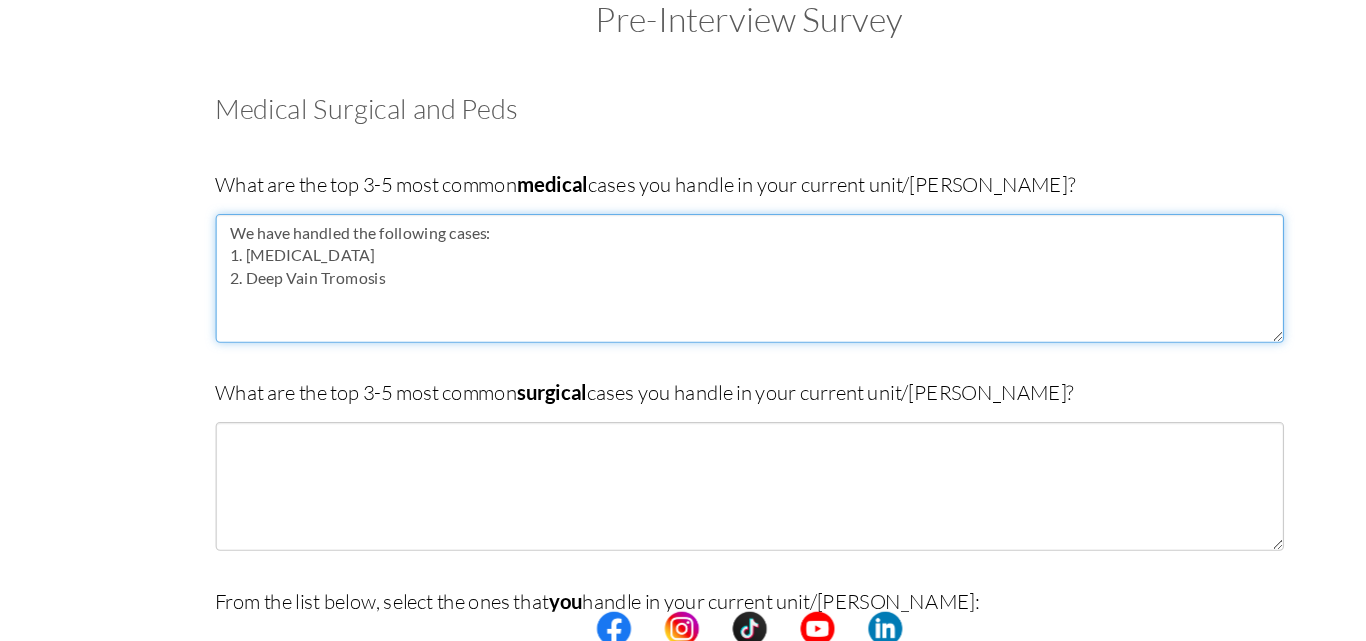 click on "We have handled the following cases:
1. Kidney failure
2. Deep Vain Tromosis" at bounding box center (683, 316) 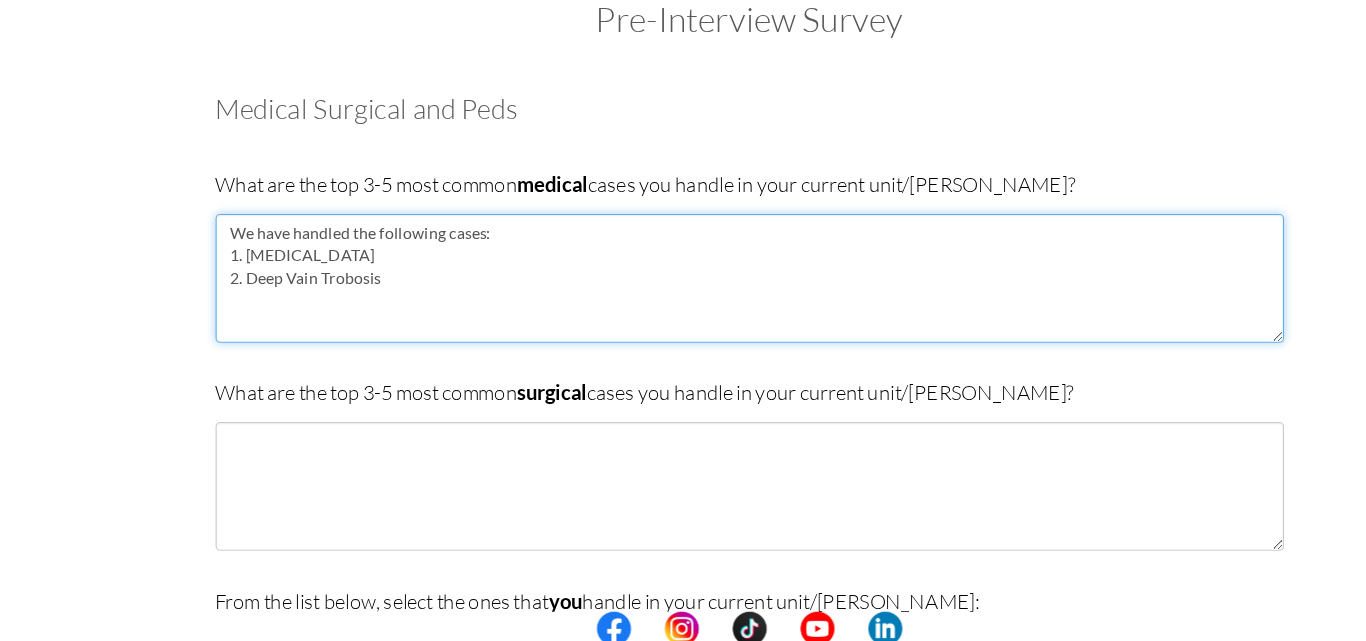 click on "We have handled the following cases:
1. Kidney failure
2. Deep Vain Trobosis" at bounding box center (683, 316) 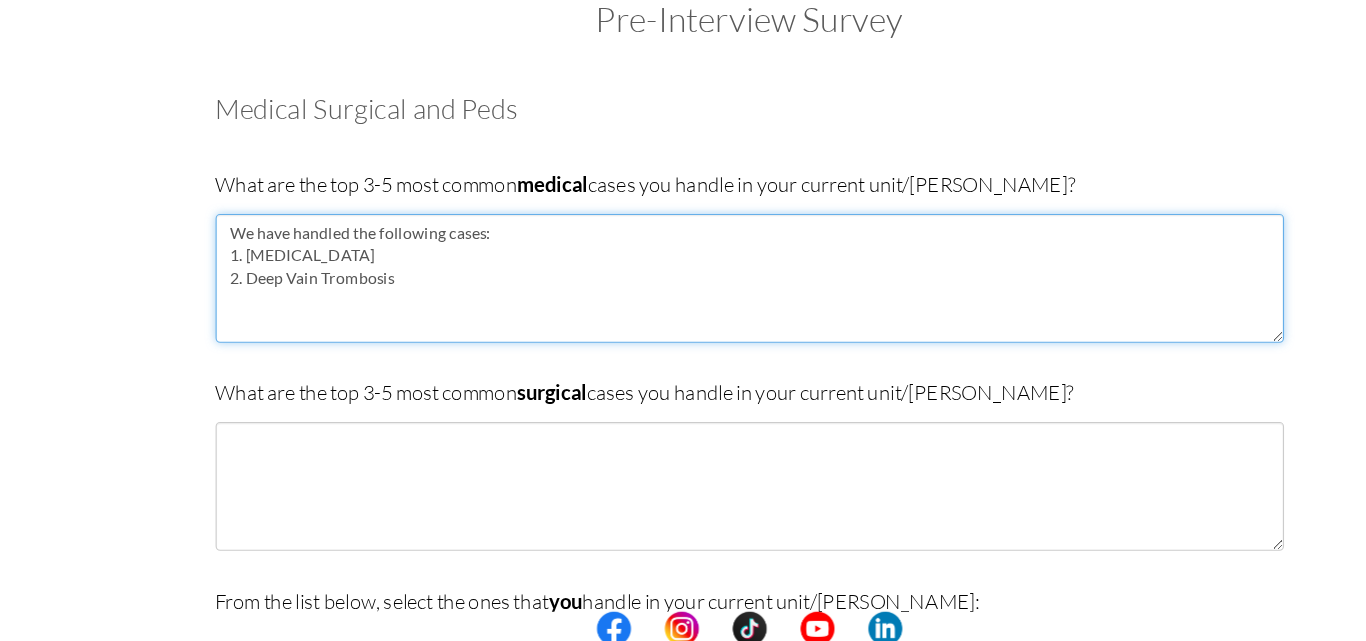 click on "We have handled the following cases:
1. Kidney failure
2. Deep Vain Trombosis" at bounding box center [683, 316] 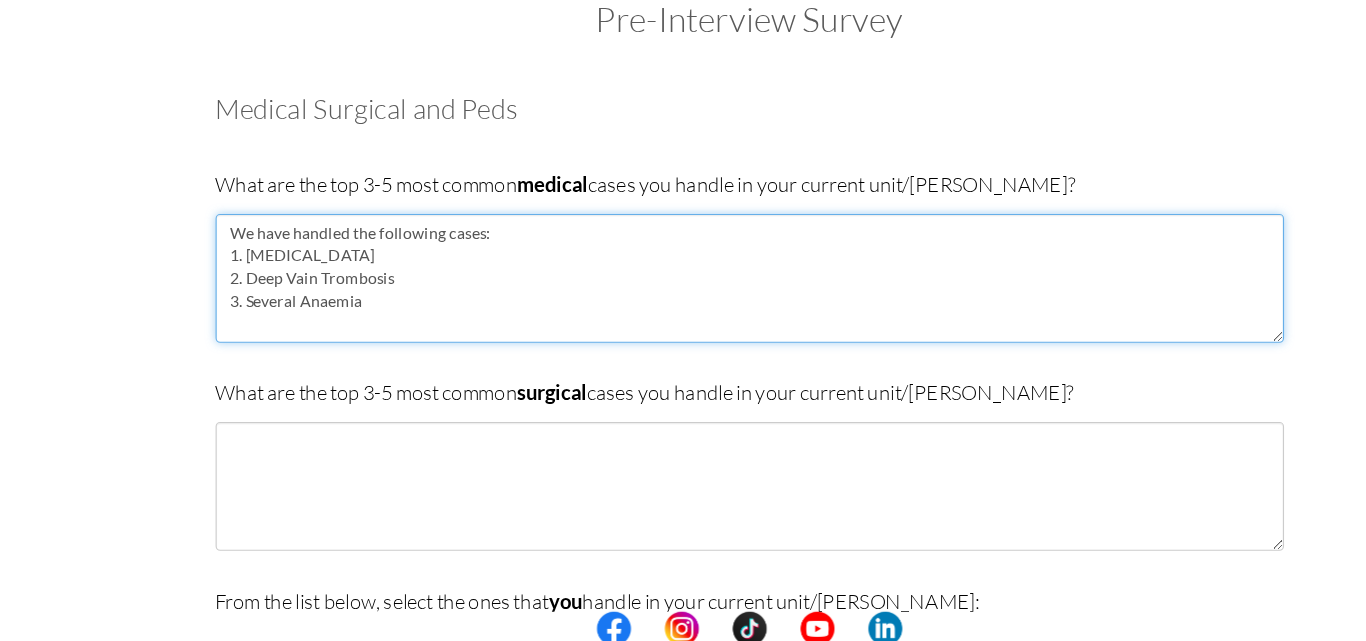 click on "We have handled the following cases:
1. Kidney failure
2. Deep Vain Trombosis
3. Several Anaemia" at bounding box center (683, 316) 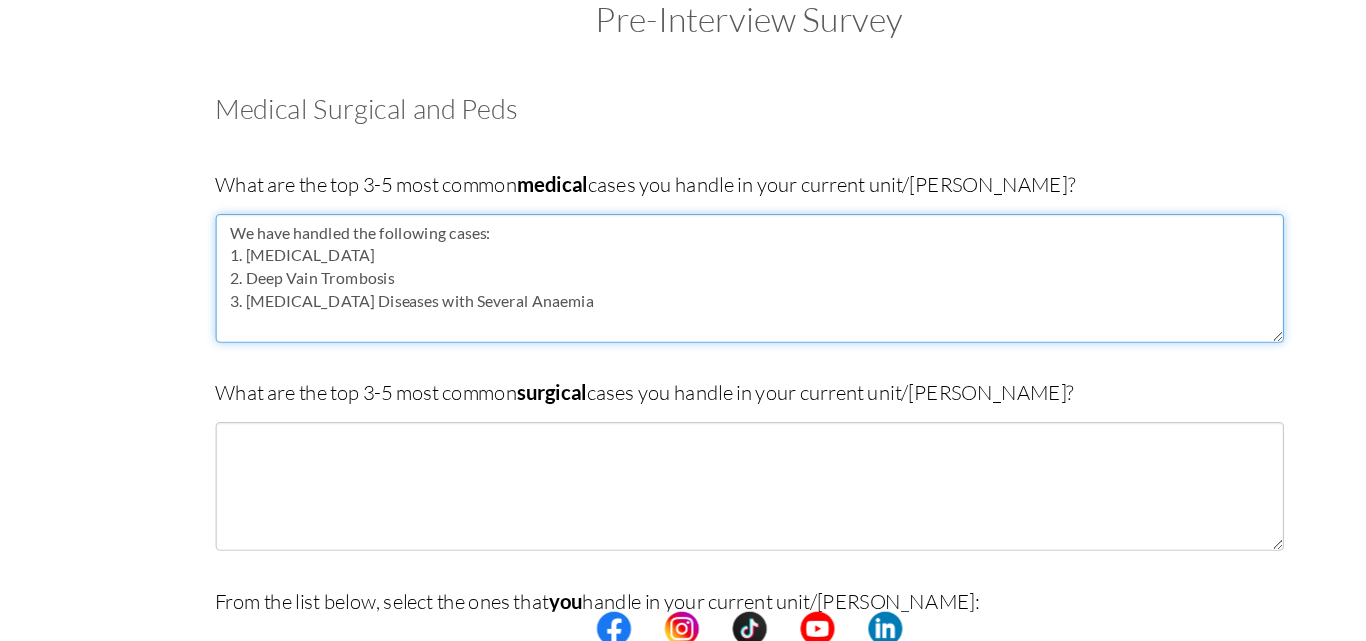 click on "We have handled the following cases:
1. Kidney failure
2. Deep Vain Trombosis
3. sickle Cell Diseases with Several Anaemia" at bounding box center [683, 316] 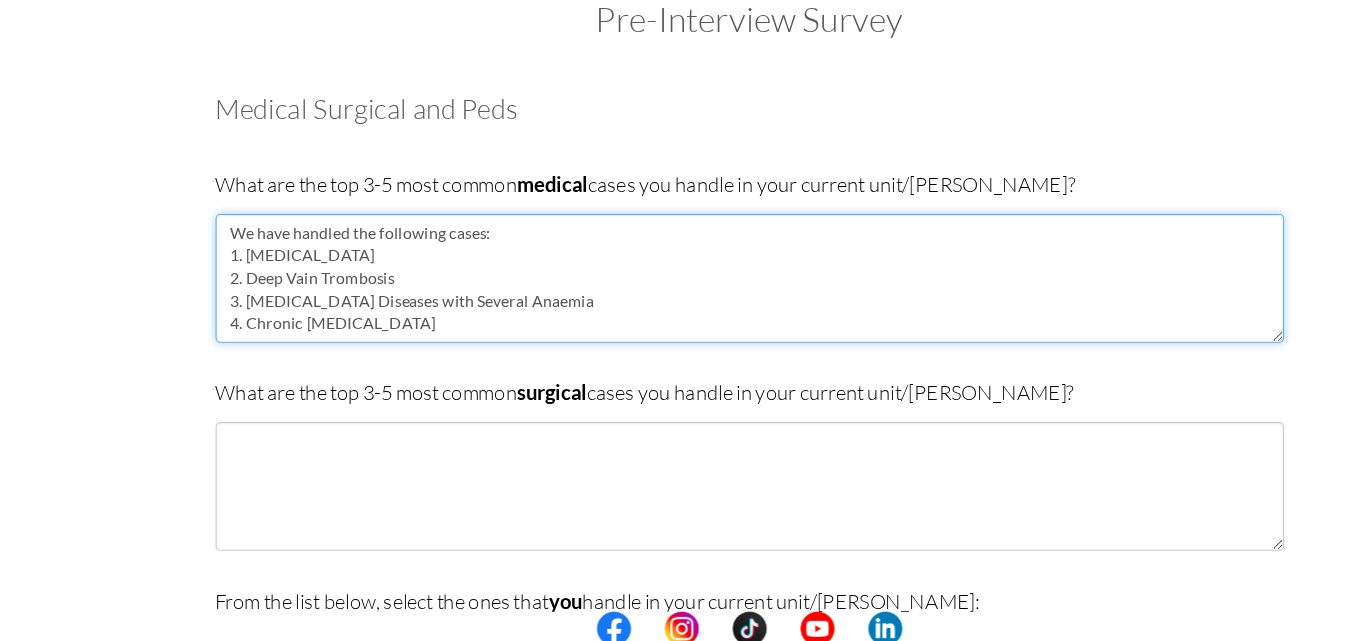 click on "We have handled the following cases:
1. Kidney failure
2. Deep Vain Trombosis
3. sickle Cell Diseases with Several Anaemia
4. Chronic Hypertension" at bounding box center (683, 316) 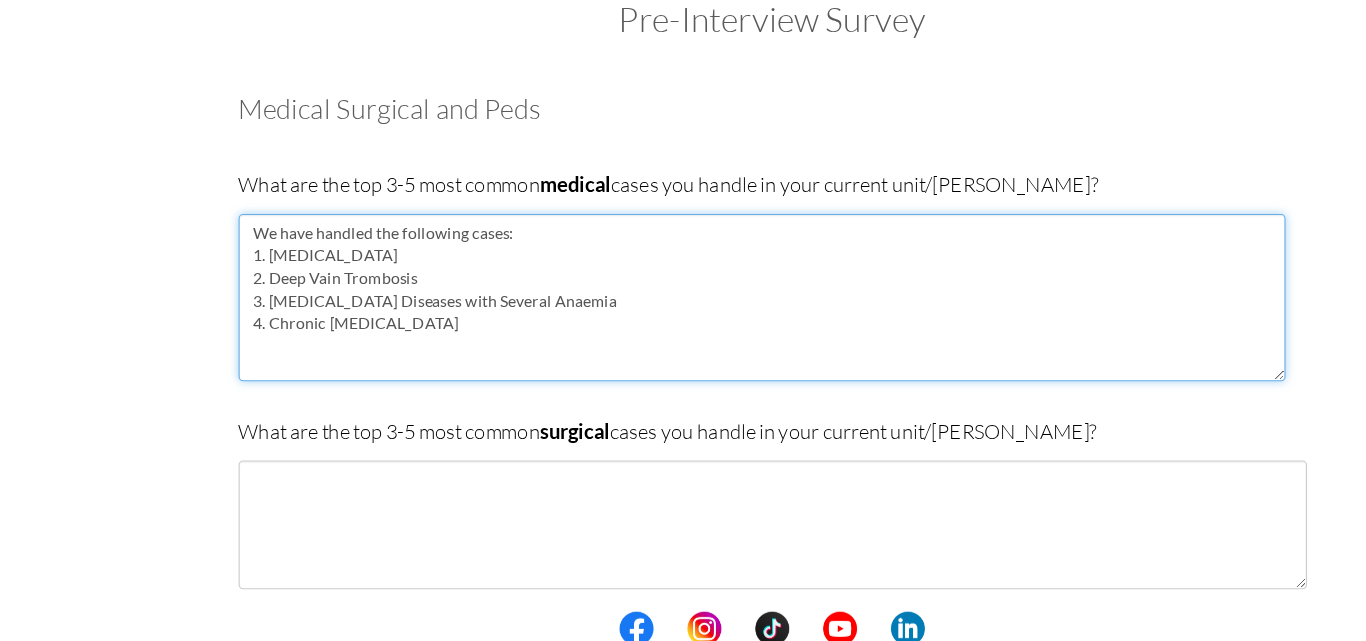 drag, startPoint x: 1142, startPoint y: 368, endPoint x: 1123, endPoint y: 402, distance: 38.948685 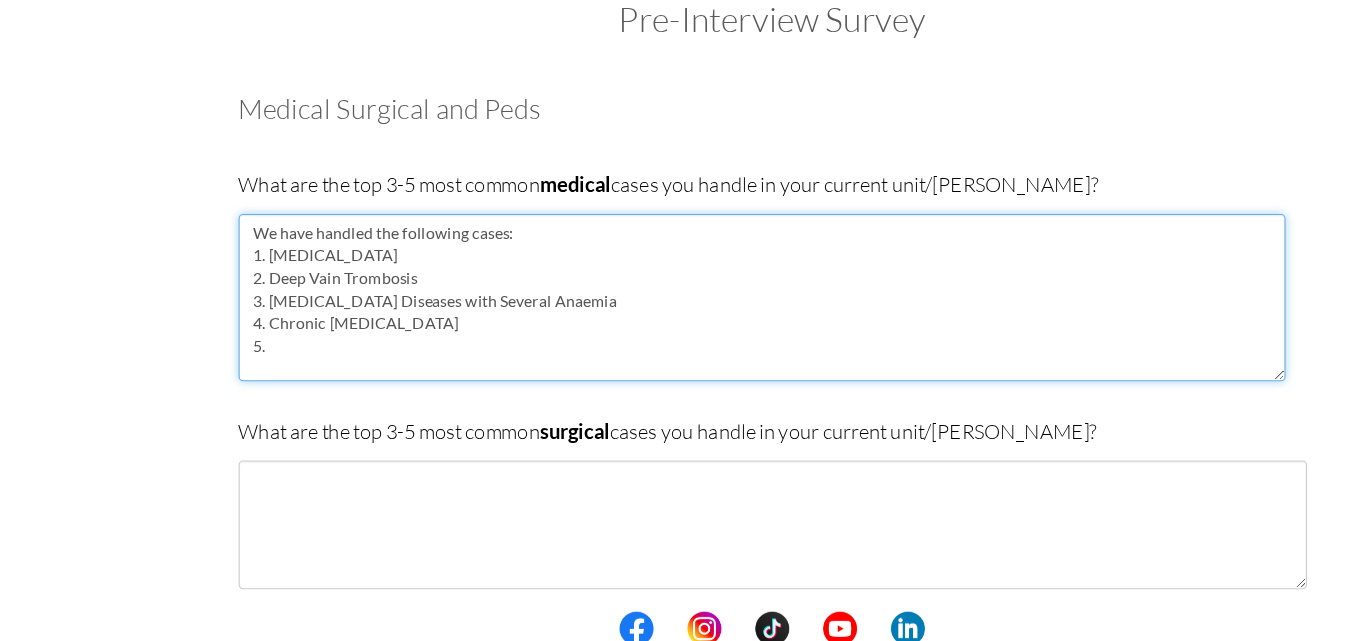 click on "We have handled the following cases:
1. Kidney failure
2. Deep Vain Trombosis
3. Sickle Cell Diseases with Several Anaemia
4. Chronic Hypertension
5." at bounding box center [674, 333] 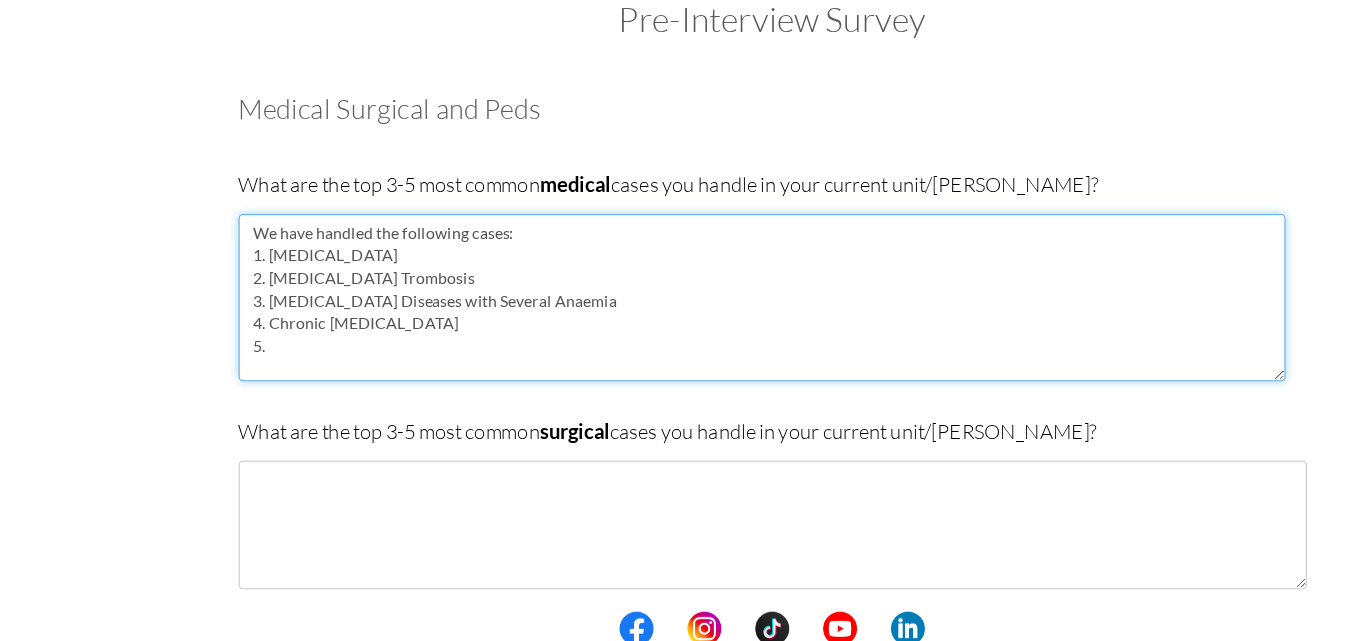 click on "We have handled the following cases:
1. Kidney failure
2. Deep Vein Trombosis
3. Sickle Cell Diseases with Several Anaemia
4. Chronic Hypertension
5." at bounding box center [674, 333] 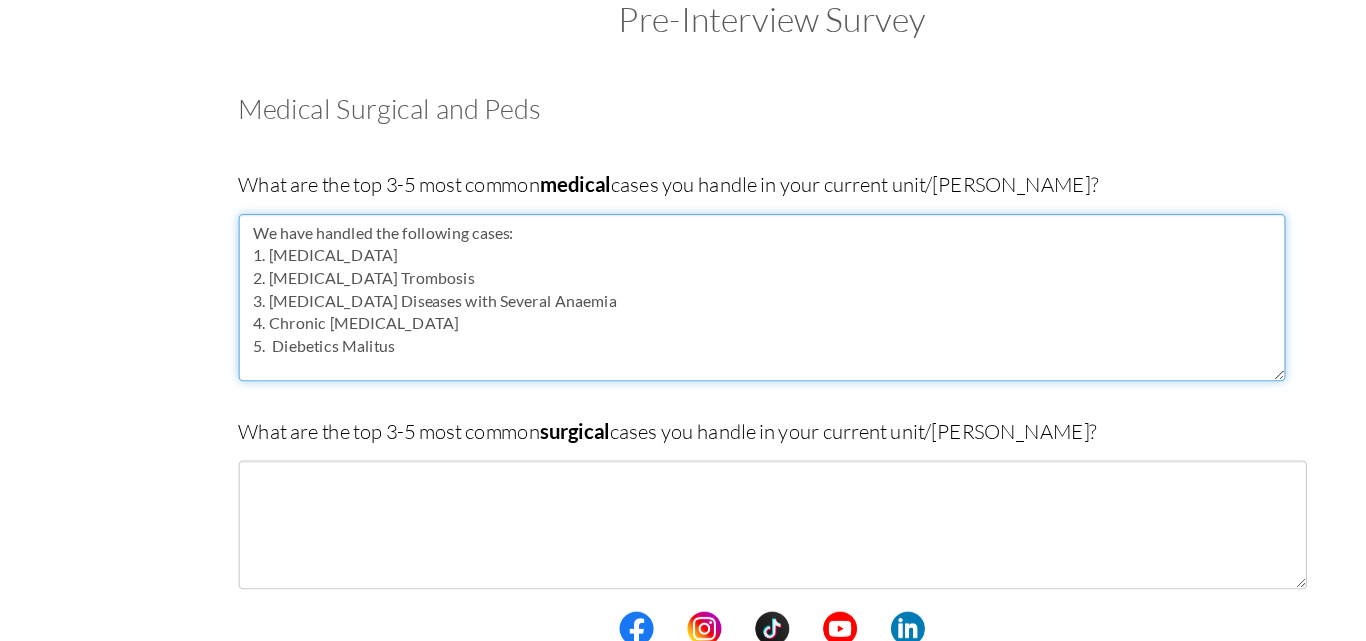 click on "We have handled the following cases:
1. Kidney failure
2. Deep Vein Trombosis
3. Sickle Cell Diseases with Several Anaemia
4. Chronic Hypertension
5.  Diebetics Malitus" at bounding box center (674, 333) 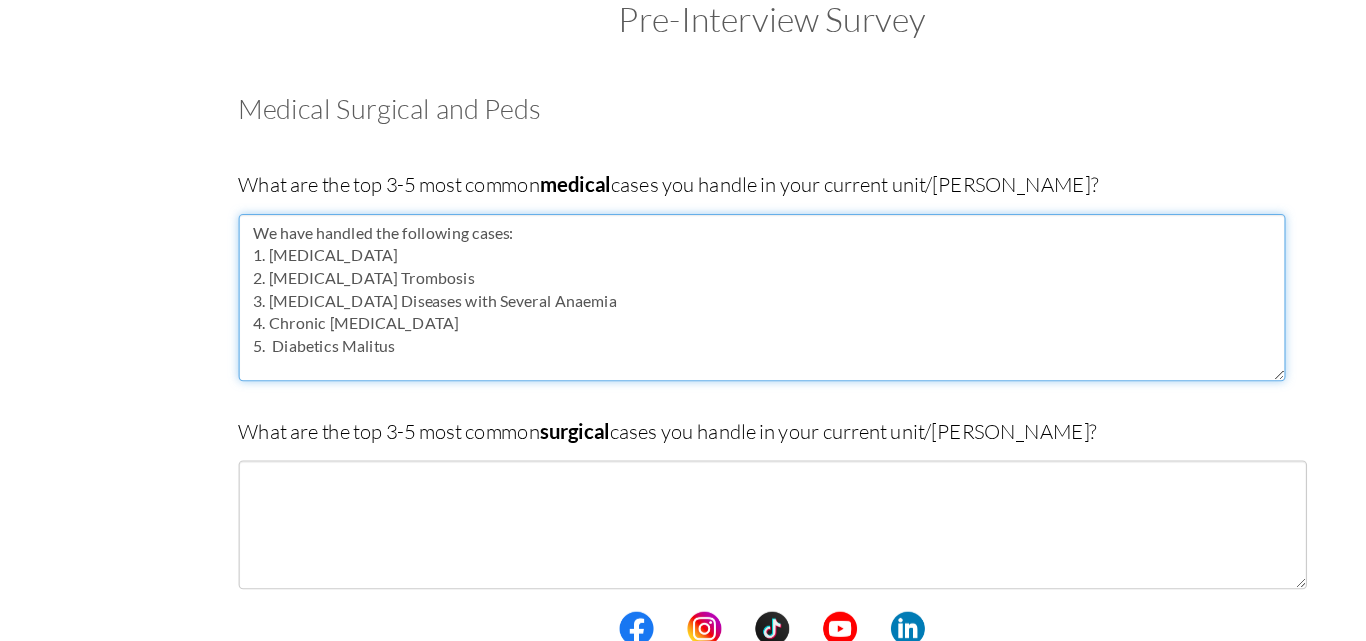 click on "We have handled the following cases:
1. Kidney failure
2. Deep Vein Trombosis
3. Sickle Cell Diseases with Several Anaemia
4. Chronic Hypertension
5.  Diabetics Malitus" at bounding box center (674, 333) 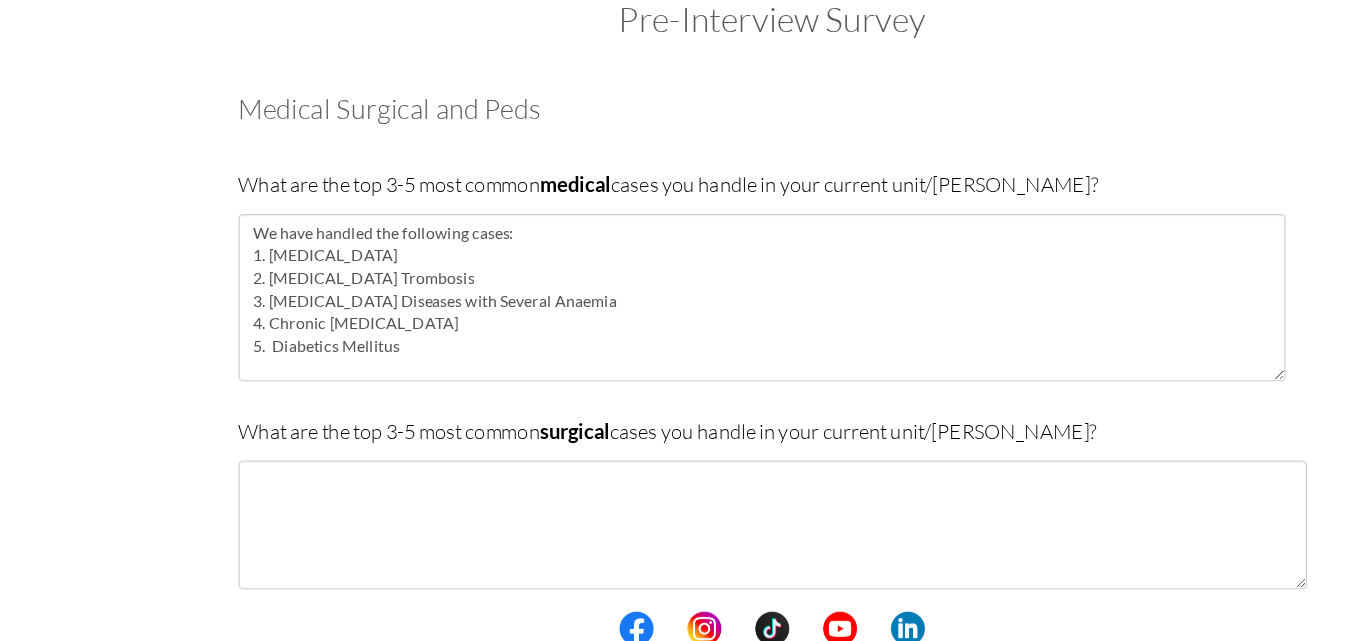 click on "Are you currently in school now?
Yes
No
Have you taken the NCLEX-RN exam before
Yes, and I passed!
Yes, and I did not pass.
No
I am scheduled to take the NCLEX at a future date.
Please share how many times you took the NCLEX and the dates you took each attempt.
When are you scheduled to take the NCLEX?
Have you taken an English proficiency exam? For example: IELTS, TOEFL, PTE, OET, etc.
Yes
No" at bounding box center [683, 638] 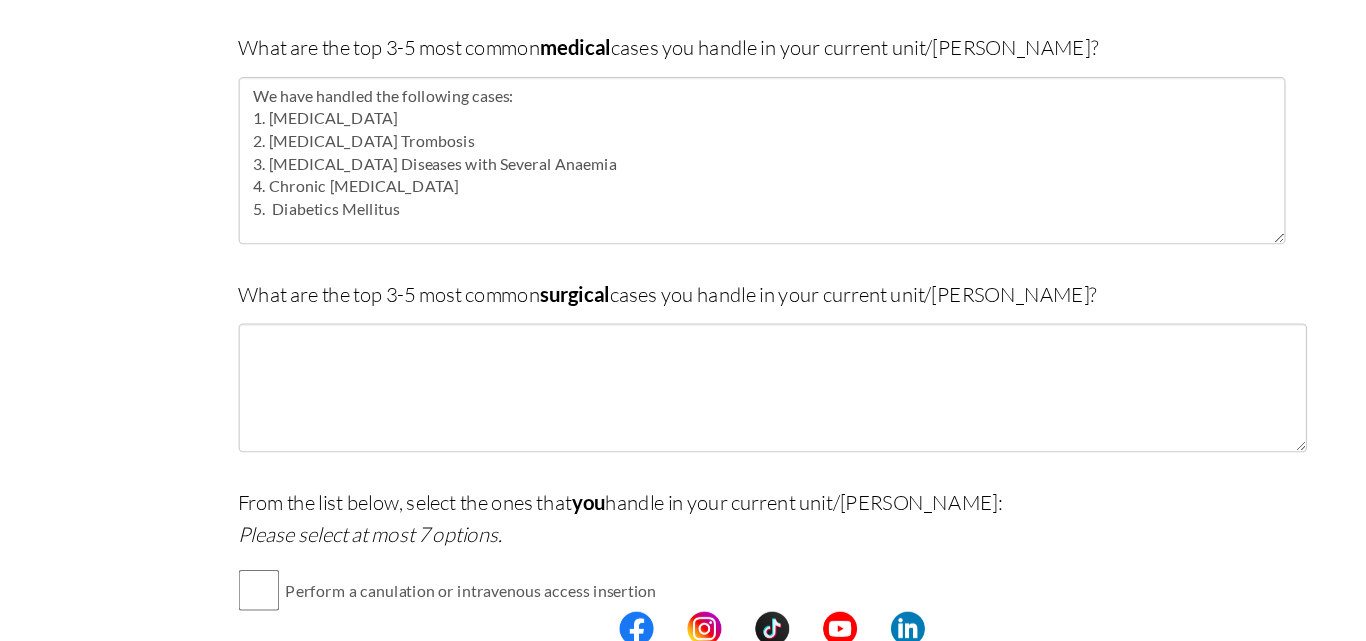 scroll, scrollTop: 160, scrollLeft: 0, axis: vertical 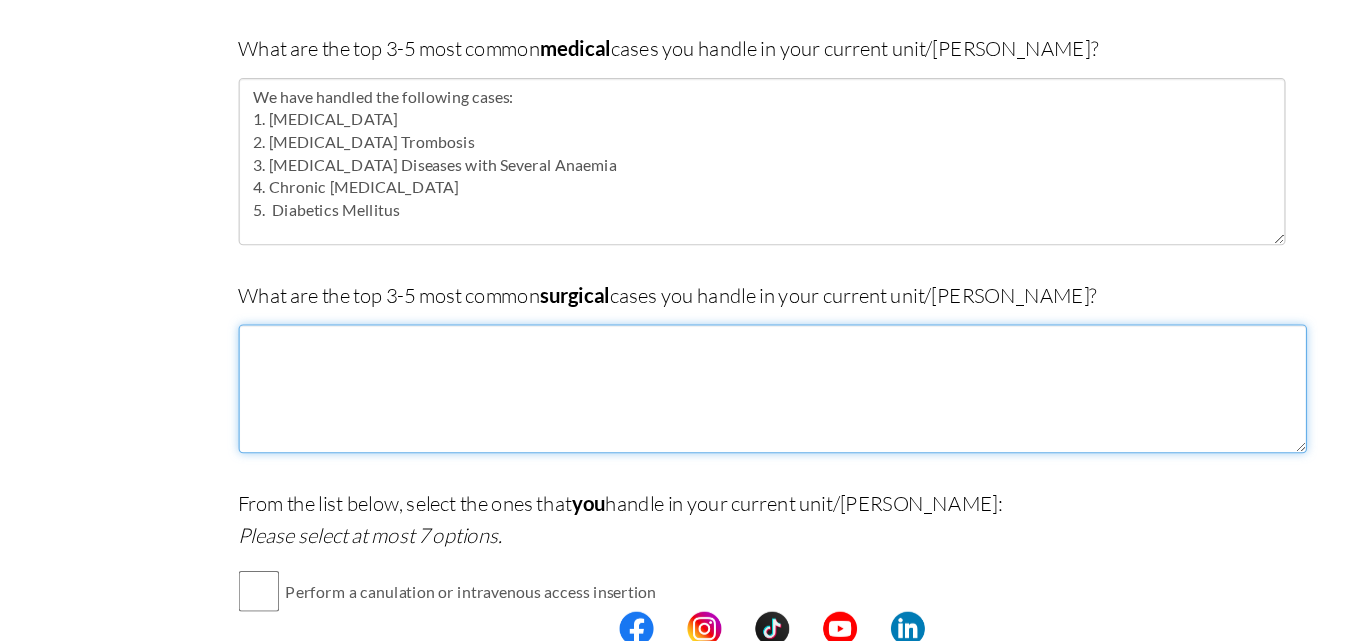 click at bounding box center [683, 414] 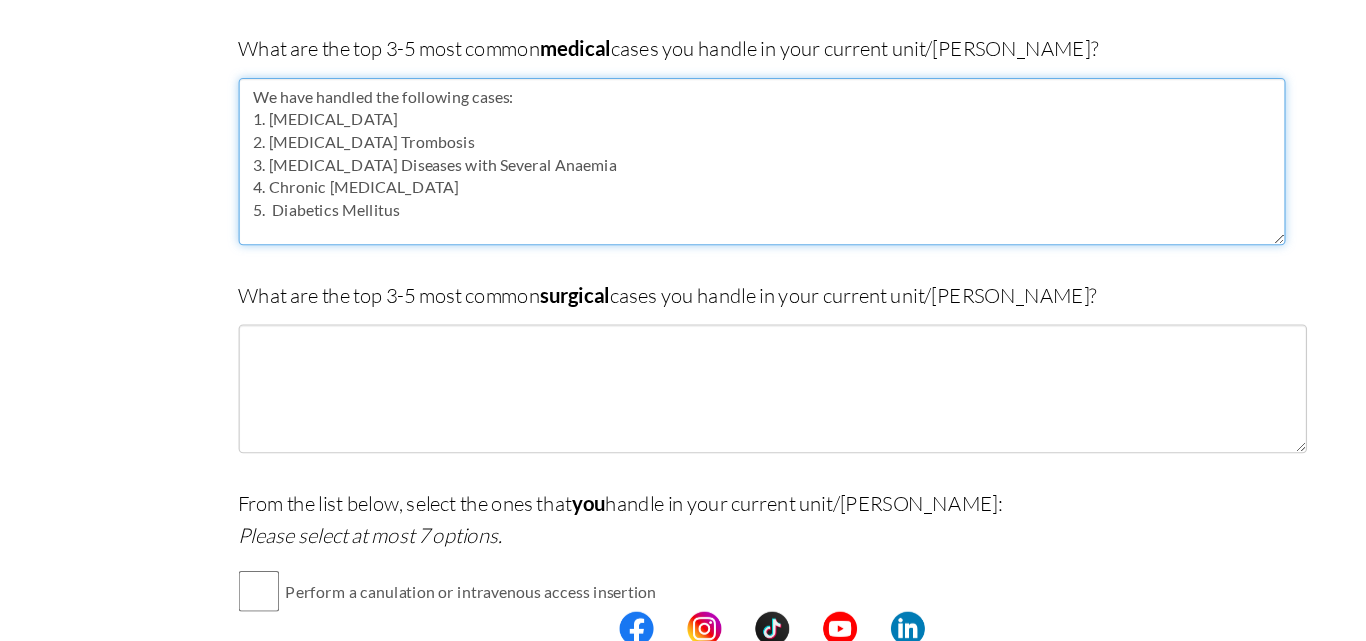 drag, startPoint x: 234, startPoint y: 193, endPoint x: 397, endPoint y: 479, distance: 329.1884 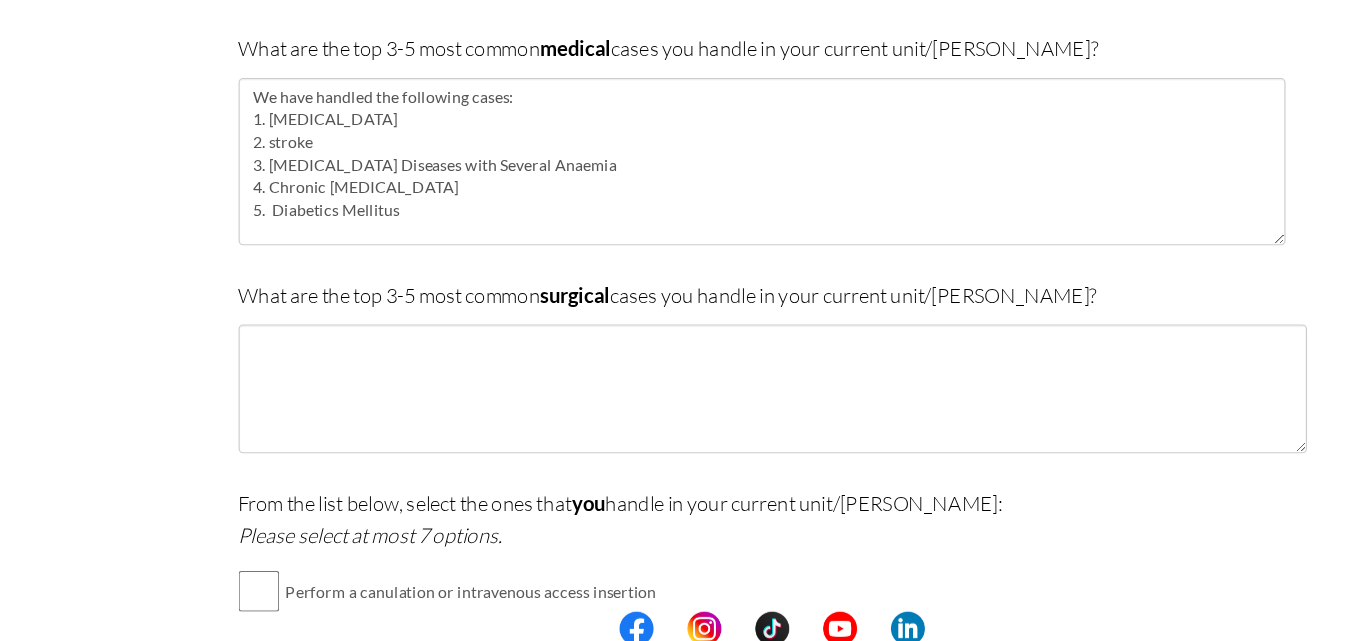 click on "Are you currently in school now?
Yes
No
Have you taken the NCLEX-RN exam before
Yes, and I passed!
Yes, and I did not pass.
No
I am scheduled to take the NCLEX at a future date.
Please share how many times you took the NCLEX and the dates you took each attempt.
When are you scheduled to take the NCLEX?
Have you taken an English proficiency exam? For example: IELTS, TOEFL, PTE, OET, etc.
Yes
No" at bounding box center [683, 518] 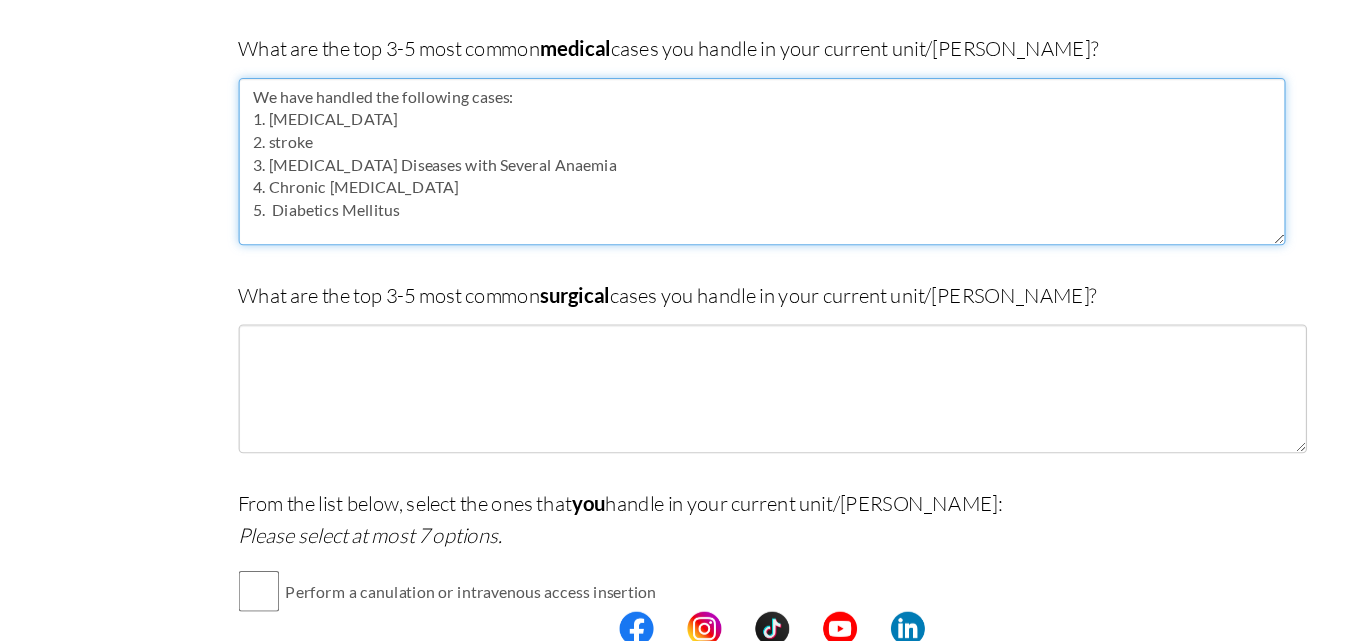 click on "We have handled the following cases:
1. Kidney failure
2. stroke
3. Sickle Cell Diseases with Several Anaemia
4. Chronic Hypertension
5.  Diabetics Mellitus" at bounding box center [674, 213] 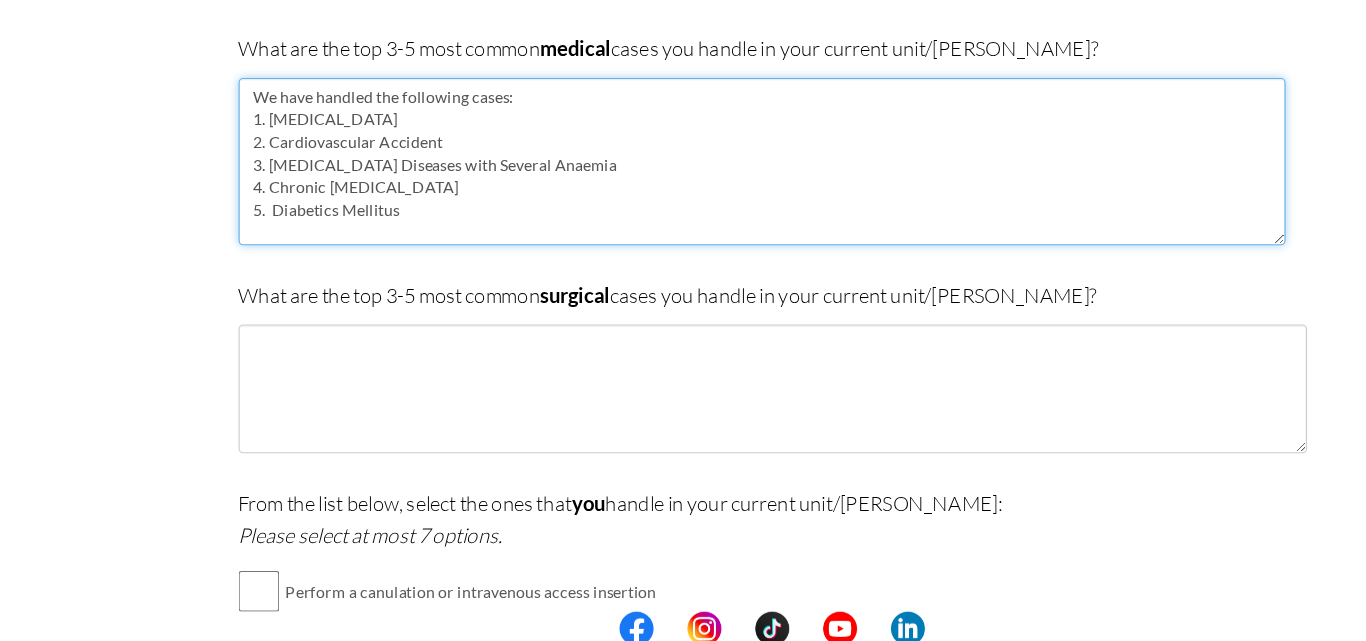 type on "We have handled the following cases:
1. Kidney failure
2. Cardiovascular Accident
3. Sickle Cell Diseases with Several Anaemia
4. Chronic Hypertension
5.  Diabetics Mellitus" 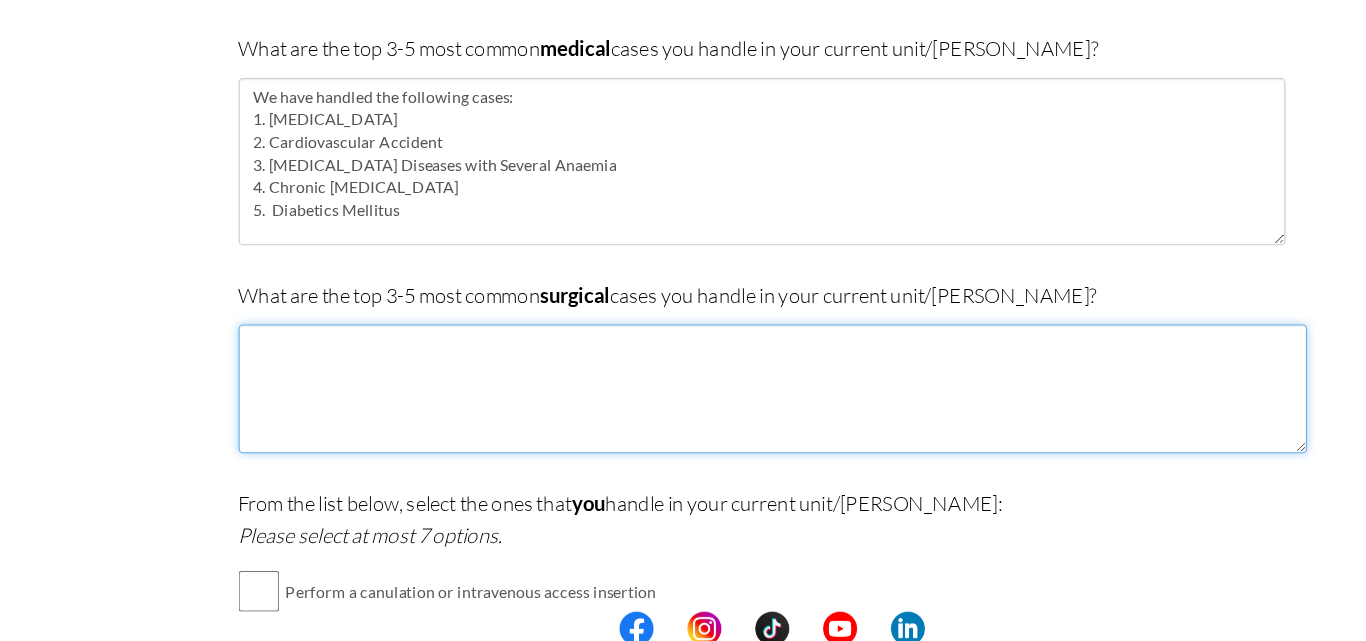 click at bounding box center [683, 414] 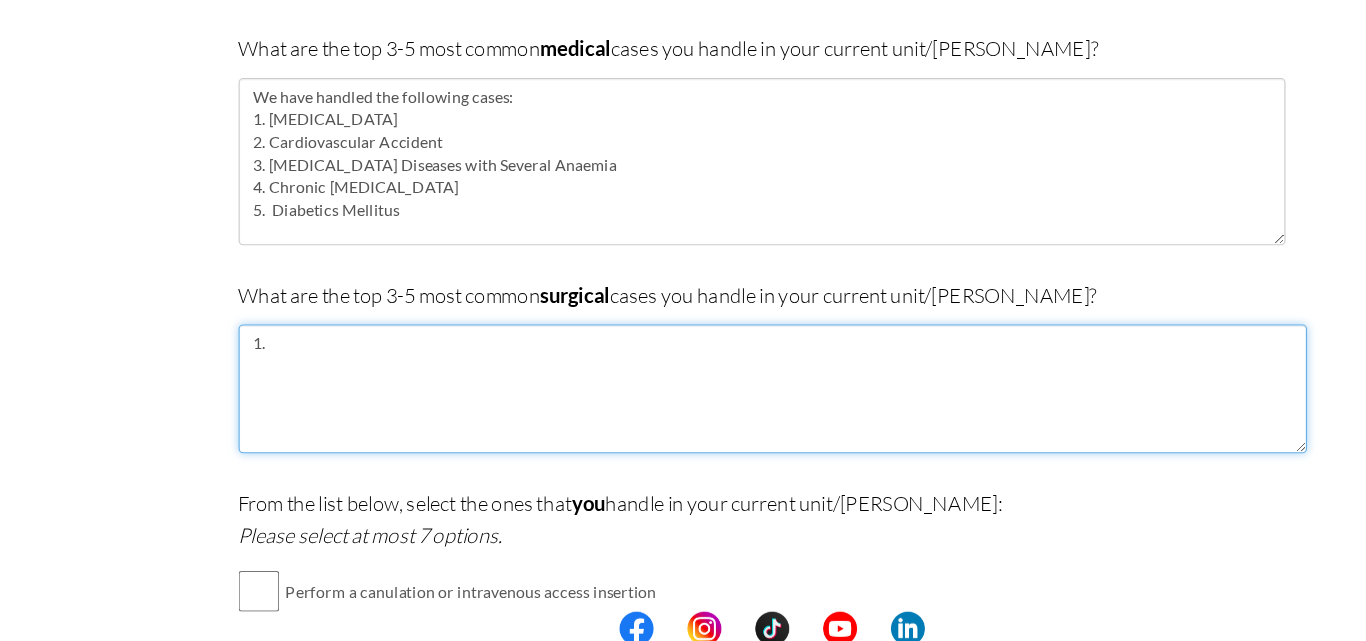 type on "1." 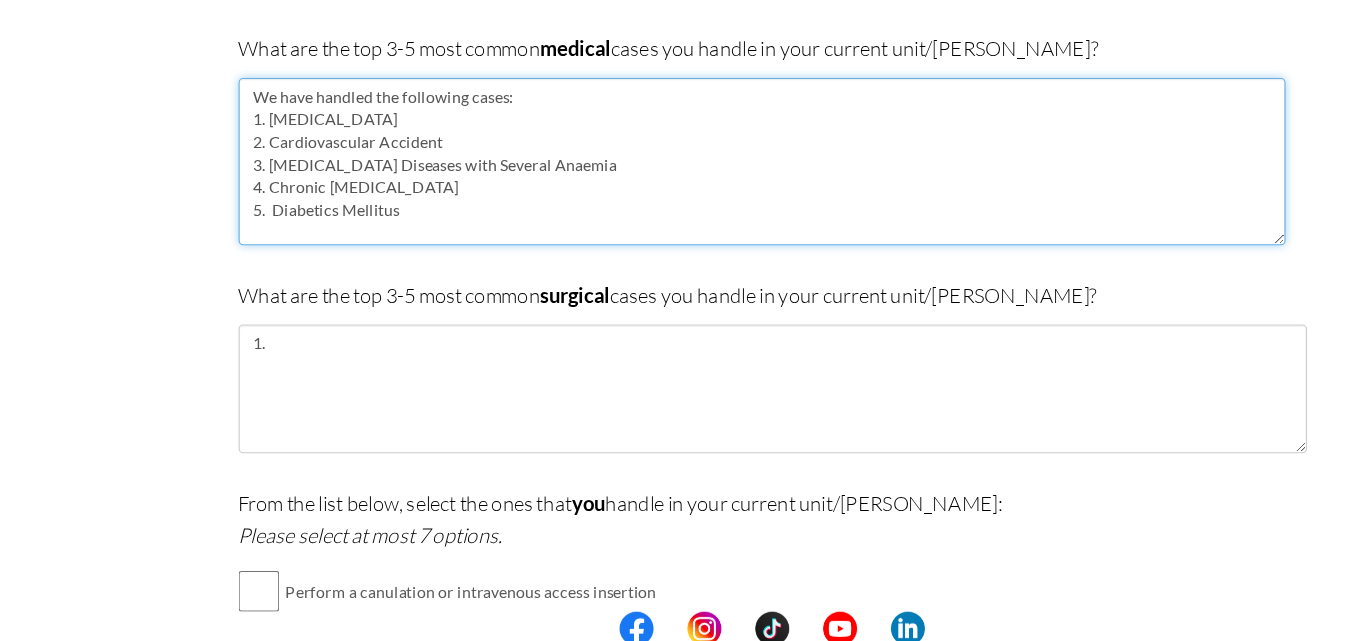 click on "We have handled the following cases:
1. Kidney failure
2. Cardiovascular Accident
3. Sickle Cell Diseases with Several Anaemia
4. Chronic Hypertension
5.  Diabetics Mellitus" at bounding box center [674, 213] 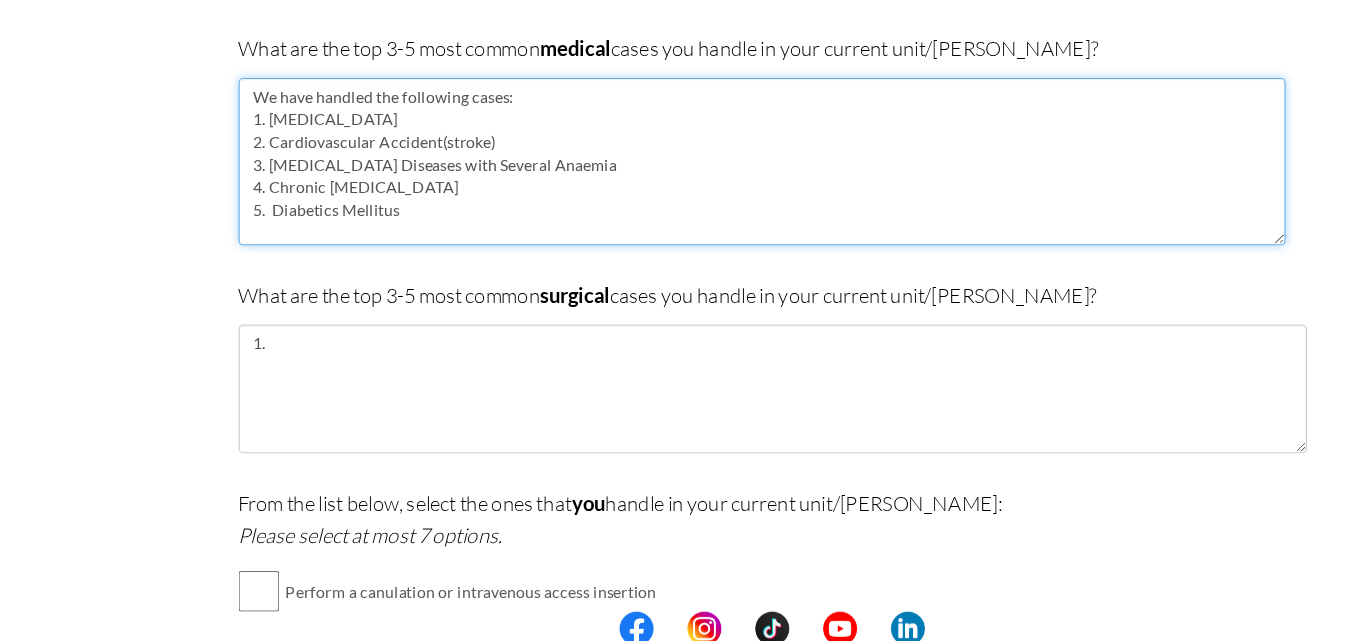 click on "We have handled the following cases:
1. Kidney failure
2. Cardiovascular Accident(stroke)
3. Sickle Cell Diseases with Several Anaemia
4. Chronic Hypertension
5.  Diabetics Mellitus" at bounding box center [674, 213] 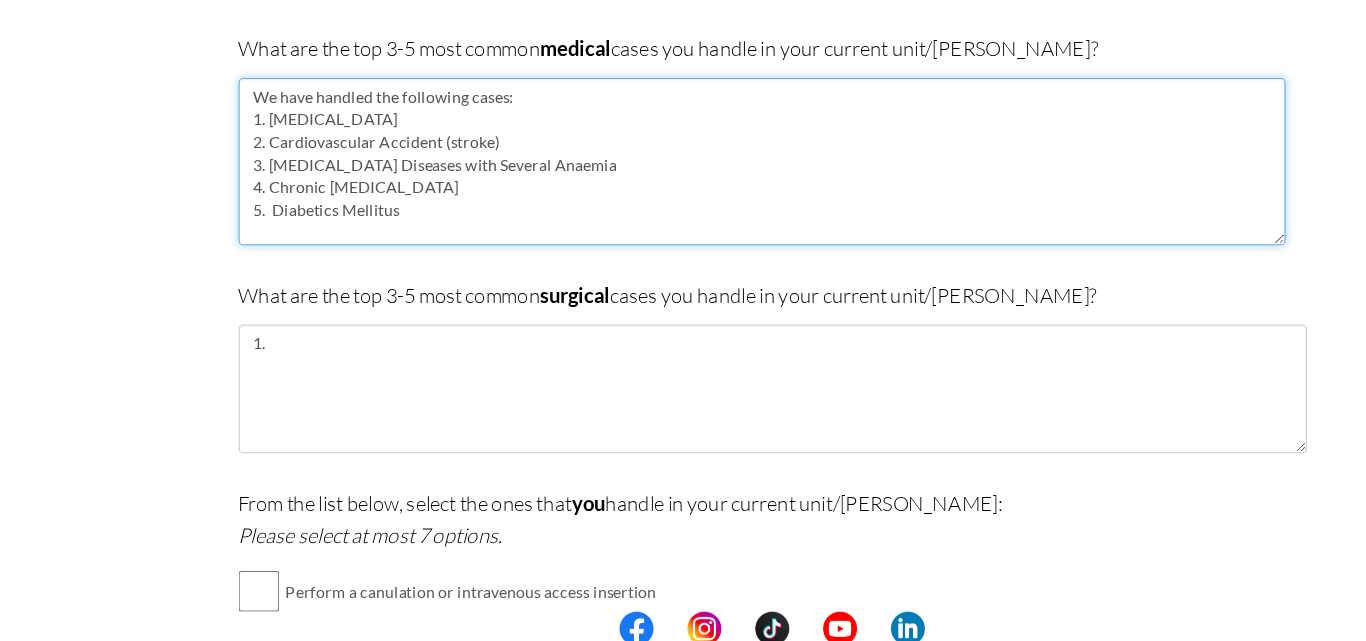 type on "We have handled the following cases:
1. Kidney failure
2. Cardiovascular Accident (stroke)
3. Sickle Cell Diseases with Several Anaemia
4. Chronic Hypertension
5.  Diabetics Mellitus" 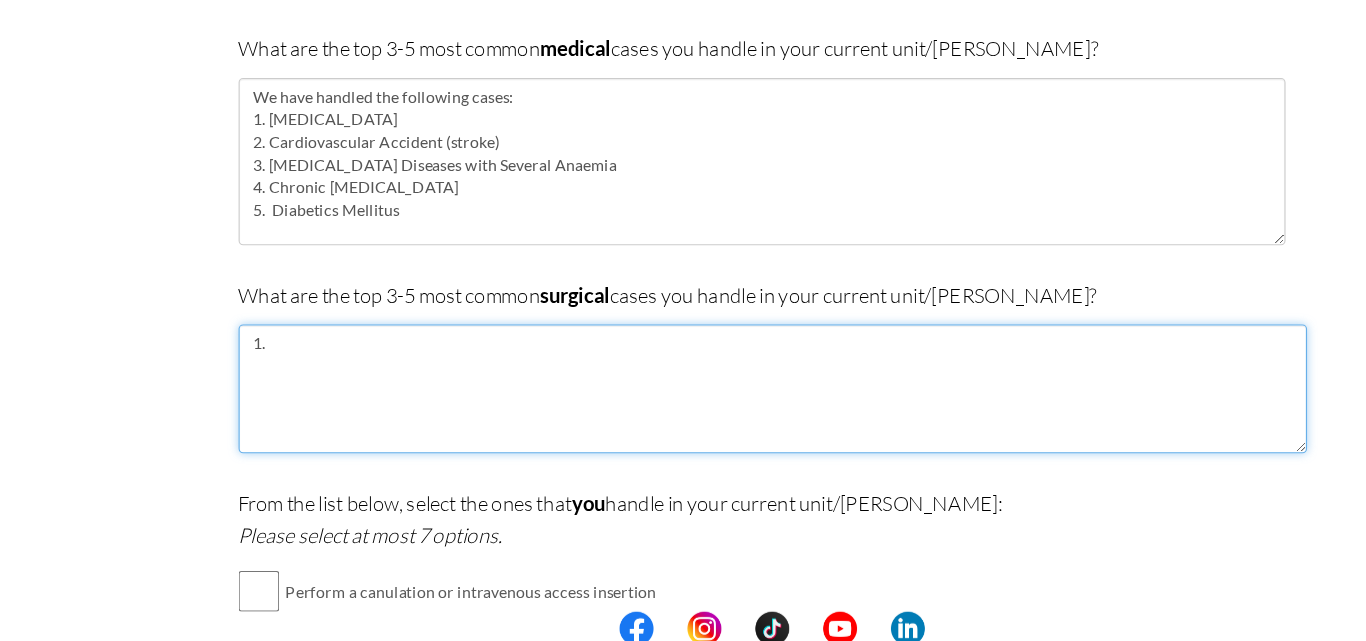 click on "1." at bounding box center [683, 414] 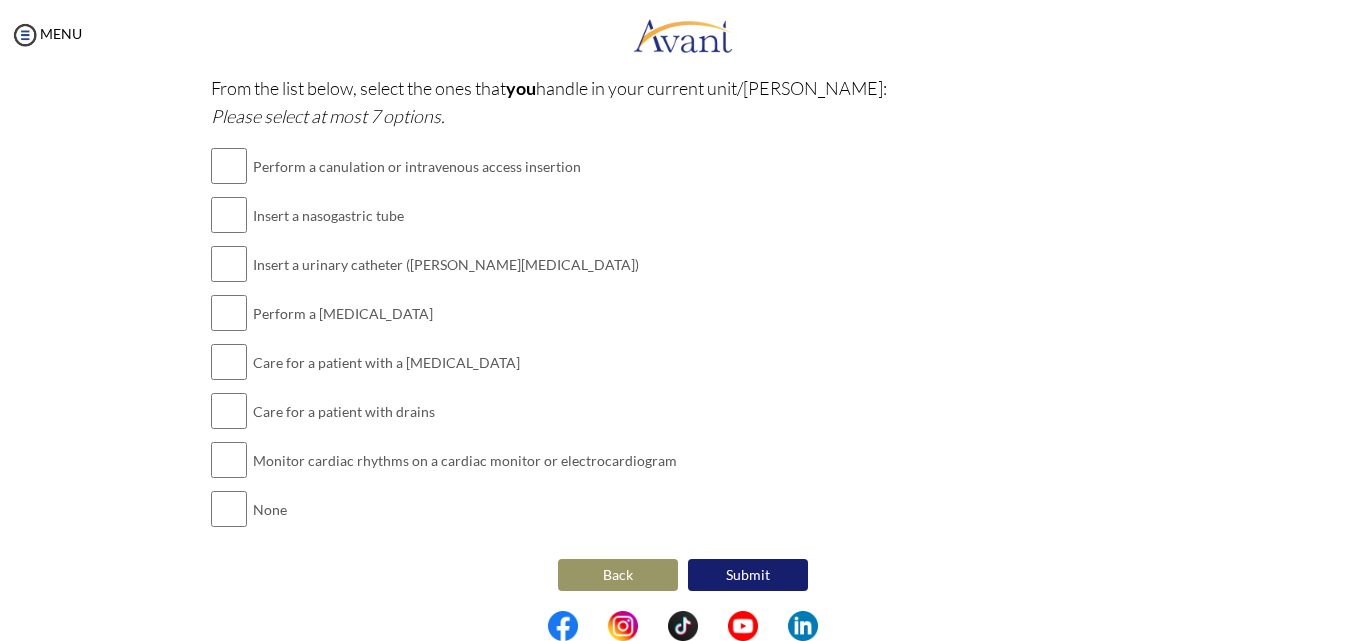 scroll, scrollTop: 591, scrollLeft: 0, axis: vertical 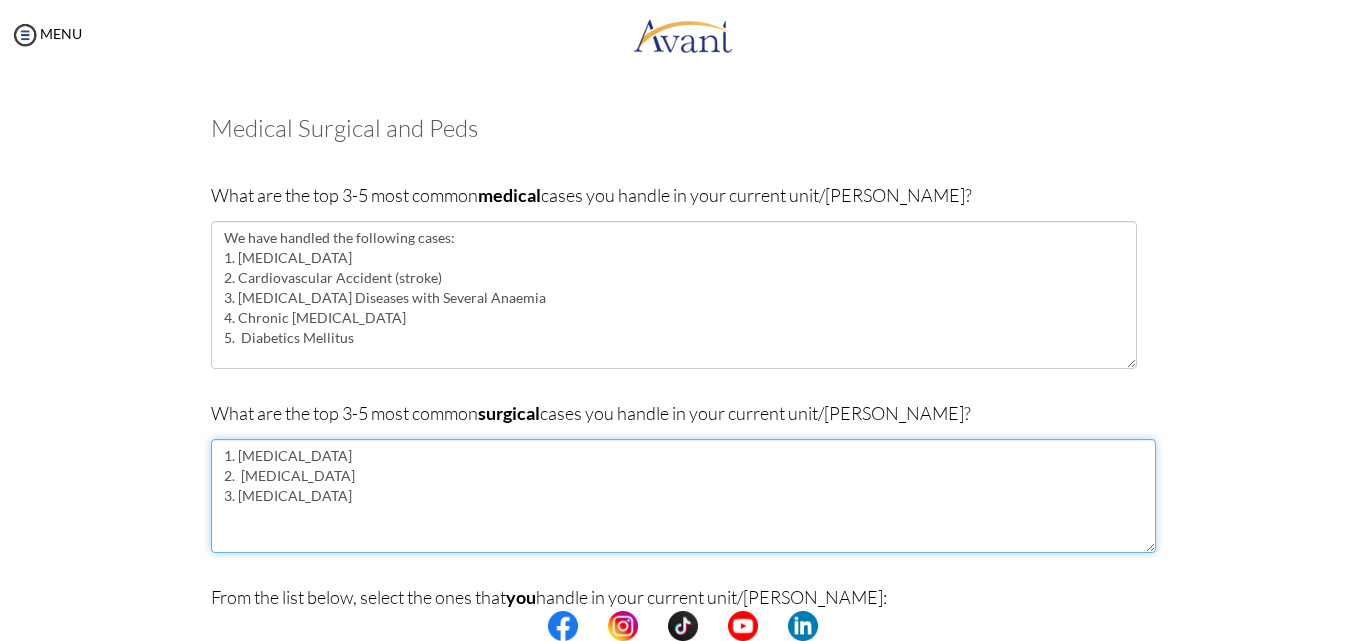 click on "1. Prostate Cancer
2.  Appendicitis
3. Cholelithiasis" at bounding box center (683, 496) 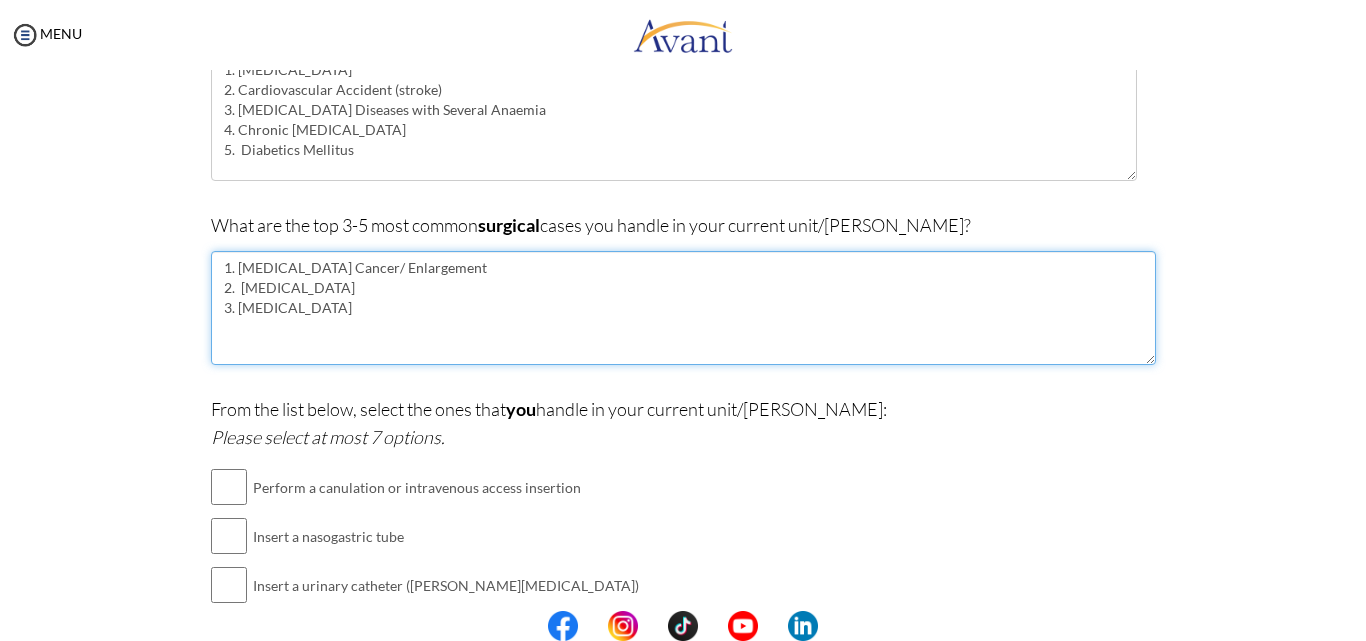 scroll, scrollTop: 305, scrollLeft: 0, axis: vertical 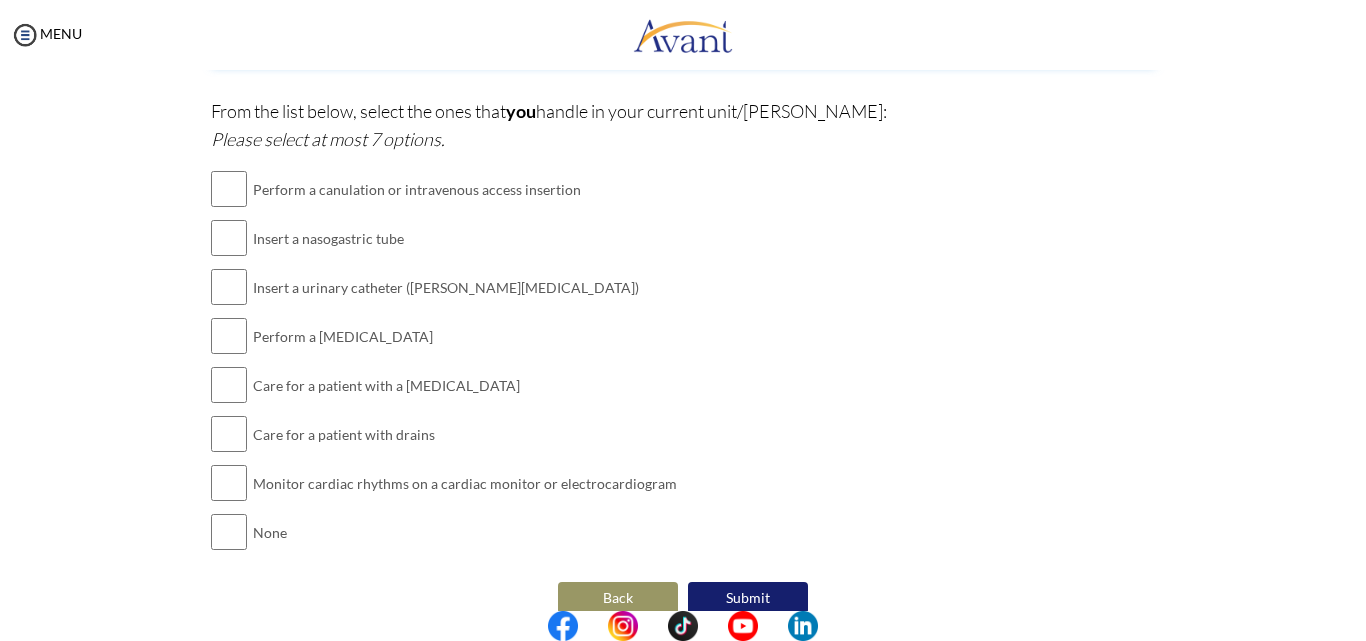 type on "1. Prostate Cancer/ Enlargement
2.  Appendicitis
3. Cholelithiasis" 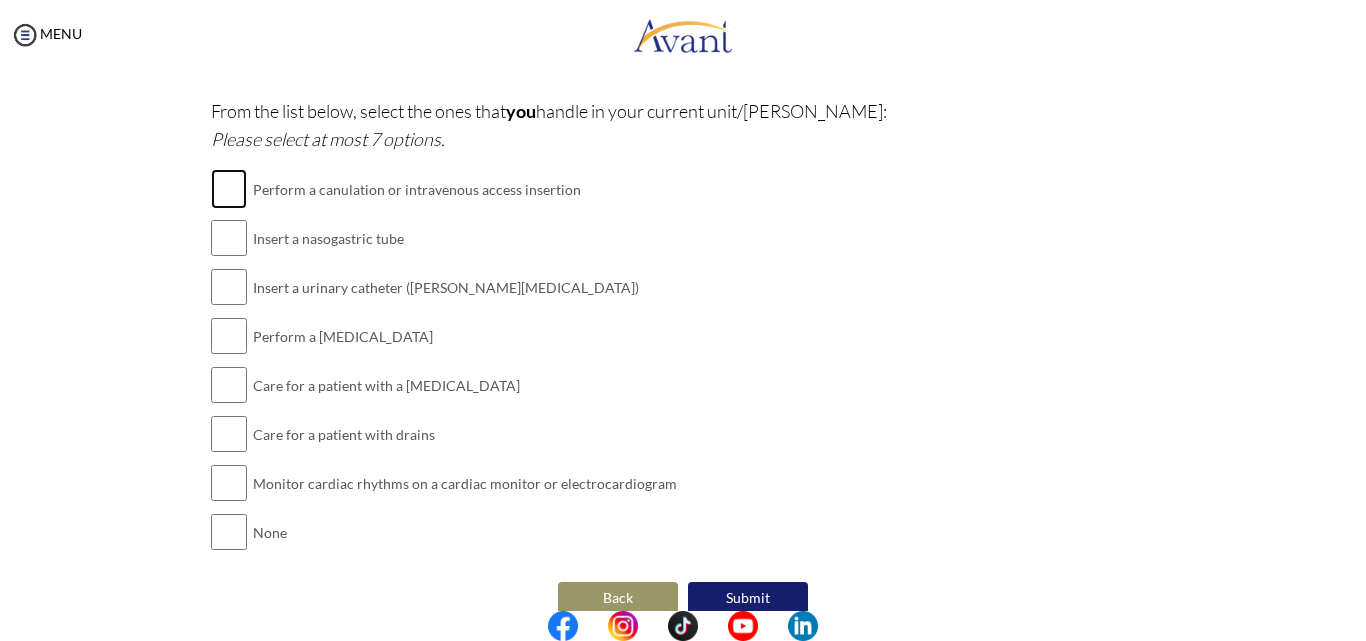 click at bounding box center (229, 189) 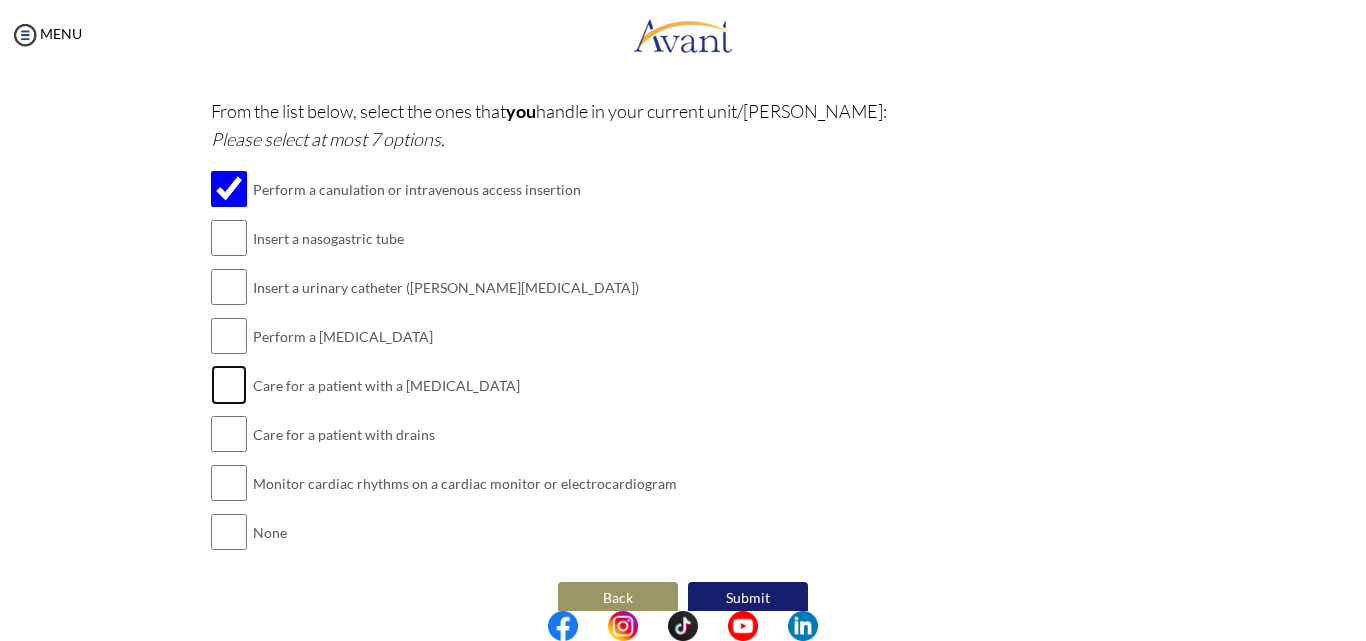 click at bounding box center [229, 385] 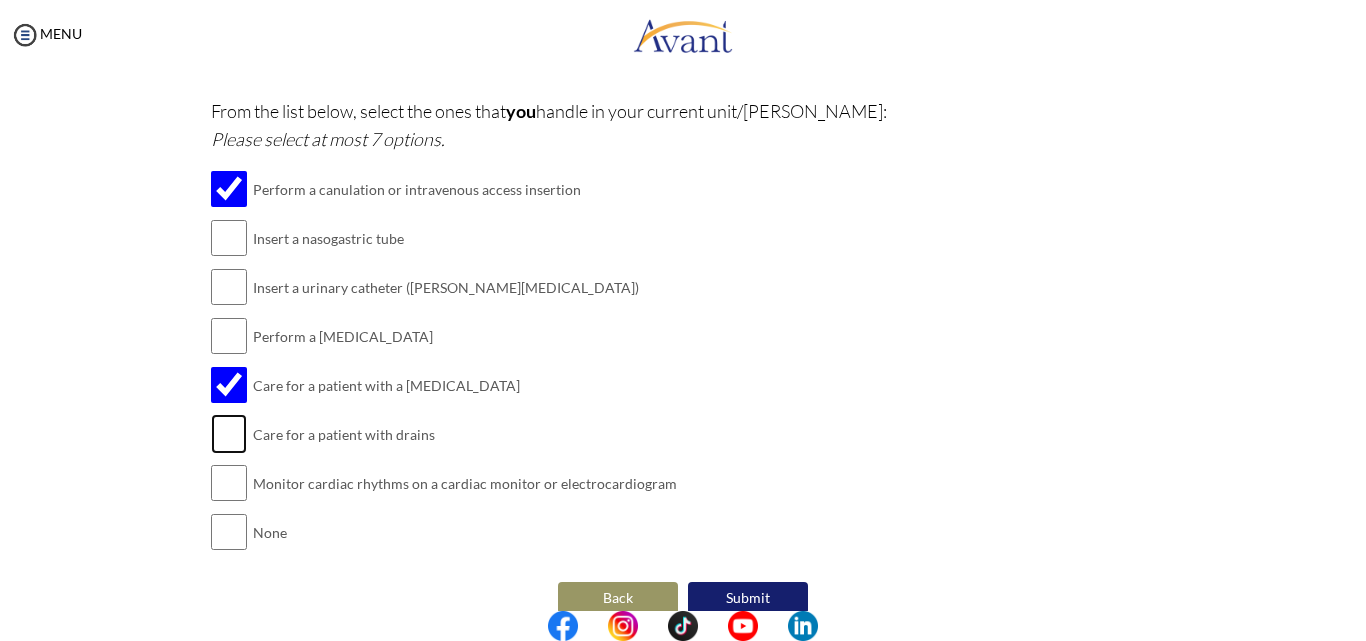 click at bounding box center (229, 434) 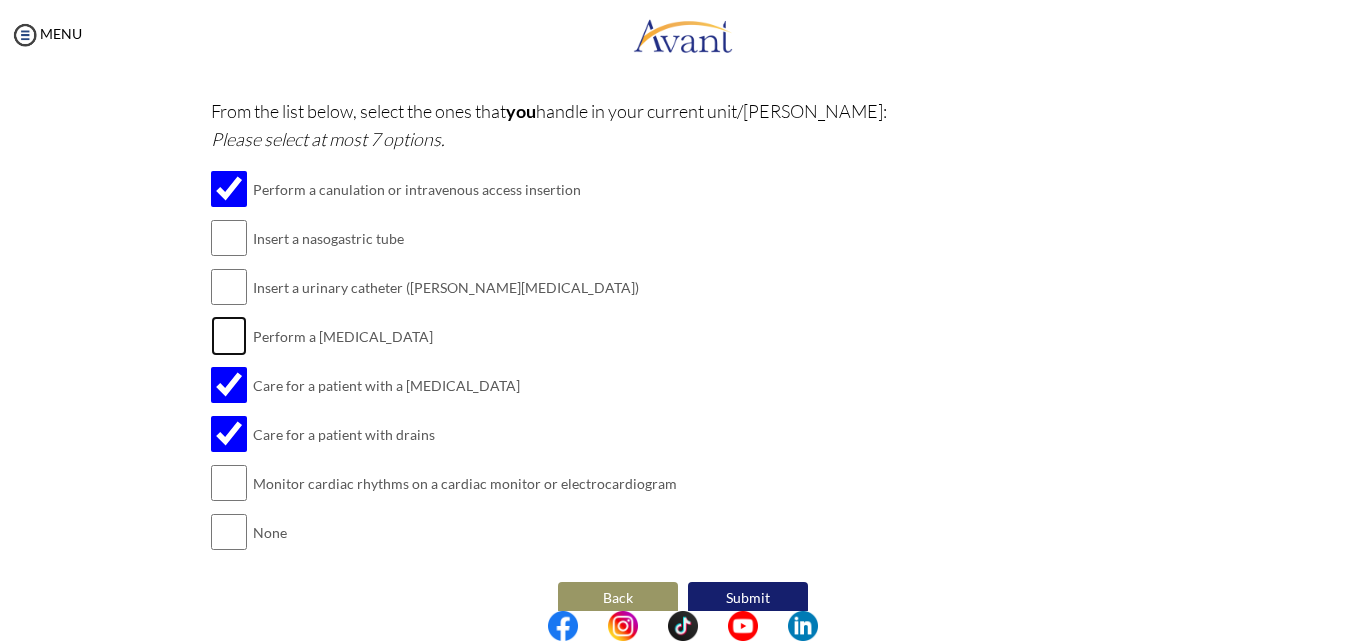 click at bounding box center (229, 336) 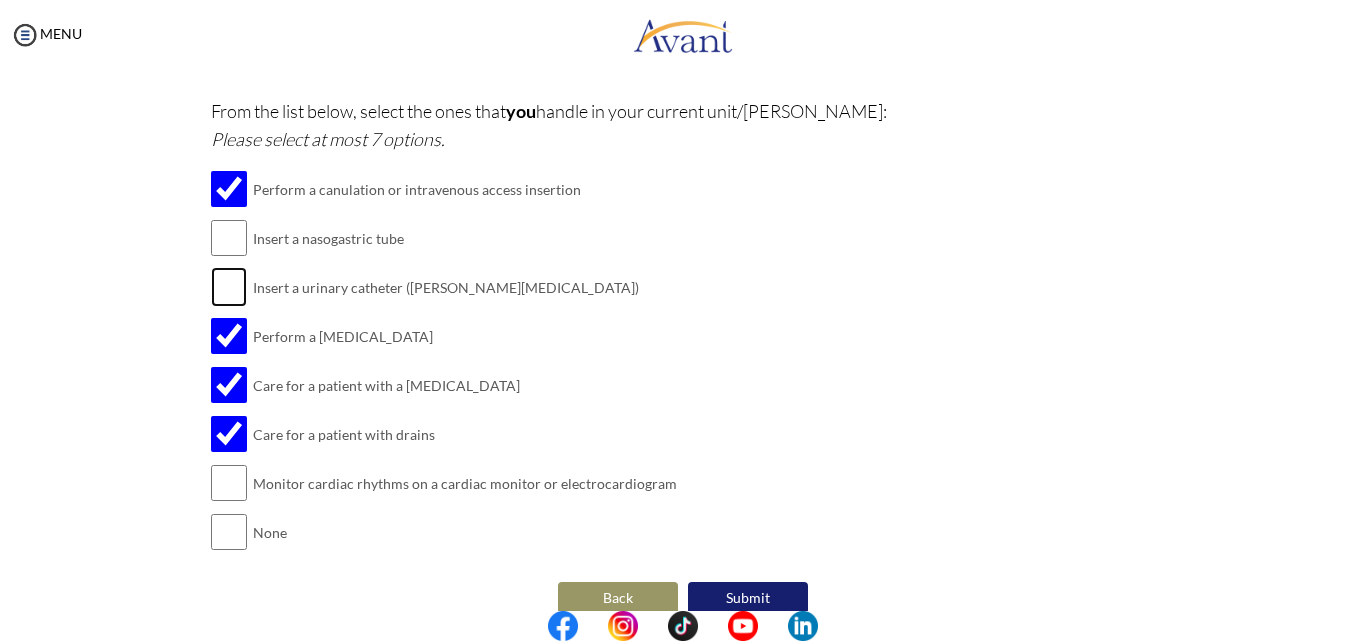 click at bounding box center (229, 287) 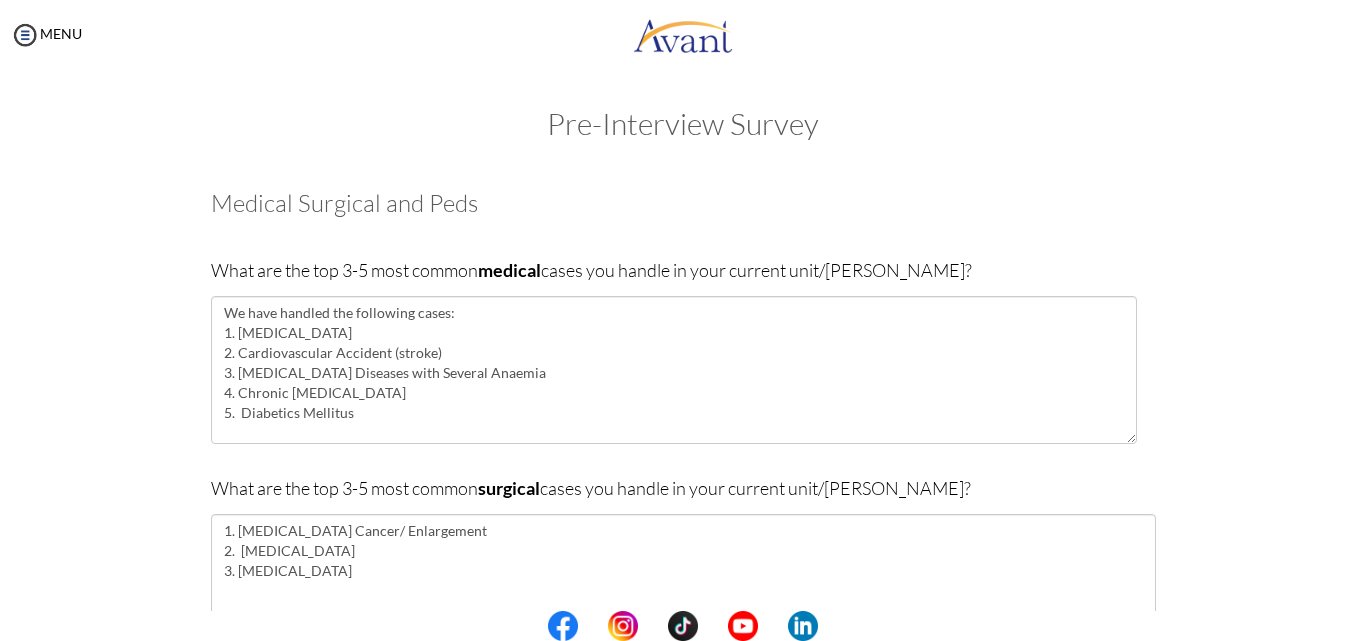 scroll, scrollTop: 0, scrollLeft: 0, axis: both 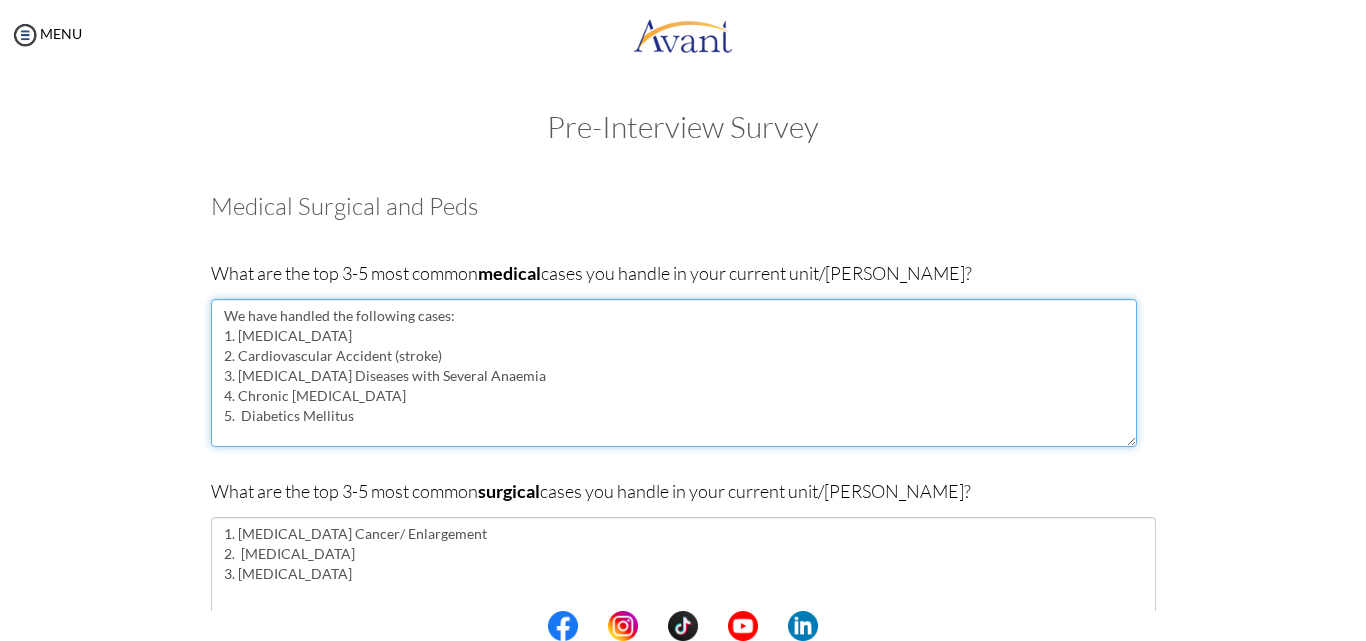 click on "We have handled the following cases:
1. Kidney failure
2. Cardiovascular Accident (stroke)
3. Sickle Cell Diseases with Several Anaemia
4. Chronic Hypertension
5.  Diabetics Mellitus" at bounding box center [674, 373] 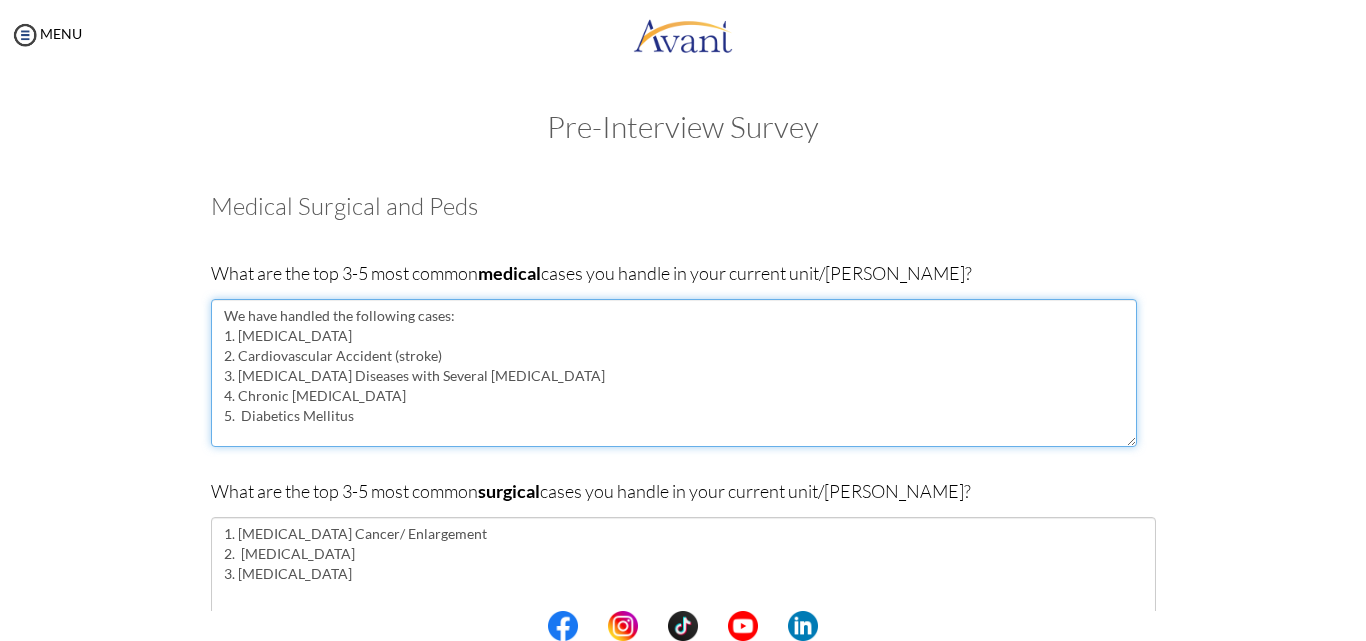 click on "We have handled the following cases:
1. Kidney failure
2. Cardiovascular Accident (stroke)
3. Sickle Cell Diseases with Several Anemia
4. Chronic Hypertension
5.  Diabetics Mellitus" at bounding box center (674, 373) 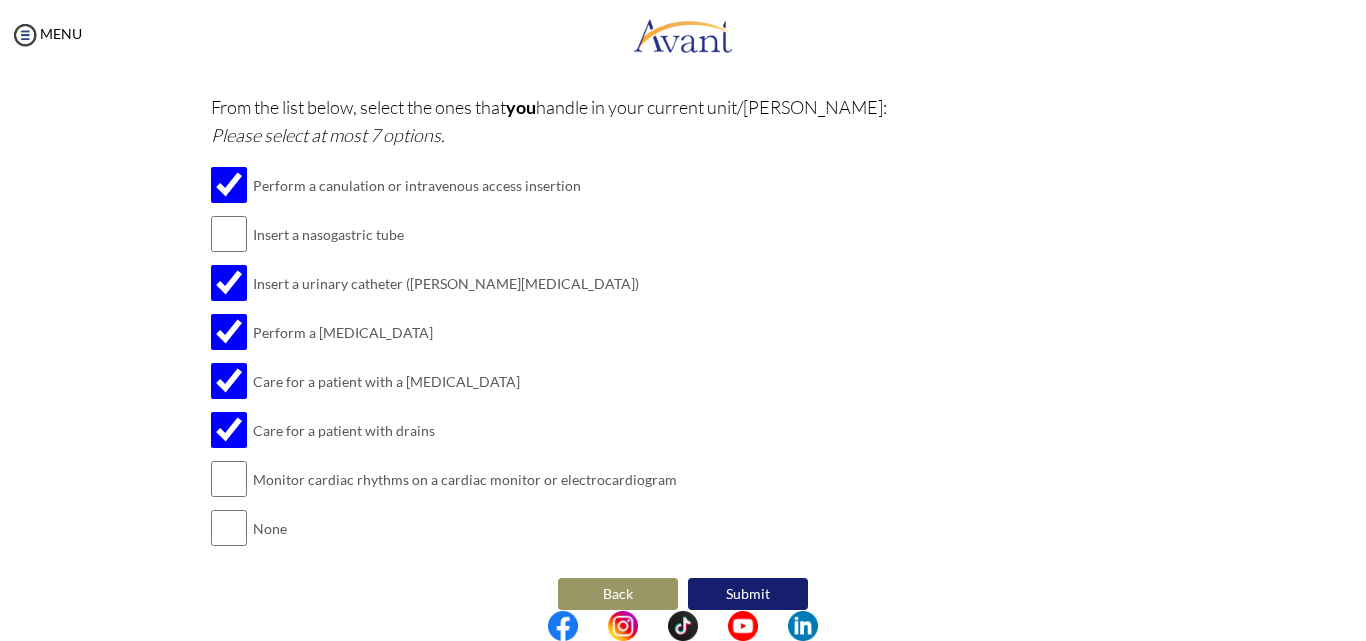 scroll, scrollTop: 592, scrollLeft: 0, axis: vertical 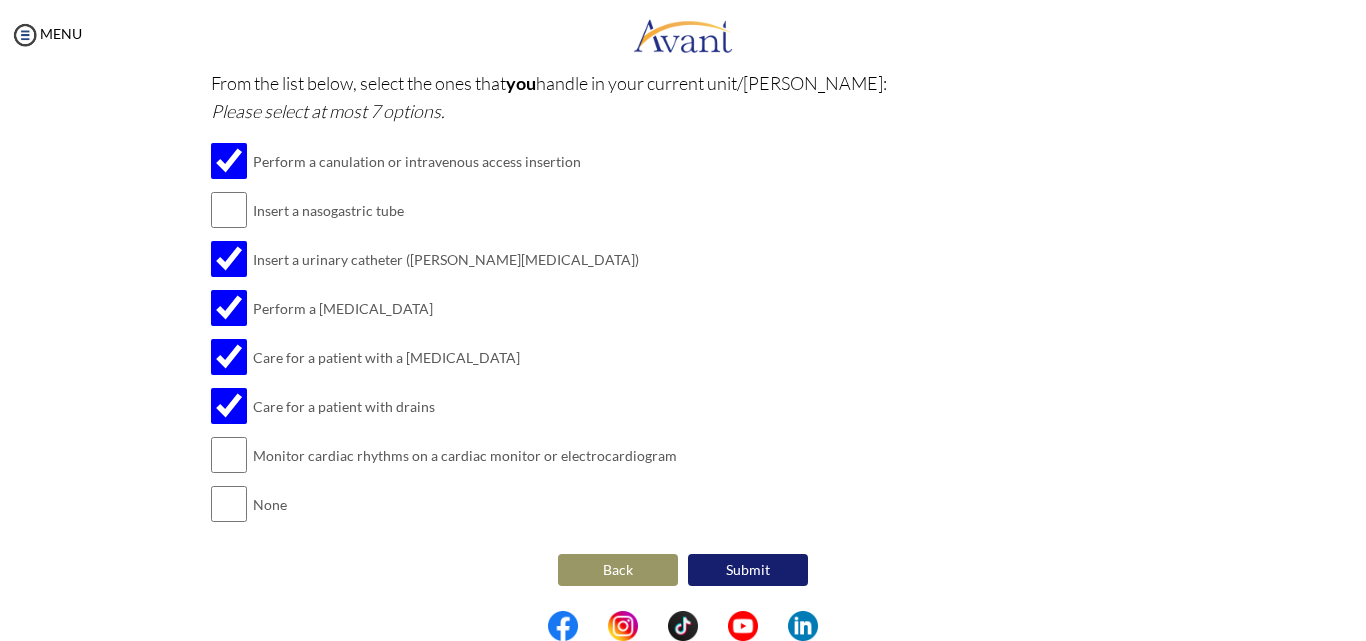 type on "We have handled the following cases:
1. Kidney failure
2. Cardiovascular Accident (stroke)
3. Sickle Cell Diseases with Several Anemia
4. Chronic Hypertension
5.  Diabetics Mellitus" 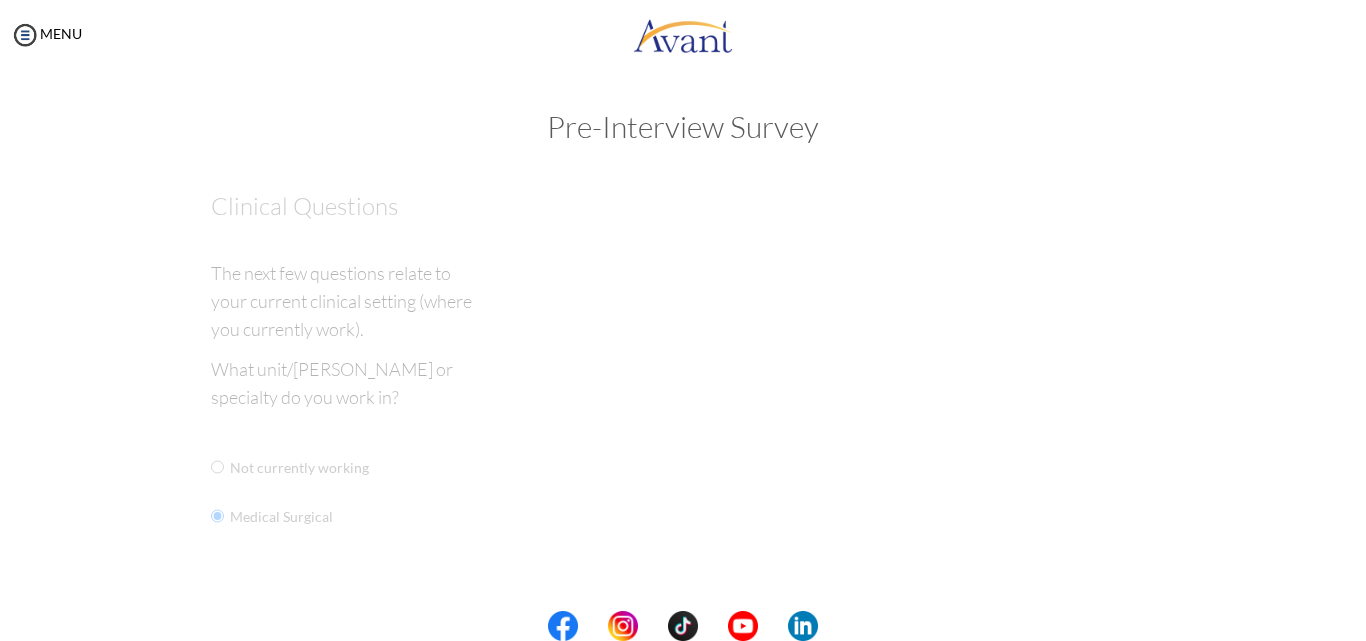 scroll, scrollTop: 0, scrollLeft: 0, axis: both 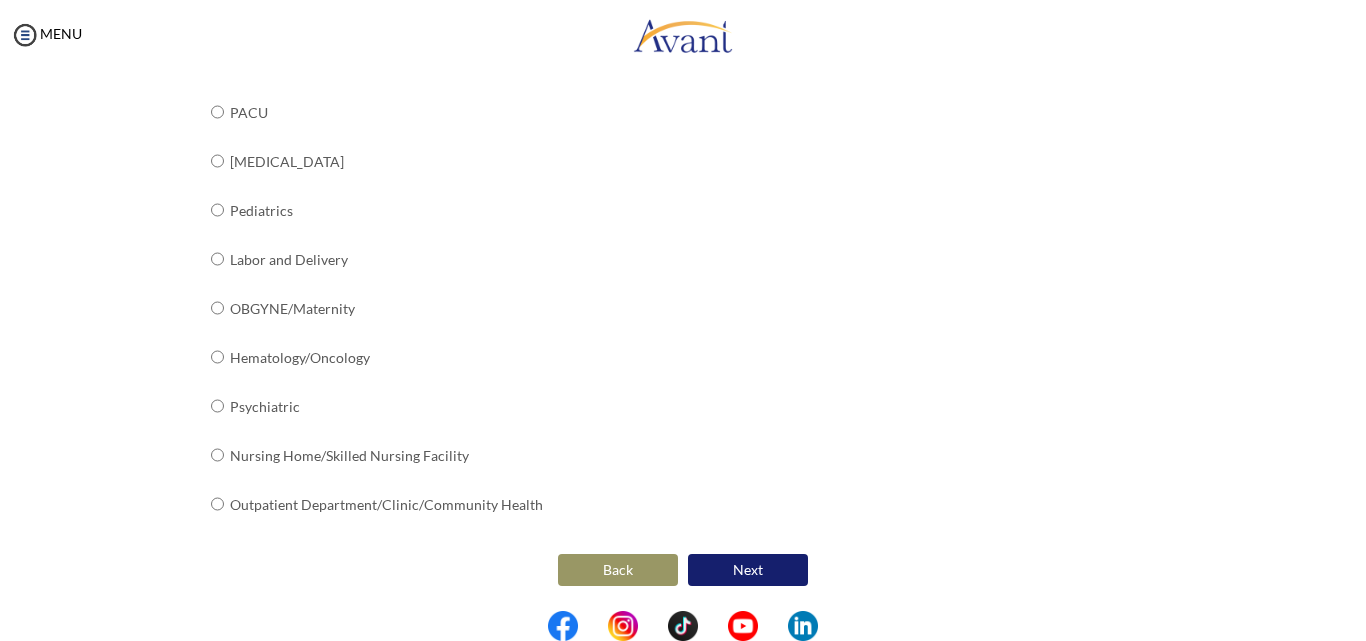 click on "Back" at bounding box center (618, 570) 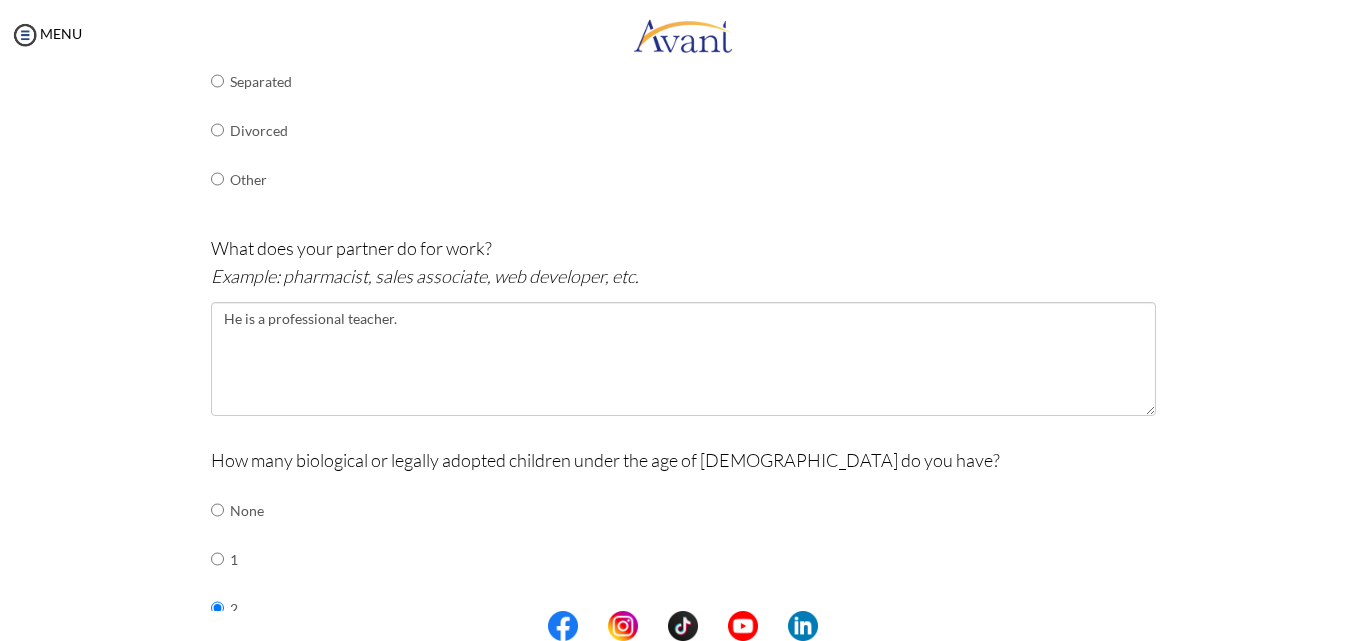scroll, scrollTop: 333, scrollLeft: 0, axis: vertical 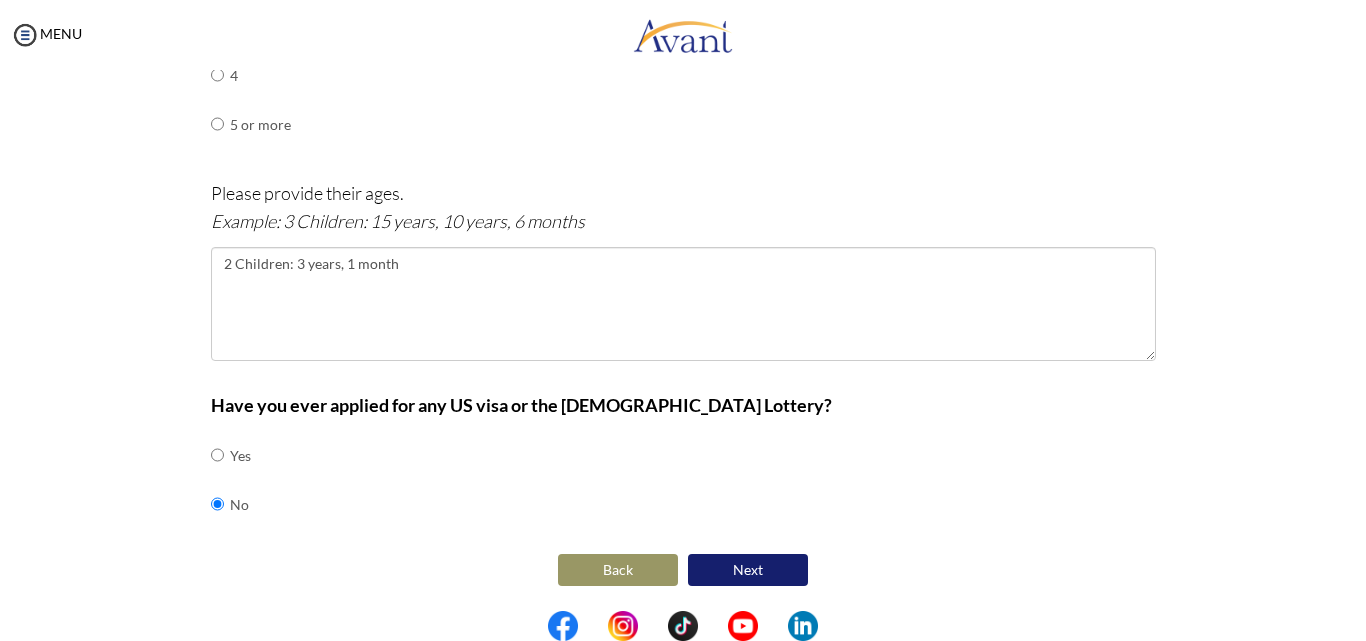 click on "Back" at bounding box center [618, 570] 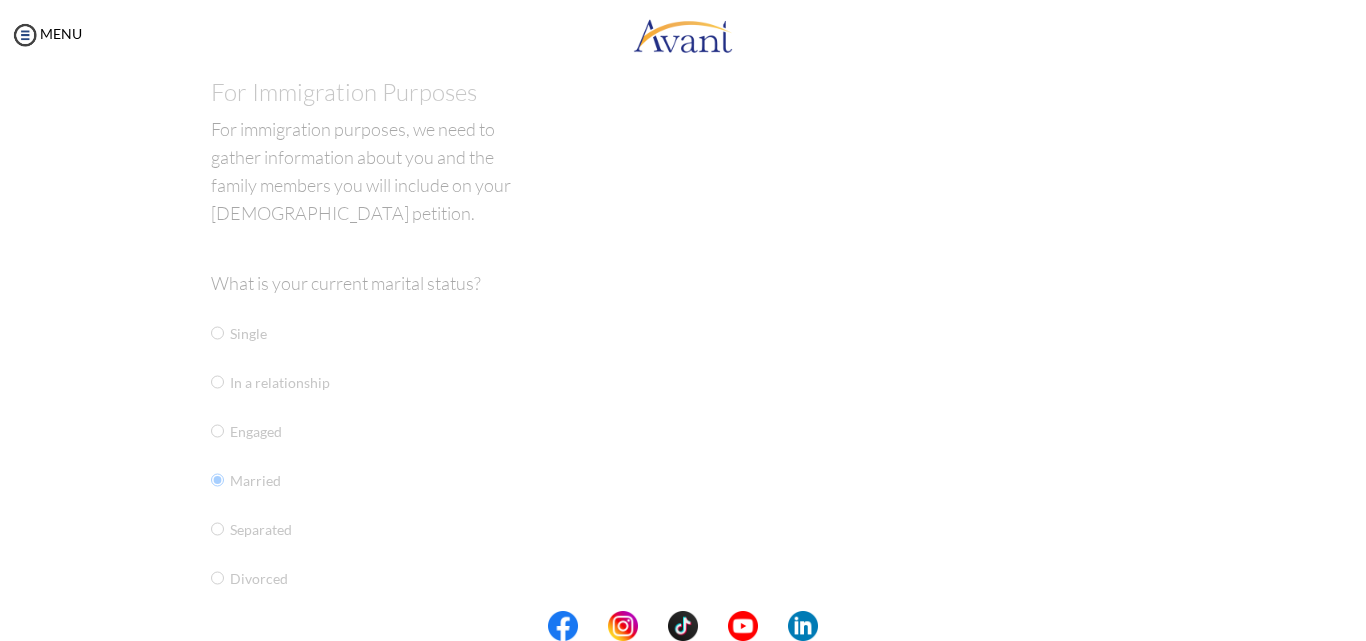 scroll, scrollTop: 132, scrollLeft: 0, axis: vertical 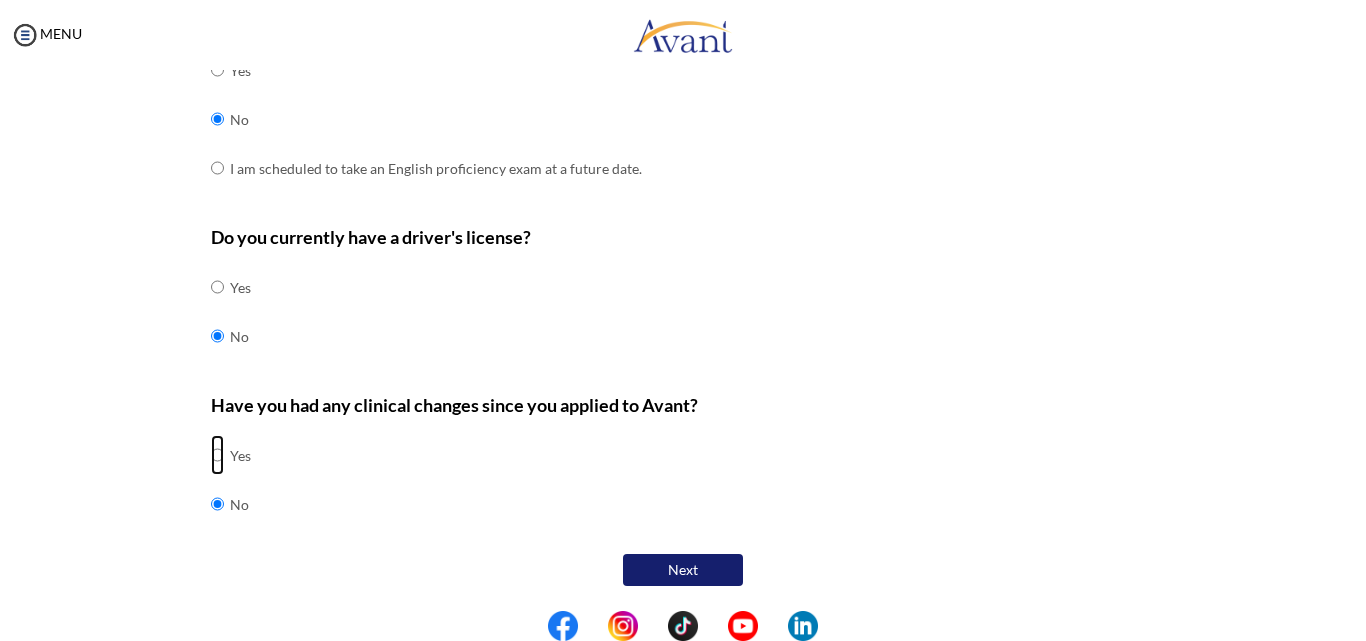click at bounding box center [217, 455] 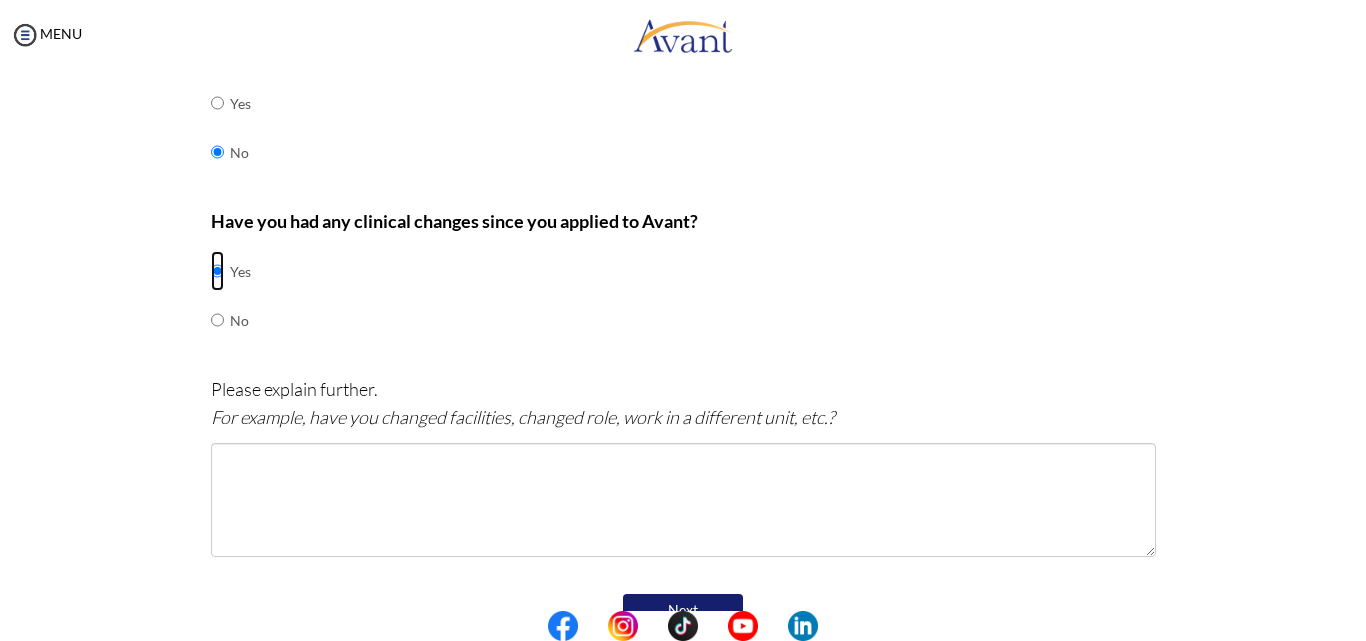 scroll, scrollTop: 863, scrollLeft: 0, axis: vertical 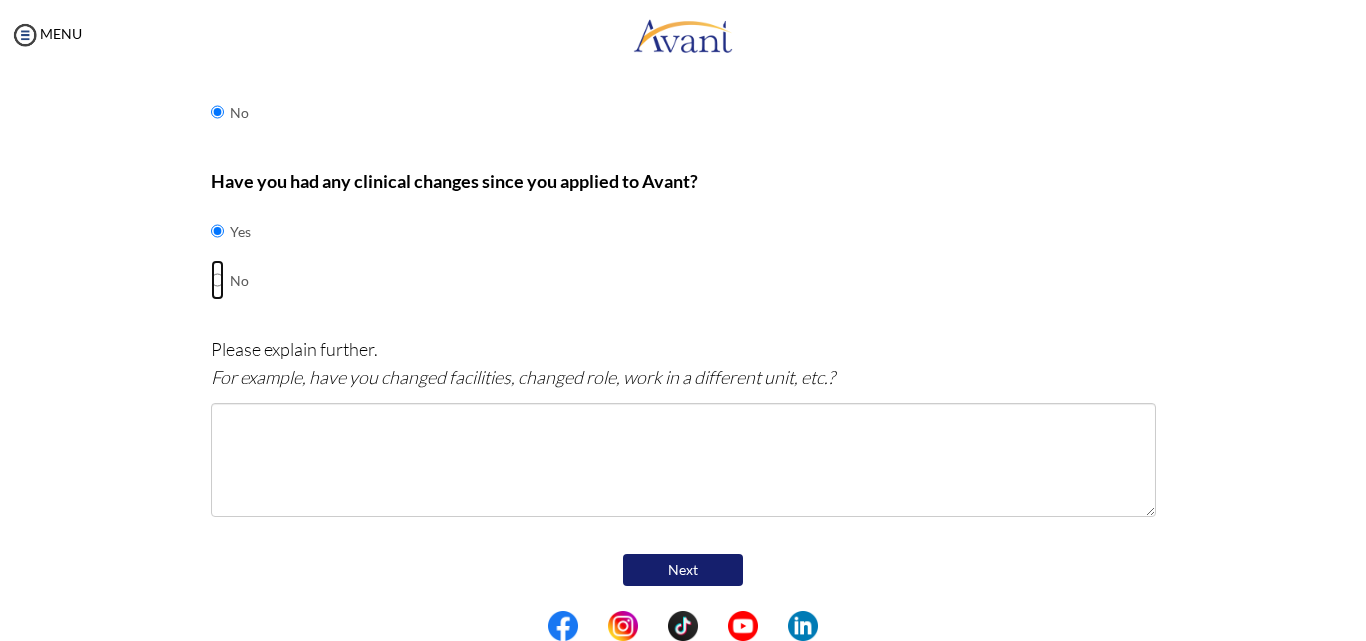 click at bounding box center [217, 231] 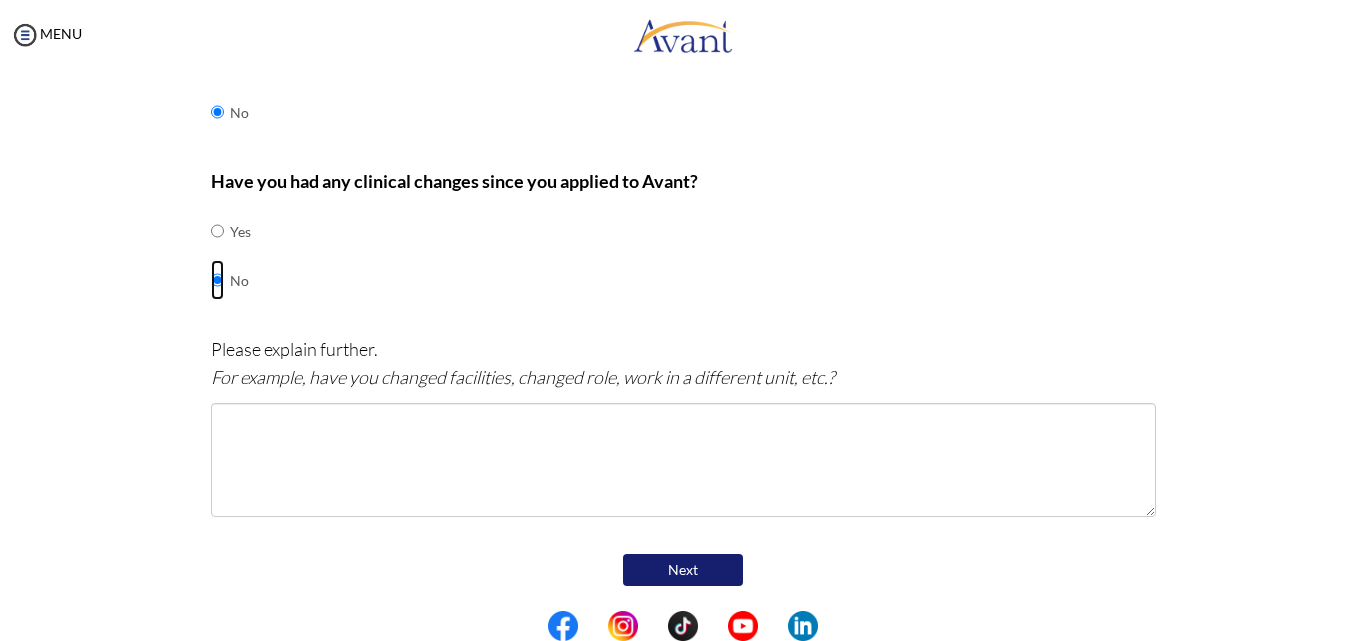 scroll, scrollTop: 639, scrollLeft: 0, axis: vertical 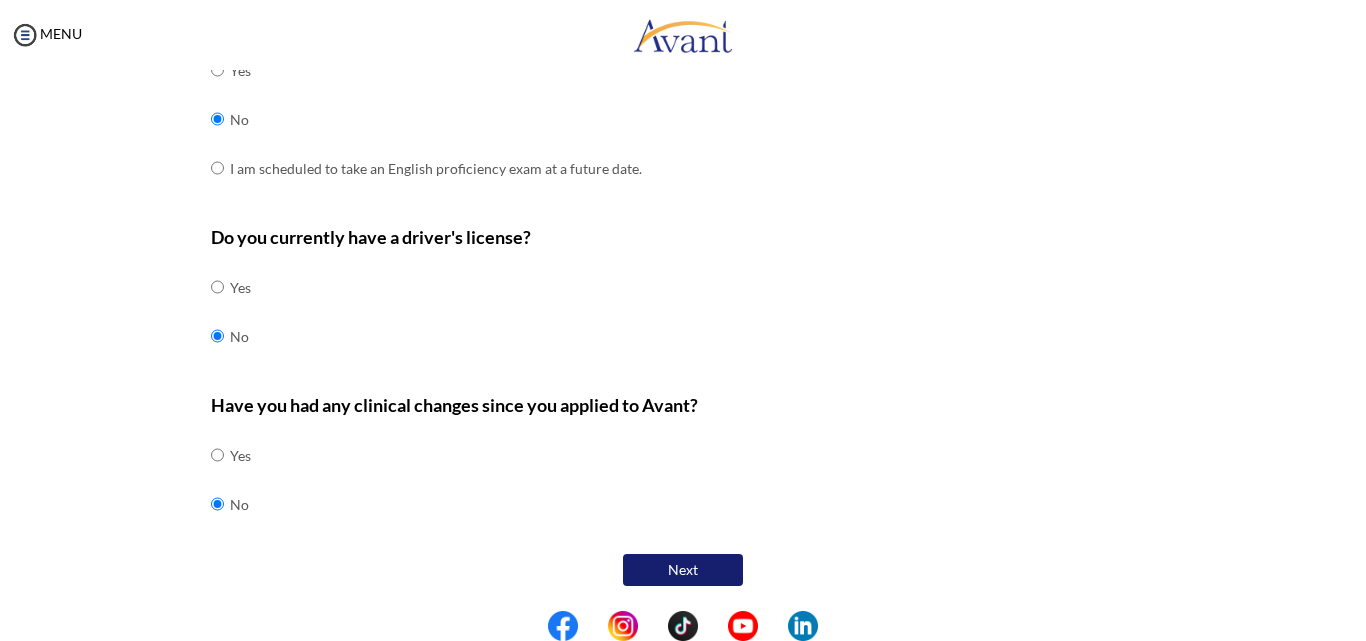 click on "Next" at bounding box center (683, 570) 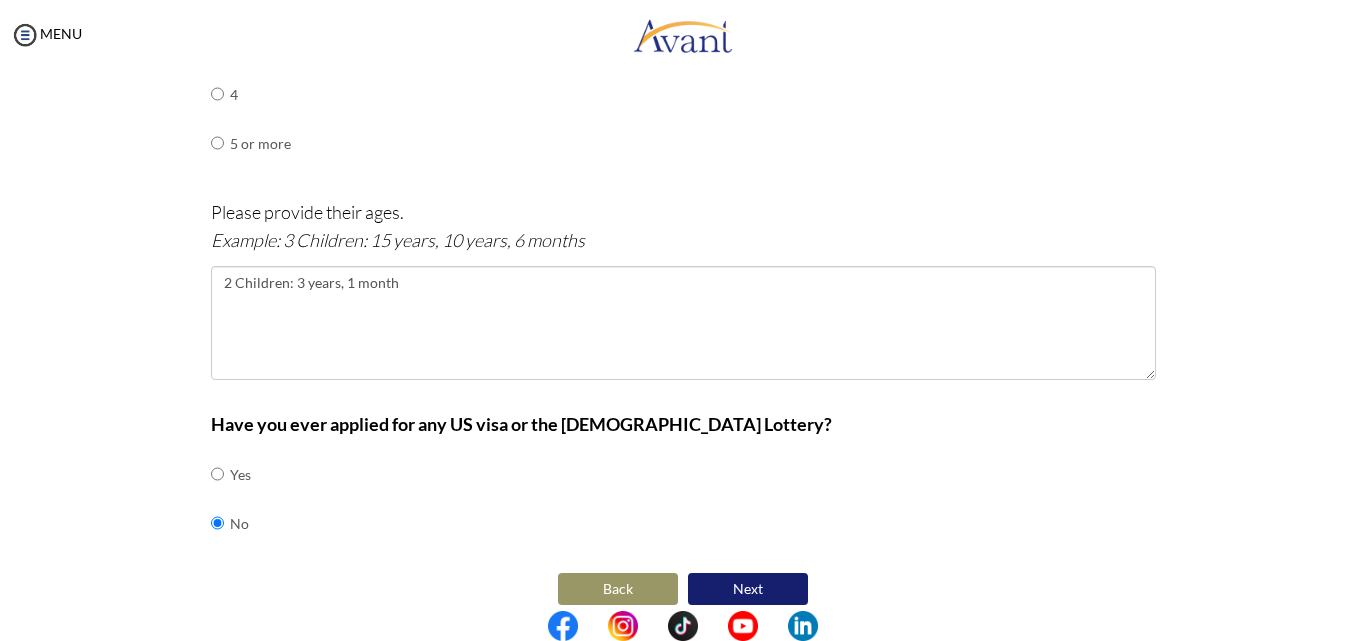 scroll, scrollTop: 1124, scrollLeft: 0, axis: vertical 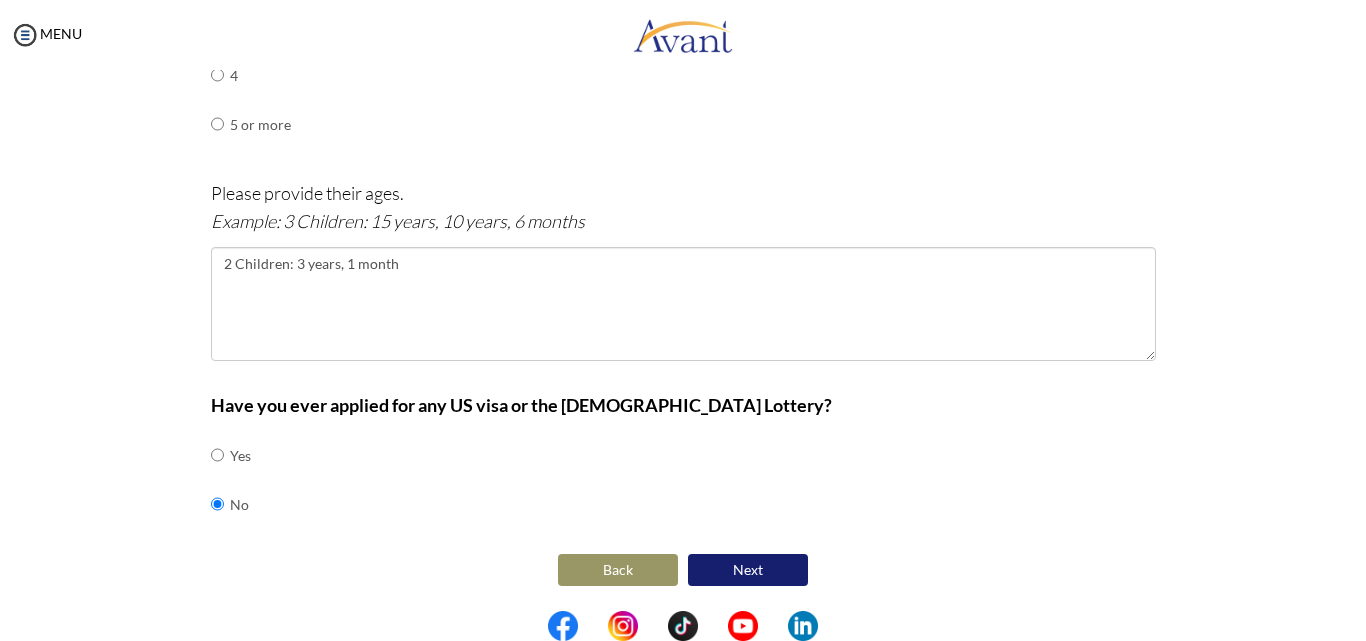 click on "Next" at bounding box center [748, 570] 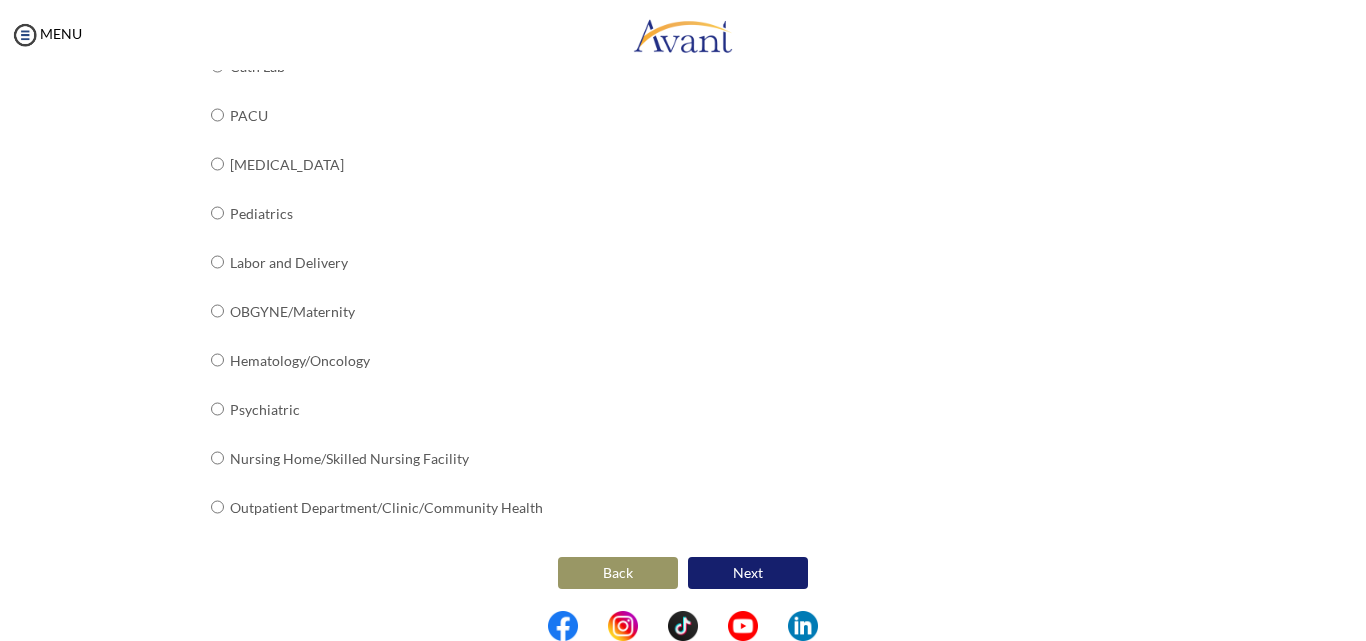 scroll, scrollTop: 810, scrollLeft: 0, axis: vertical 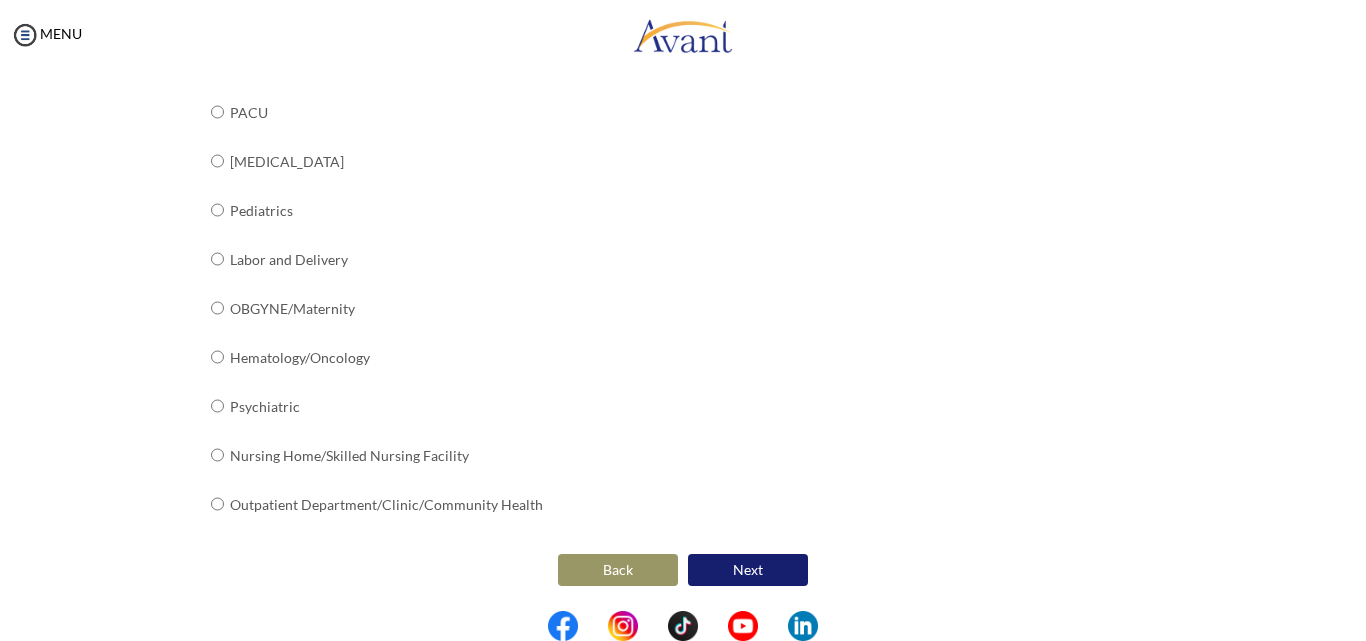 click on "Next" at bounding box center [748, 570] 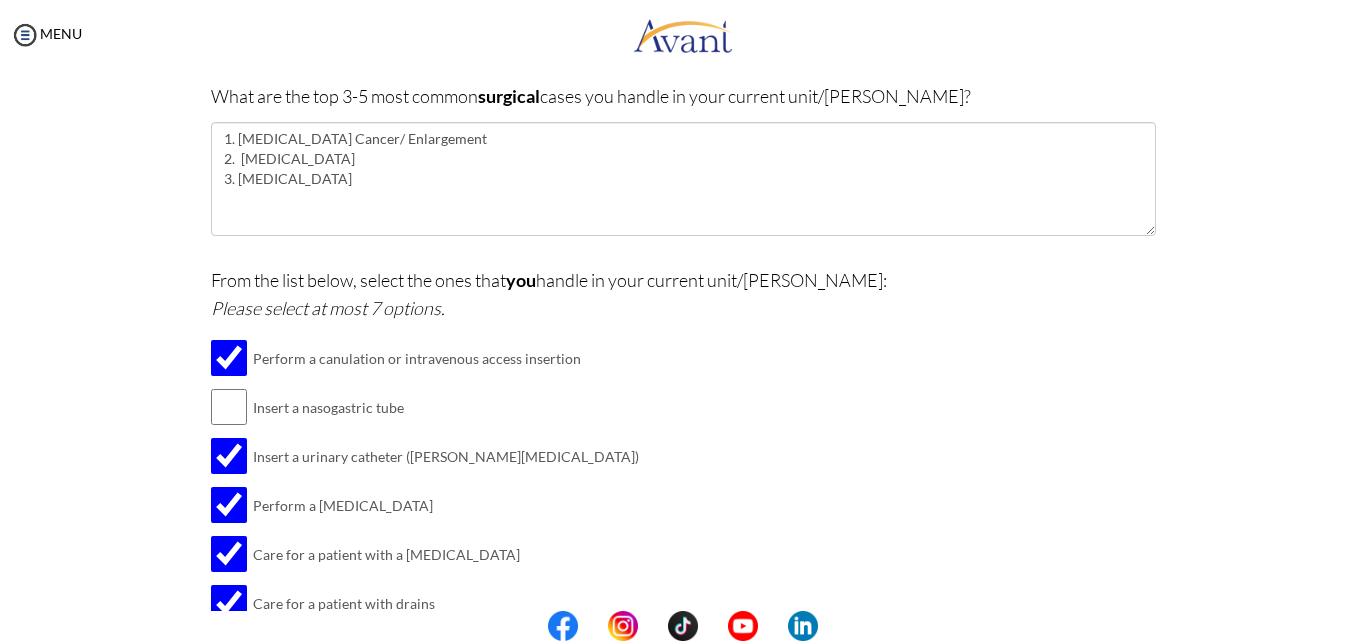 scroll, scrollTop: 592, scrollLeft: 0, axis: vertical 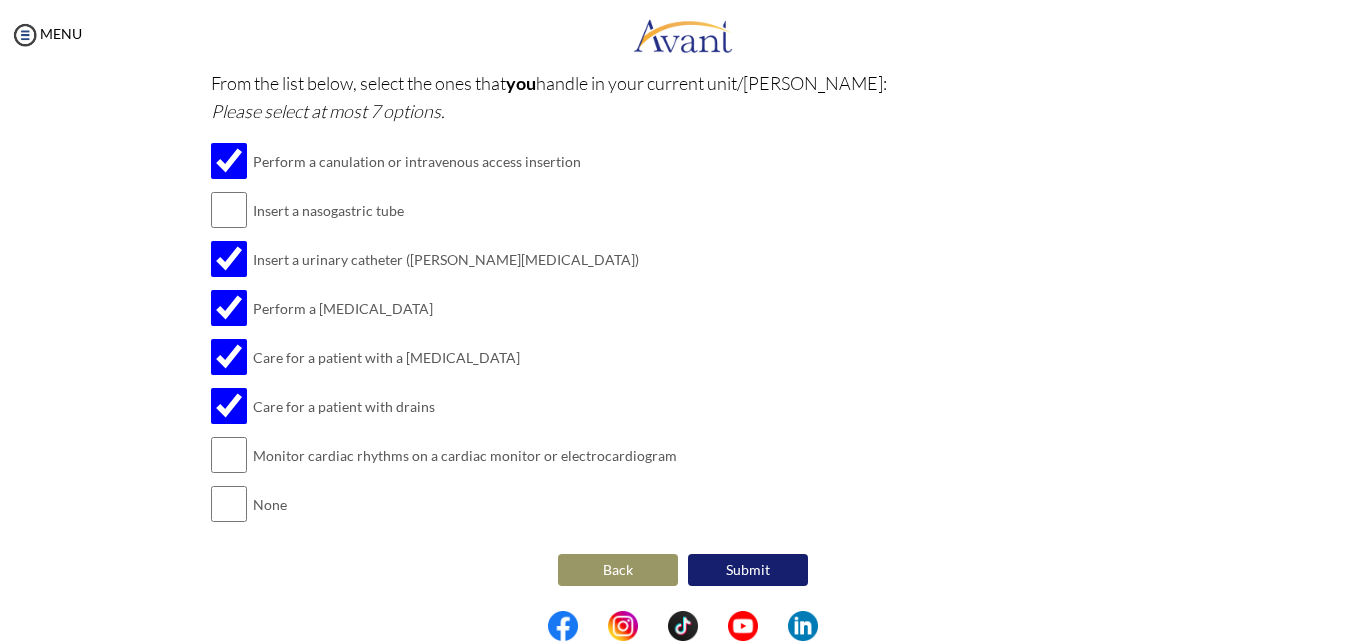 click on "Back" at bounding box center [618, 570] 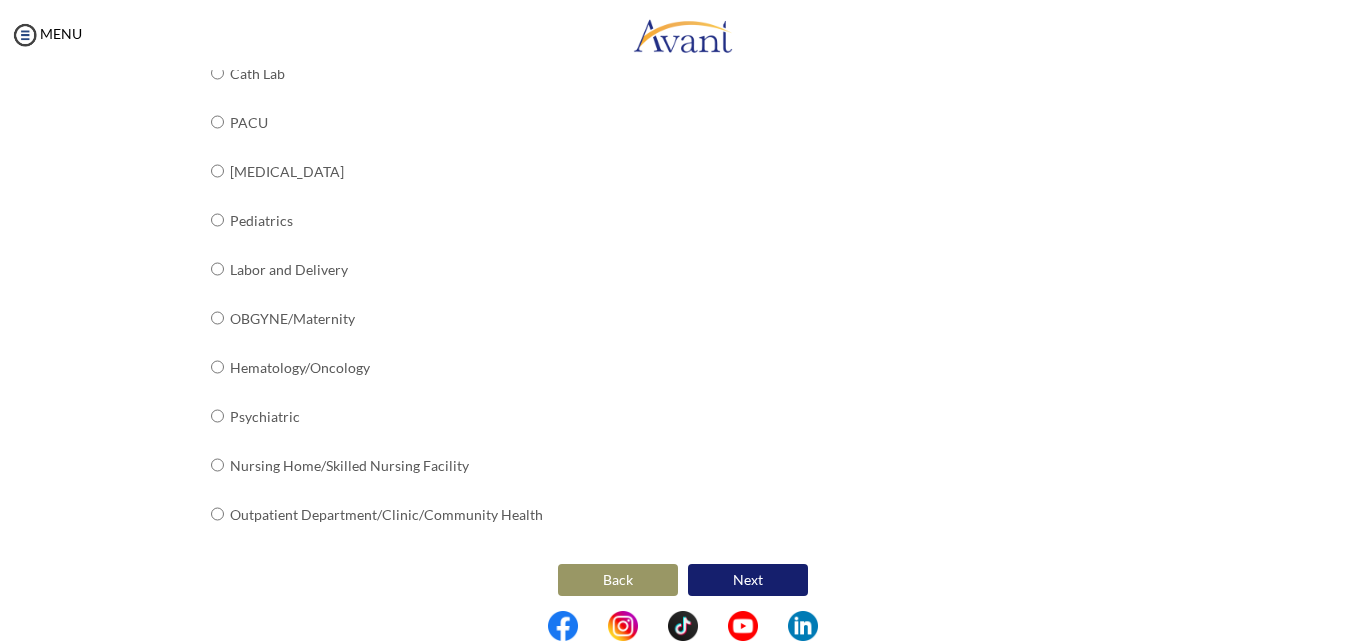 scroll, scrollTop: 810, scrollLeft: 0, axis: vertical 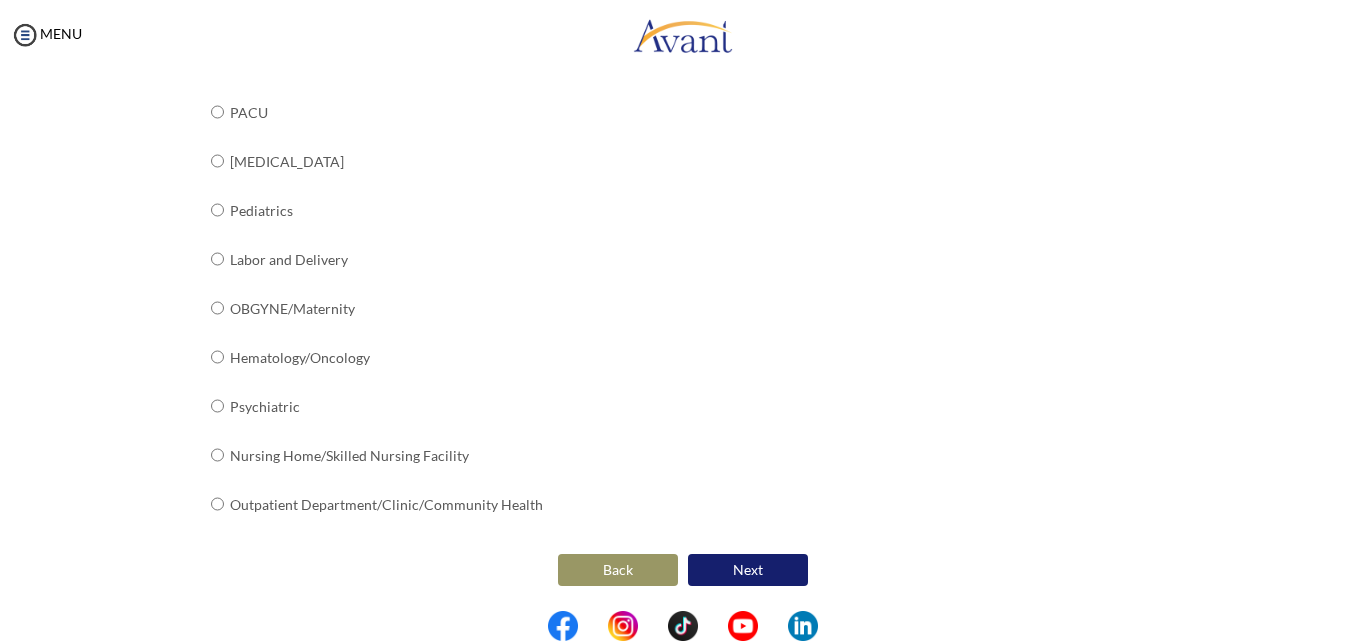 click on "Back" at bounding box center (618, 570) 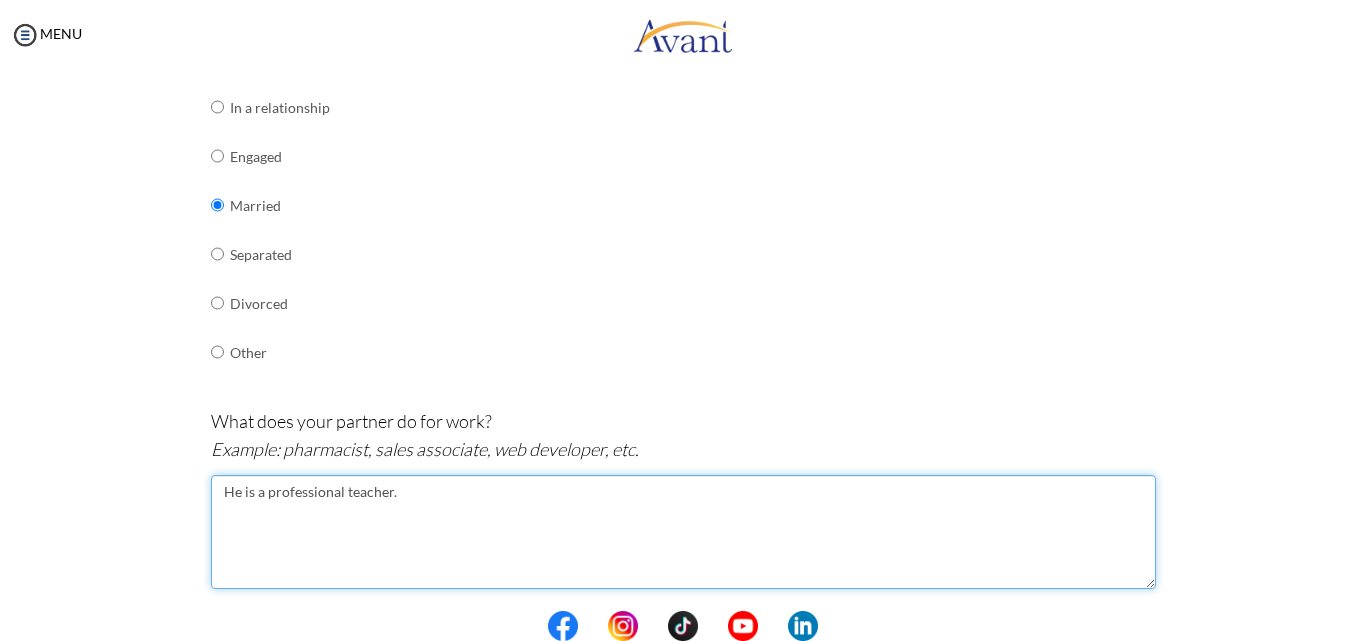 click on "He is a professional teacher." at bounding box center (683, 532) 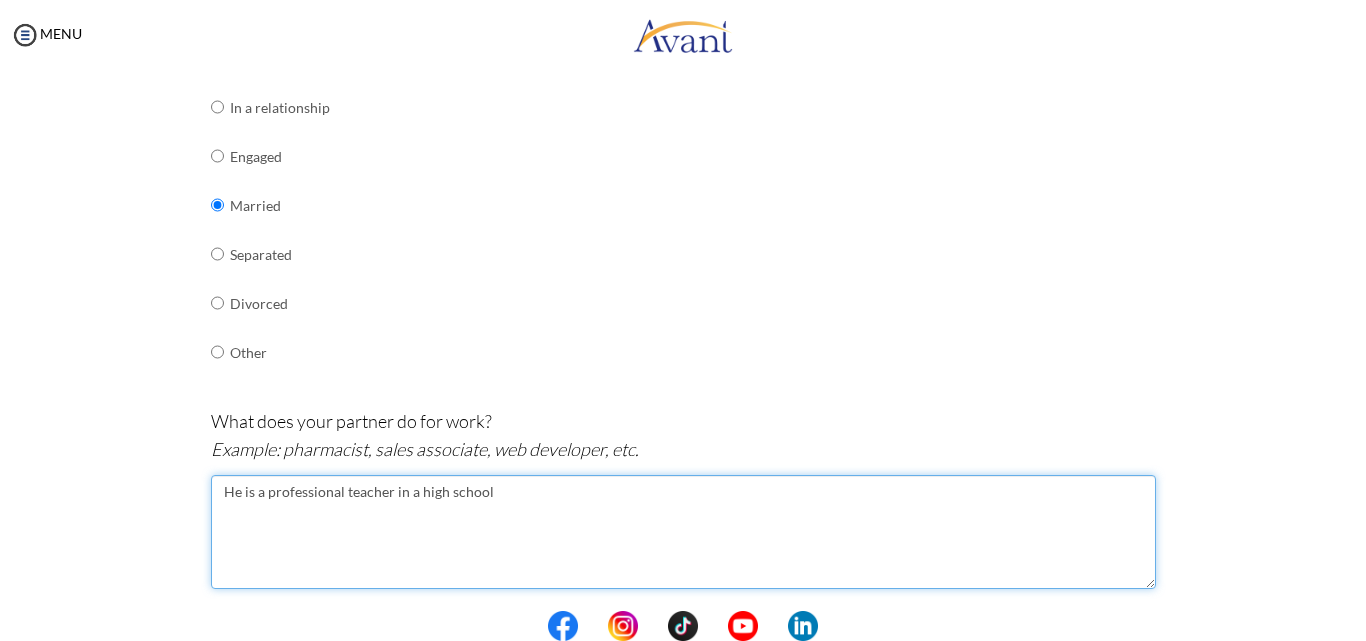 click on "He is a professional teacher in a high school" at bounding box center (683, 532) 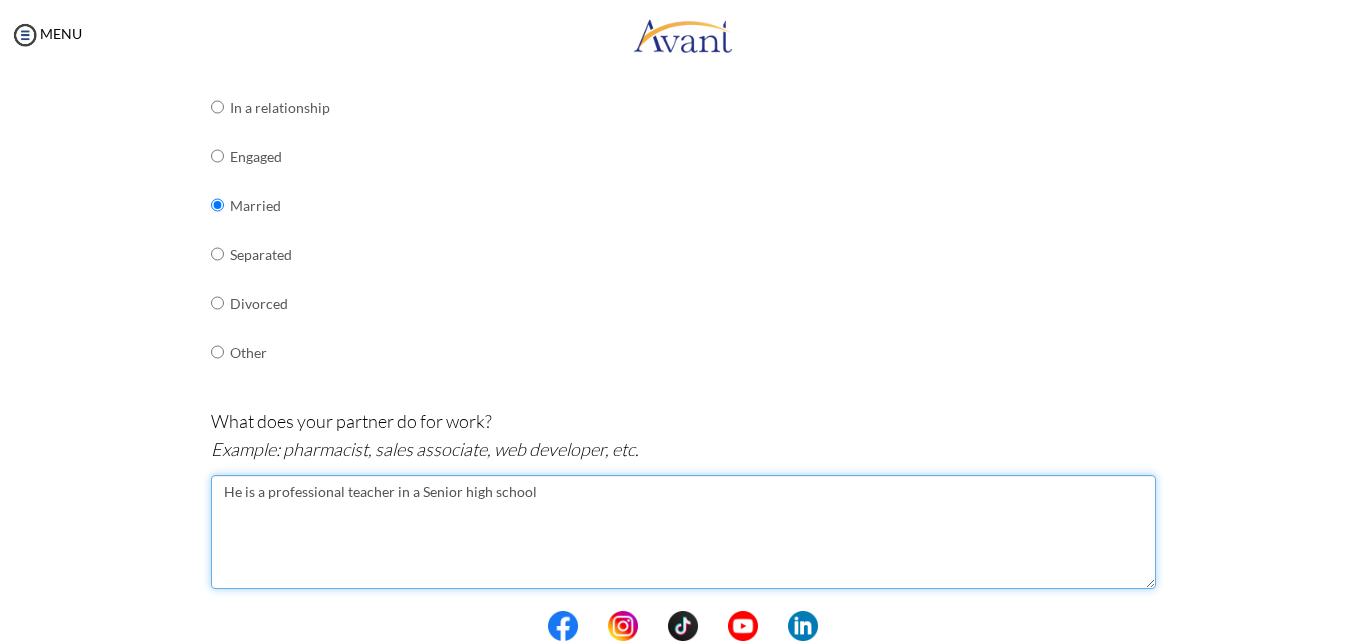 click on "He is a professional teacher in a Senior high school" at bounding box center [683, 532] 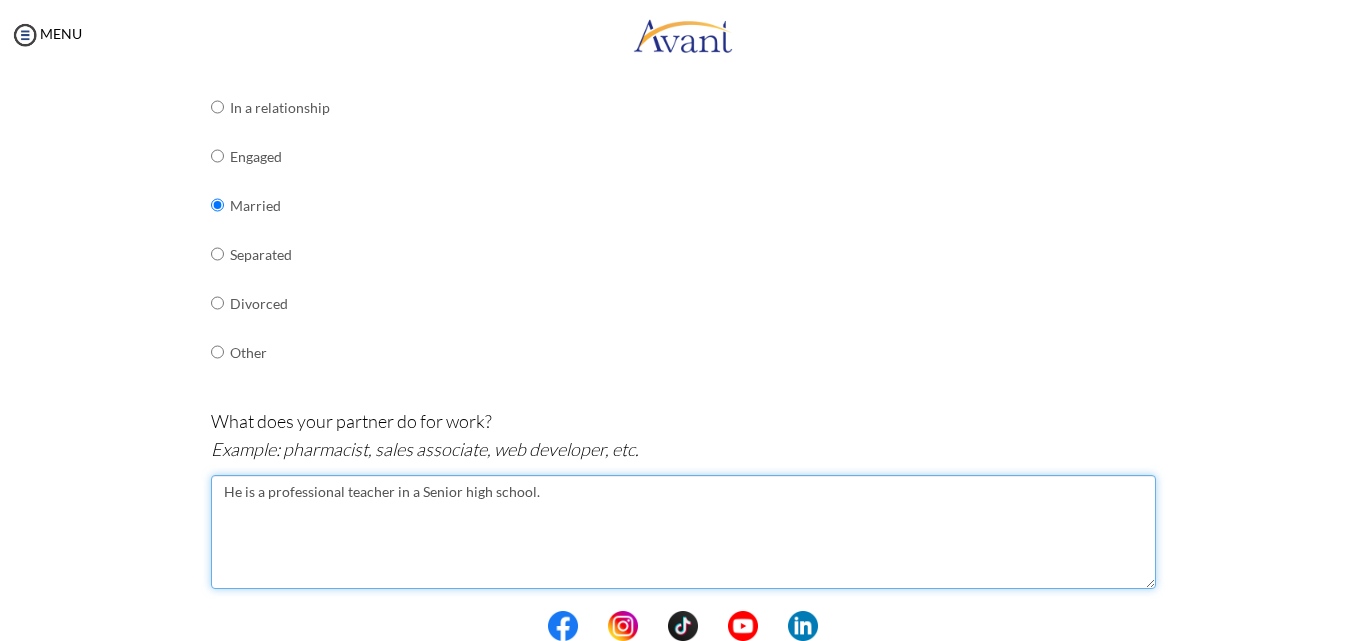 click on "He is a professional teacher in a Senior high school." at bounding box center (683, 532) 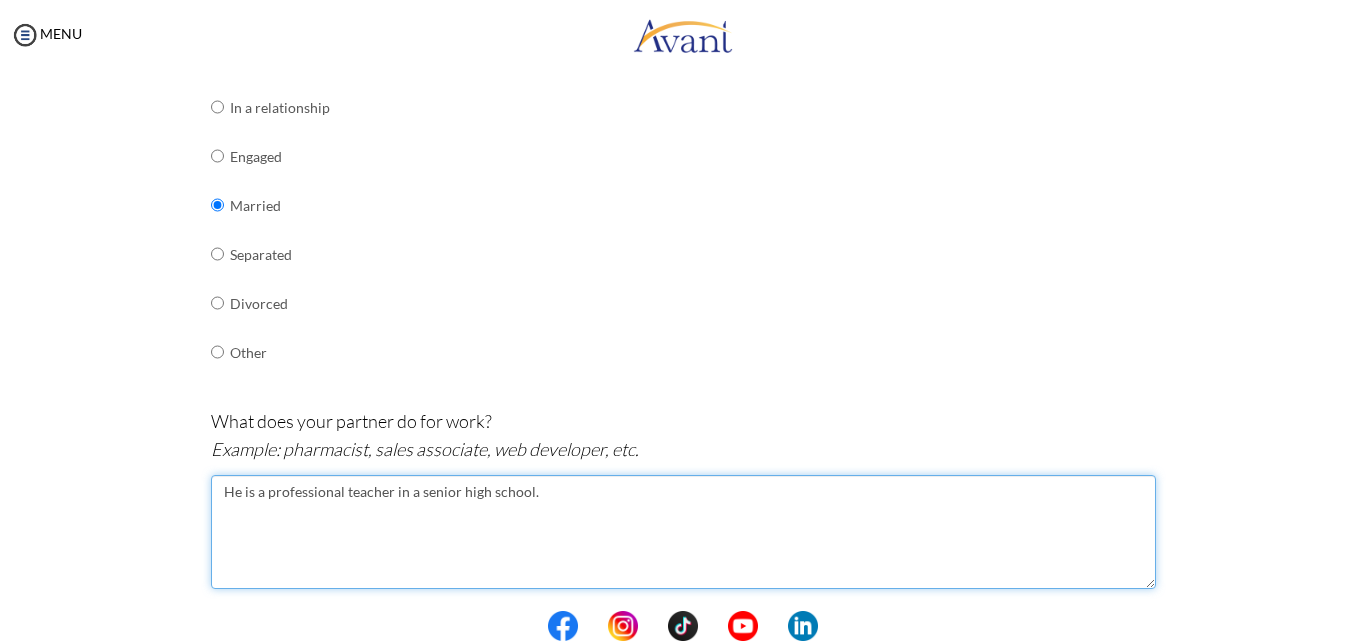click on "He is a professional teacher in a senior high school." at bounding box center [683, 532] 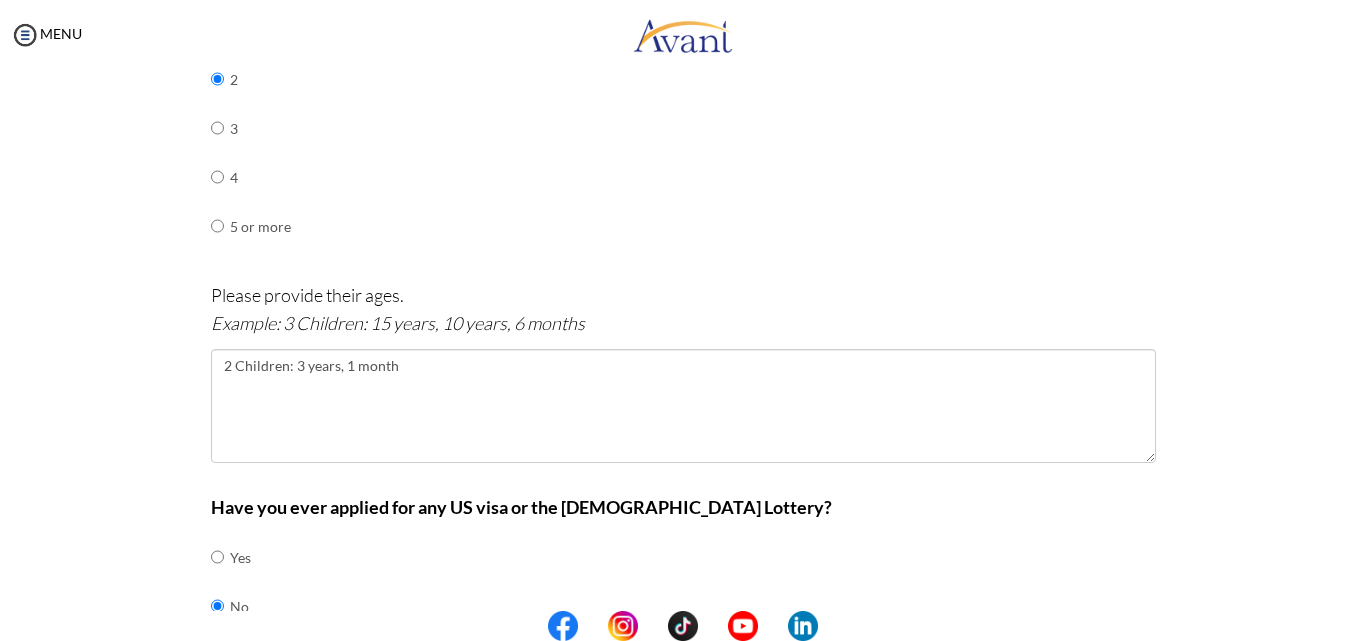 scroll, scrollTop: 1137, scrollLeft: 0, axis: vertical 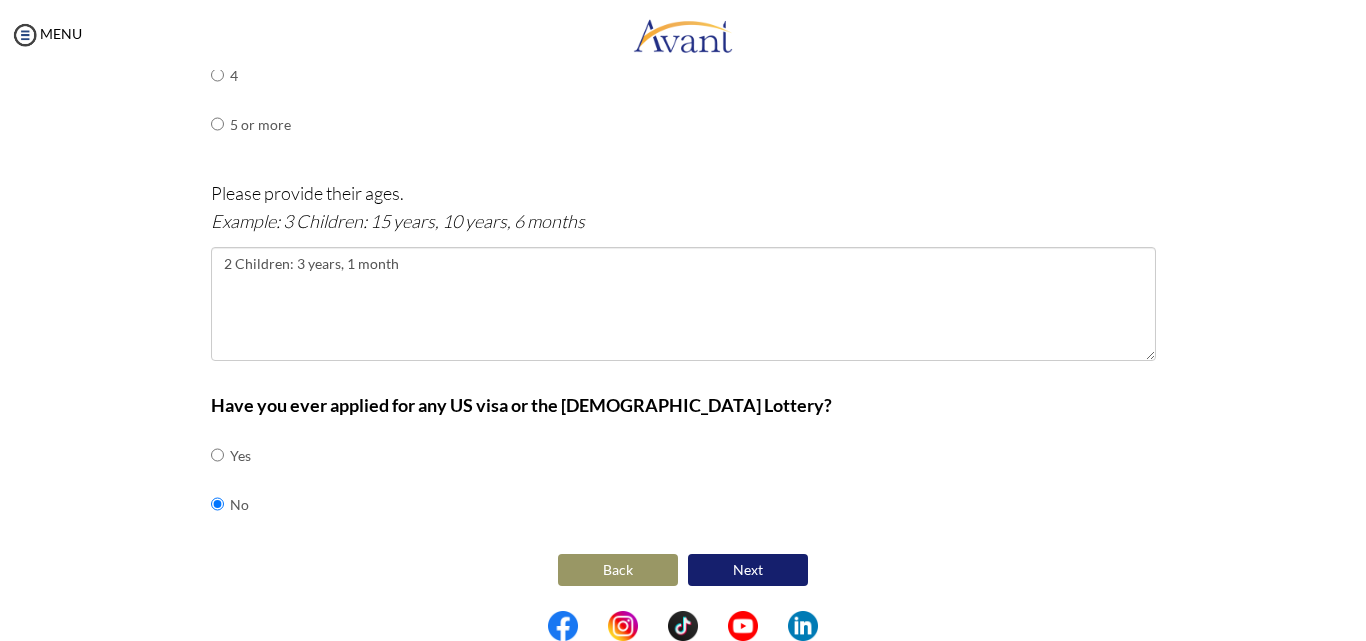 type on "He is a professional teacher in a senior high school." 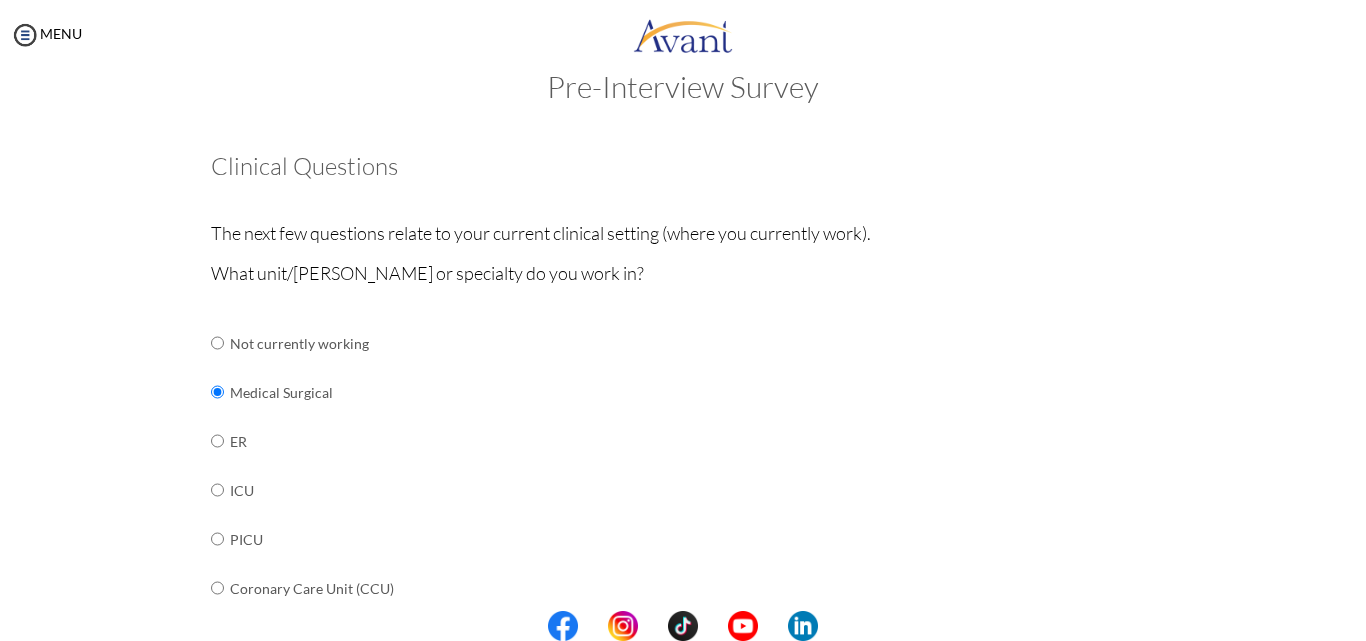 scroll, scrollTop: 600, scrollLeft: 0, axis: vertical 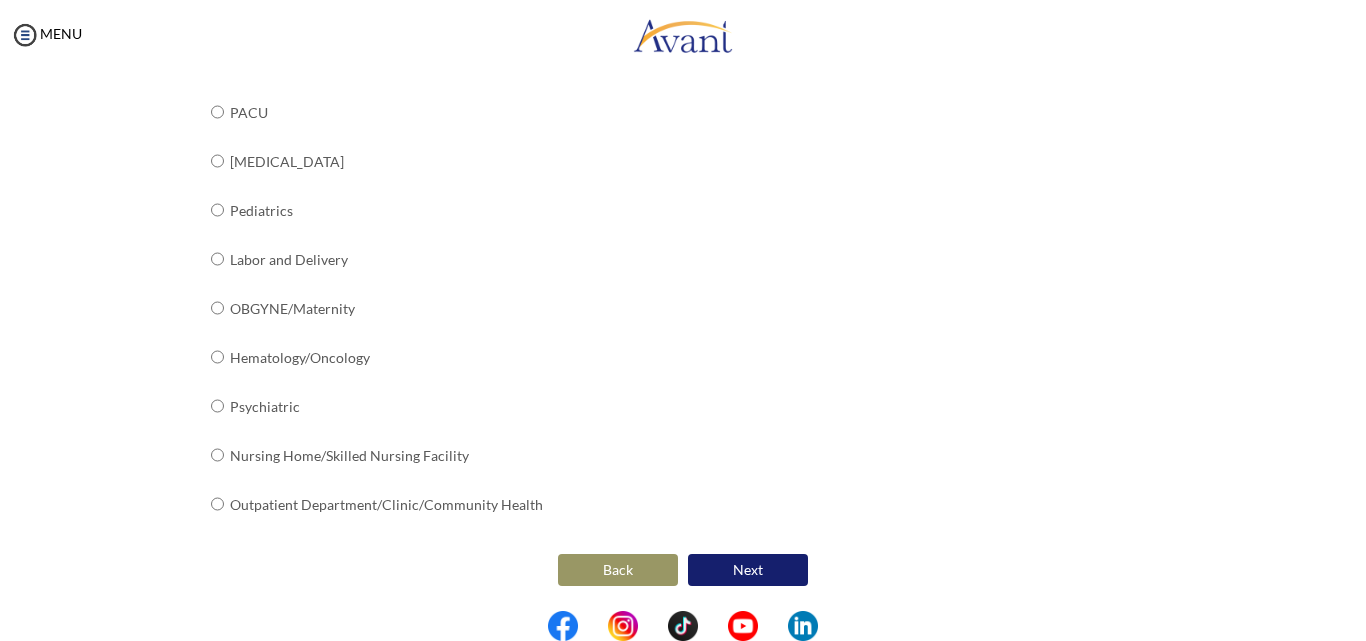 click on "Next" at bounding box center (748, 570) 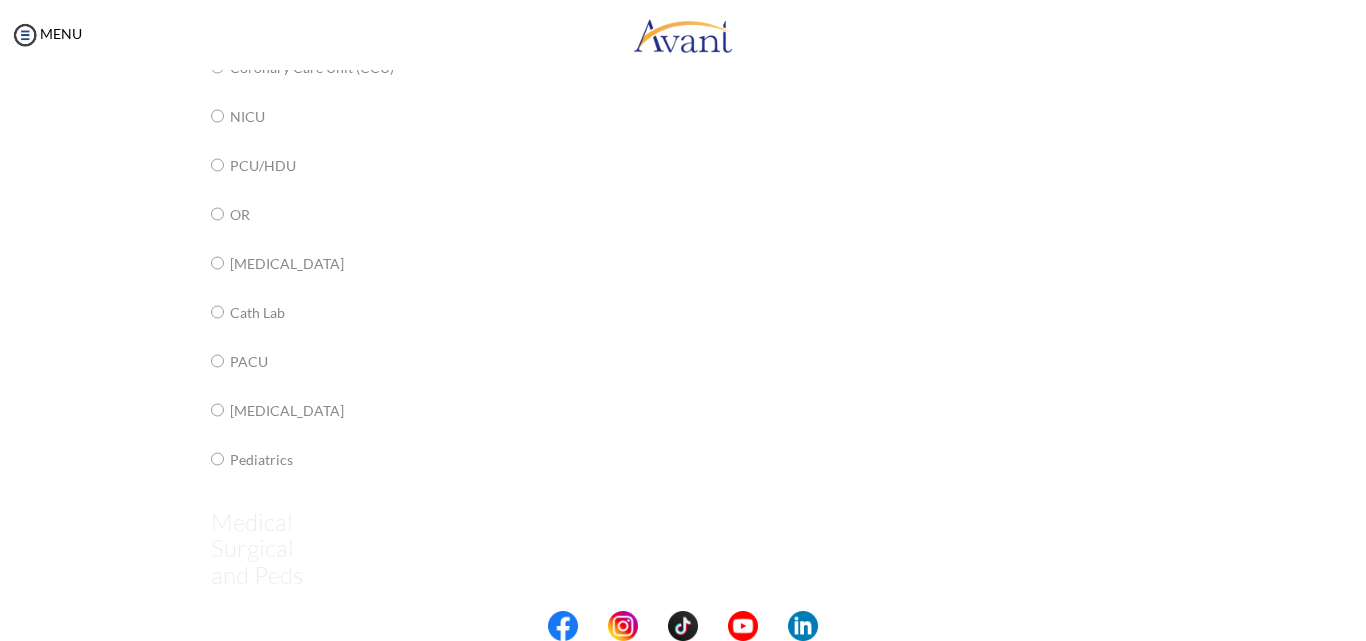 scroll, scrollTop: 40, scrollLeft: 0, axis: vertical 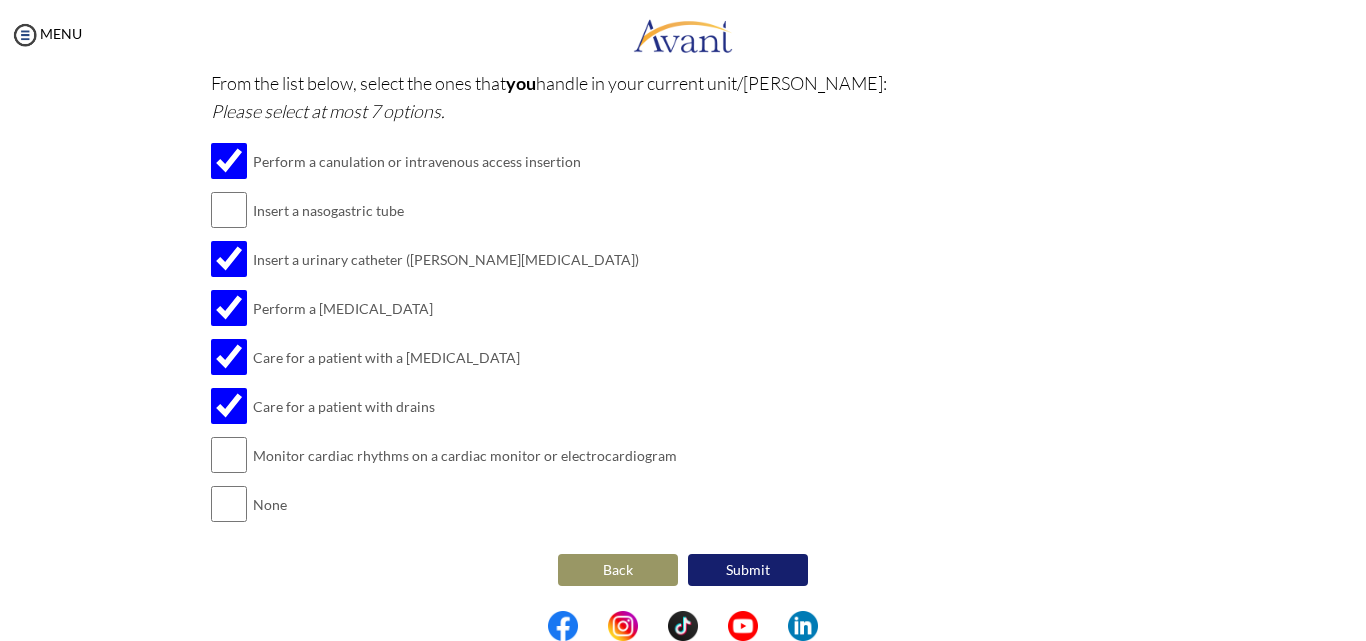 click on "Submit" at bounding box center (748, 570) 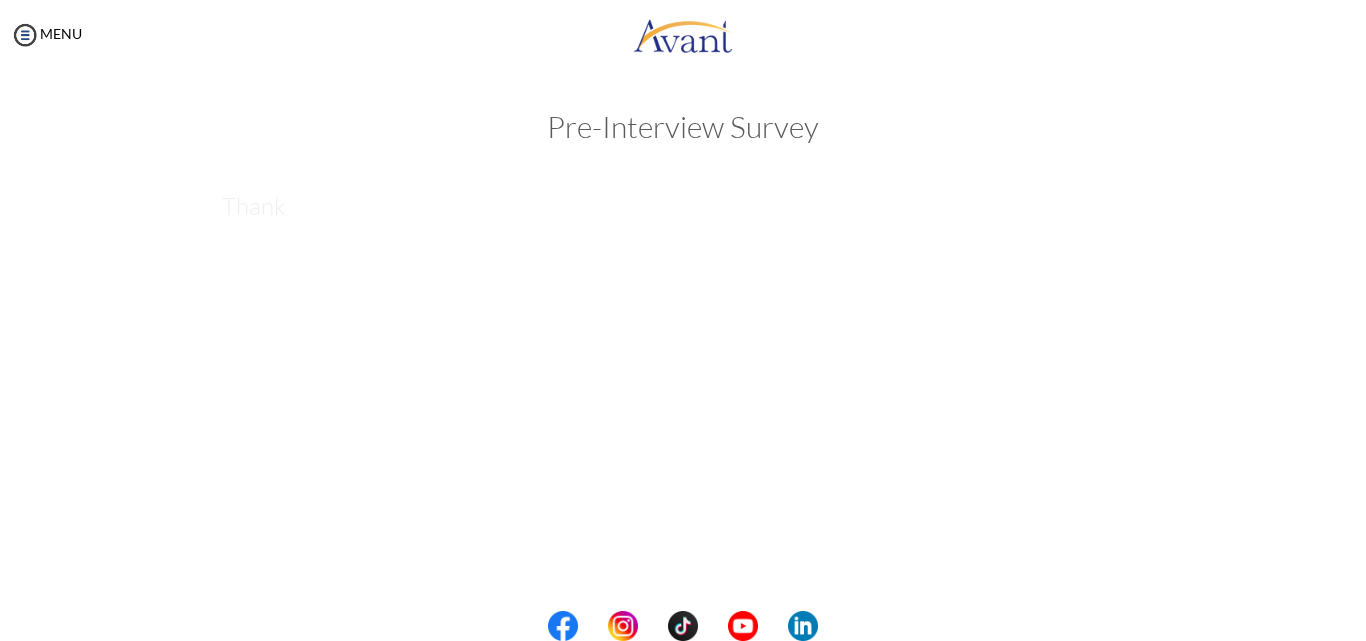 scroll, scrollTop: 0, scrollLeft: 0, axis: both 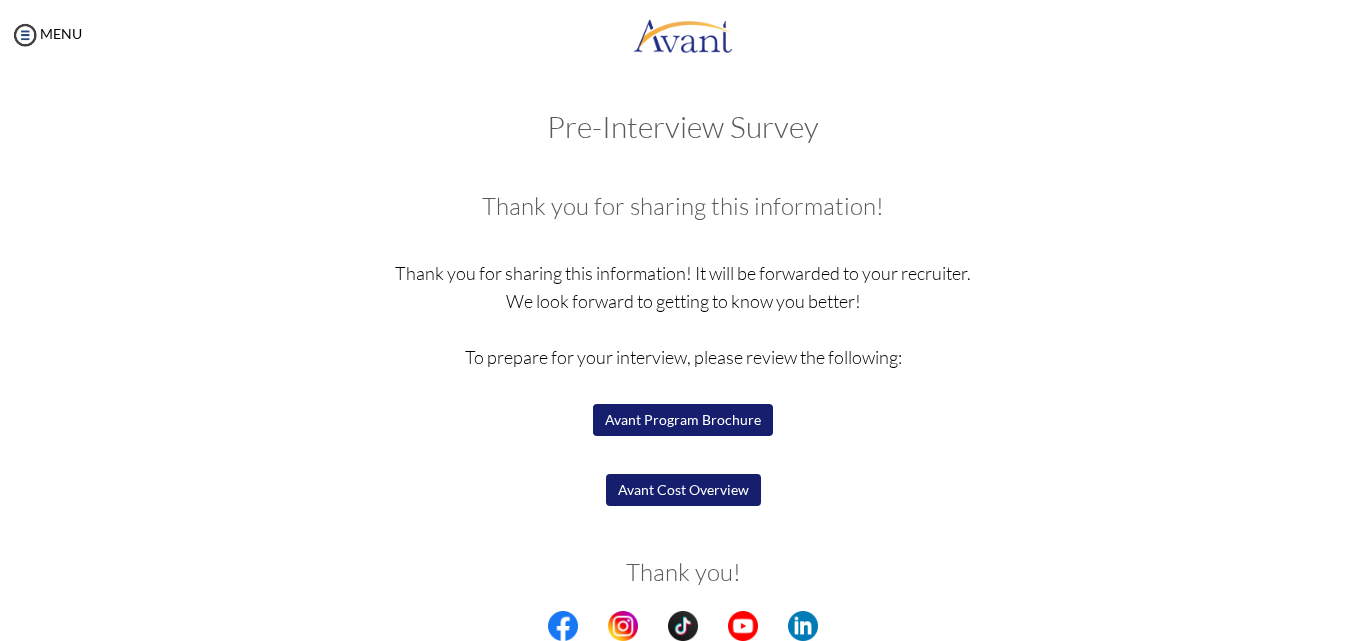 click on "Avant Program Brochure" at bounding box center [683, 420] 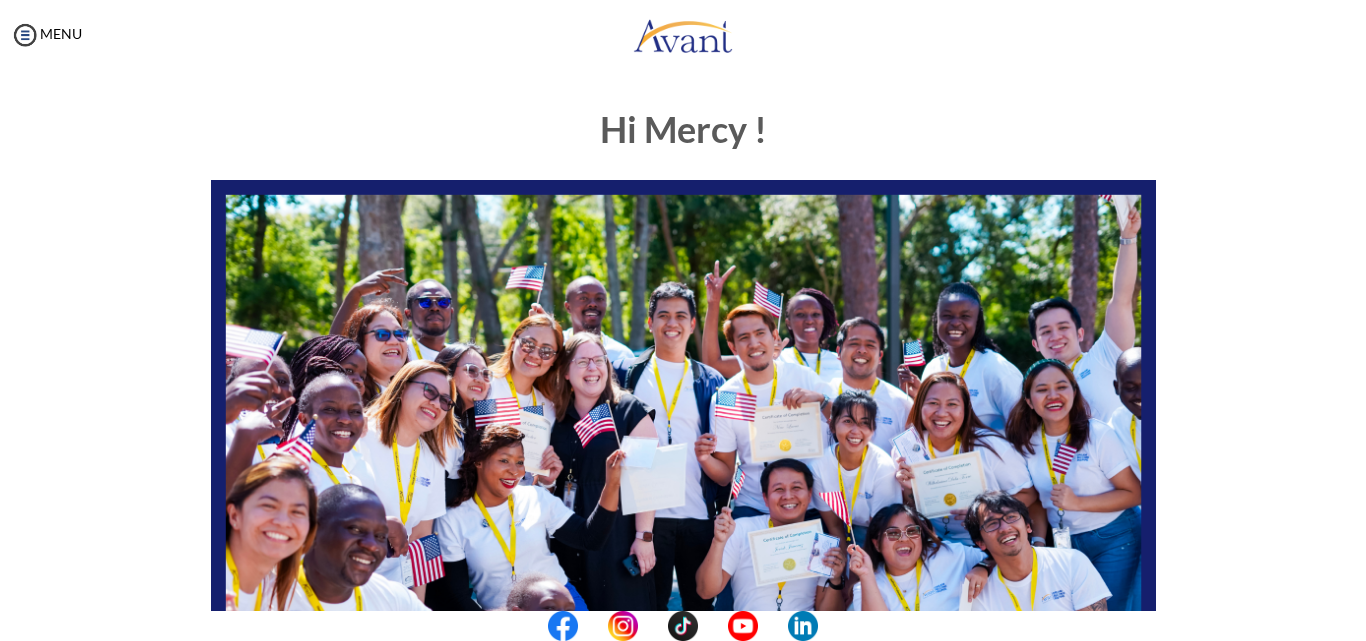 scroll, scrollTop: 0, scrollLeft: 0, axis: both 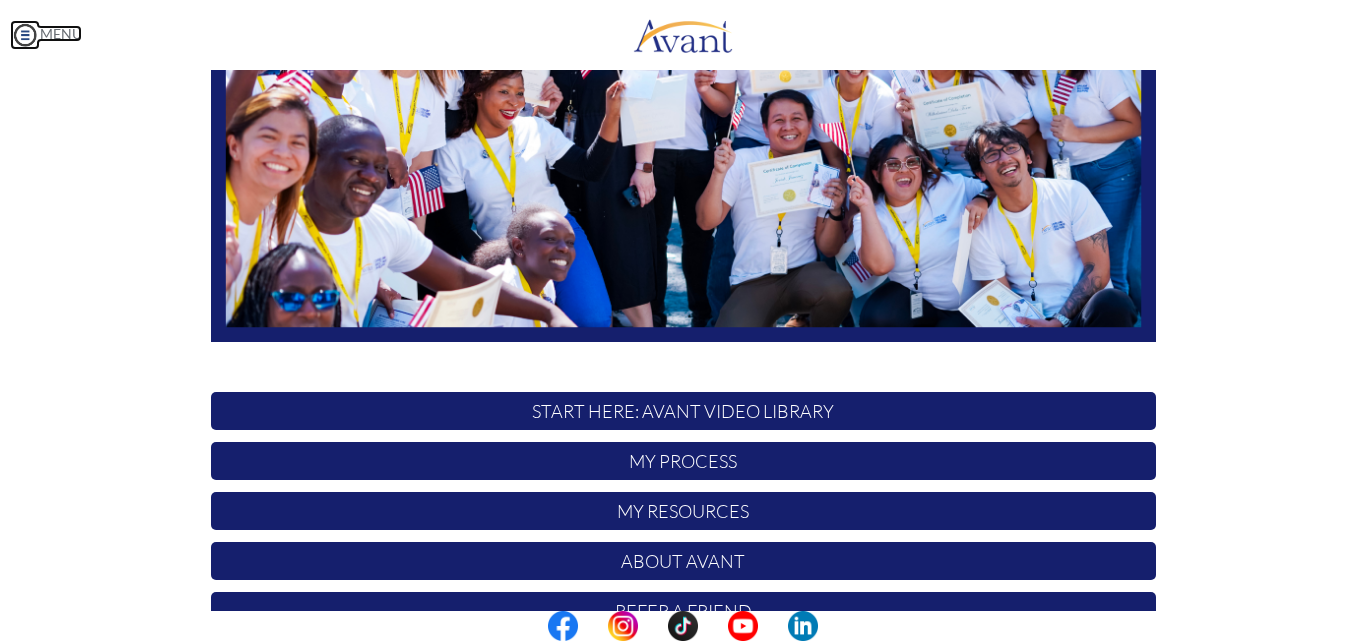 click at bounding box center [25, 35] 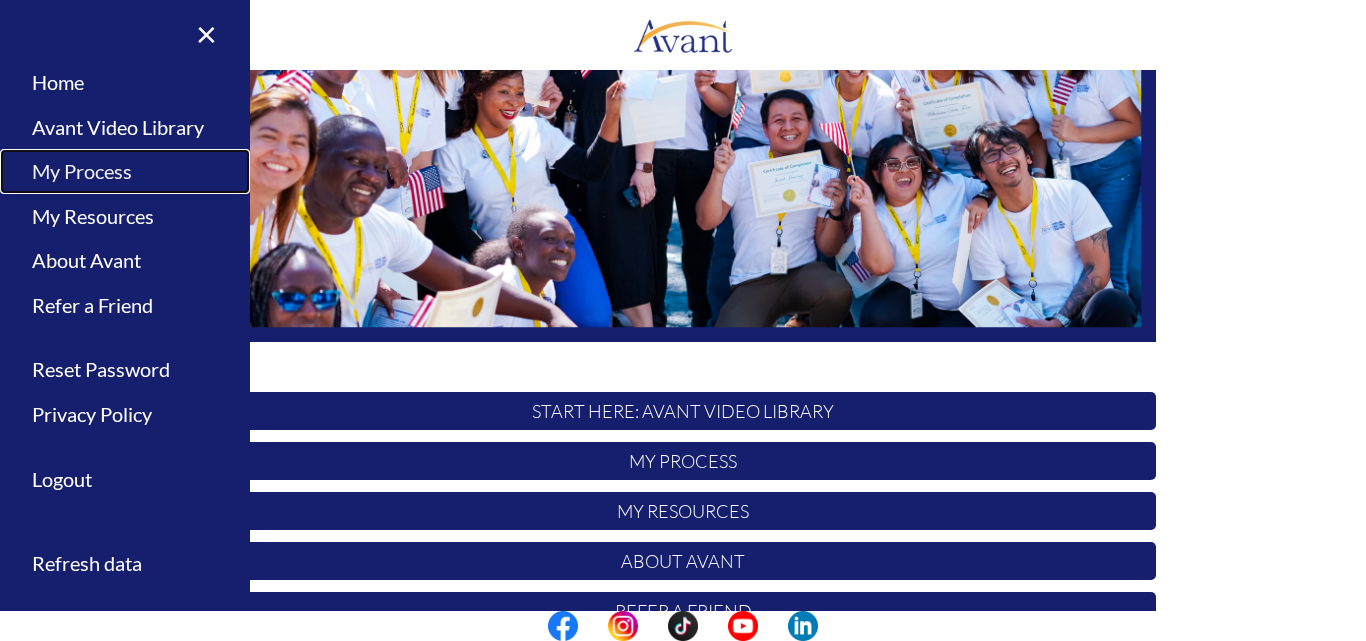 click on "My Process" at bounding box center (125, 171) 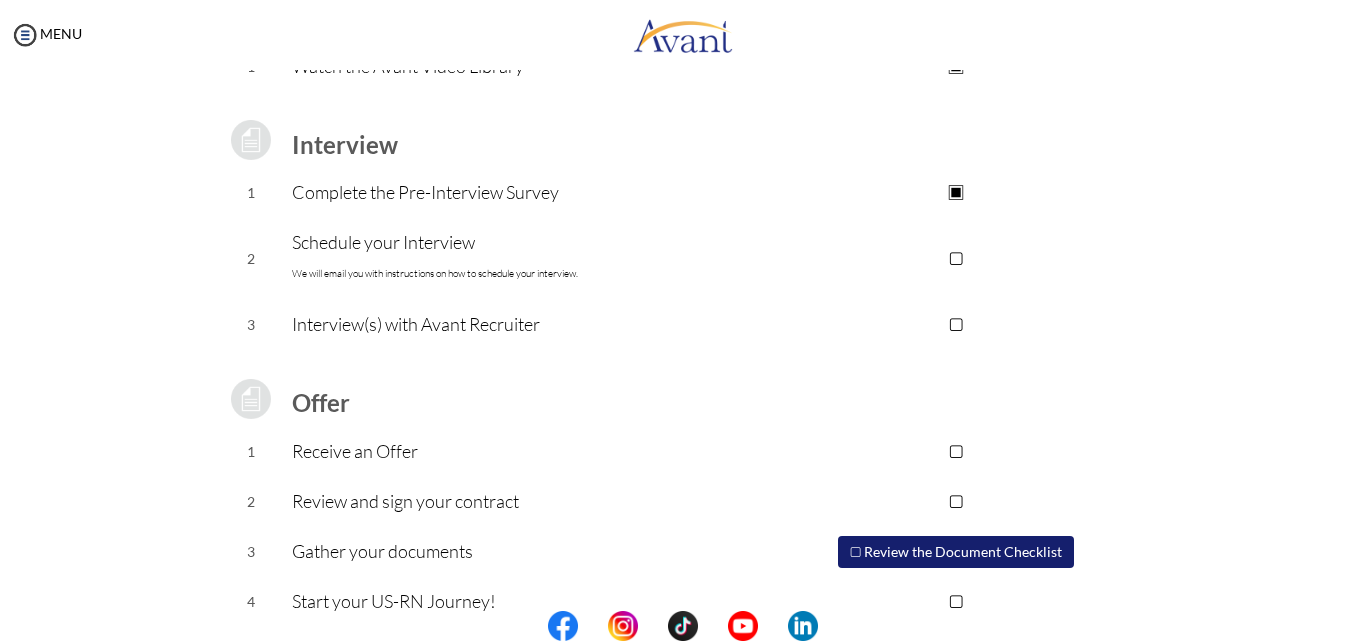 scroll, scrollTop: 269, scrollLeft: 0, axis: vertical 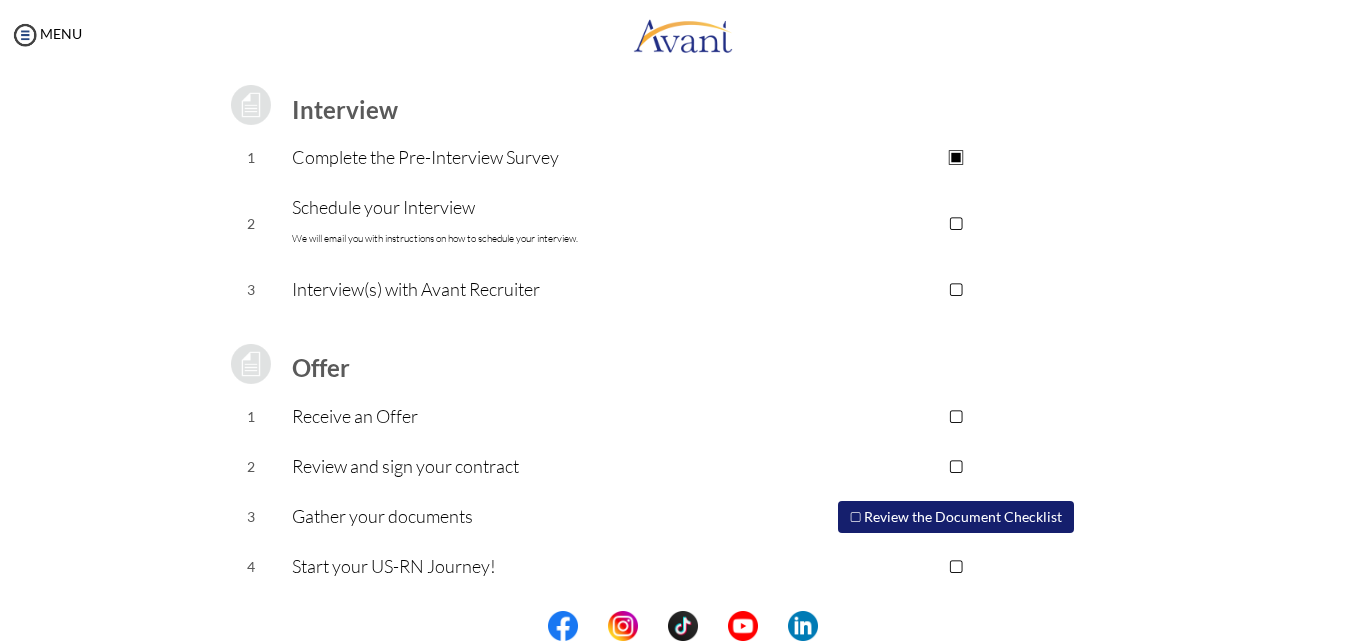 click on "▢ Review the Document Checklist" at bounding box center [956, 517] 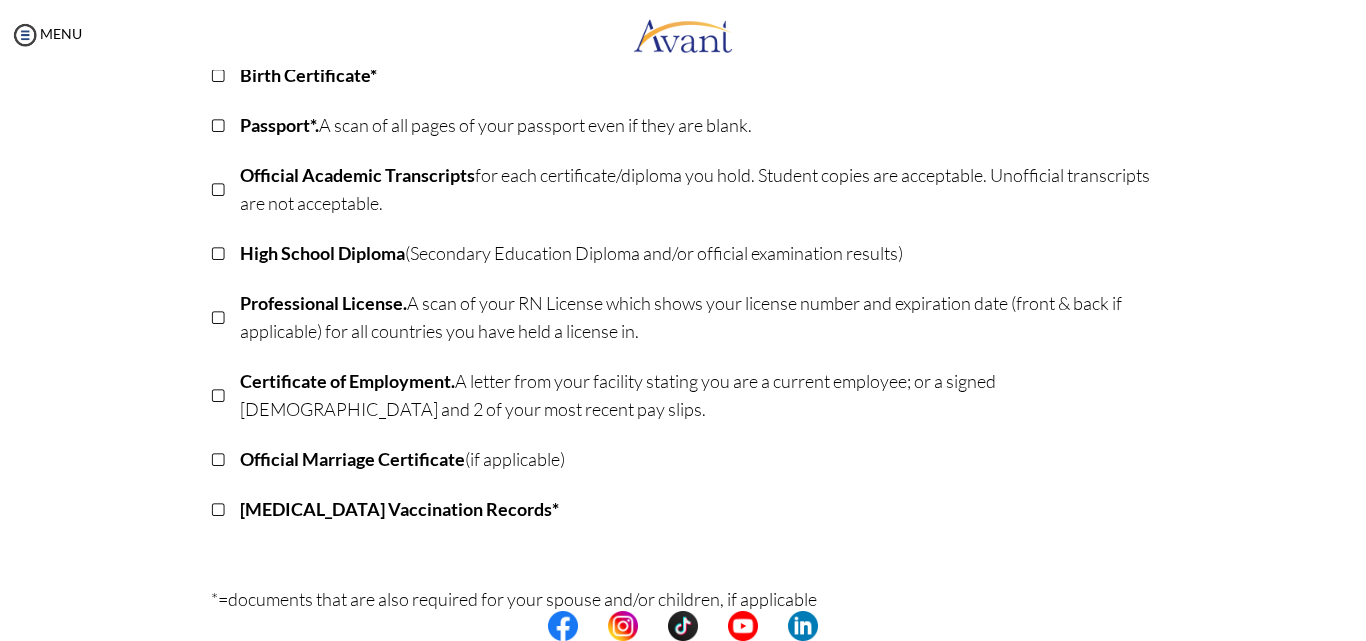 scroll, scrollTop: 311, scrollLeft: 0, axis: vertical 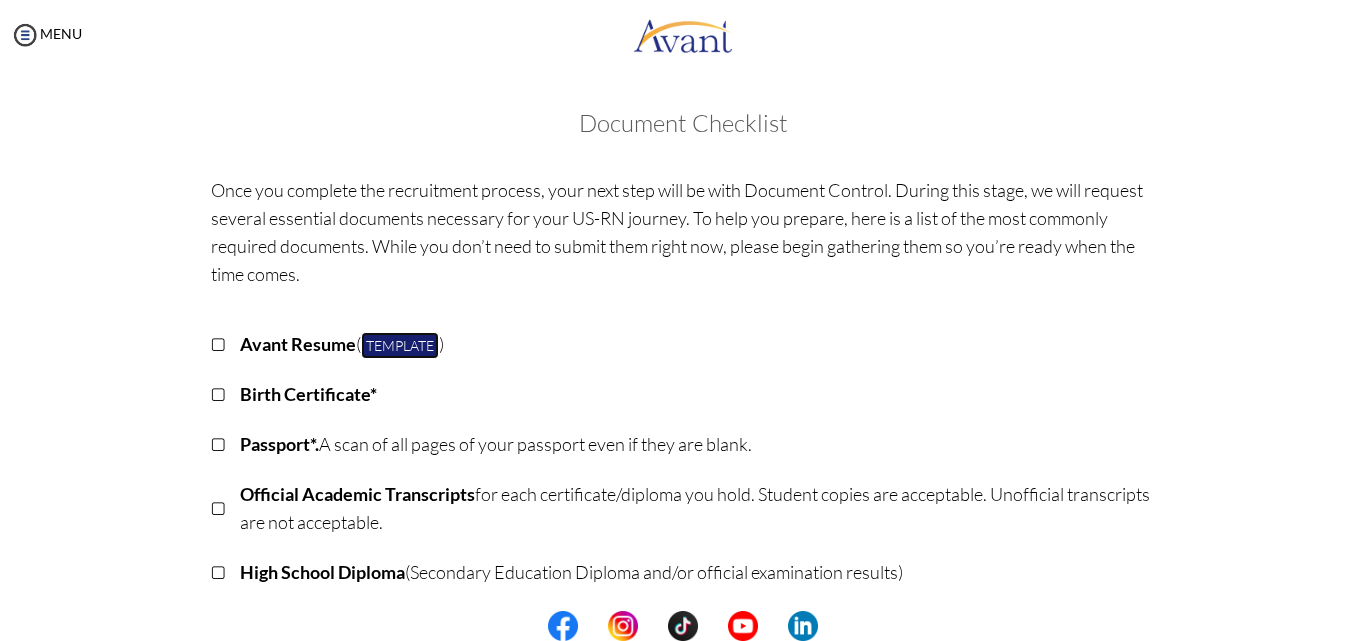 click on "Template" at bounding box center [400, 345] 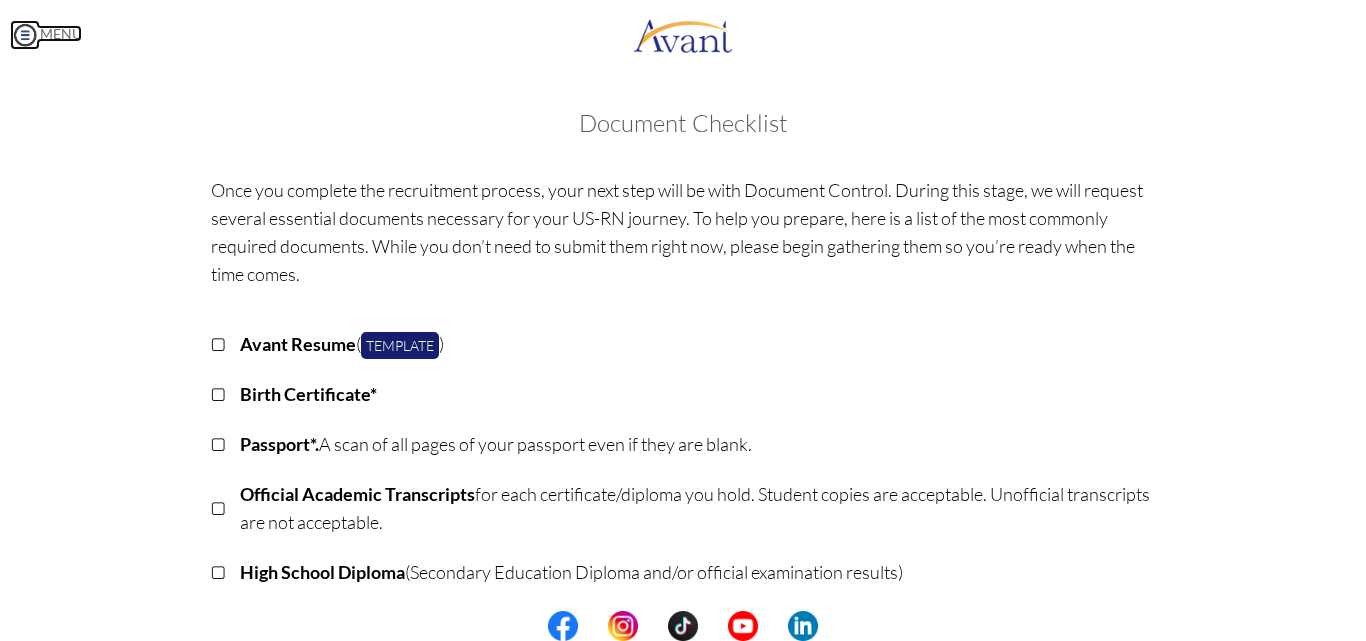 click at bounding box center [25, 35] 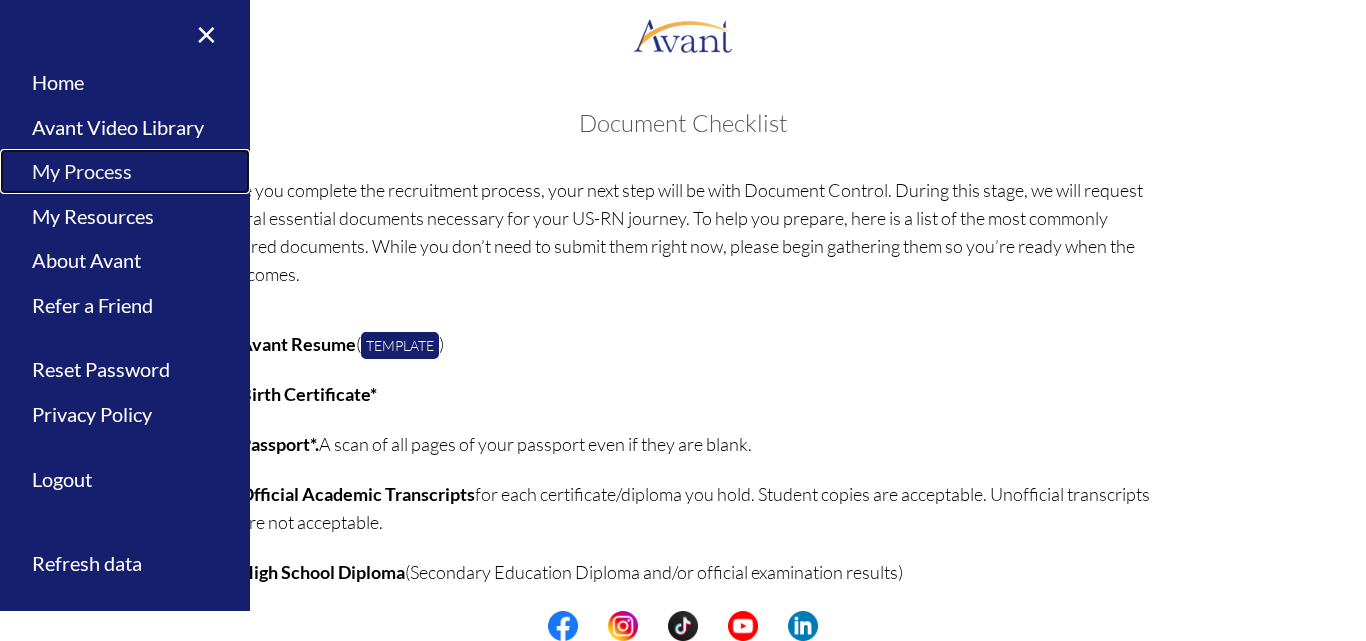 click on "My Process" at bounding box center (125, 171) 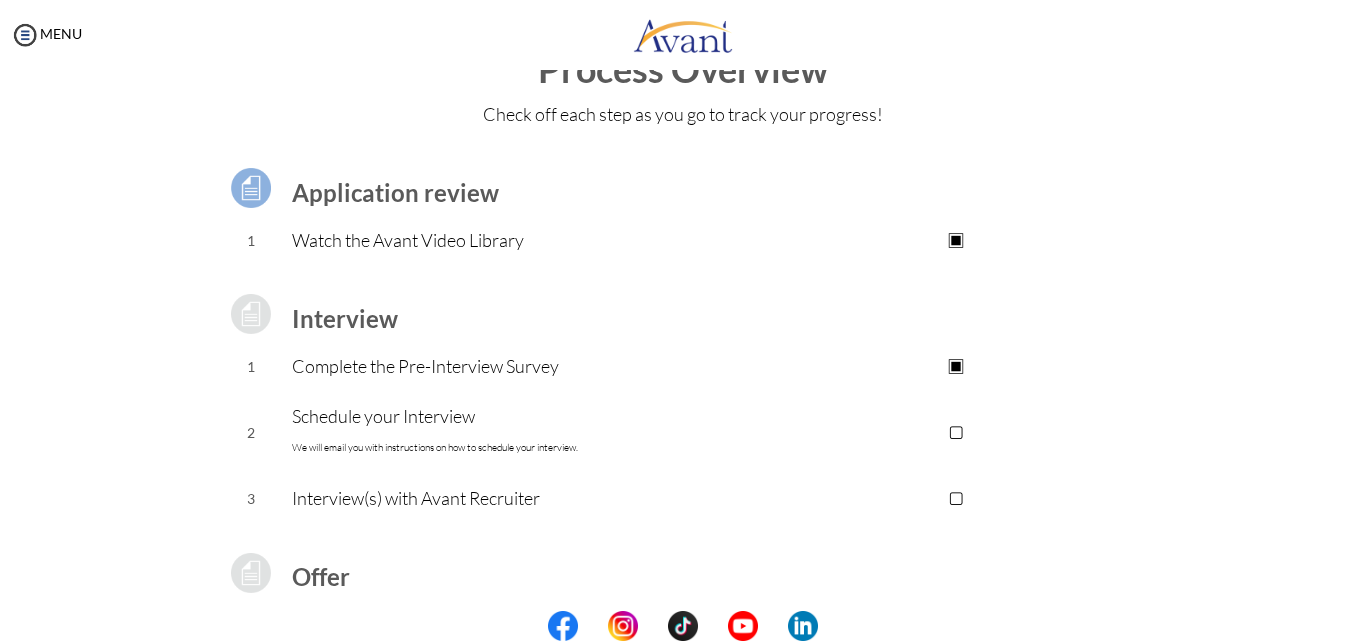 scroll, scrollTop: 0, scrollLeft: 0, axis: both 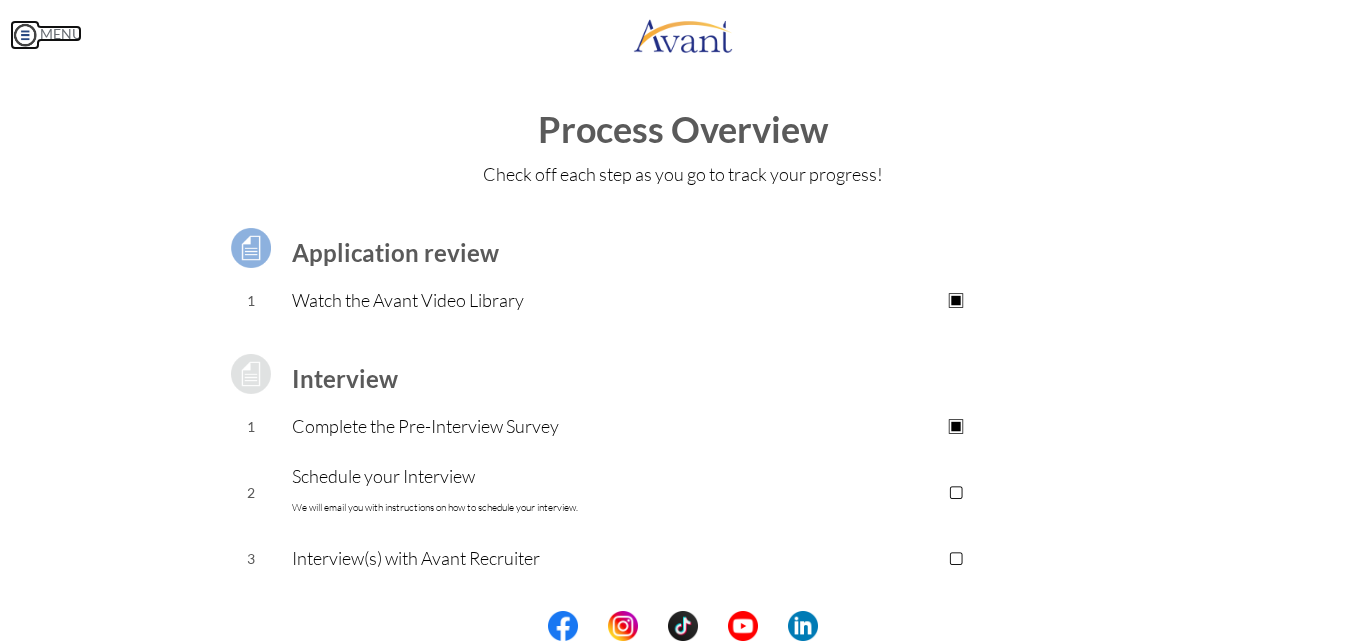 click at bounding box center (25, 35) 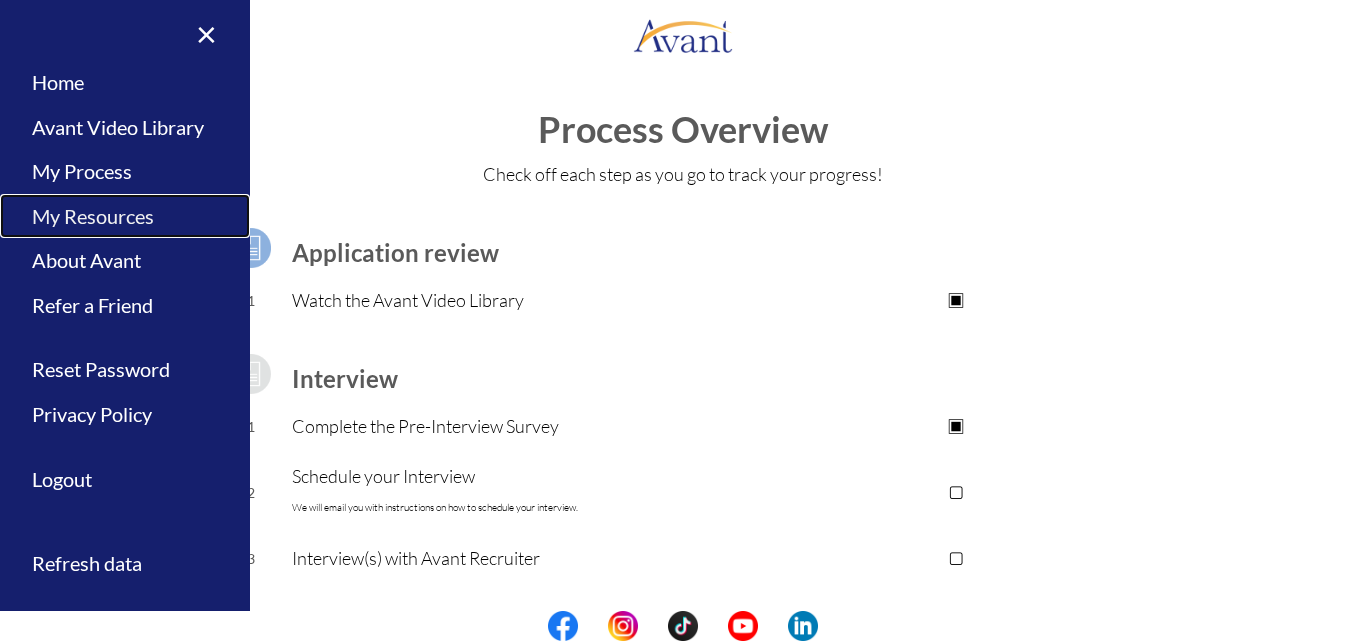 click on "My Resources" at bounding box center (125, 216) 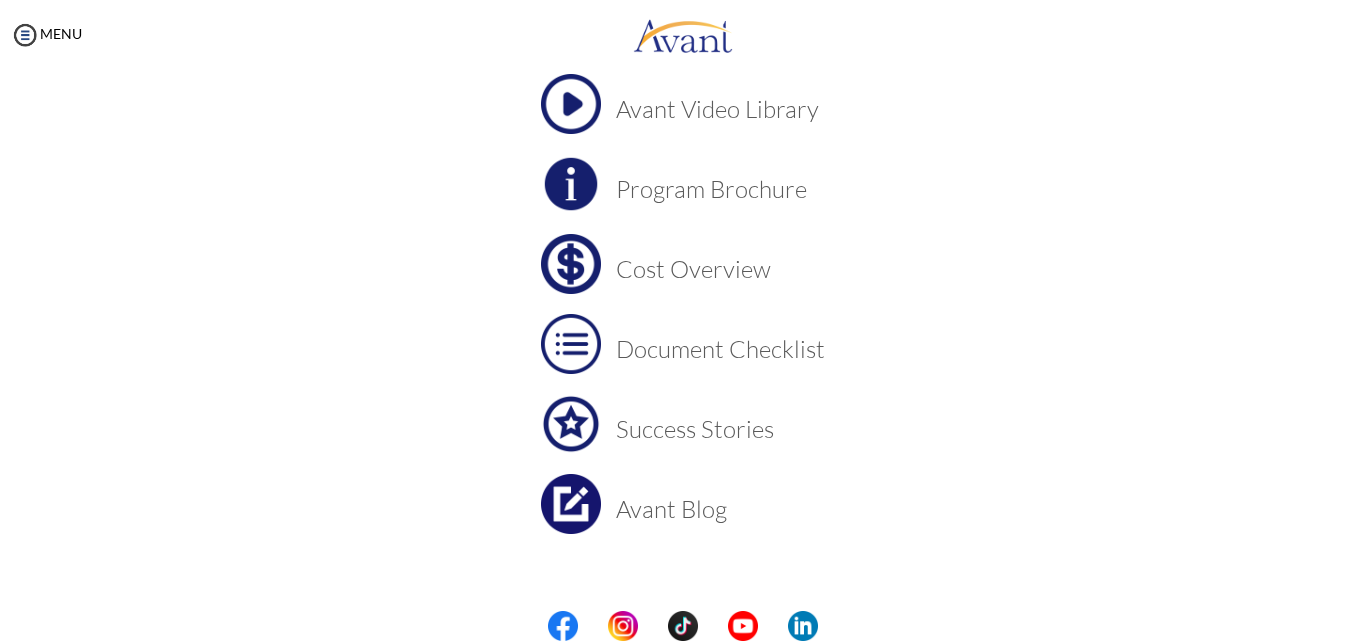 scroll, scrollTop: 167, scrollLeft: 0, axis: vertical 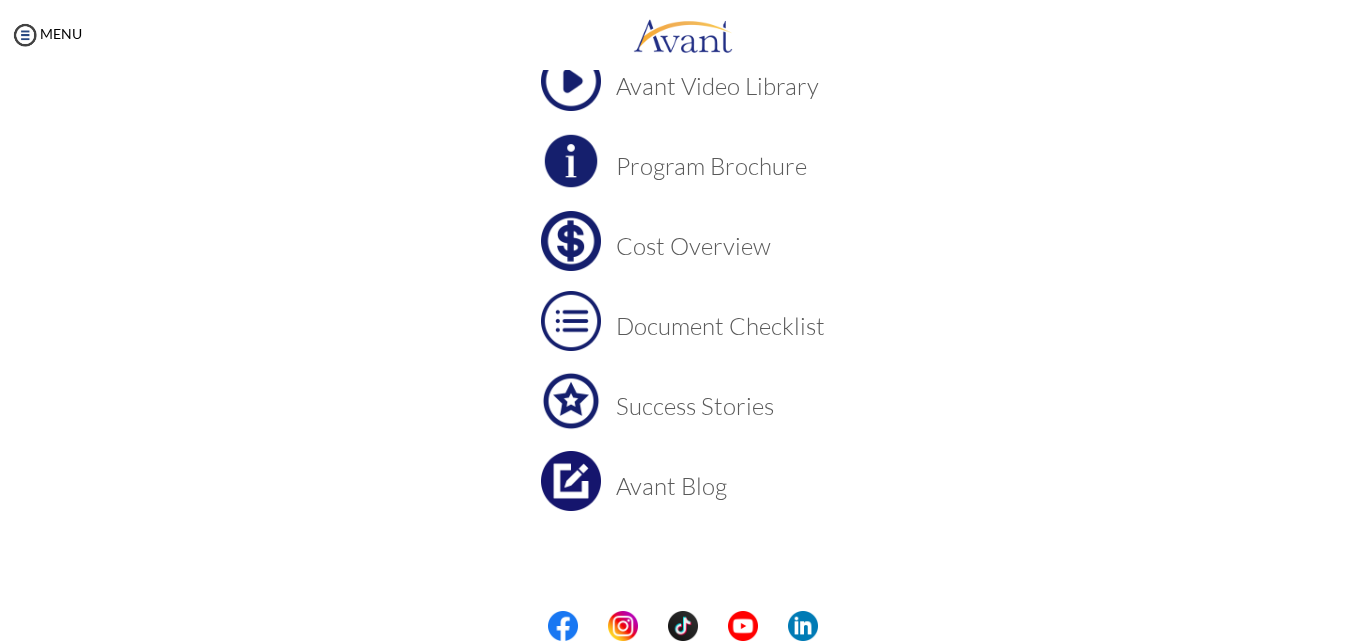 click on "Cost Overview" at bounding box center [720, 246] 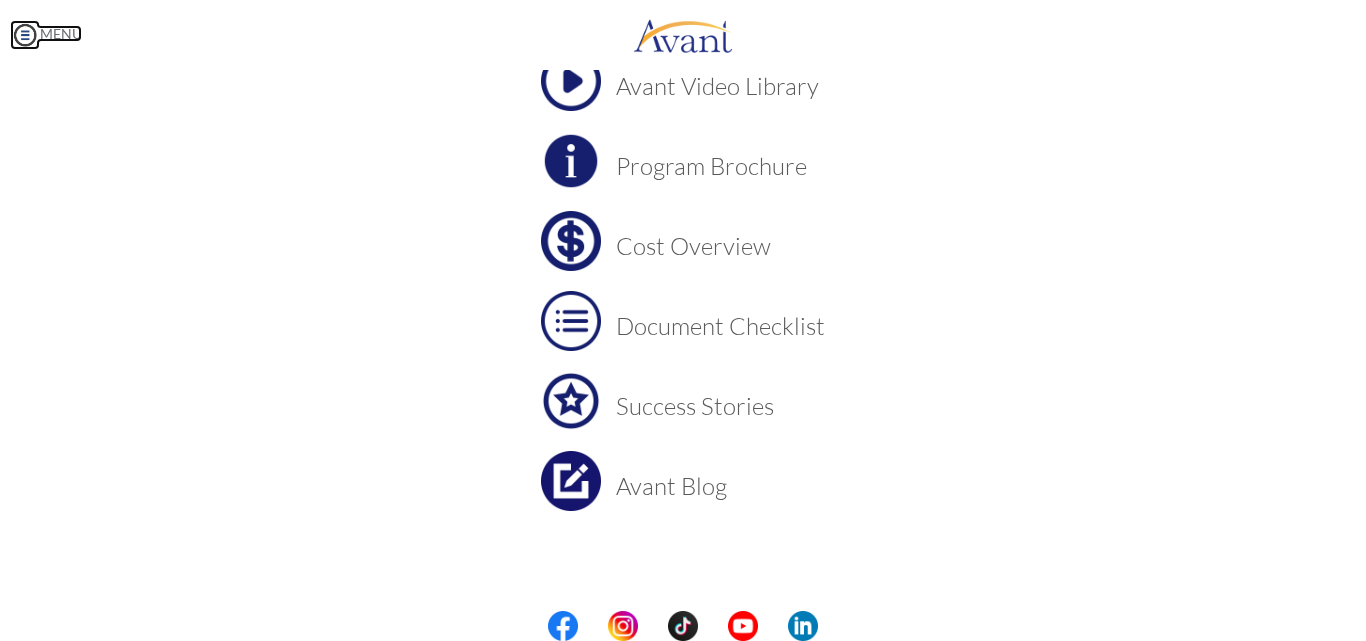 click at bounding box center [25, 35] 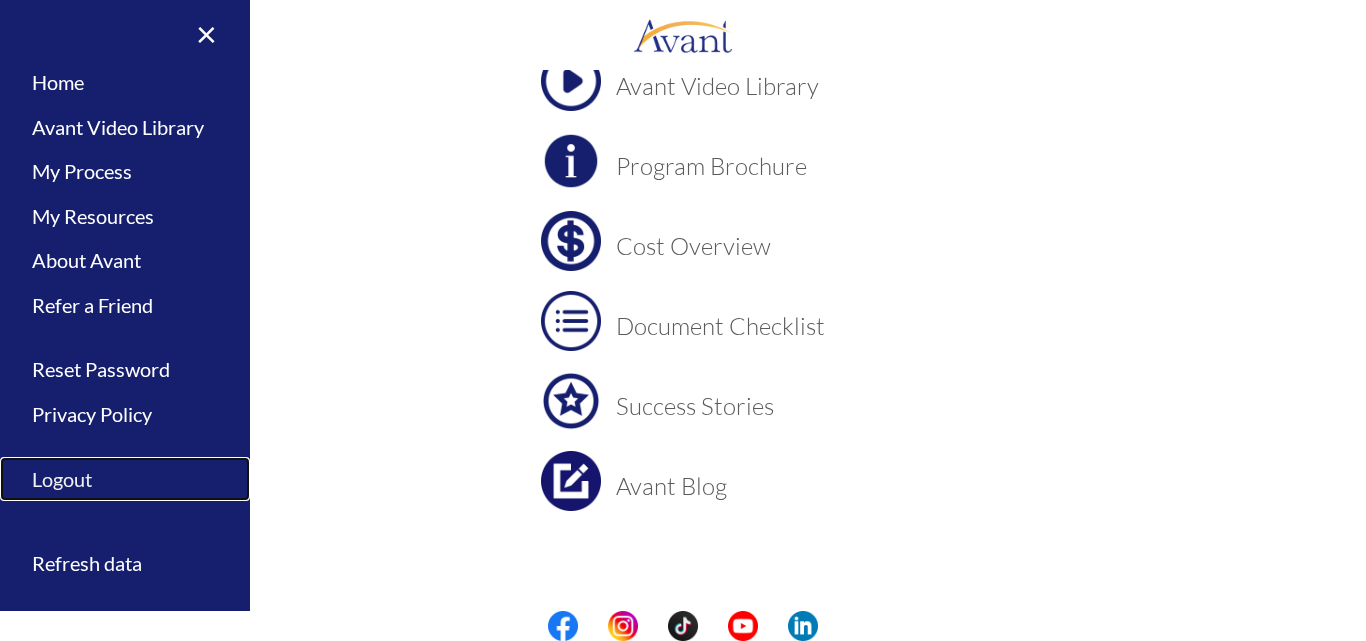 click on "Logout" at bounding box center (125, 479) 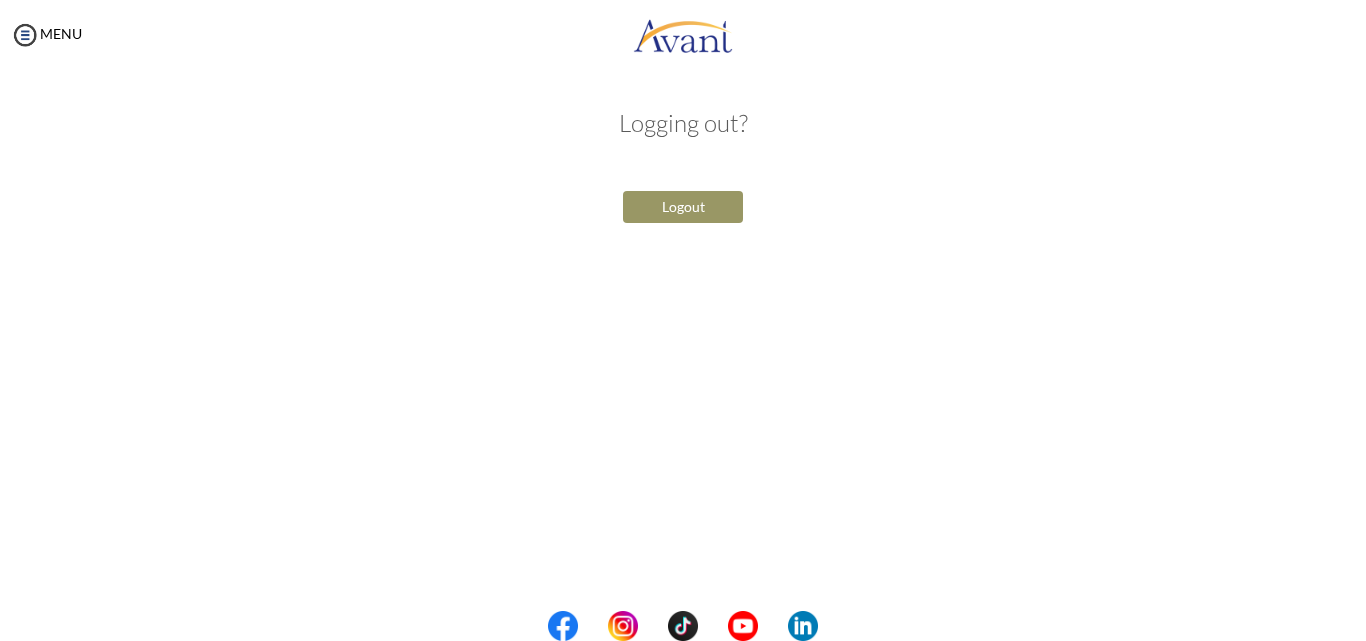 click on "Logout" at bounding box center (683, 207) 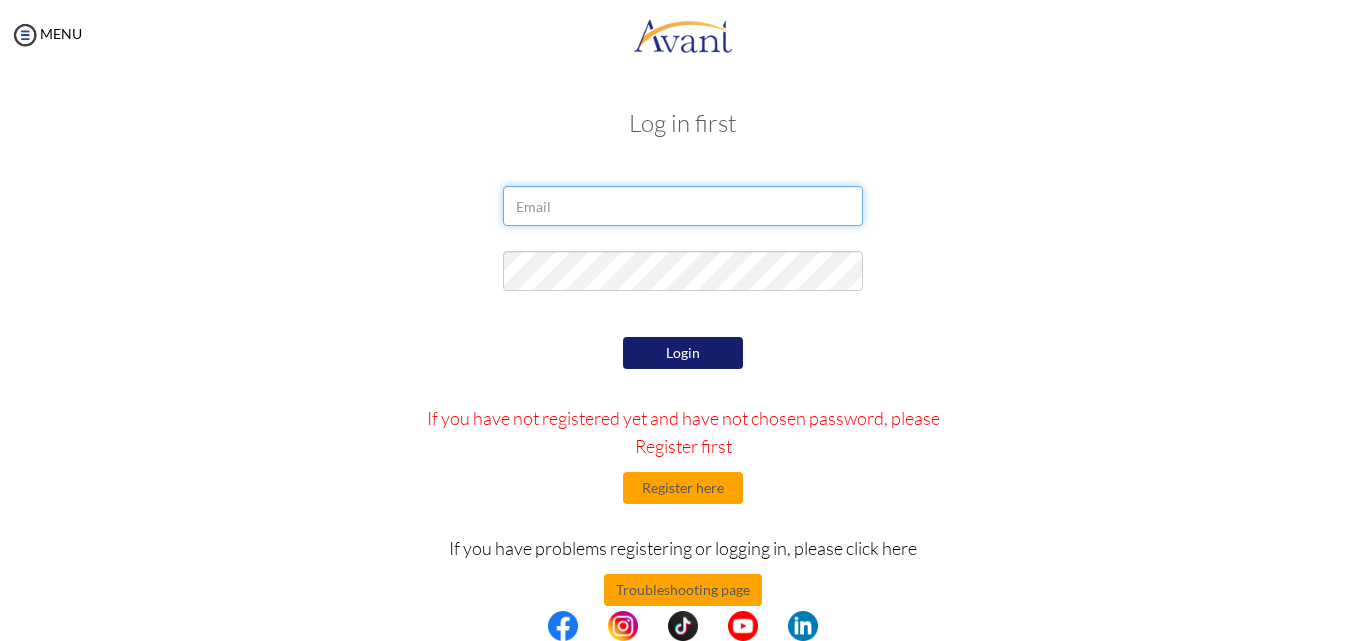 click at bounding box center (683, 206) 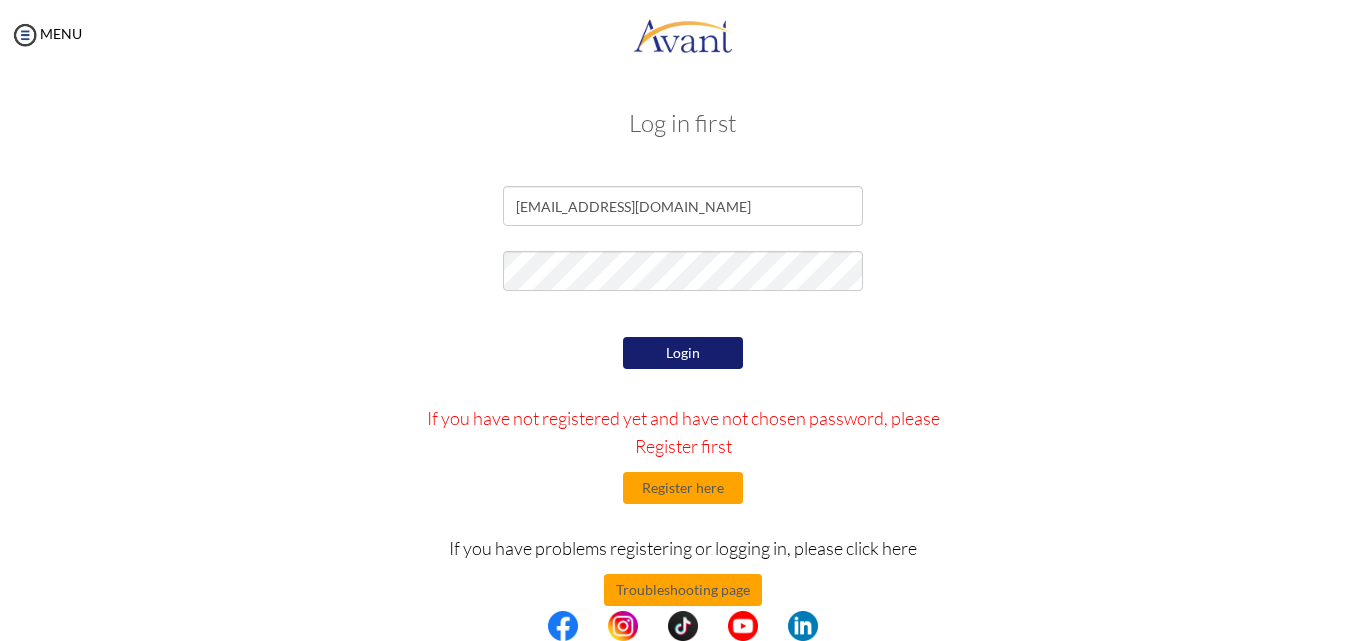 click on "Login" at bounding box center [683, 353] 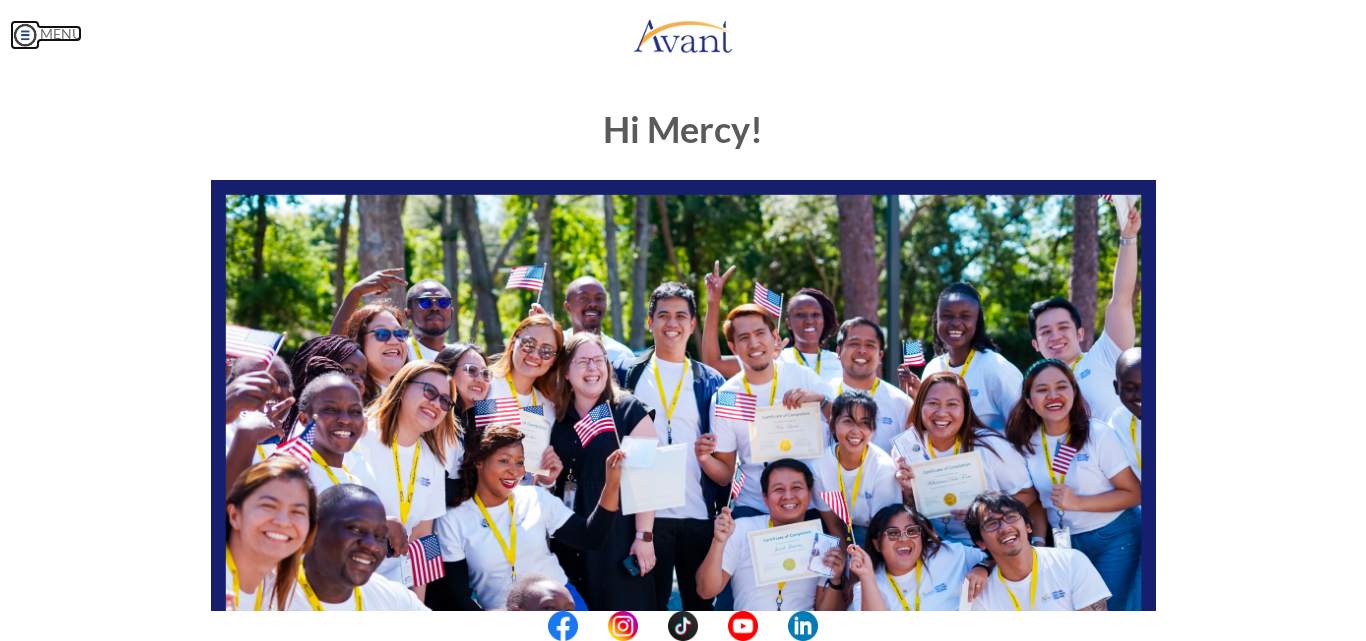 click at bounding box center (25, 35) 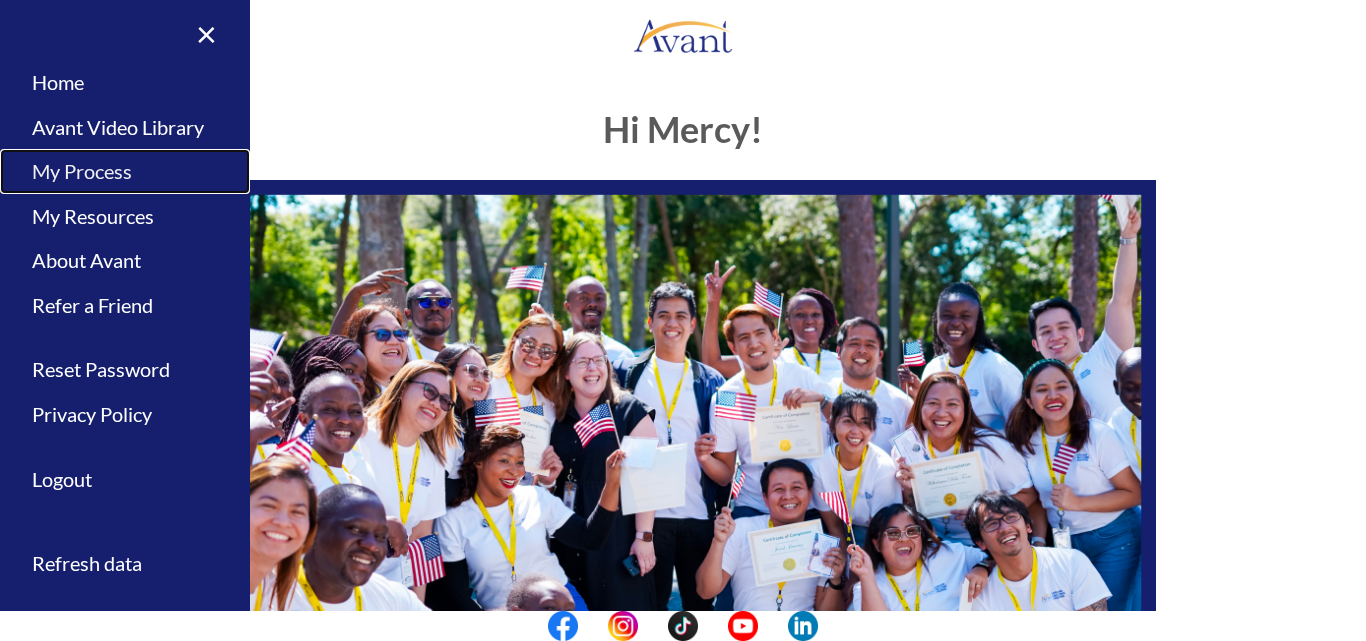 click on "My Process" at bounding box center [125, 171] 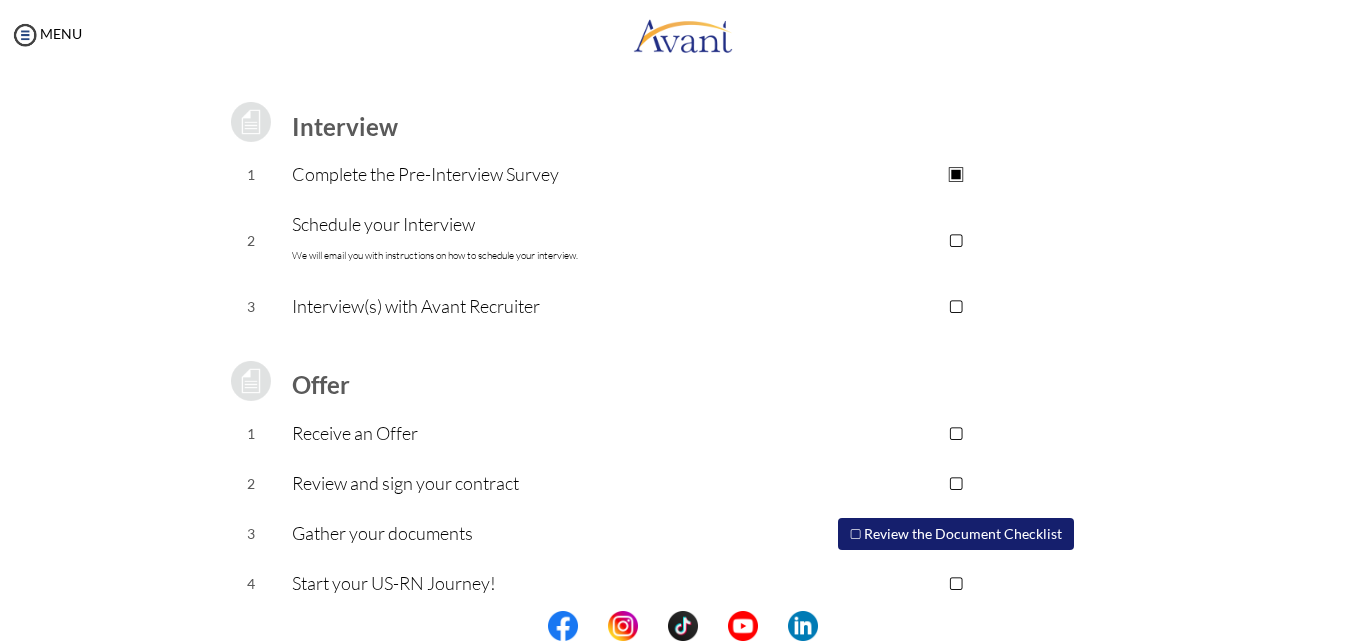 scroll, scrollTop: 269, scrollLeft: 0, axis: vertical 